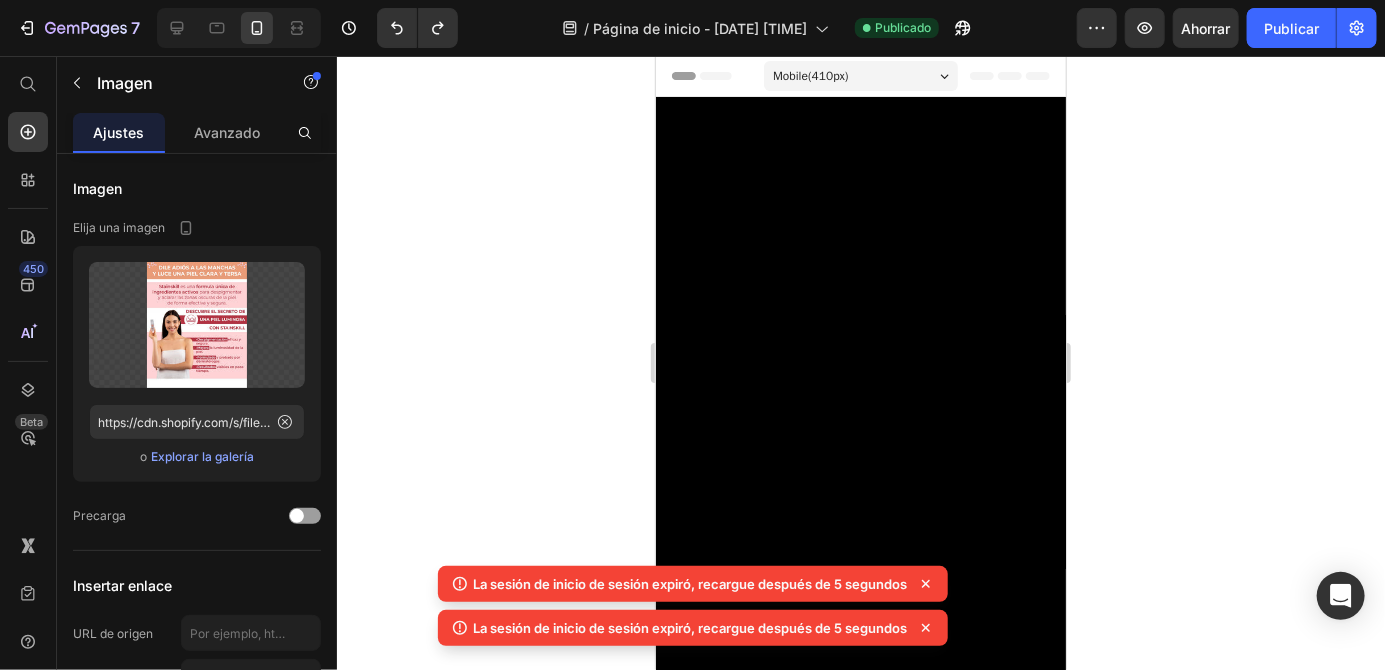 scroll, scrollTop: 1537, scrollLeft: 0, axis: vertical 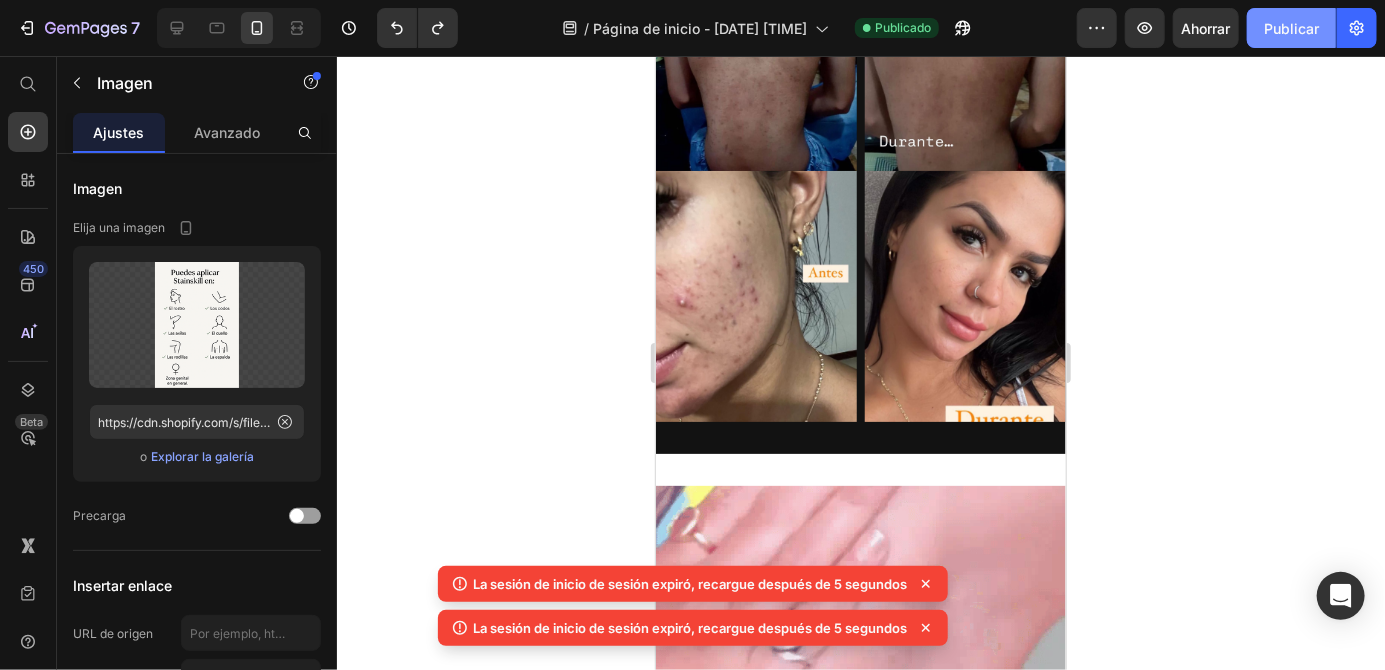 click on "Publicar" at bounding box center [1291, 28] 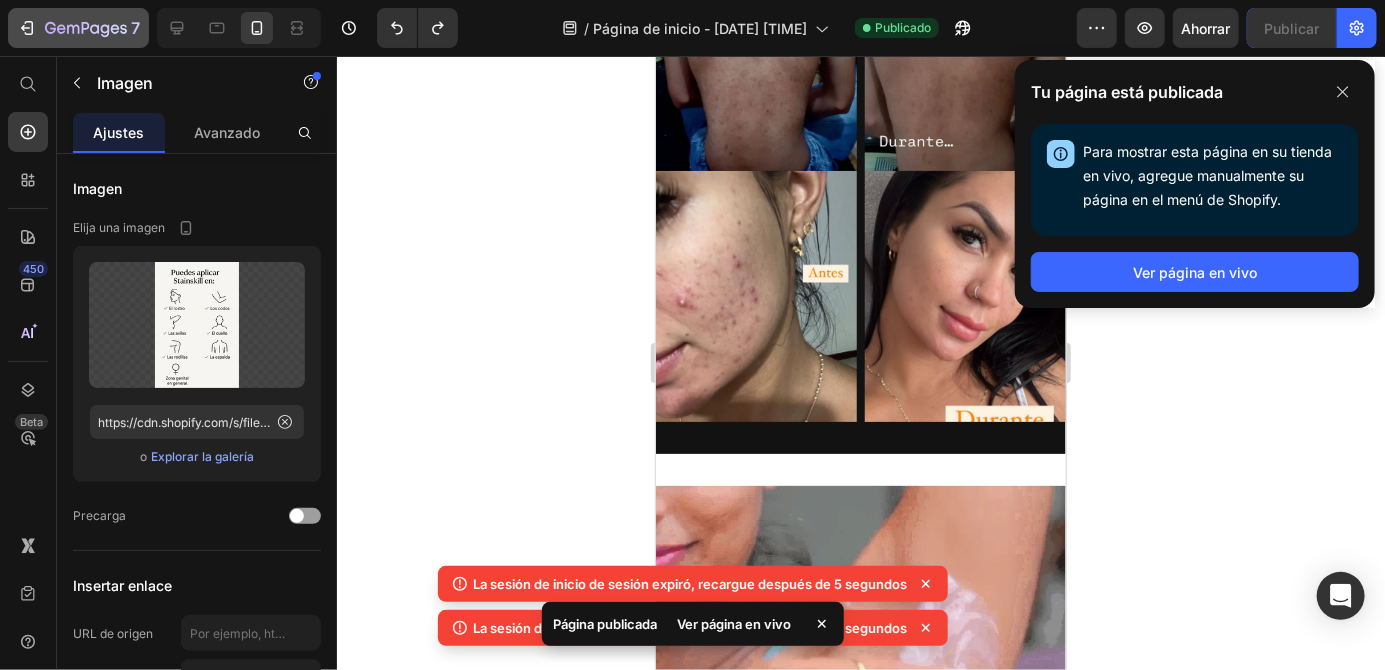 click 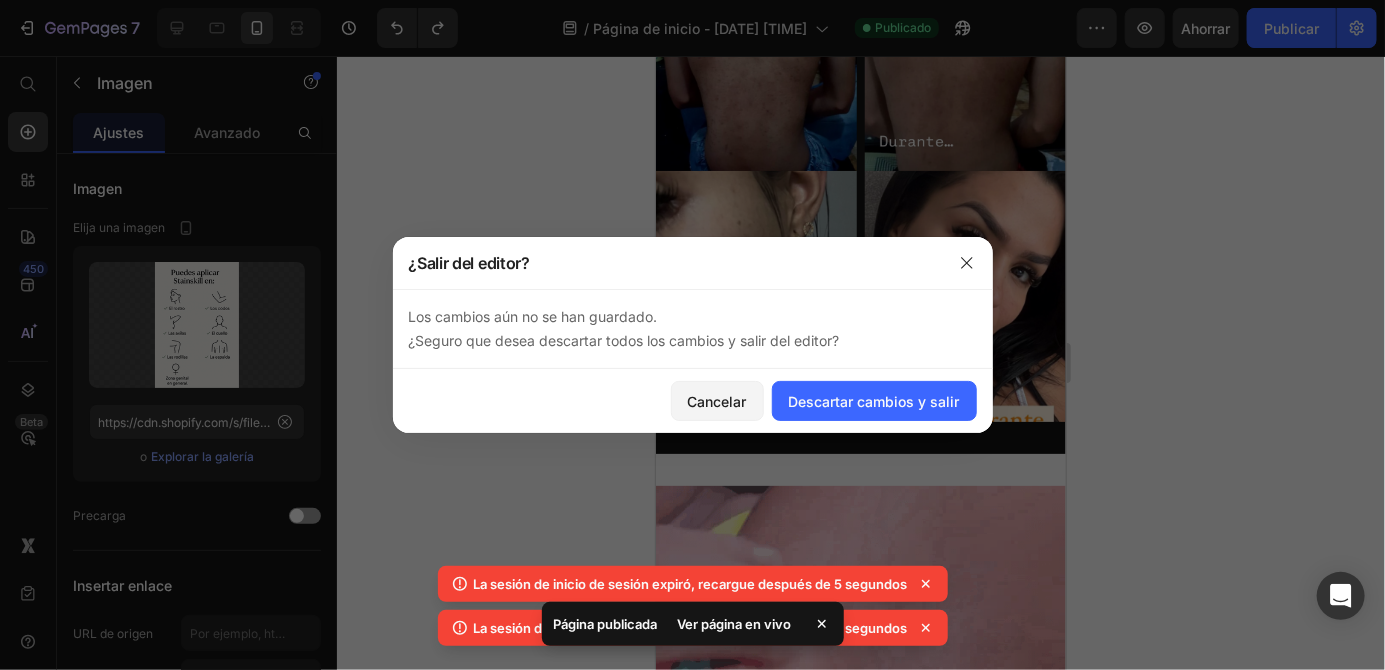 click 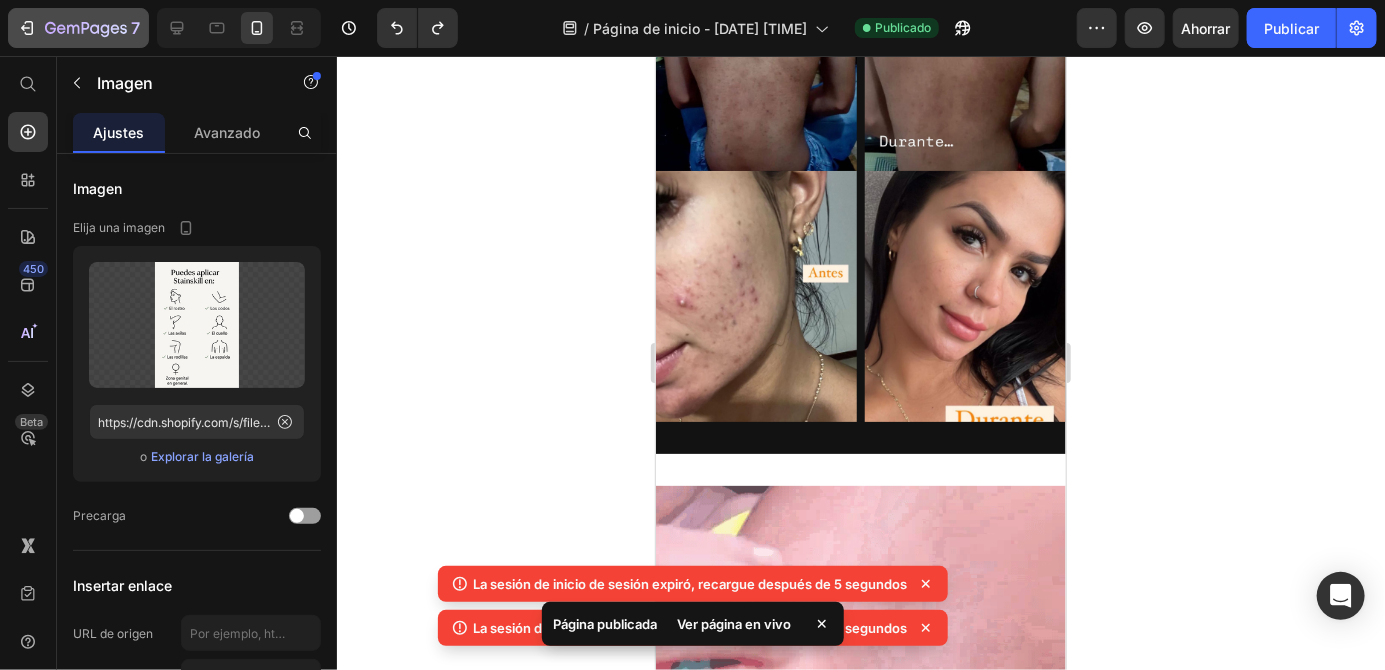 click 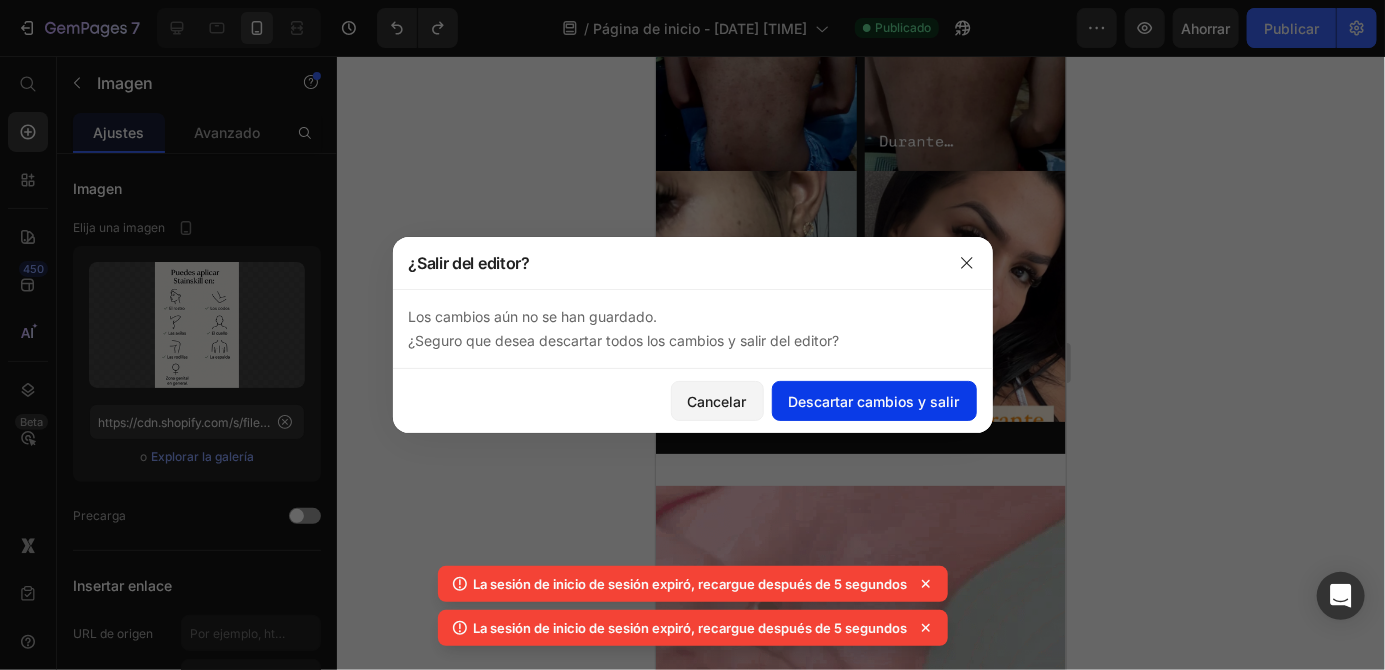 click on "Descartar cambios y salir" at bounding box center (874, 401) 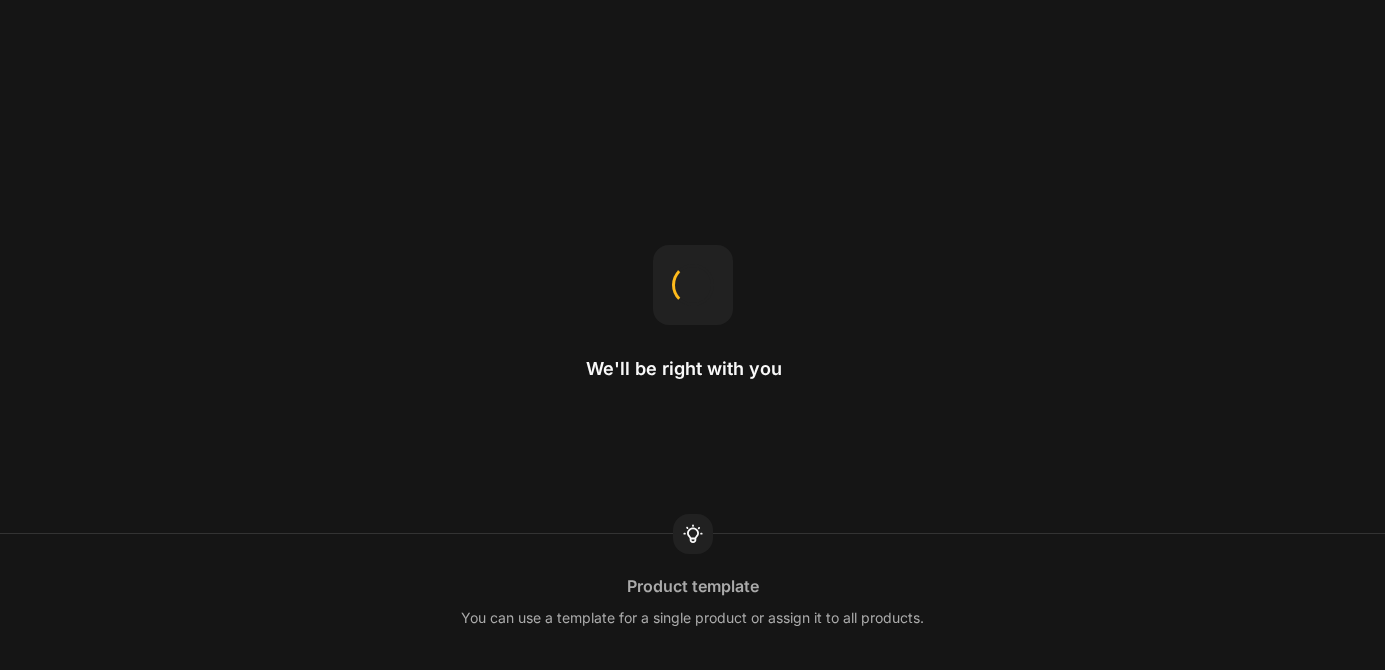 scroll, scrollTop: 0, scrollLeft: 0, axis: both 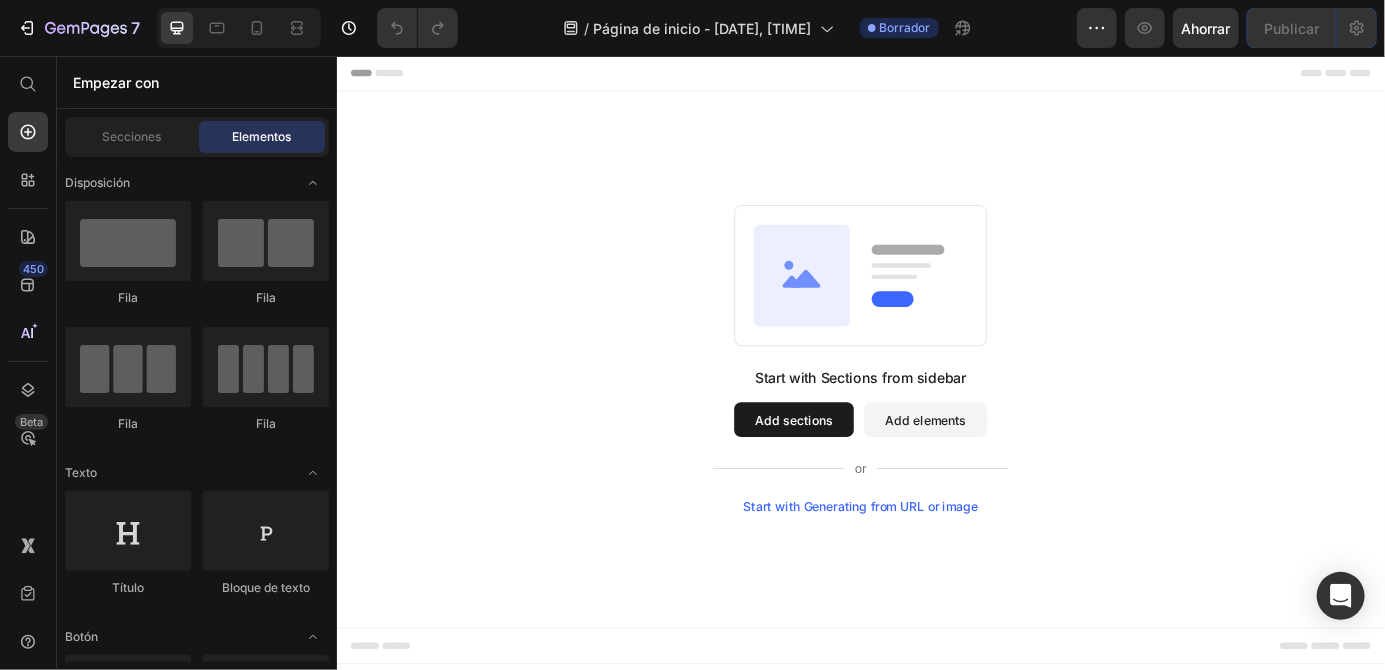 click on "Add sections" at bounding box center (859, 472) 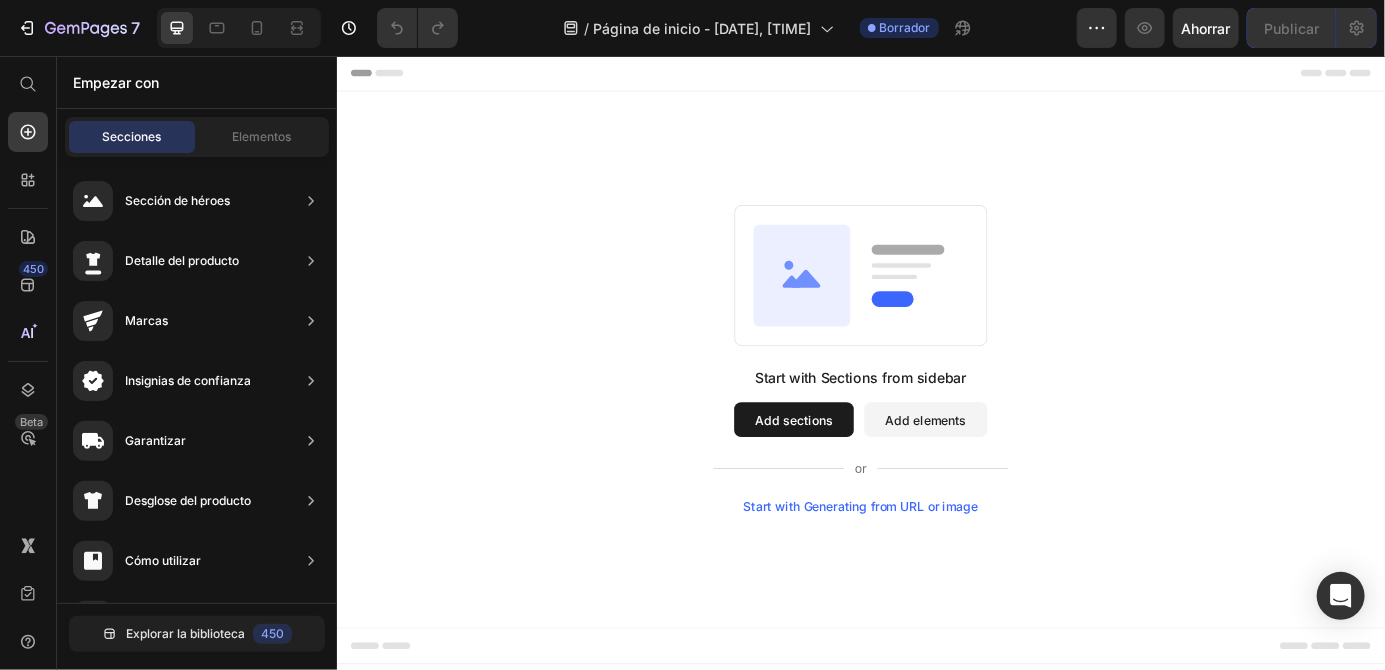 click on "Add sections" at bounding box center [859, 472] 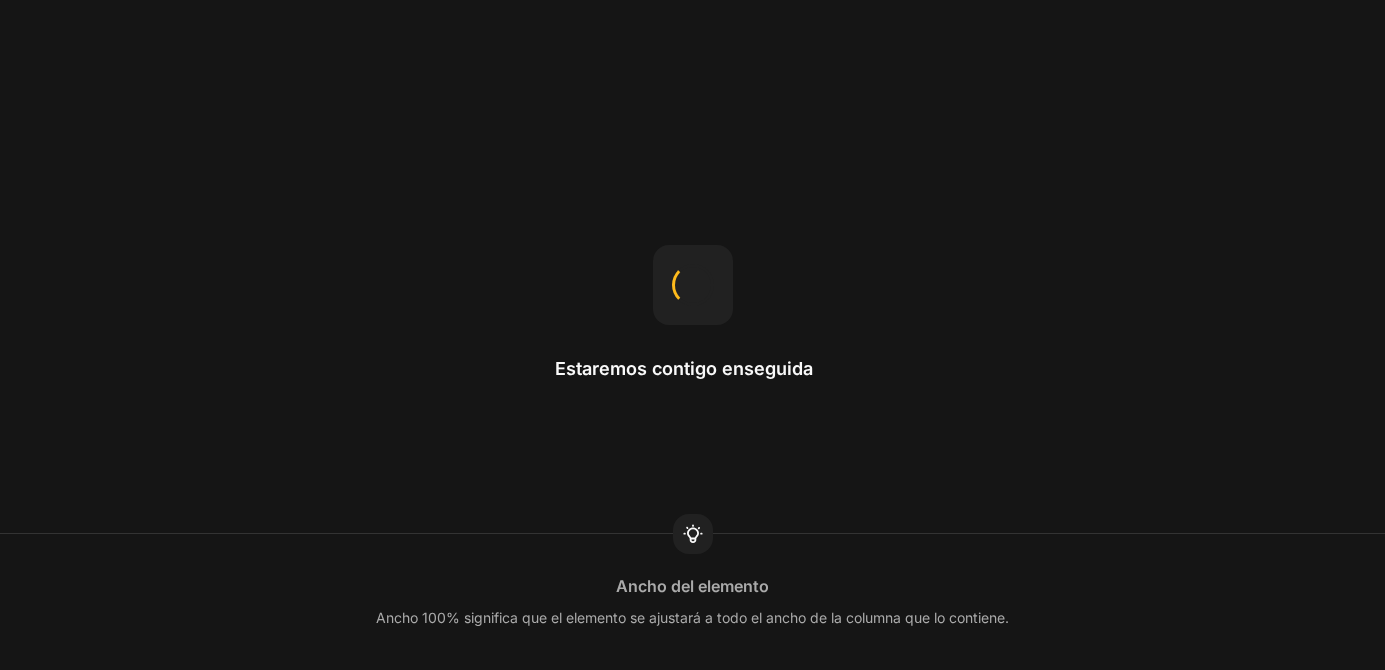 scroll, scrollTop: 0, scrollLeft: 0, axis: both 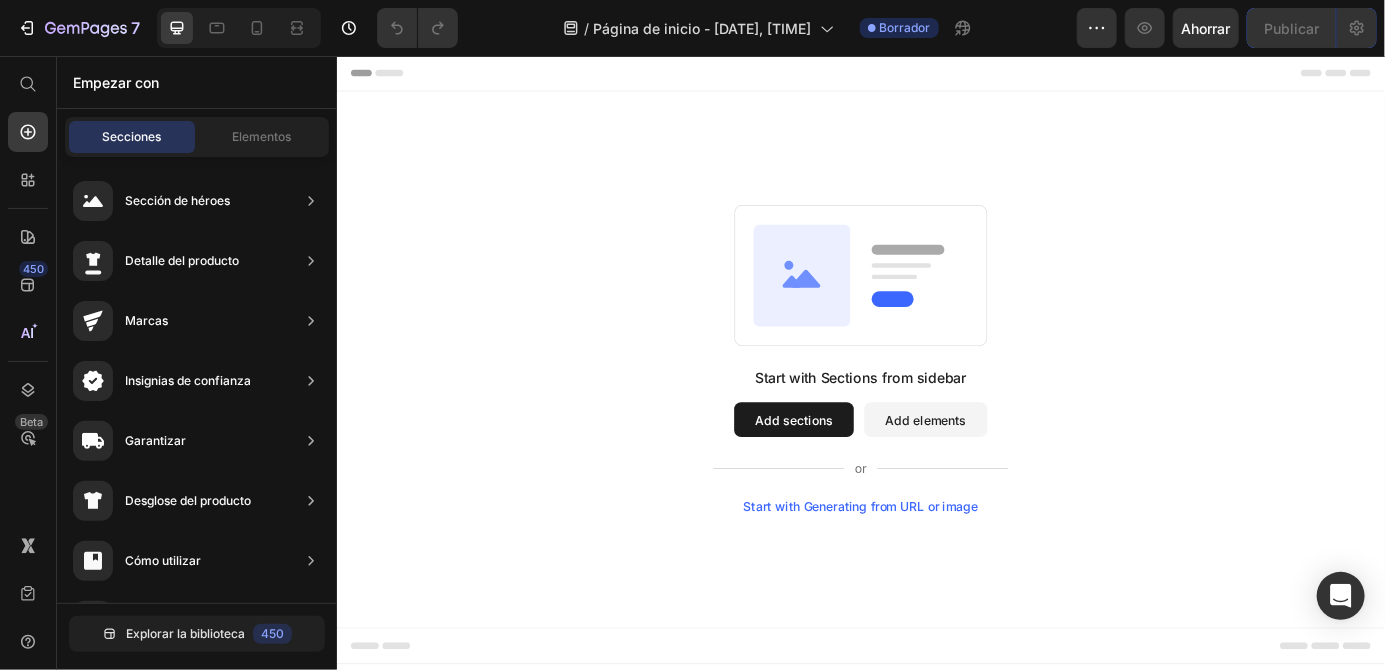 click on "Add sections" at bounding box center [859, 472] 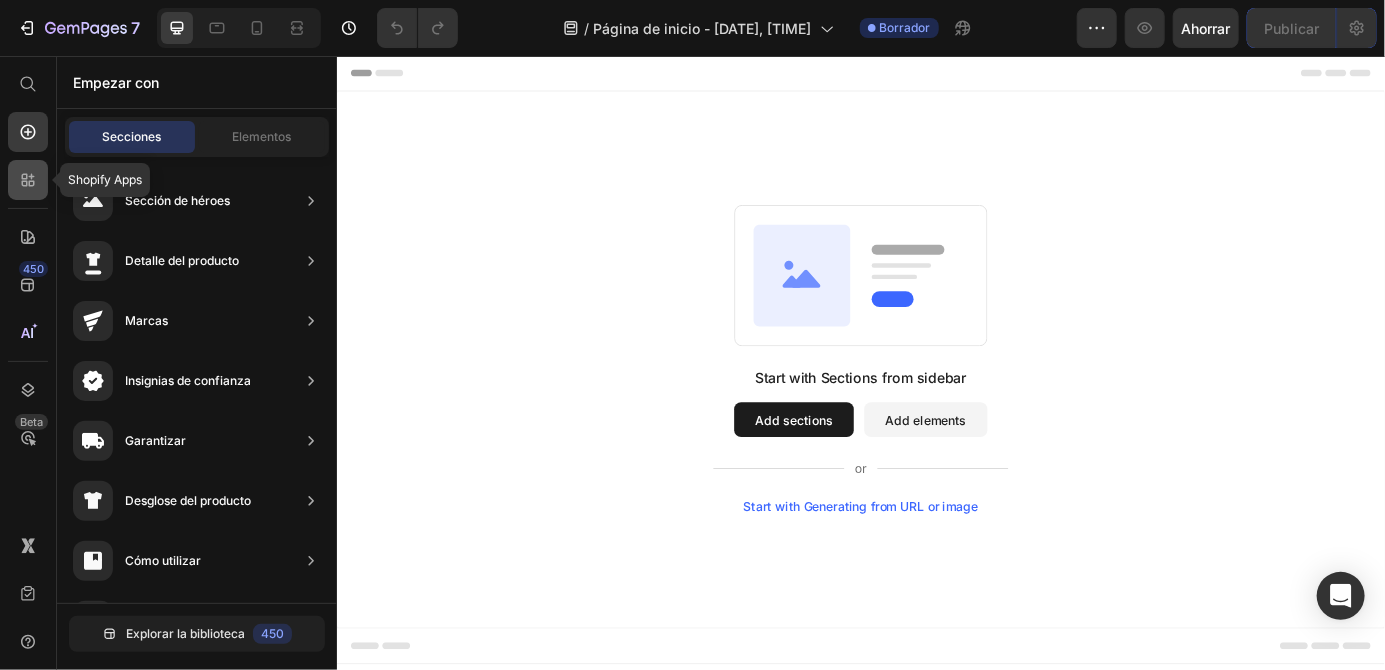 click 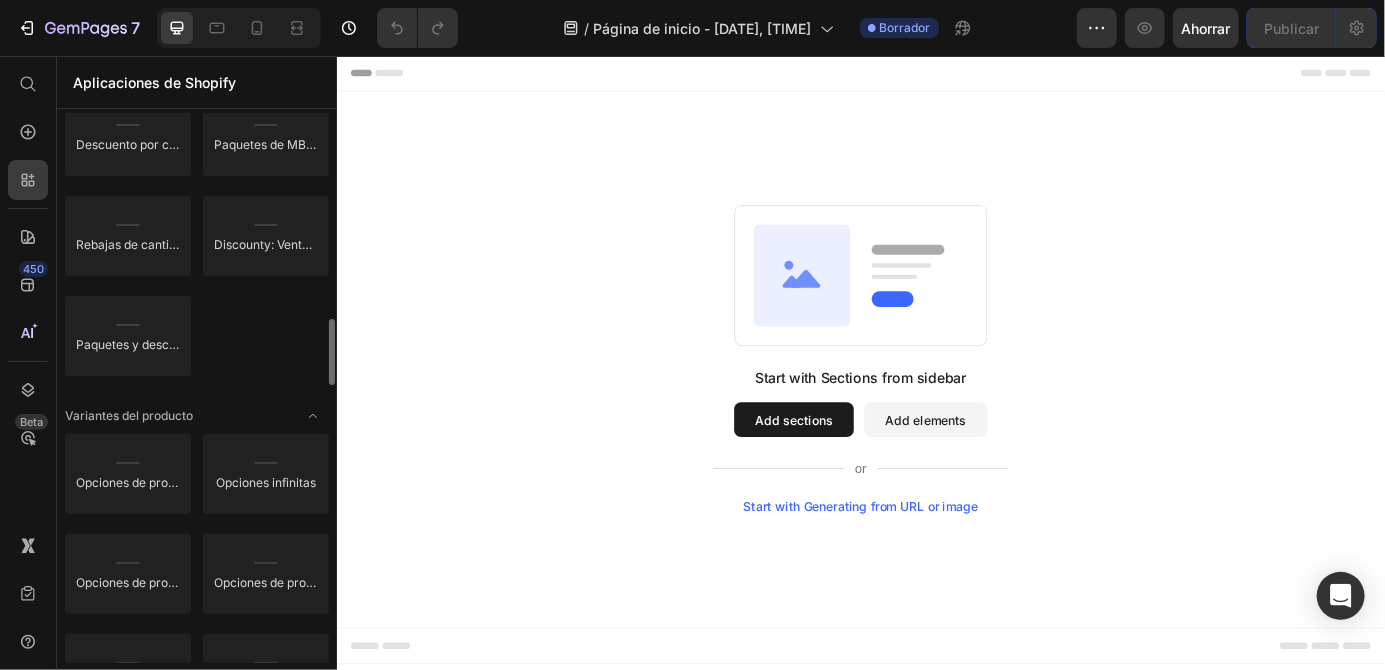 scroll, scrollTop: 1944, scrollLeft: 0, axis: vertical 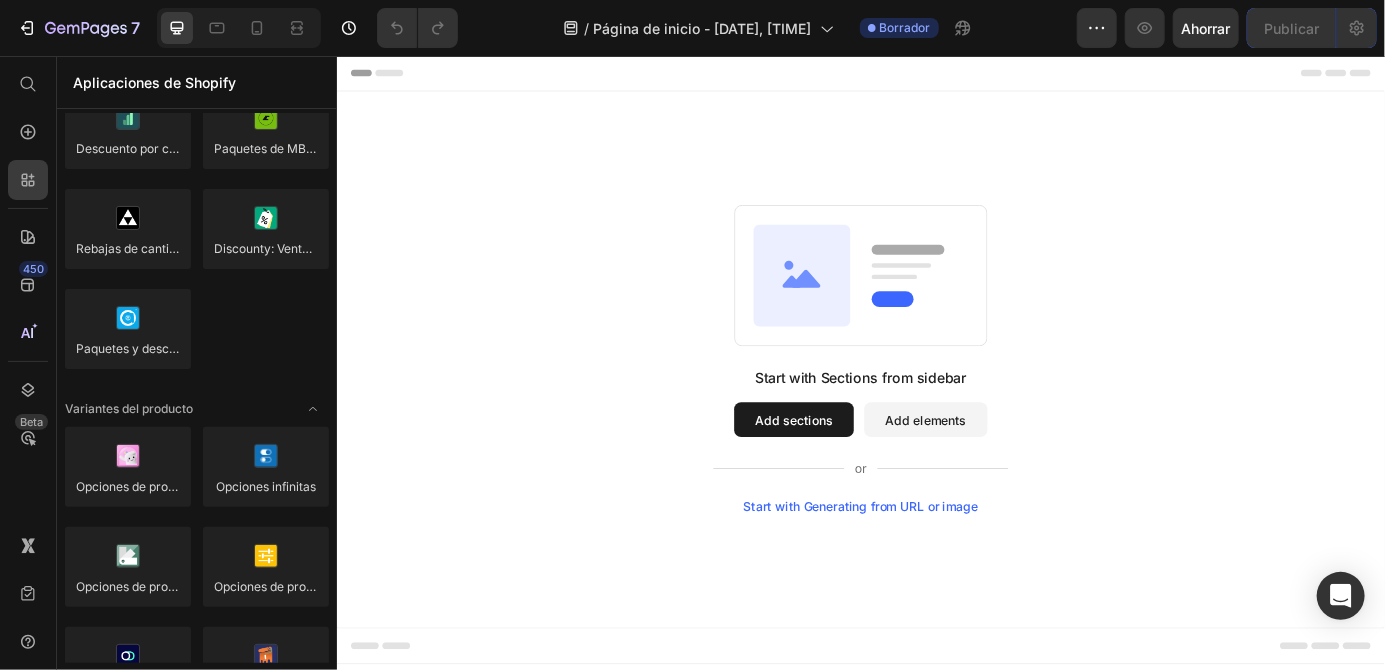 click 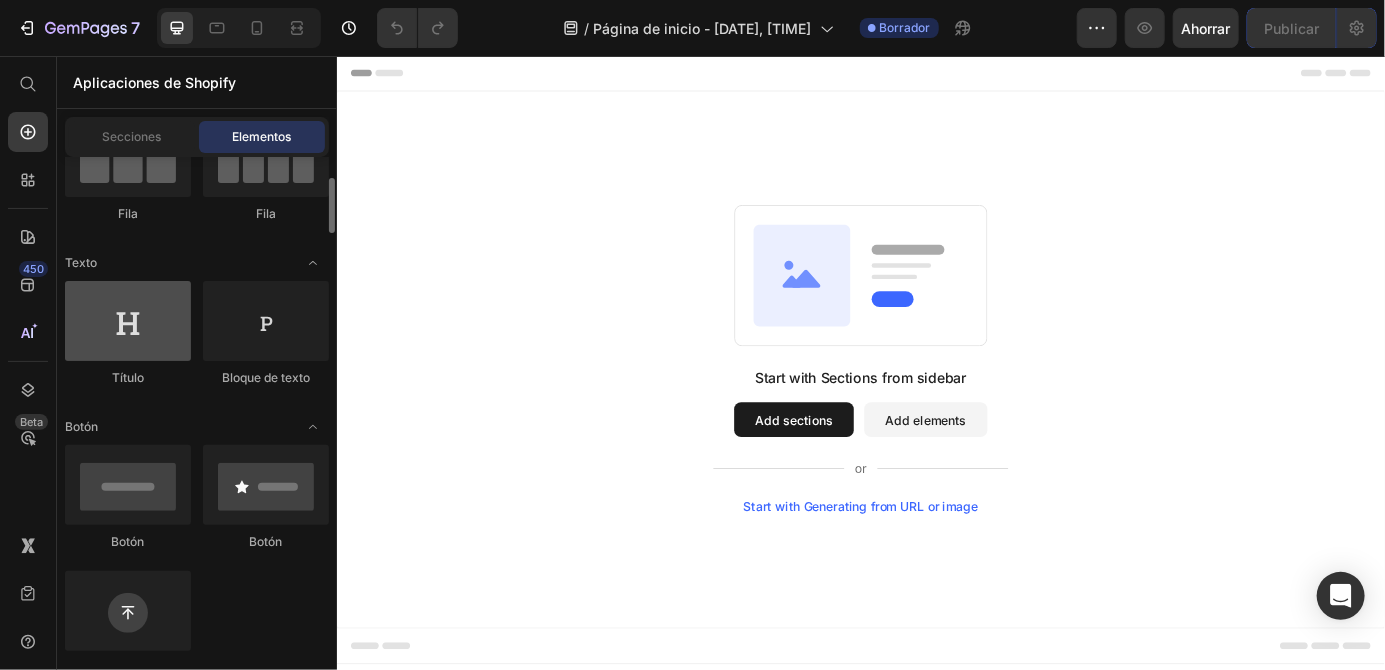 scroll, scrollTop: 212, scrollLeft: 0, axis: vertical 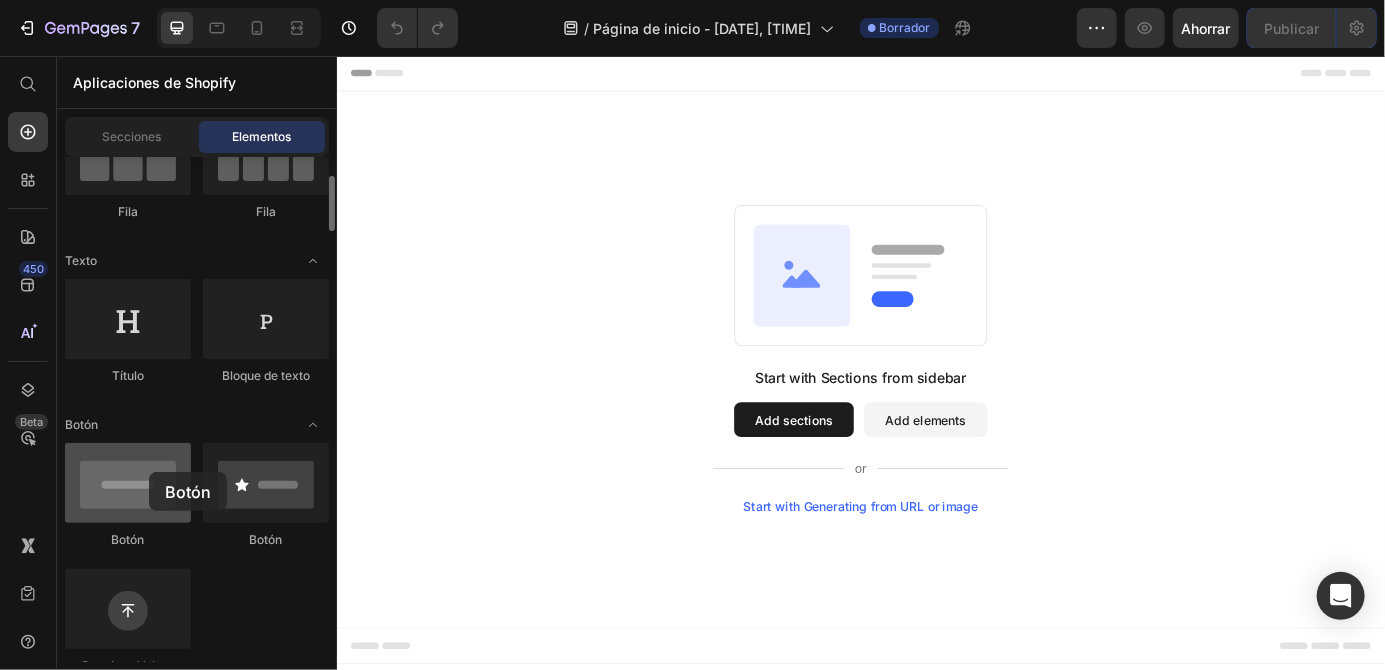 drag, startPoint x: 123, startPoint y: 466, endPoint x: 148, endPoint y: 472, distance: 25.70992 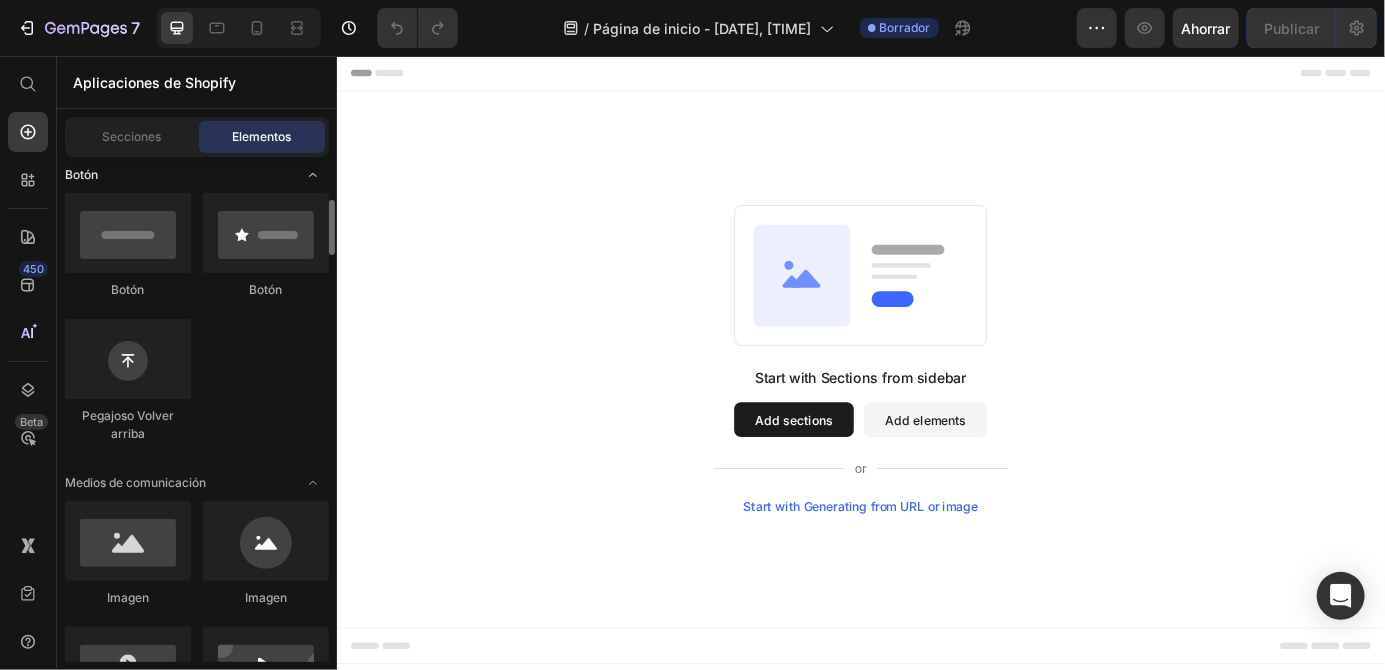 scroll, scrollTop: 463, scrollLeft: 0, axis: vertical 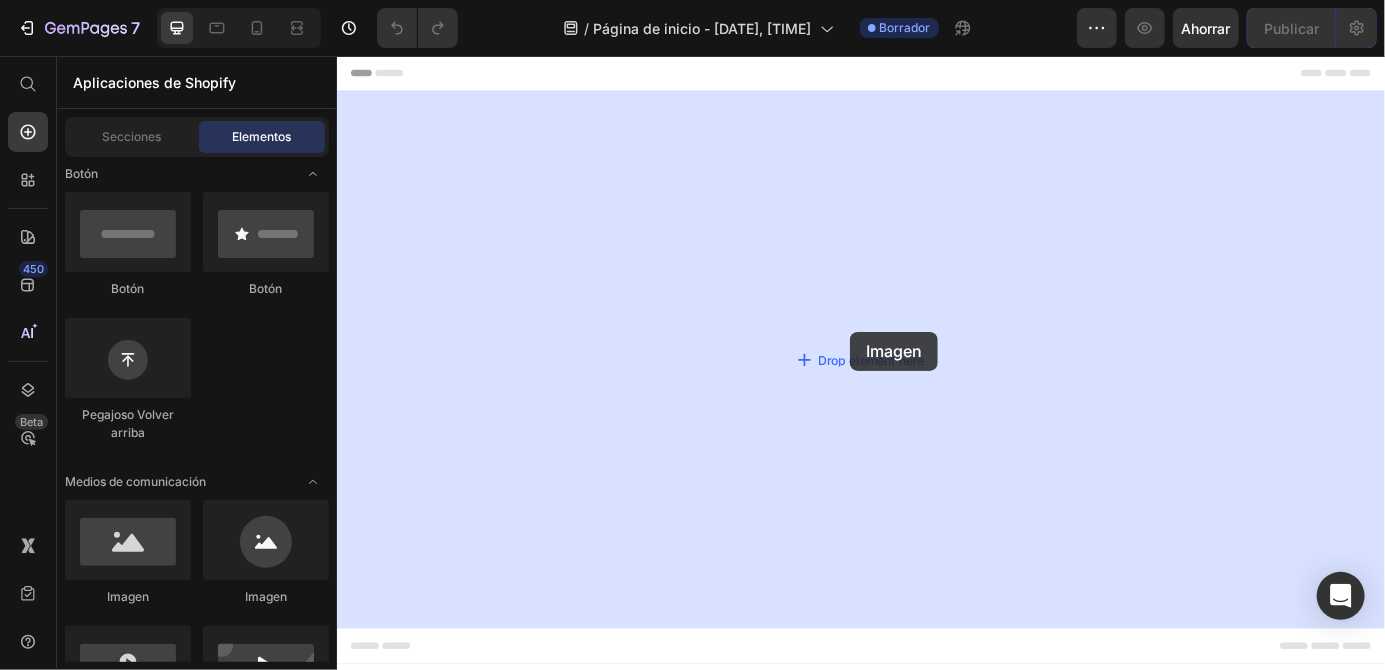 drag, startPoint x: 484, startPoint y: 570, endPoint x: 925, endPoint y: 379, distance: 480.58505 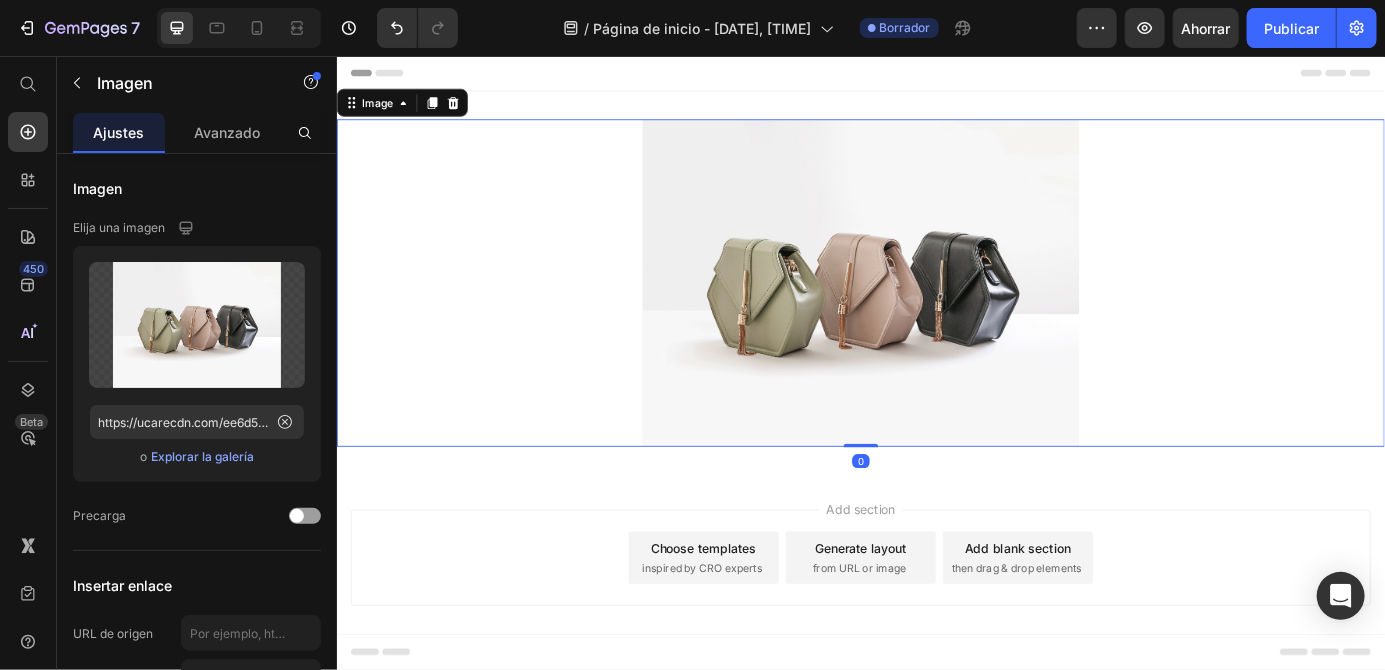 click at bounding box center (936, 315) 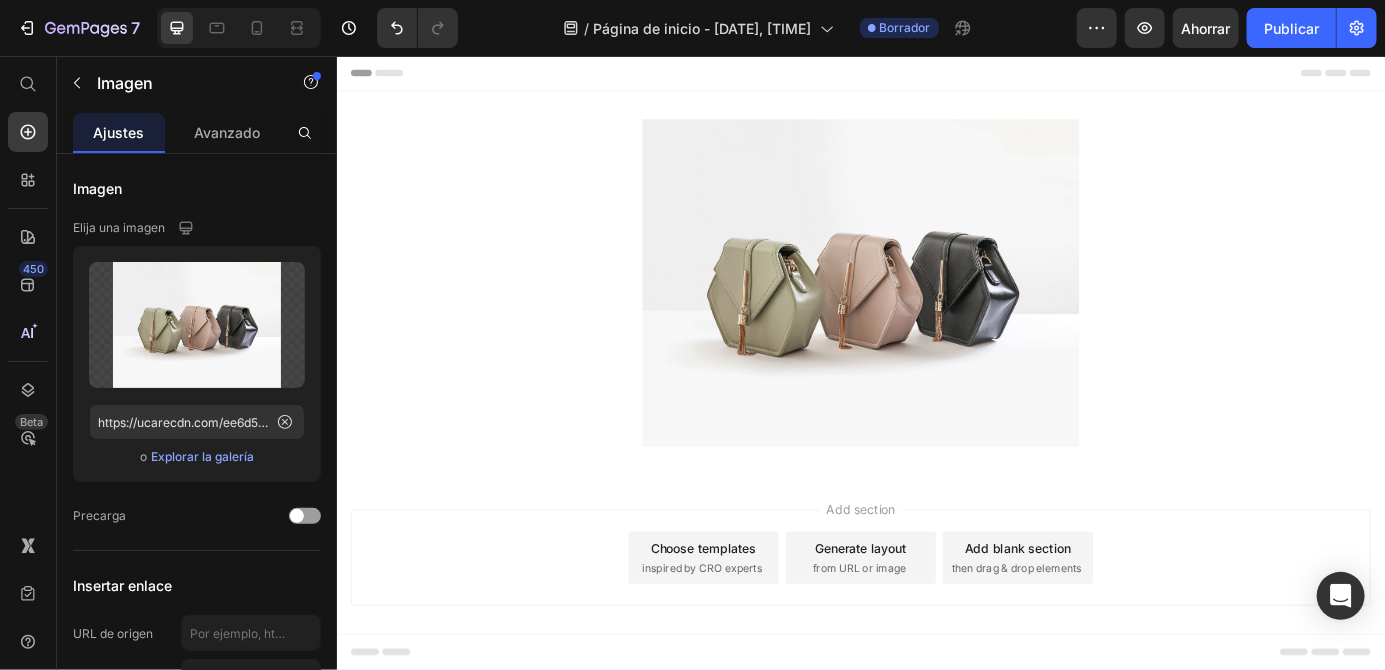 click on "Choose templates" at bounding box center (756, 619) 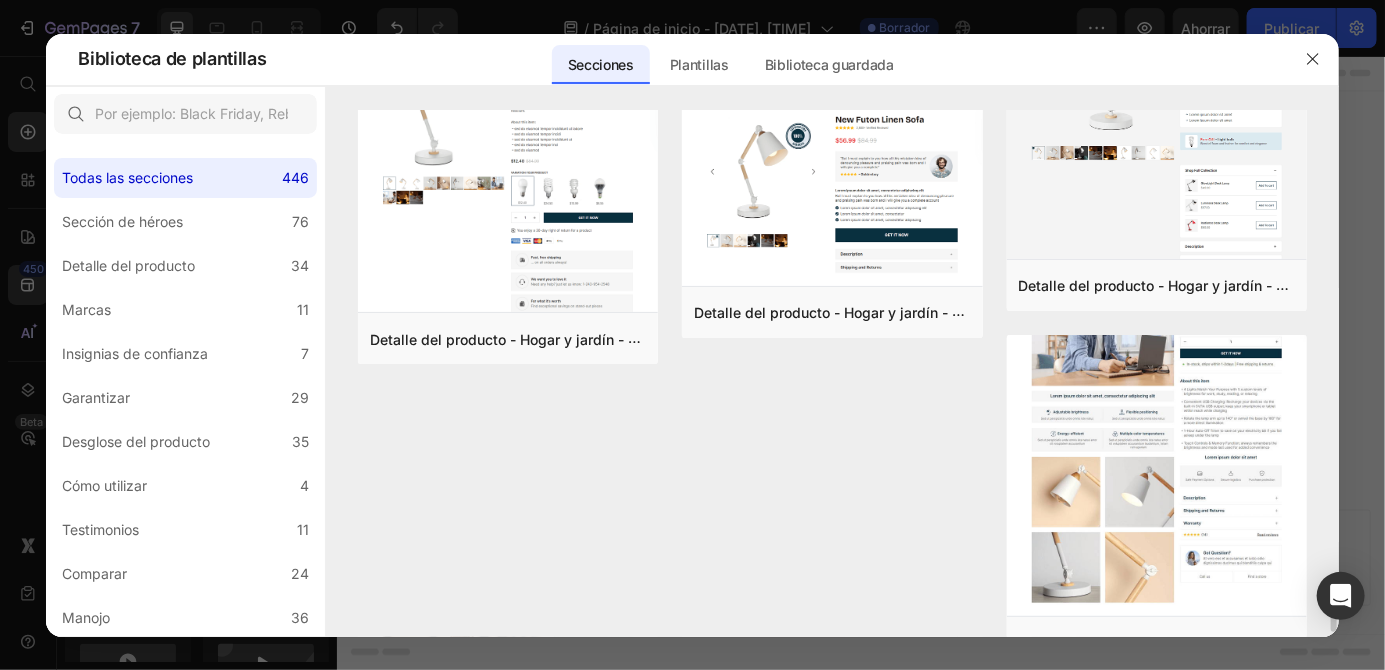 scroll, scrollTop: 4984, scrollLeft: 0, axis: vertical 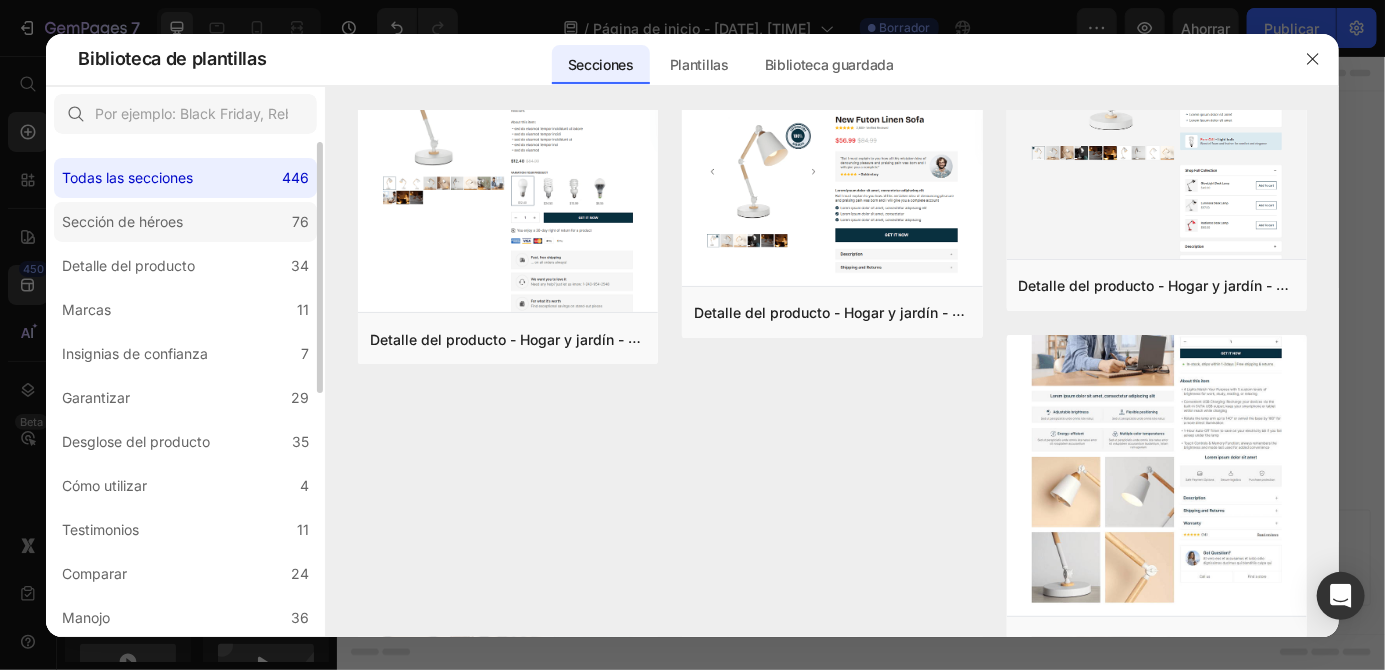 click on "Sección de héroes" at bounding box center [122, 221] 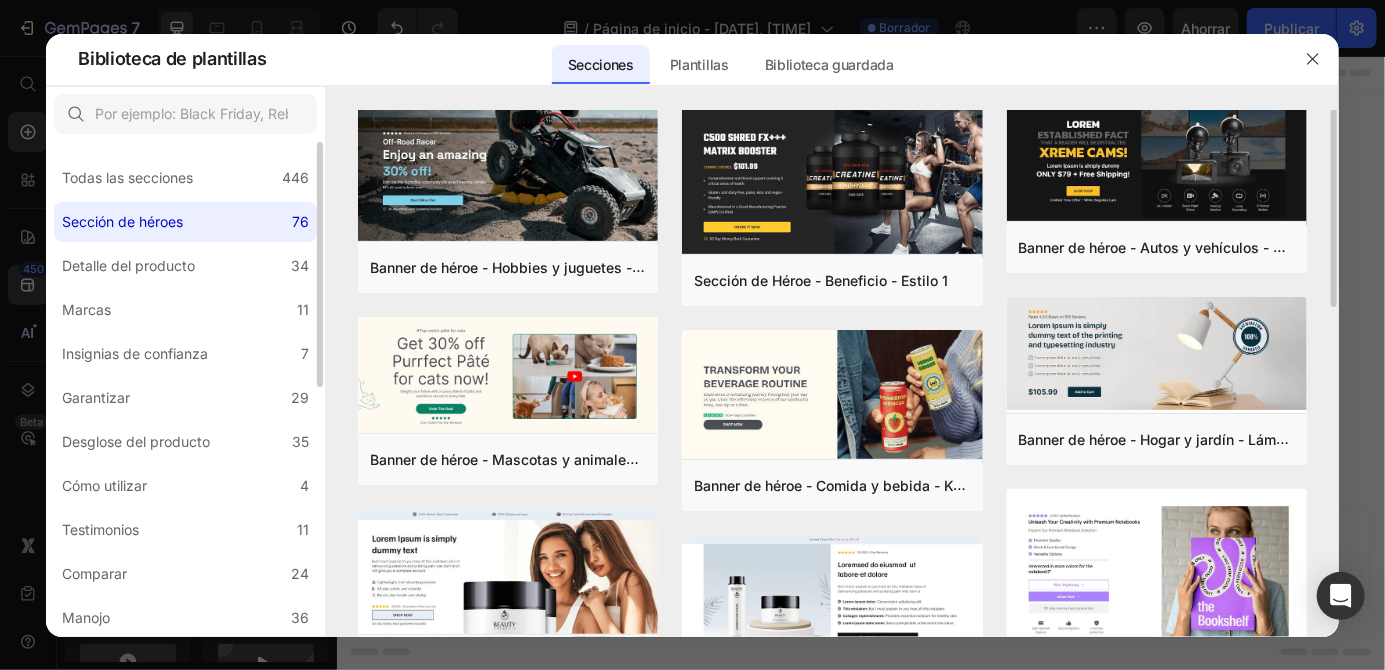scroll, scrollTop: 0, scrollLeft: 0, axis: both 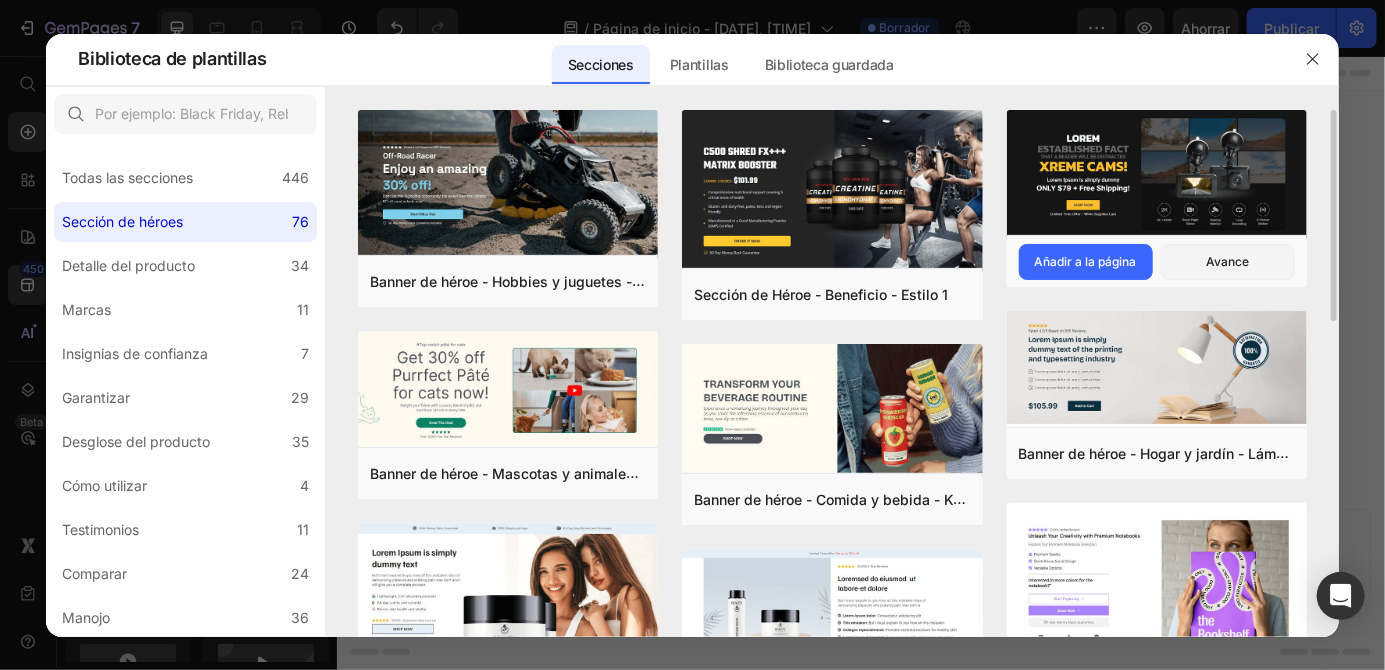 click at bounding box center (1157, 175) 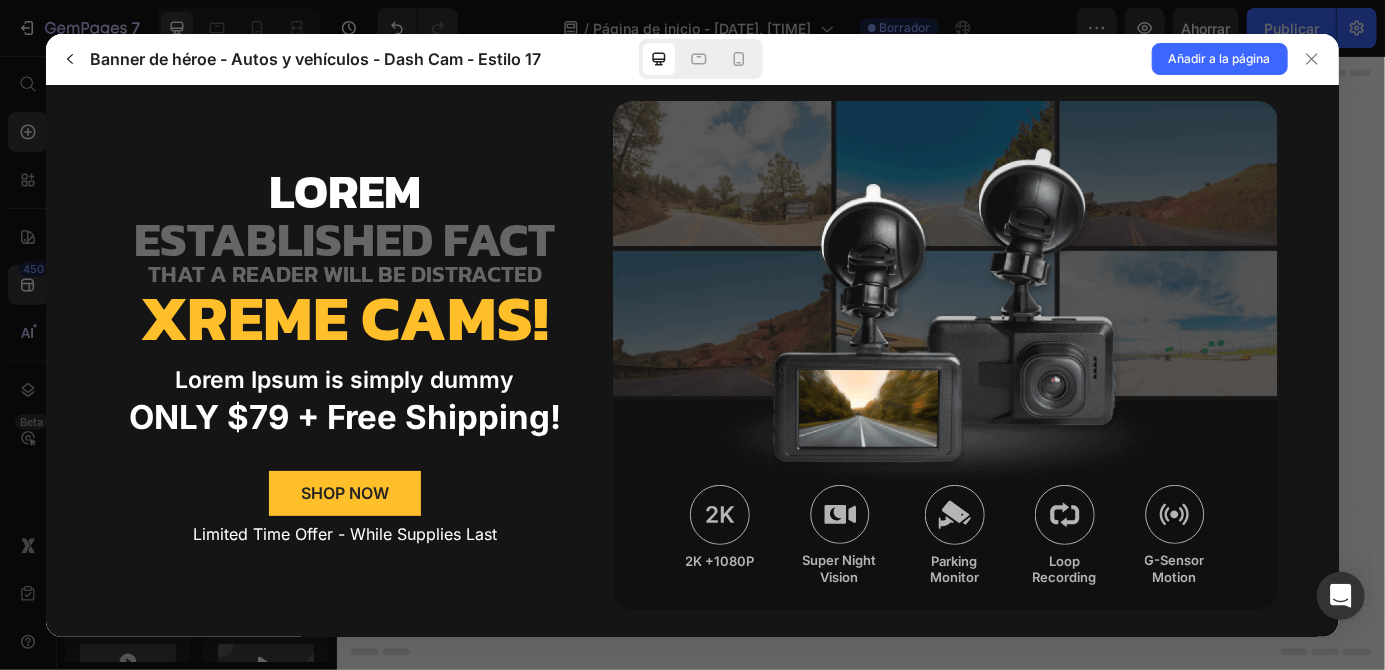 scroll, scrollTop: 32, scrollLeft: 0, axis: vertical 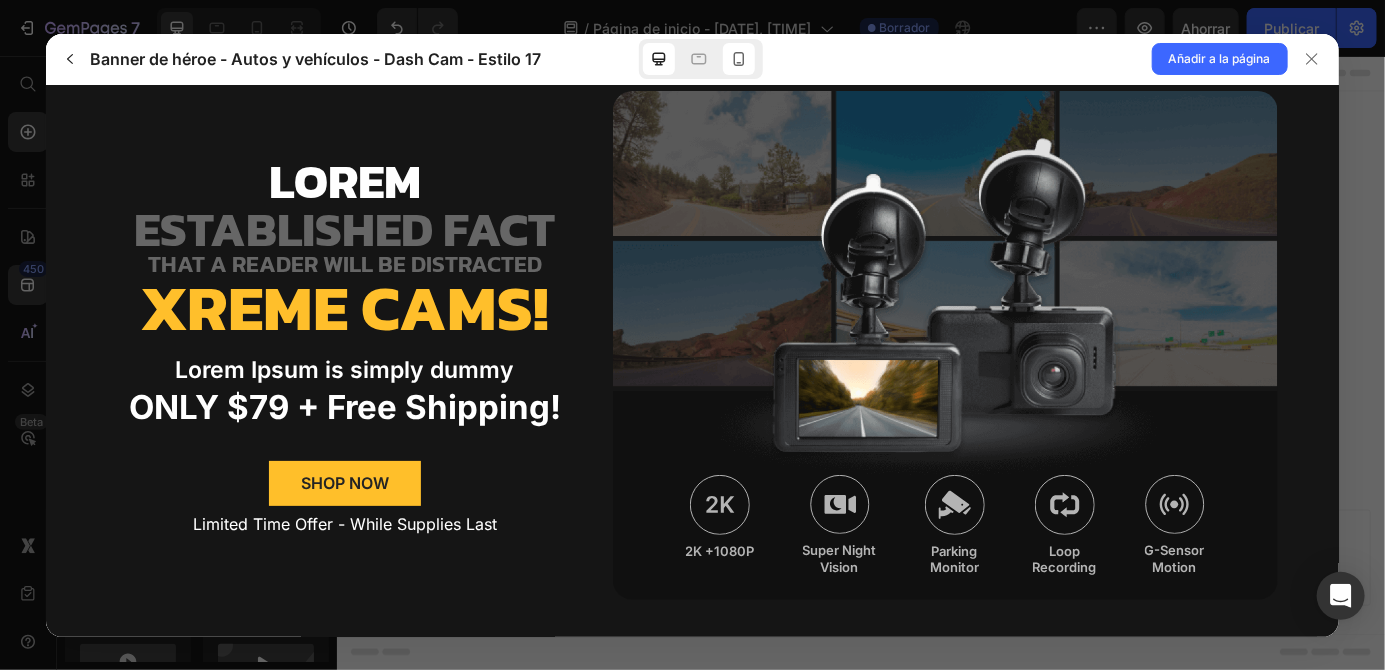 click 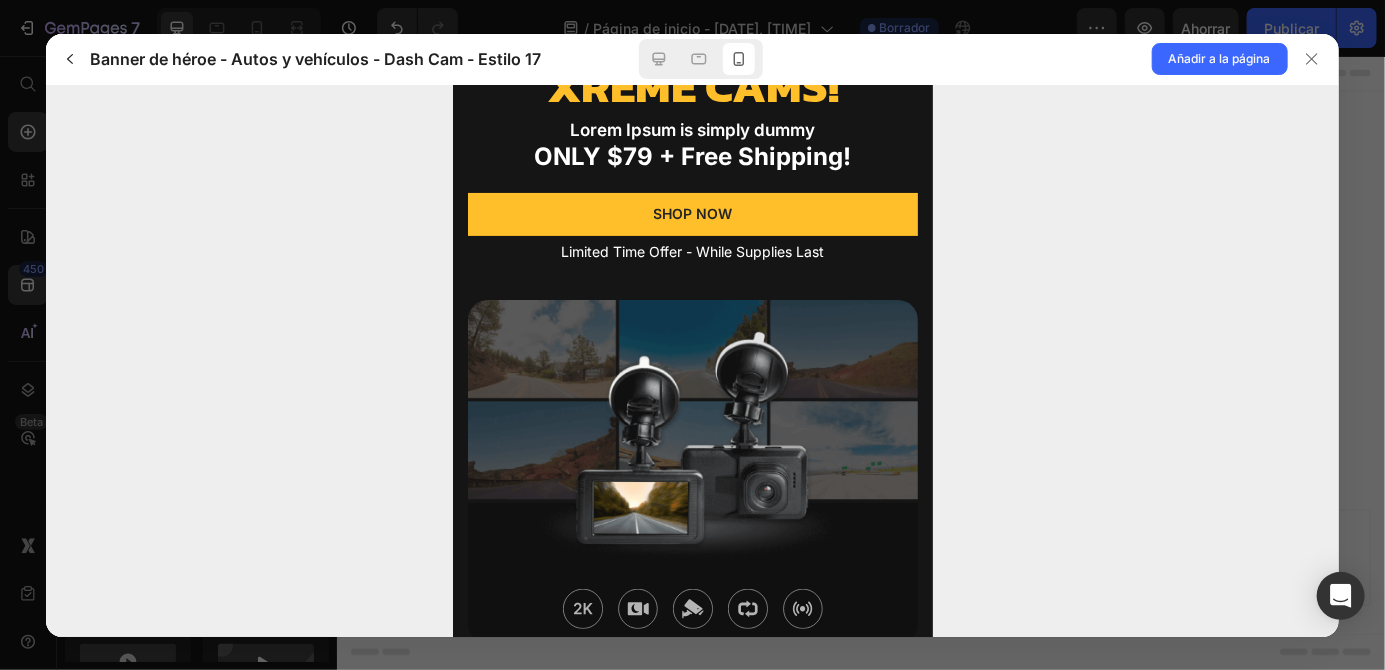 scroll, scrollTop: 177, scrollLeft: 0, axis: vertical 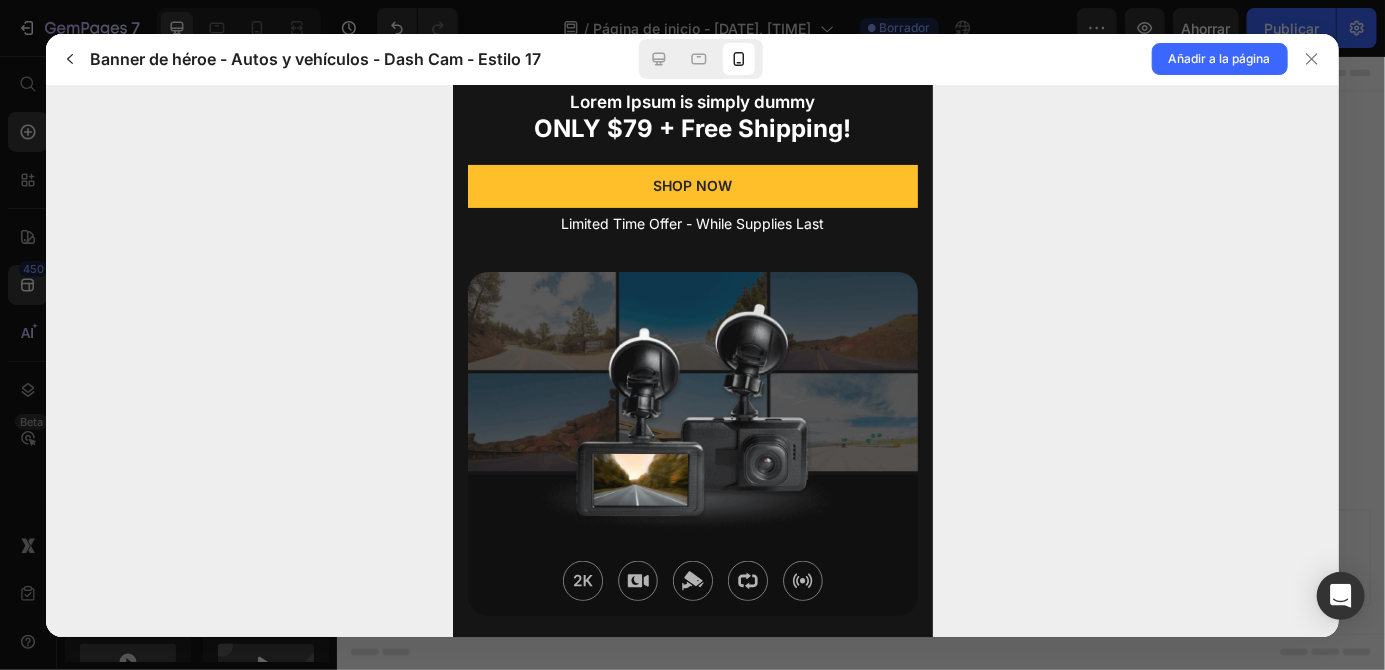 click at bounding box center (637, 579) 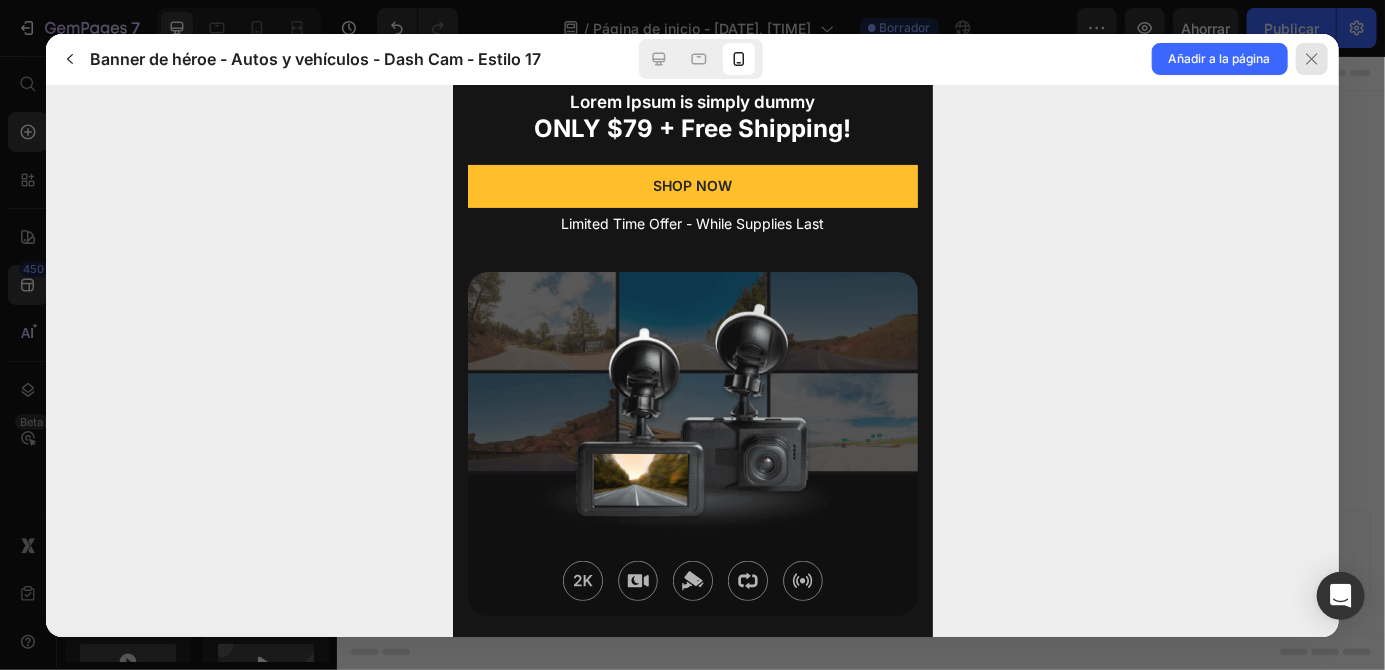 click 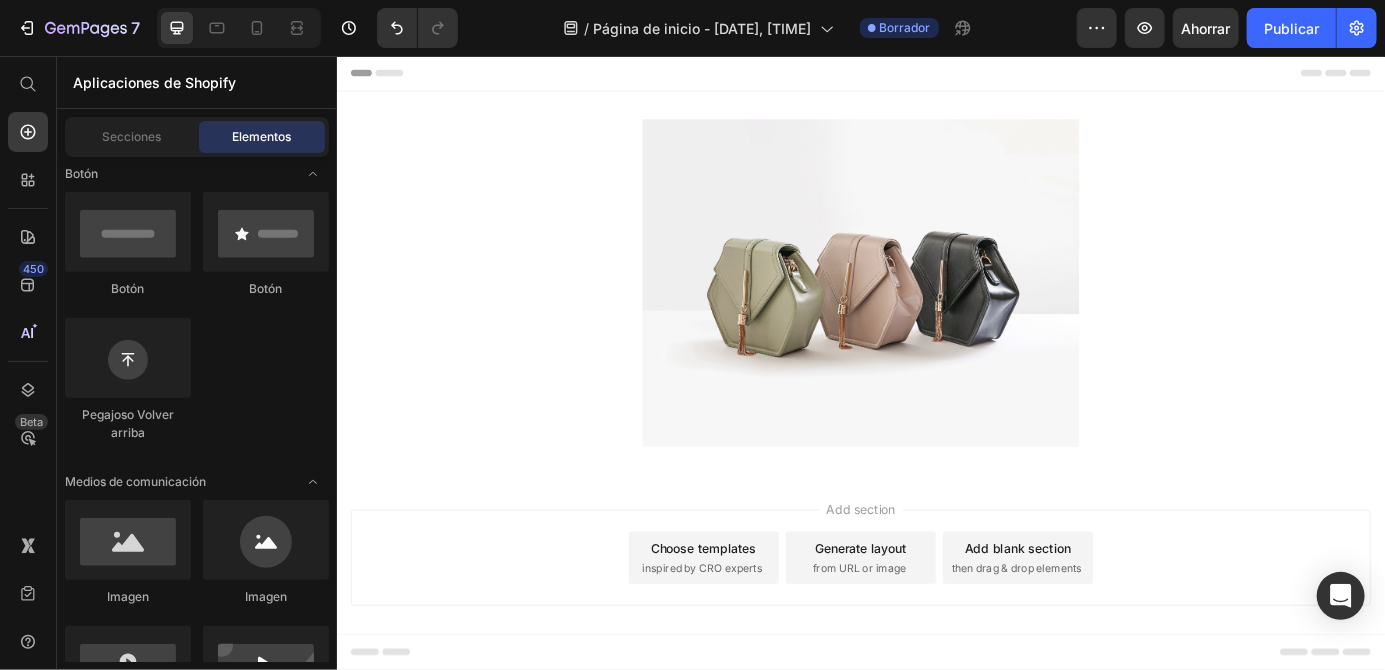 click on "inspired by CRO experts" at bounding box center [754, 643] 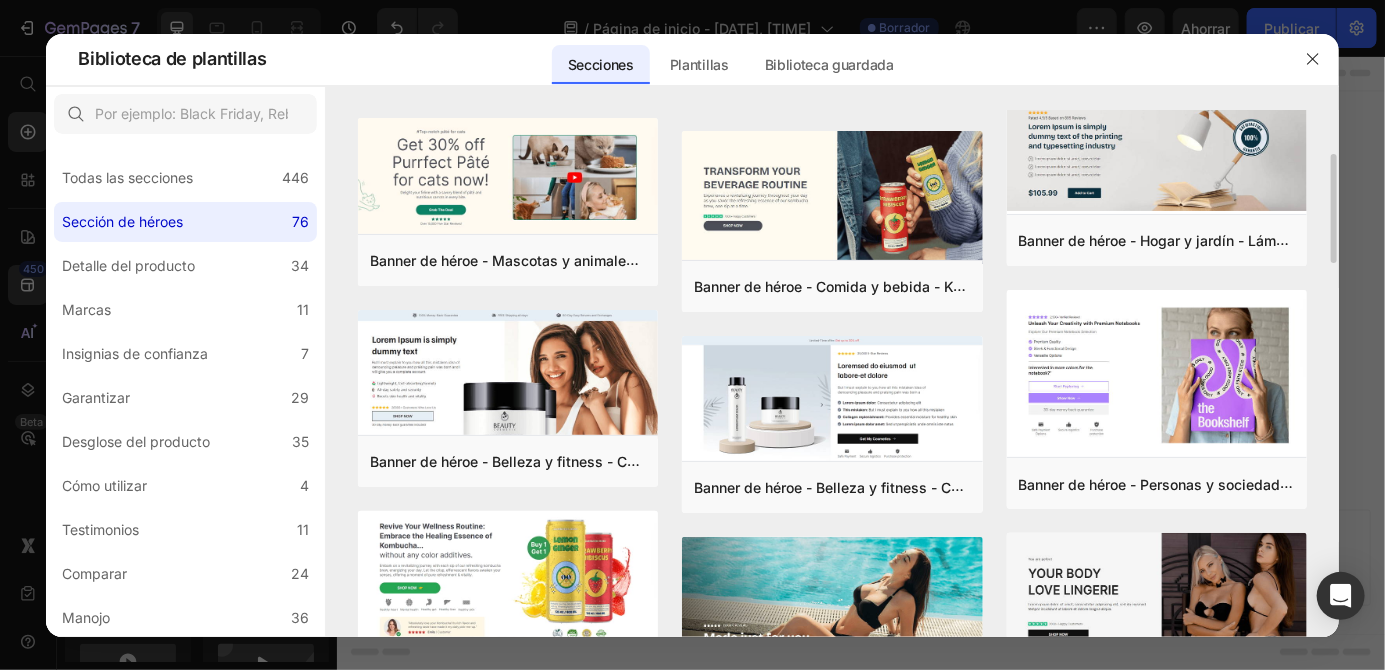 scroll, scrollTop: 0, scrollLeft: 0, axis: both 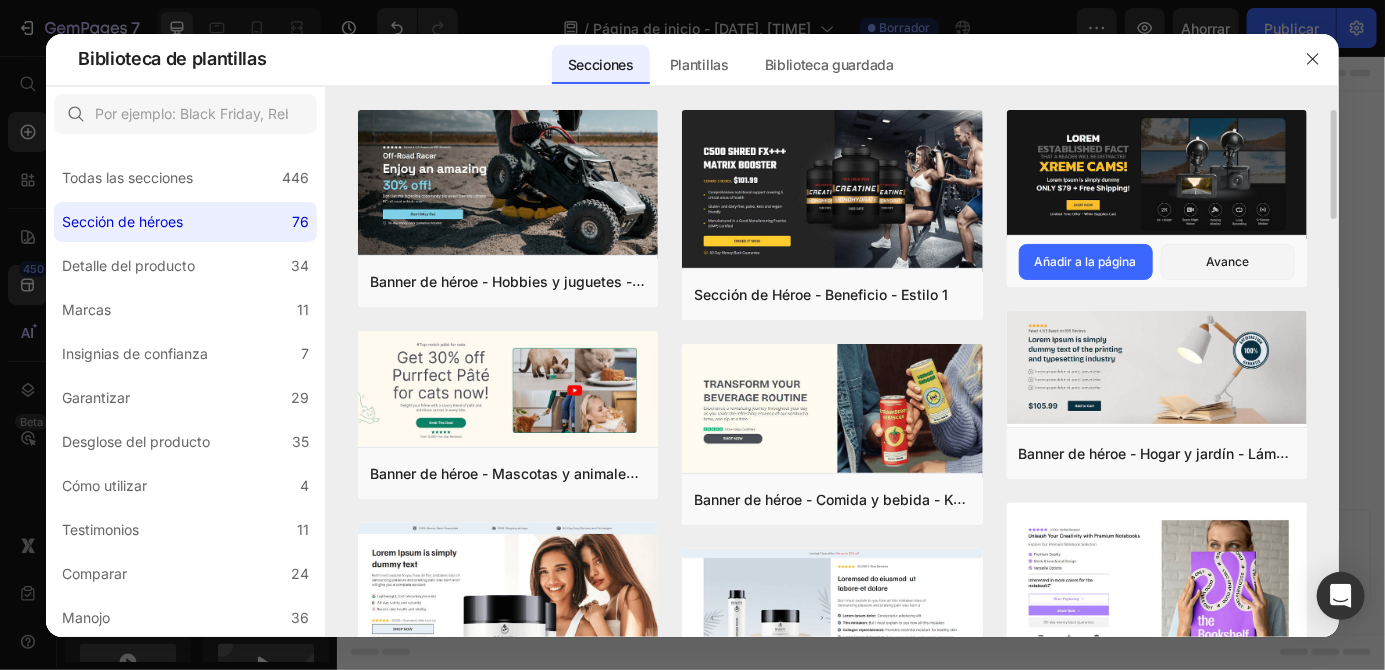 click at bounding box center [1157, 175] 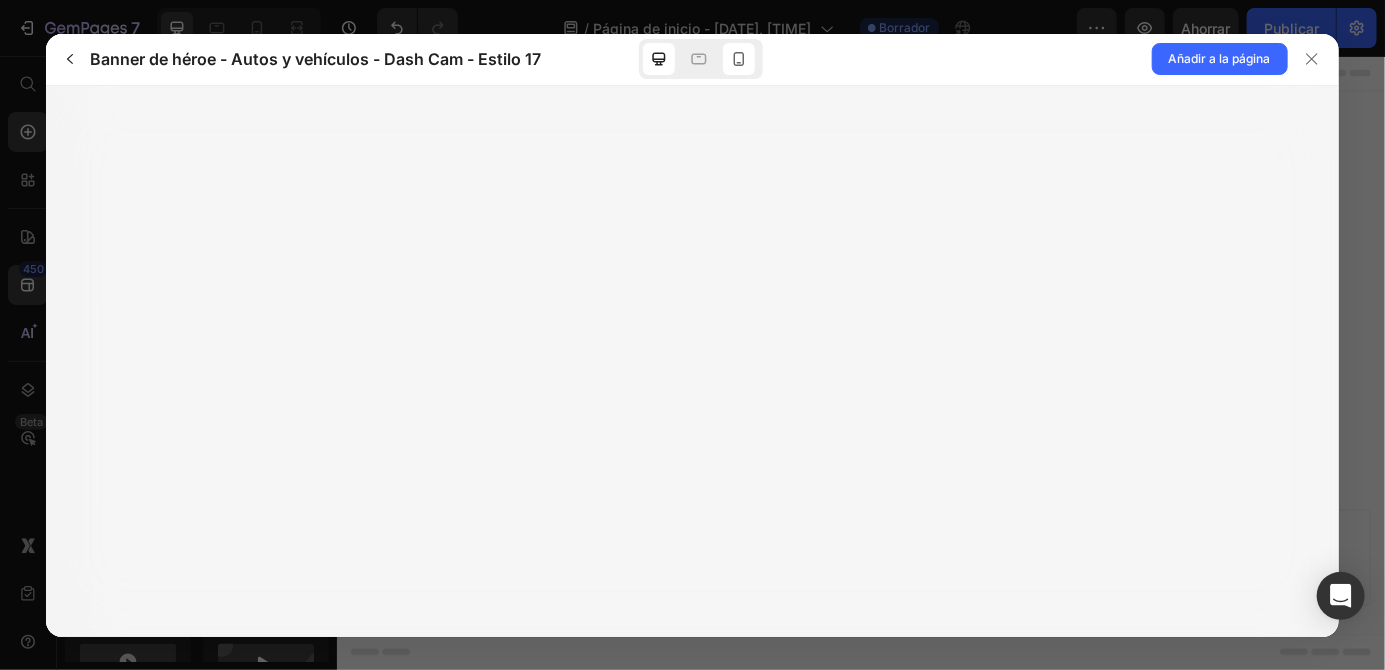 click 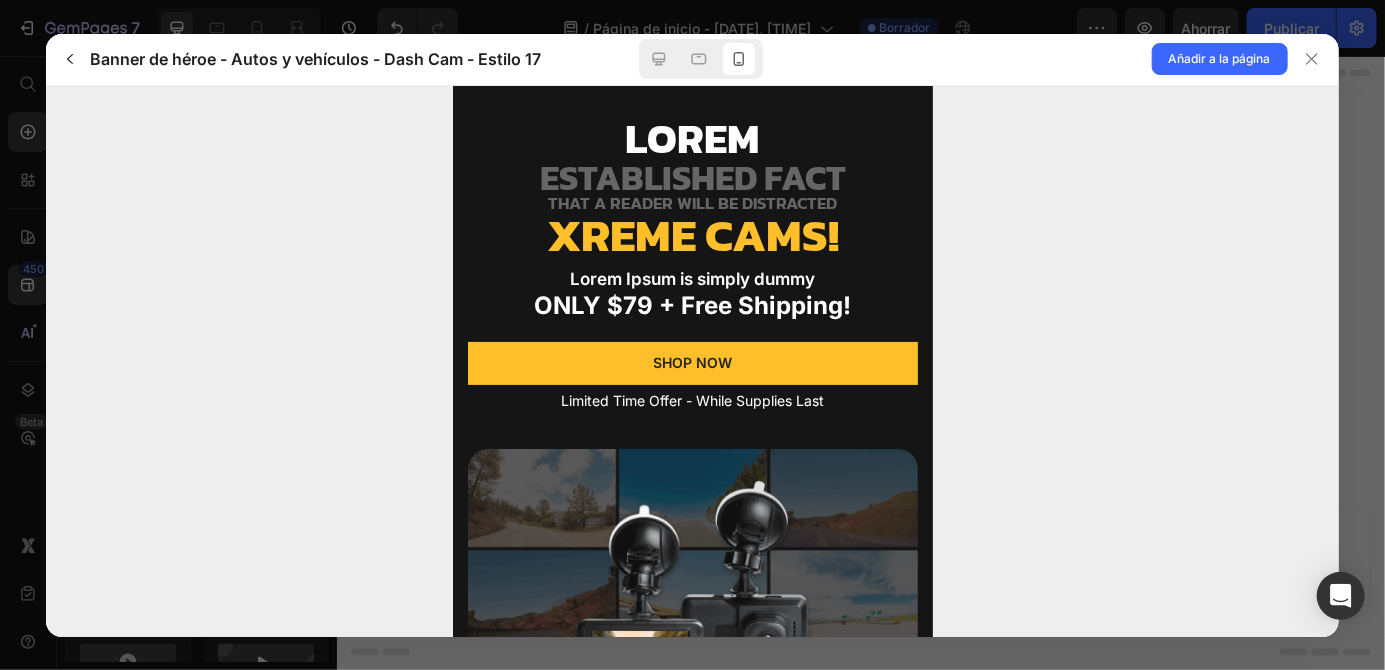 scroll, scrollTop: 0, scrollLeft: 0, axis: both 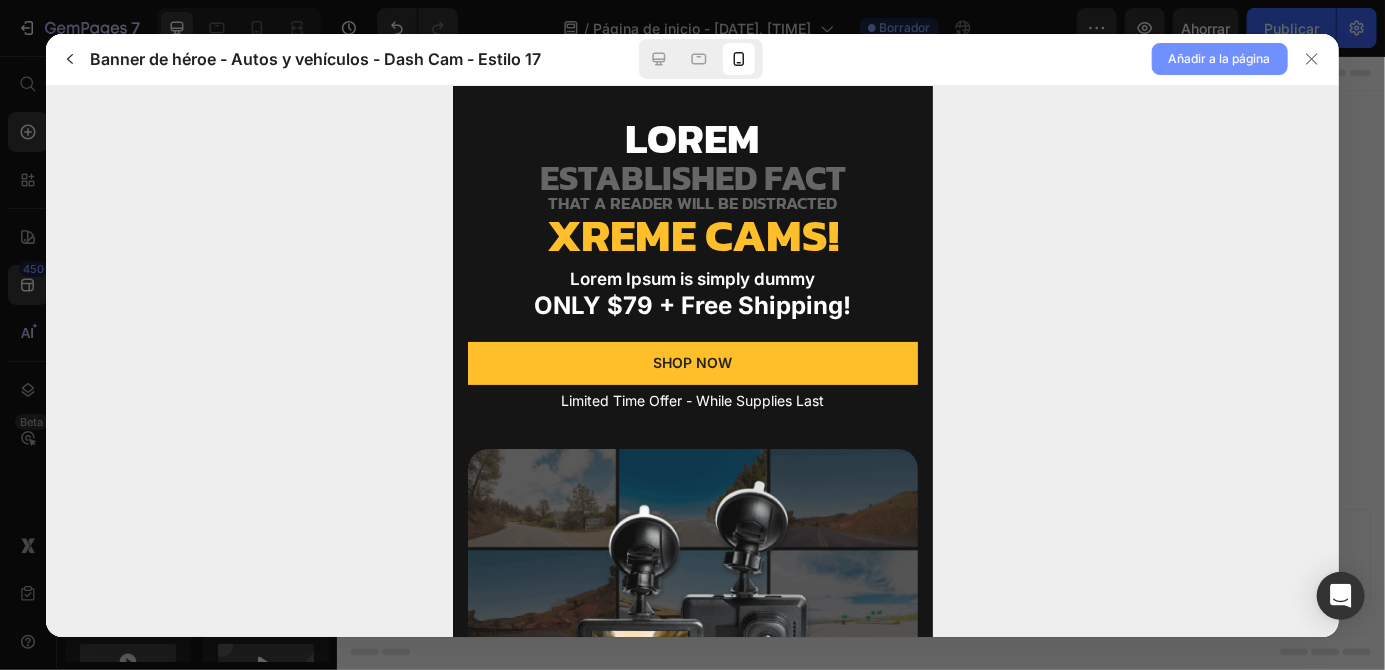 click on "Añadir a la página" 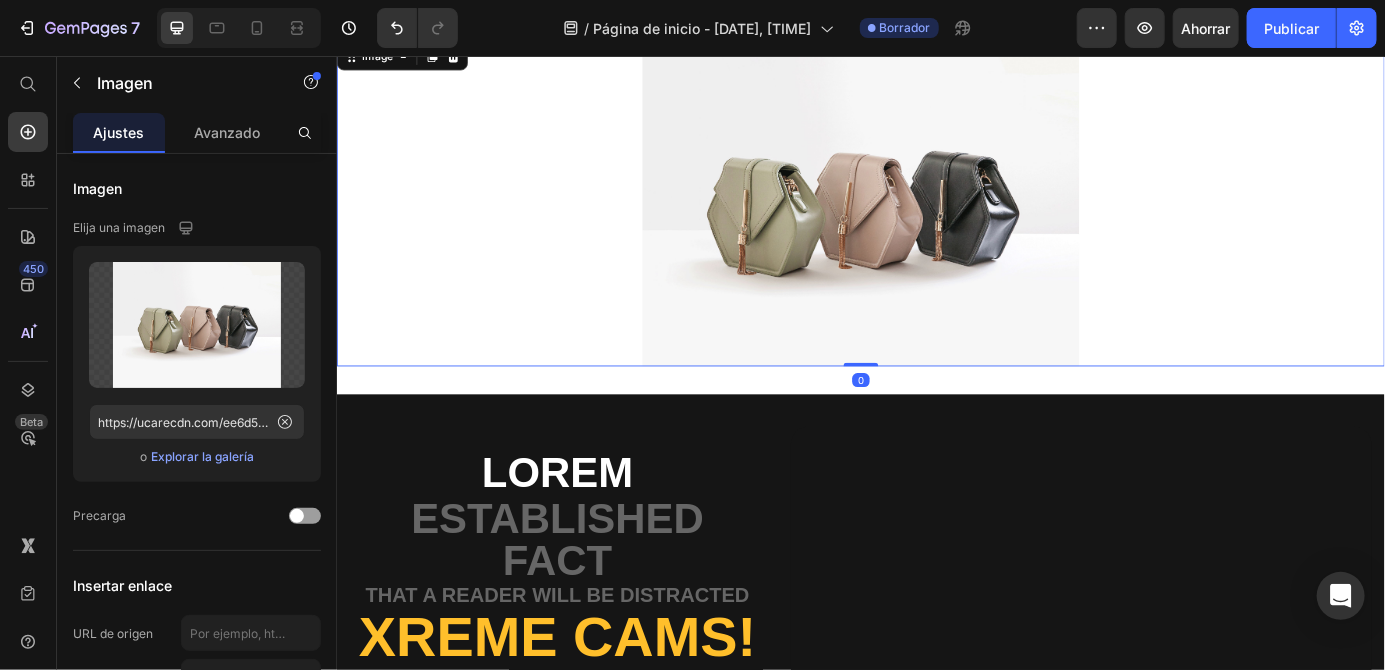 scroll, scrollTop: 0, scrollLeft: 0, axis: both 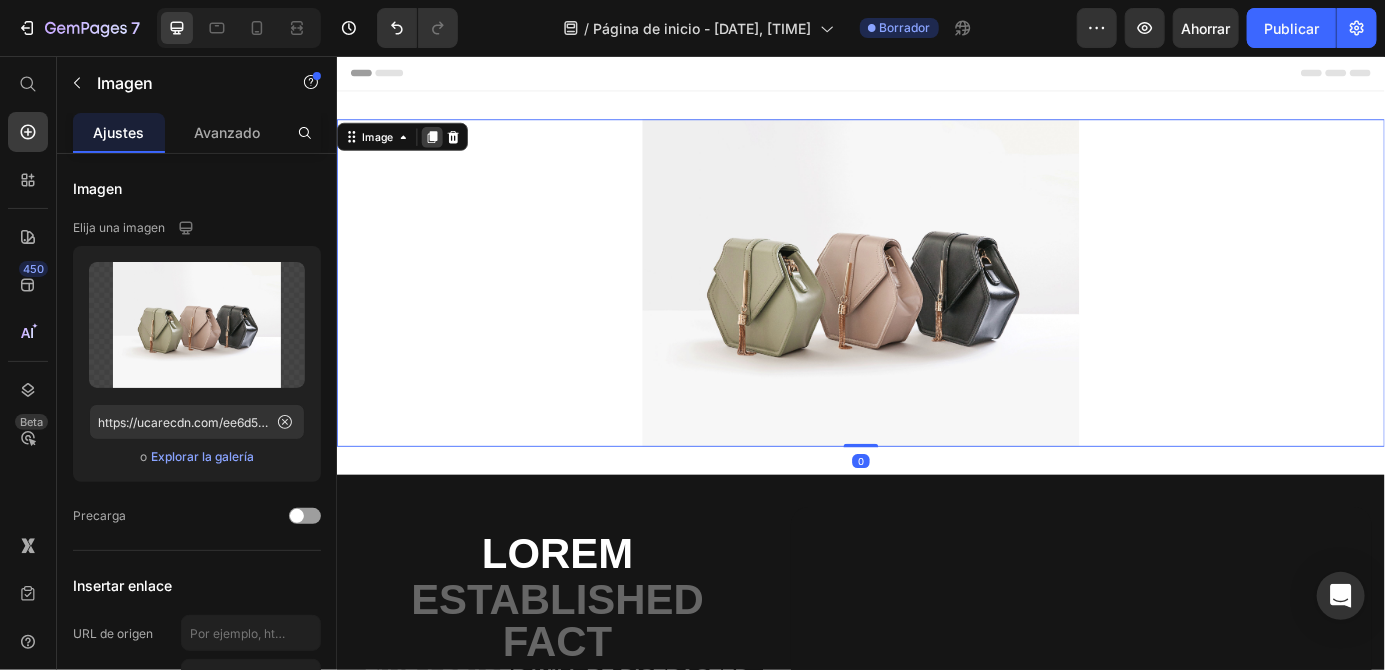 click 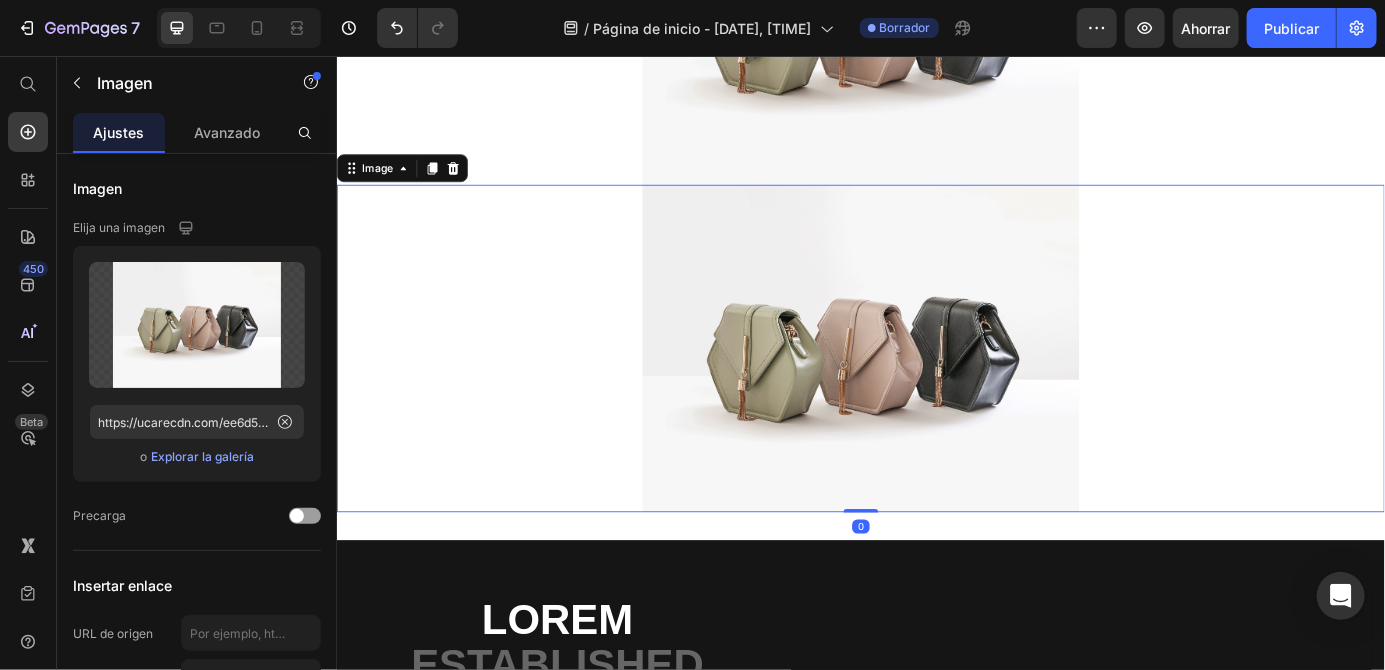 scroll, scrollTop: 283, scrollLeft: 0, axis: vertical 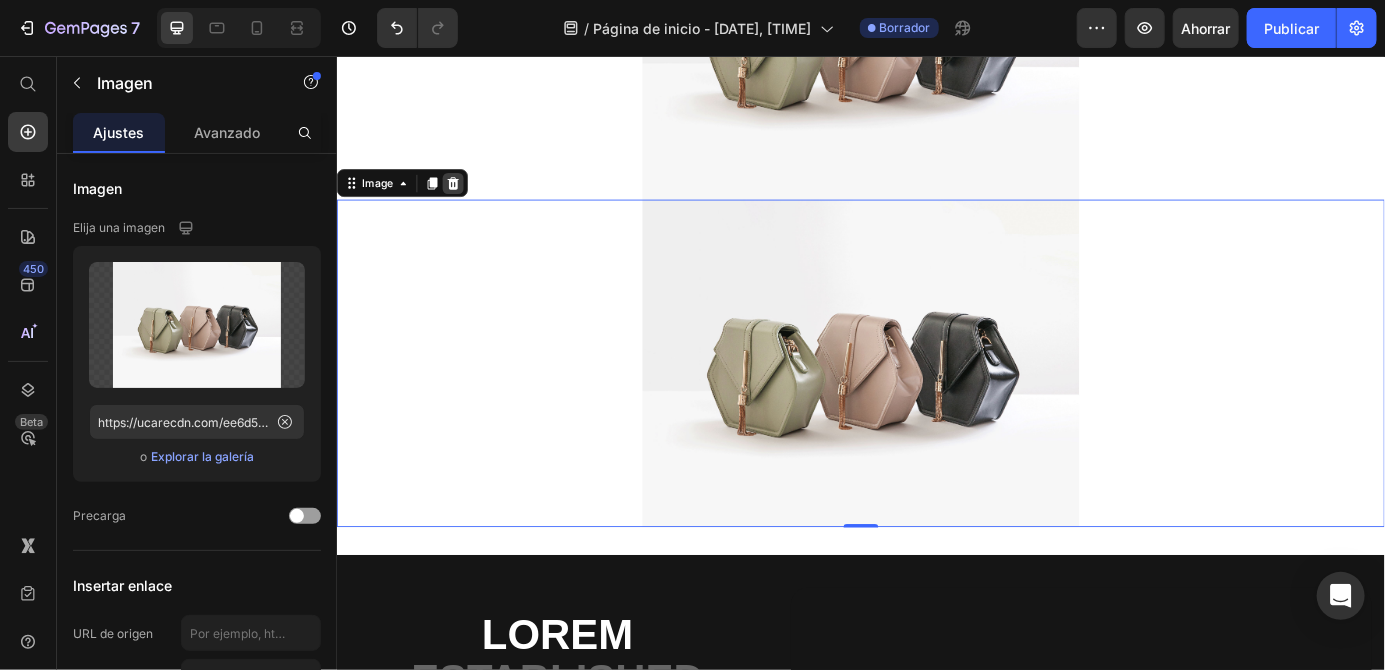 click 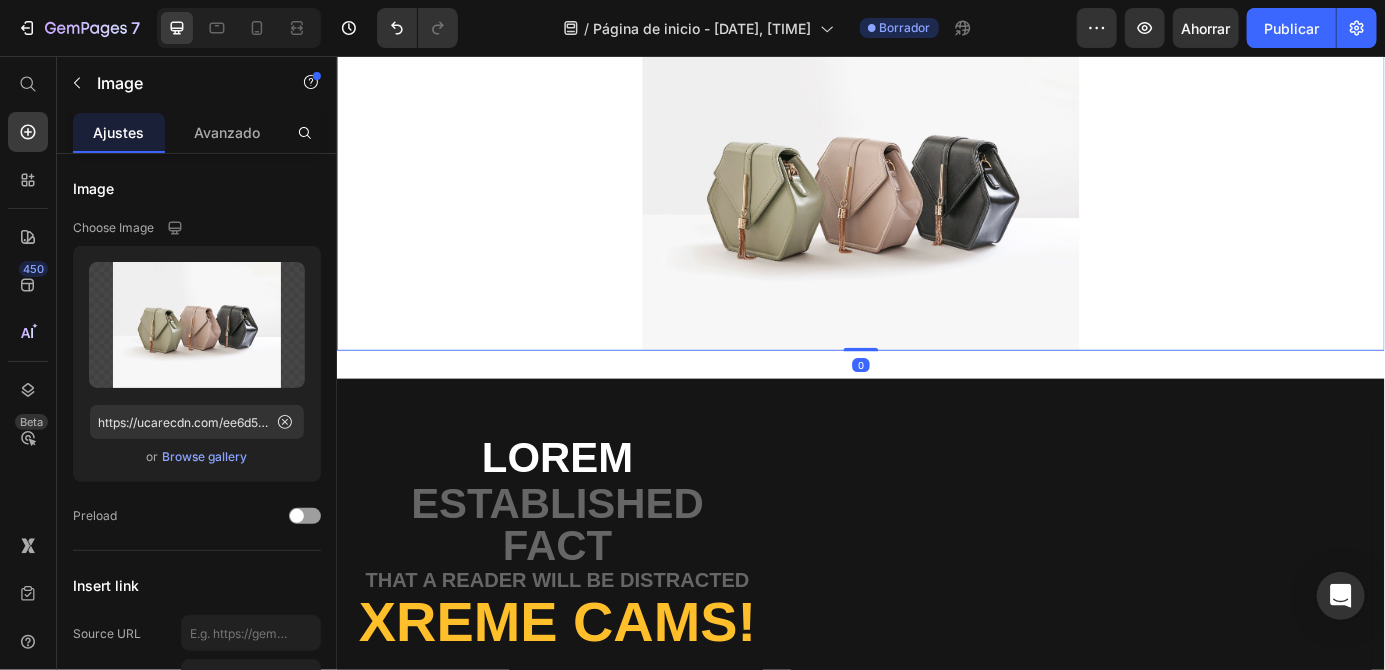 scroll, scrollTop: 80, scrollLeft: 0, axis: vertical 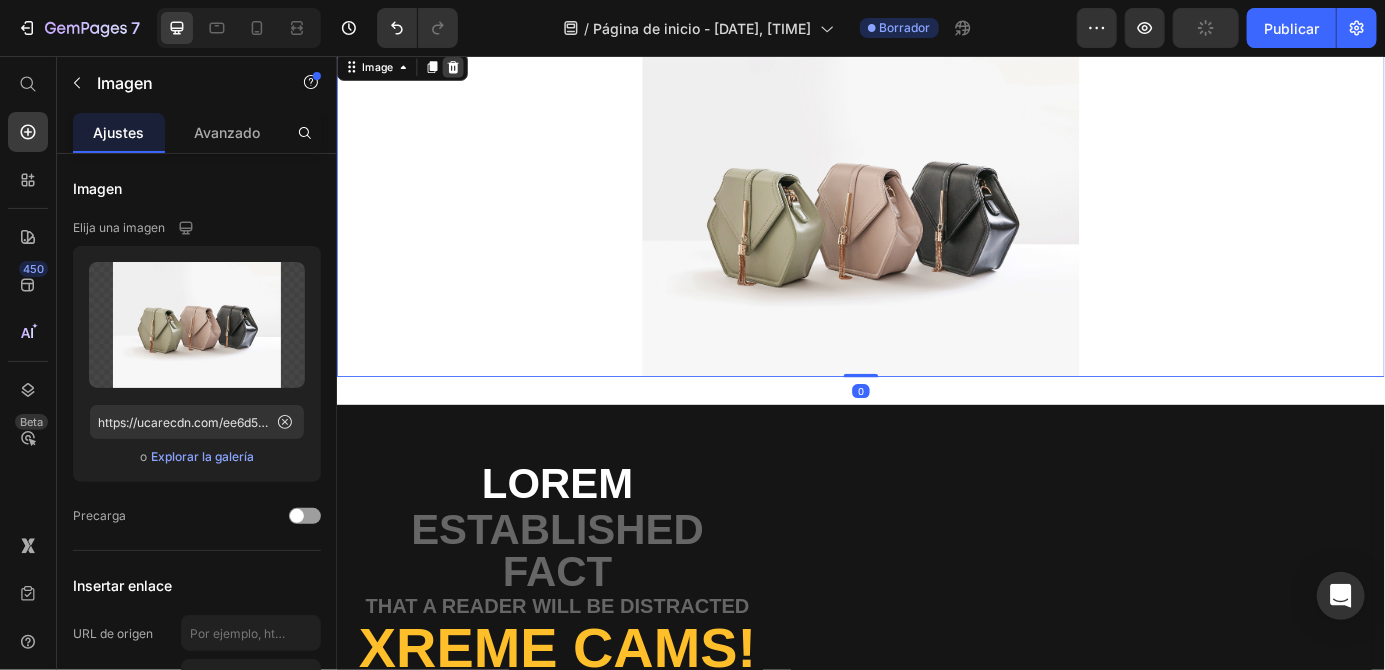 click 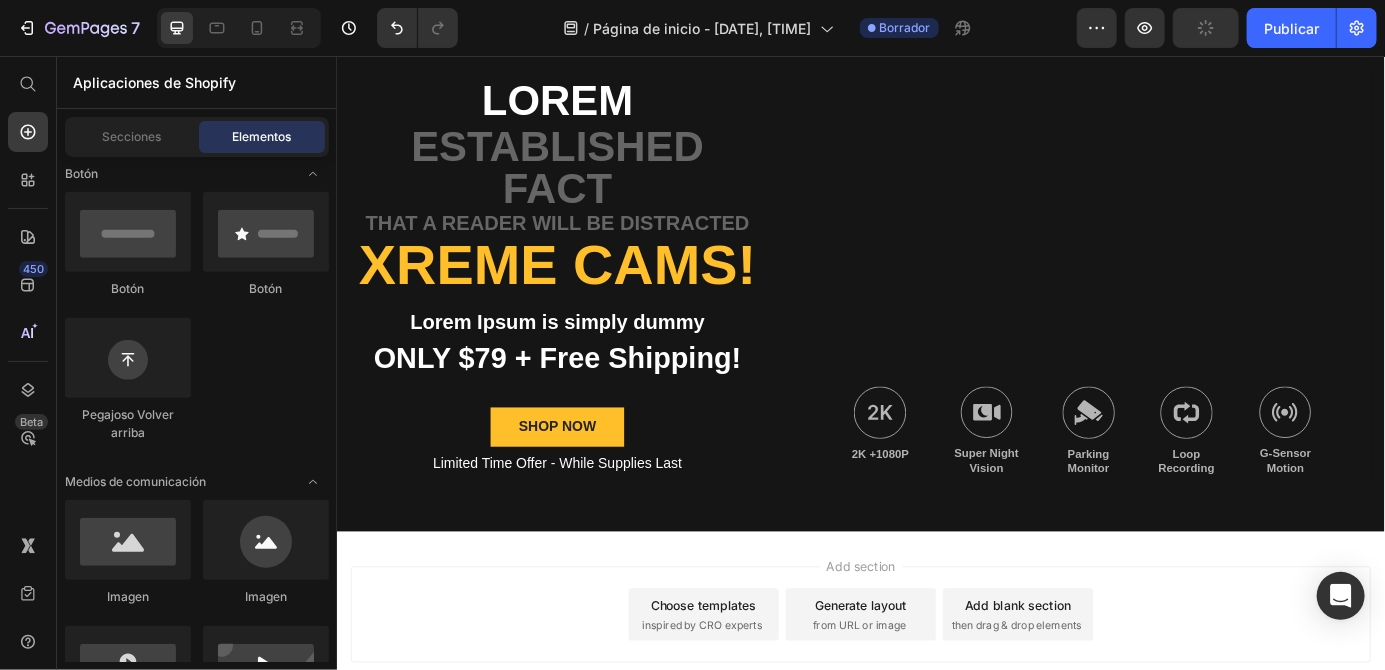 scroll, scrollTop: 208, scrollLeft: 0, axis: vertical 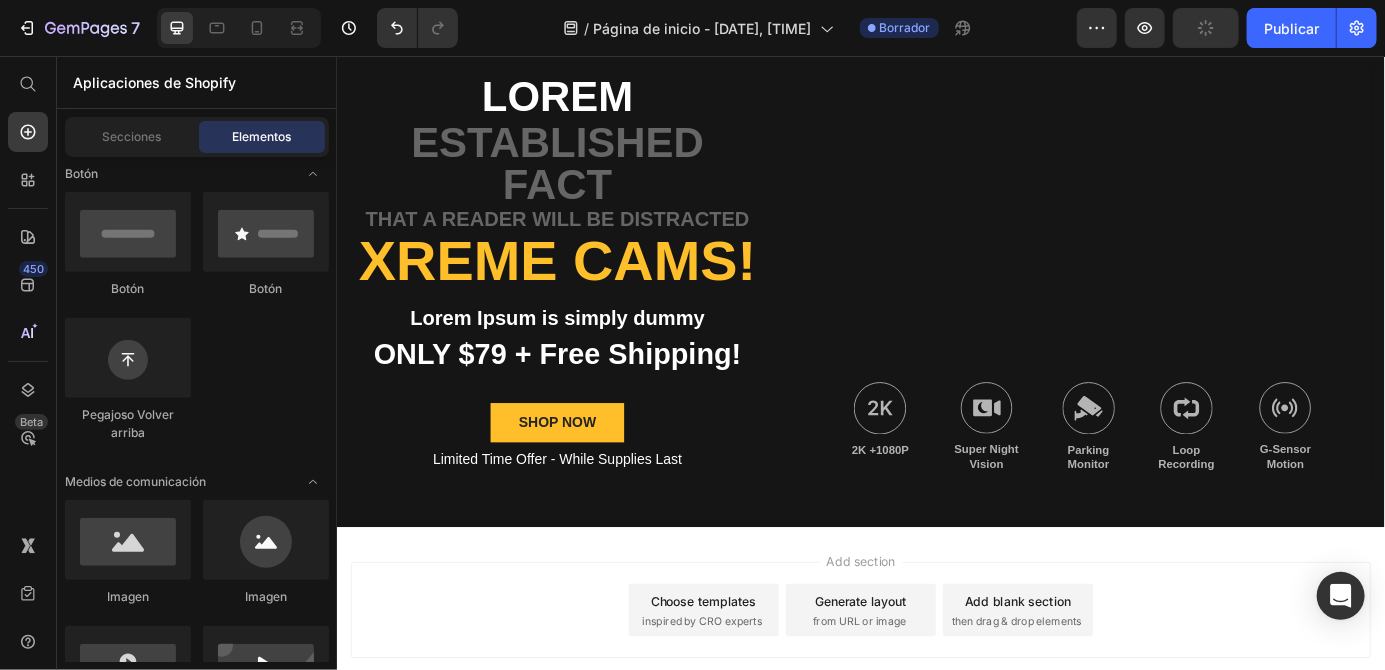 click at bounding box center (1188, 303) 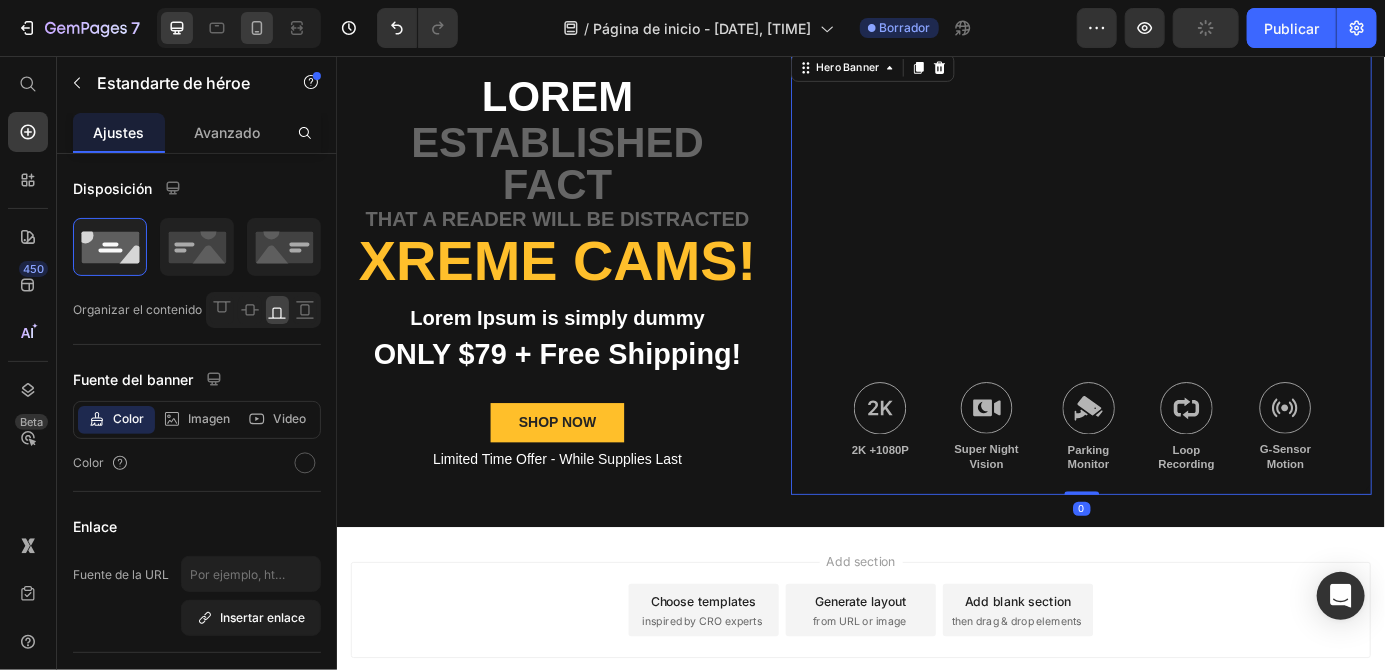 click 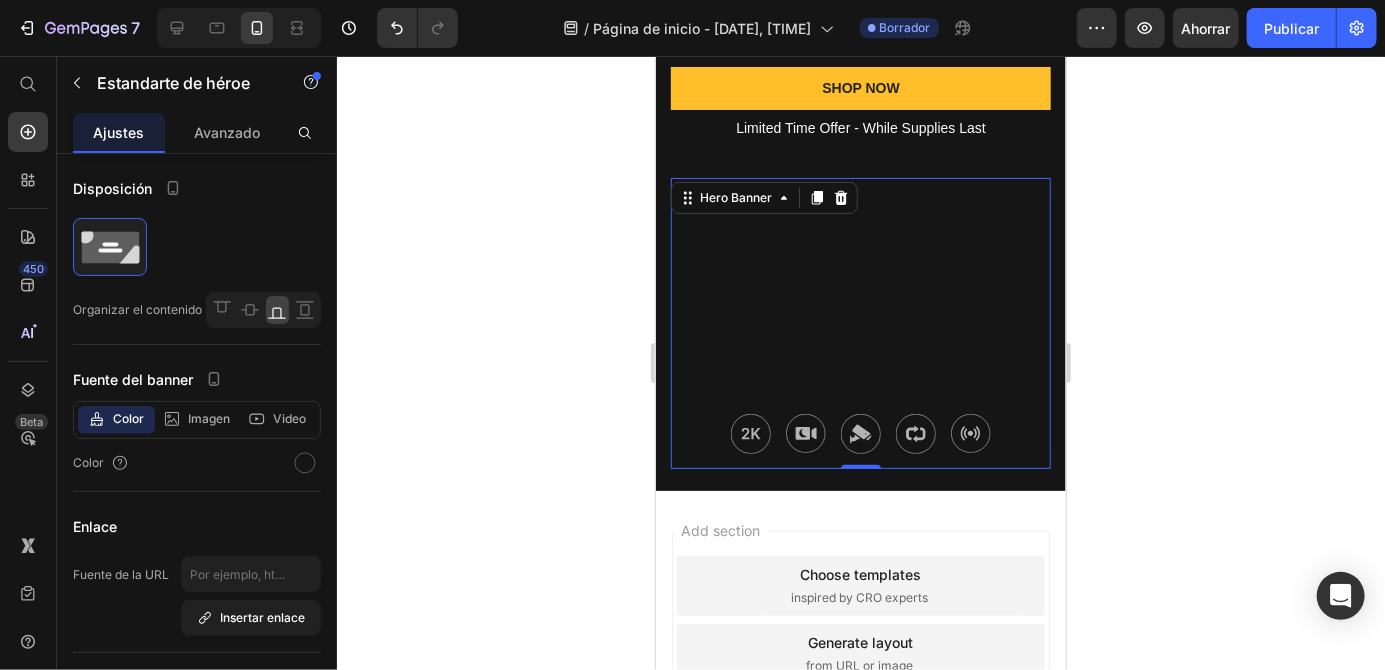 scroll, scrollTop: 485, scrollLeft: 0, axis: vertical 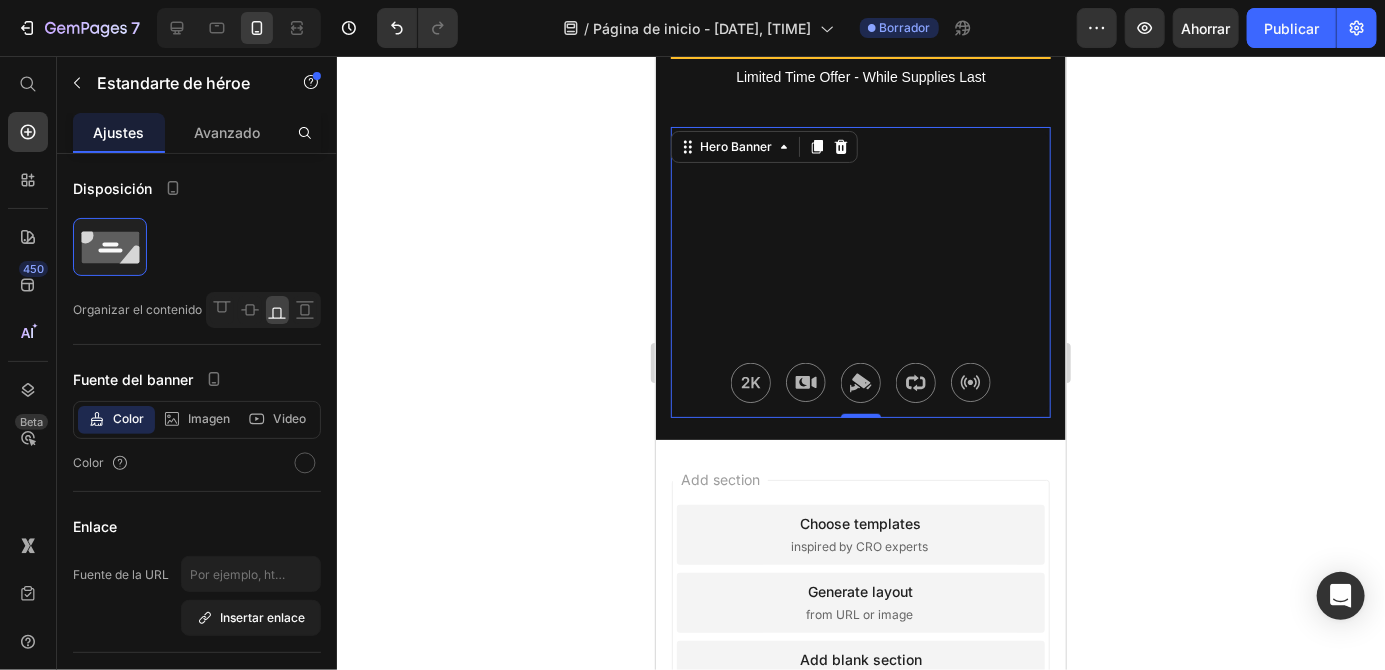 click at bounding box center [860, 271] 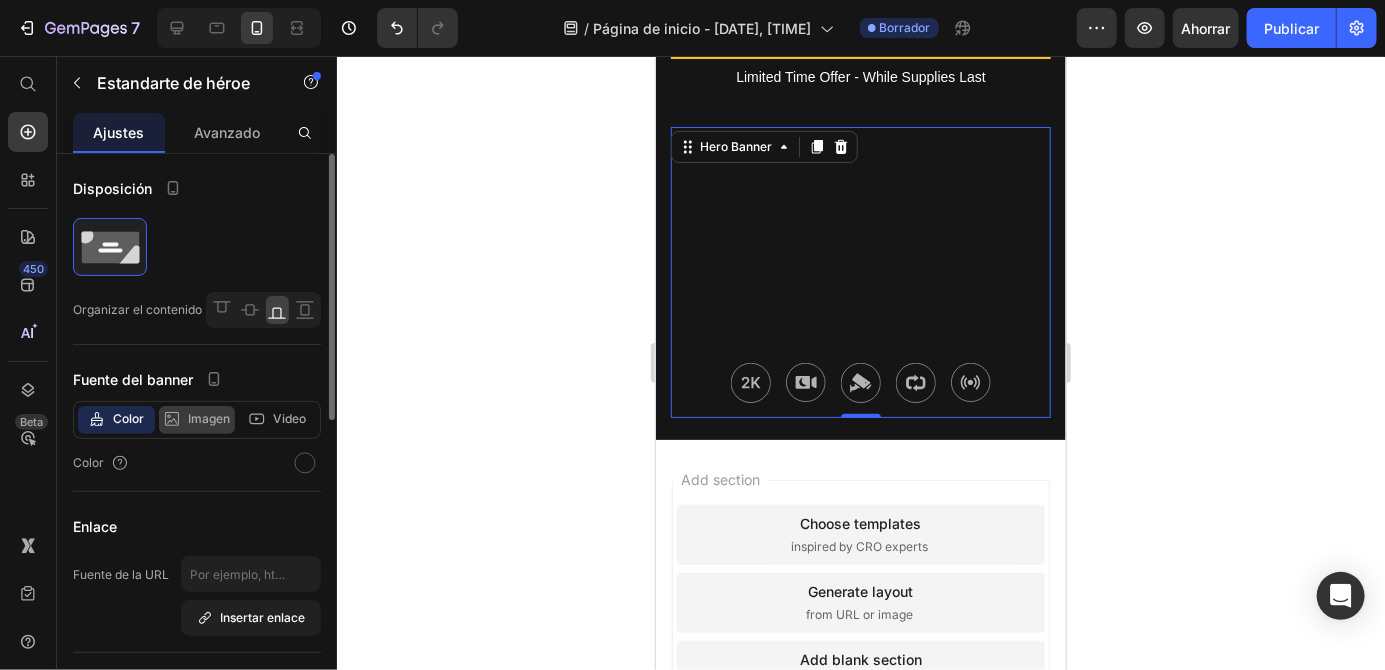 click on "Imagen" 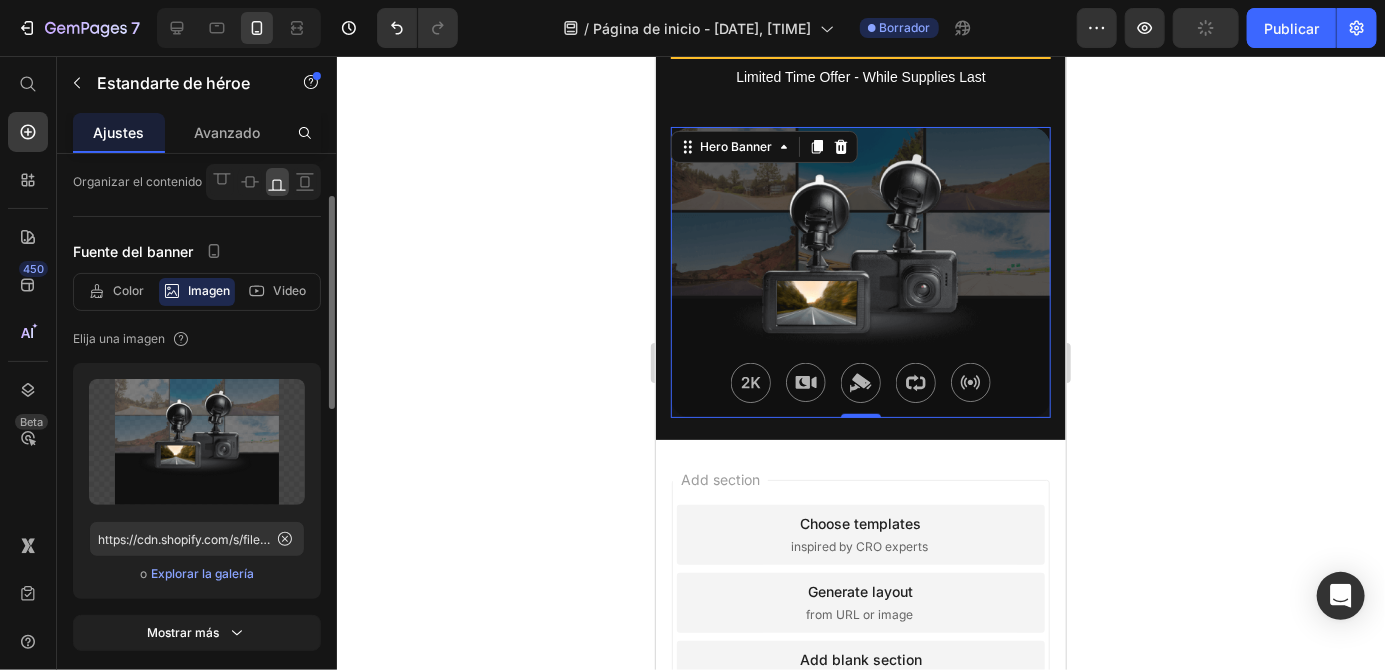 scroll, scrollTop: 129, scrollLeft: 0, axis: vertical 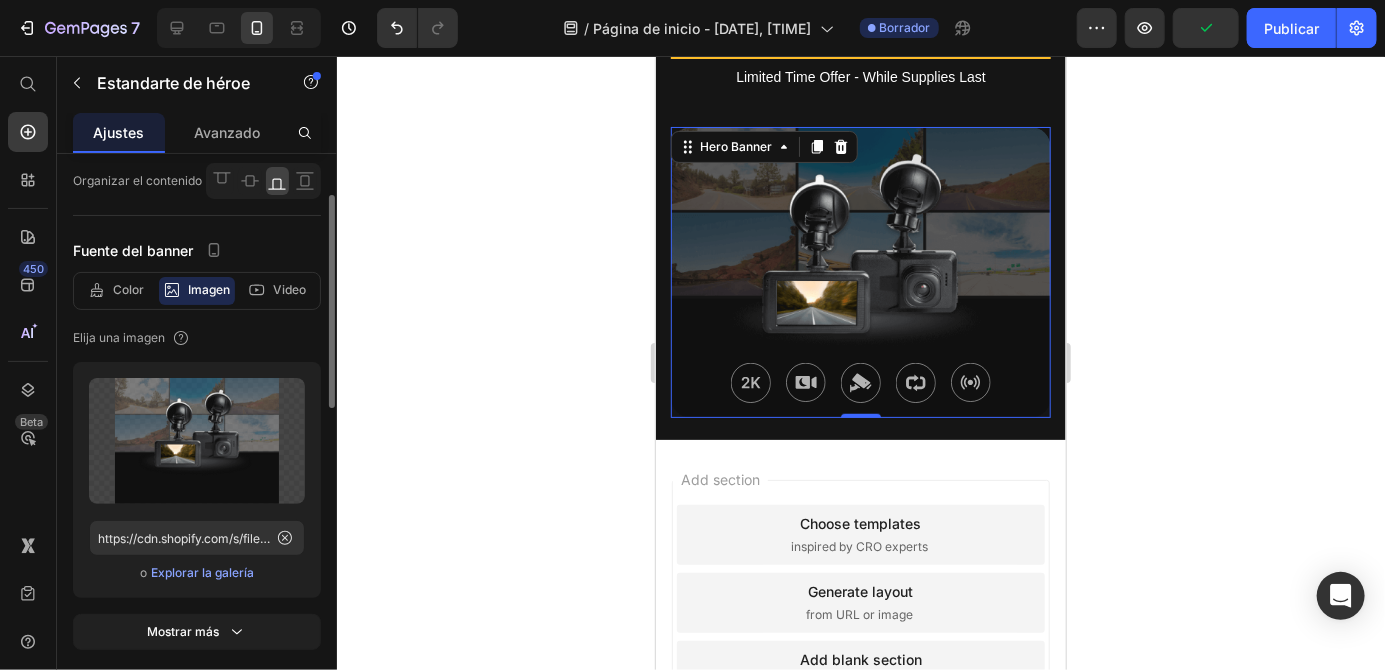 click on "Explorar la galería" at bounding box center [202, 572] 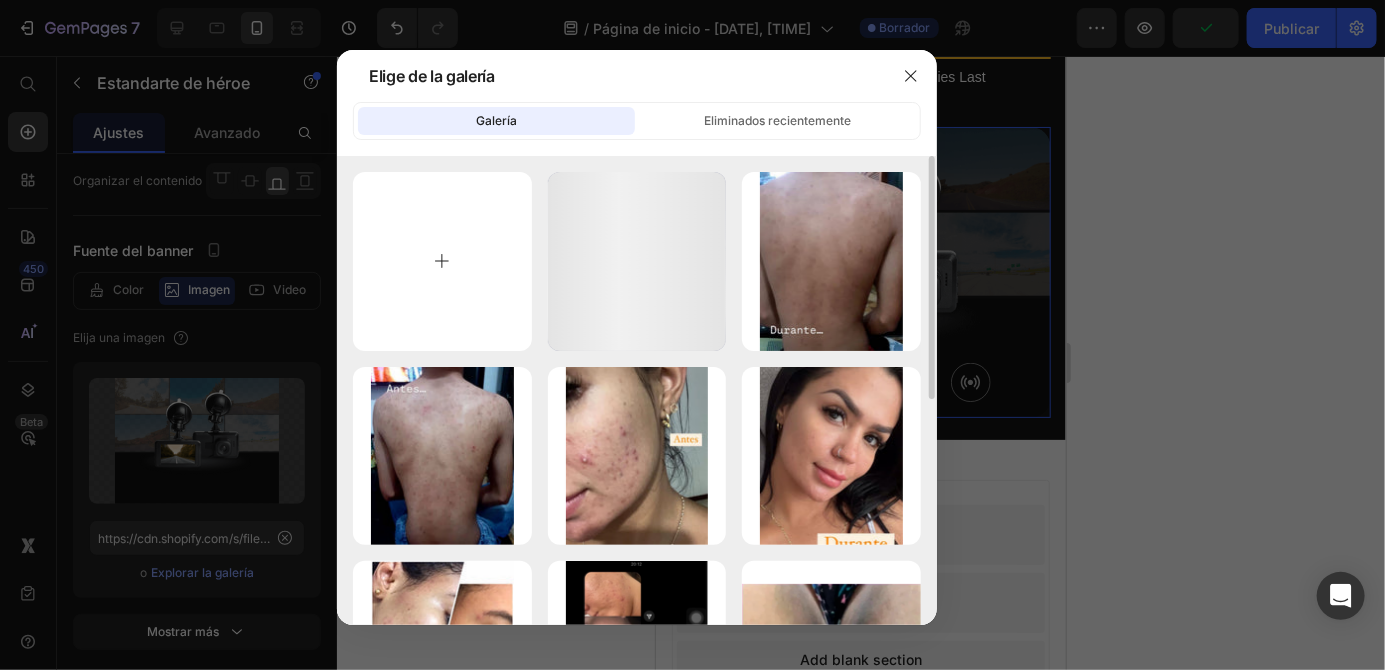 click at bounding box center [442, 261] 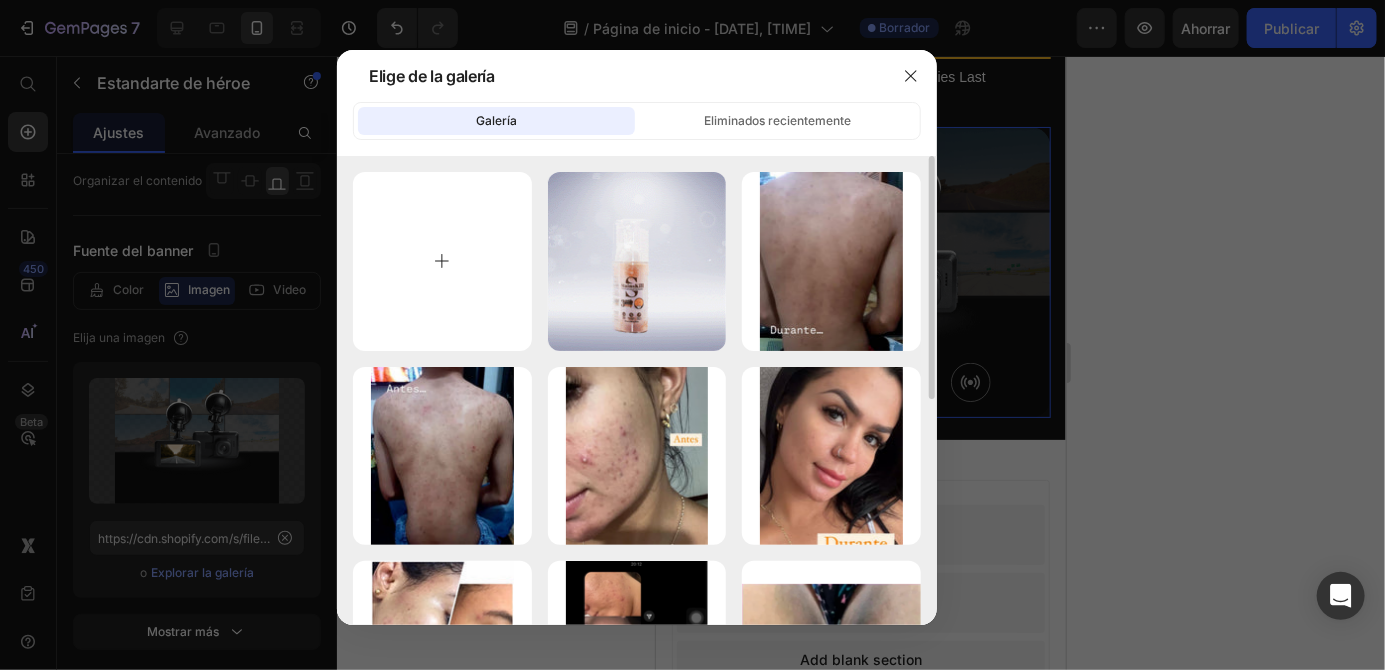 type on "C:\fakepath\[FILENAME].jpg" 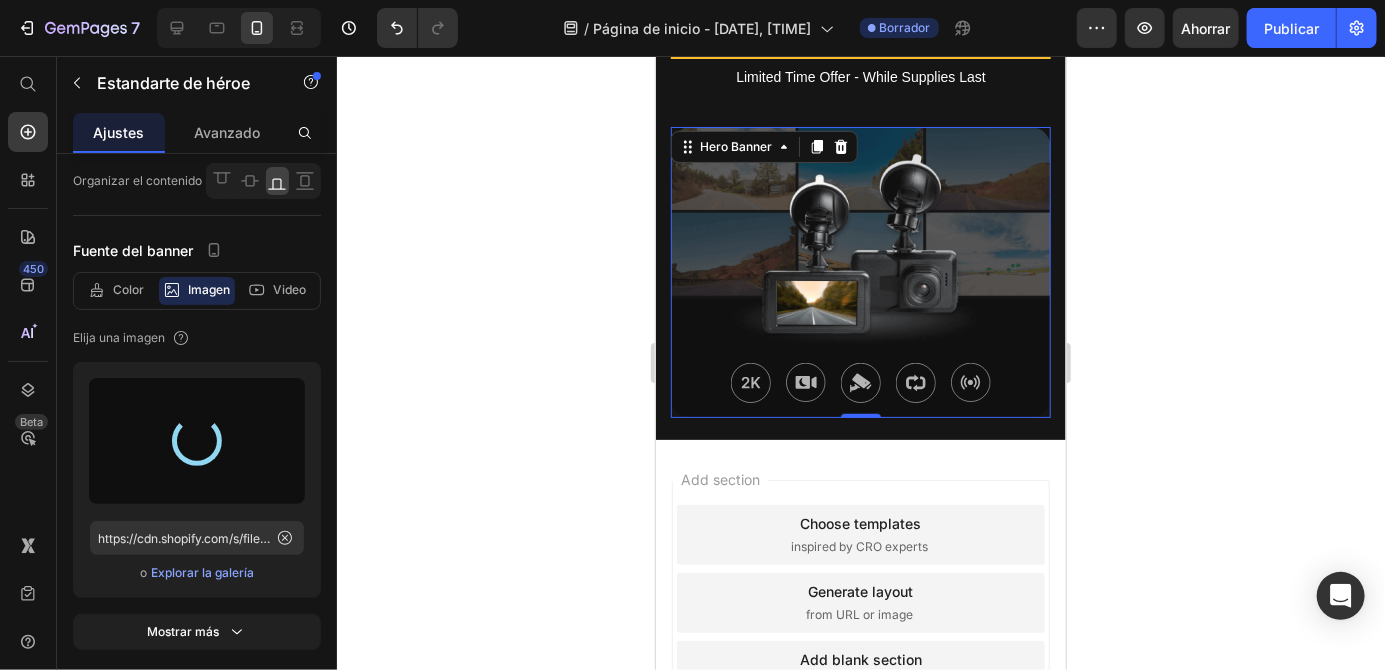 type on "https://cdn.shopify.com/s/files/1/0939/0053/8136/files/gempages_574840125347857637-dec6a397-4c93-4427-a5be-e5100b4d82e1.jpg" 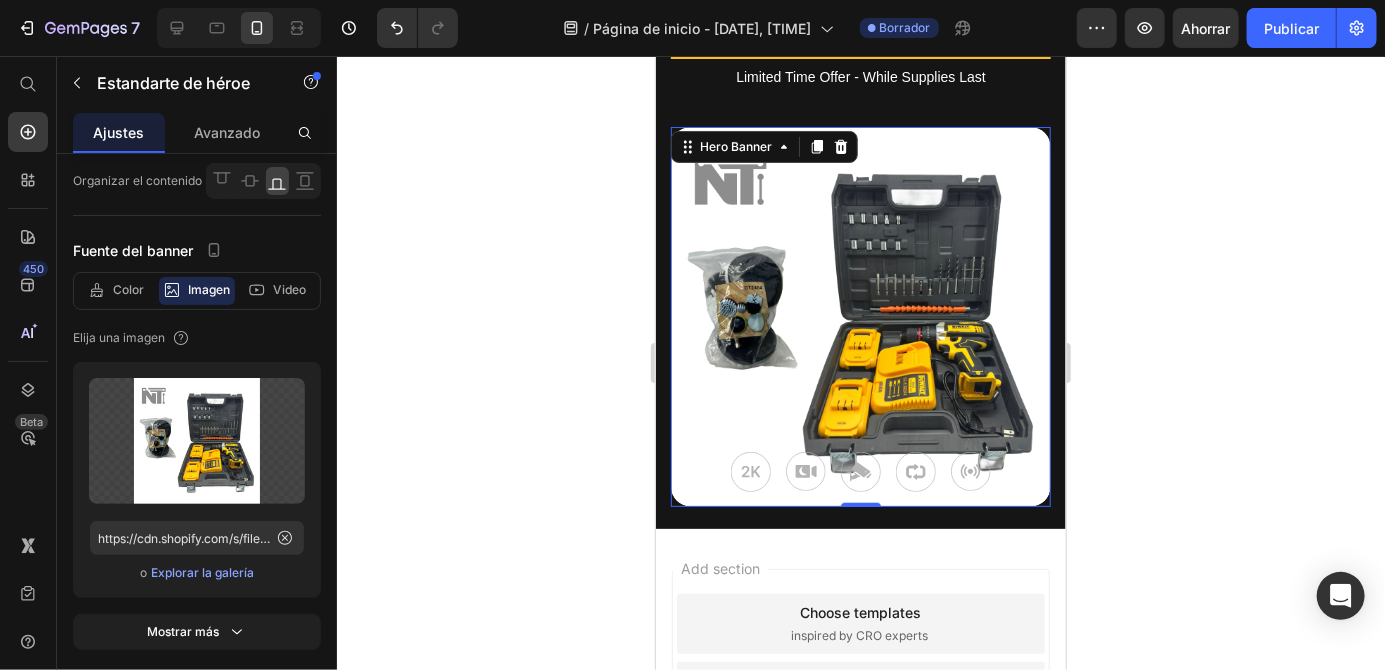 click 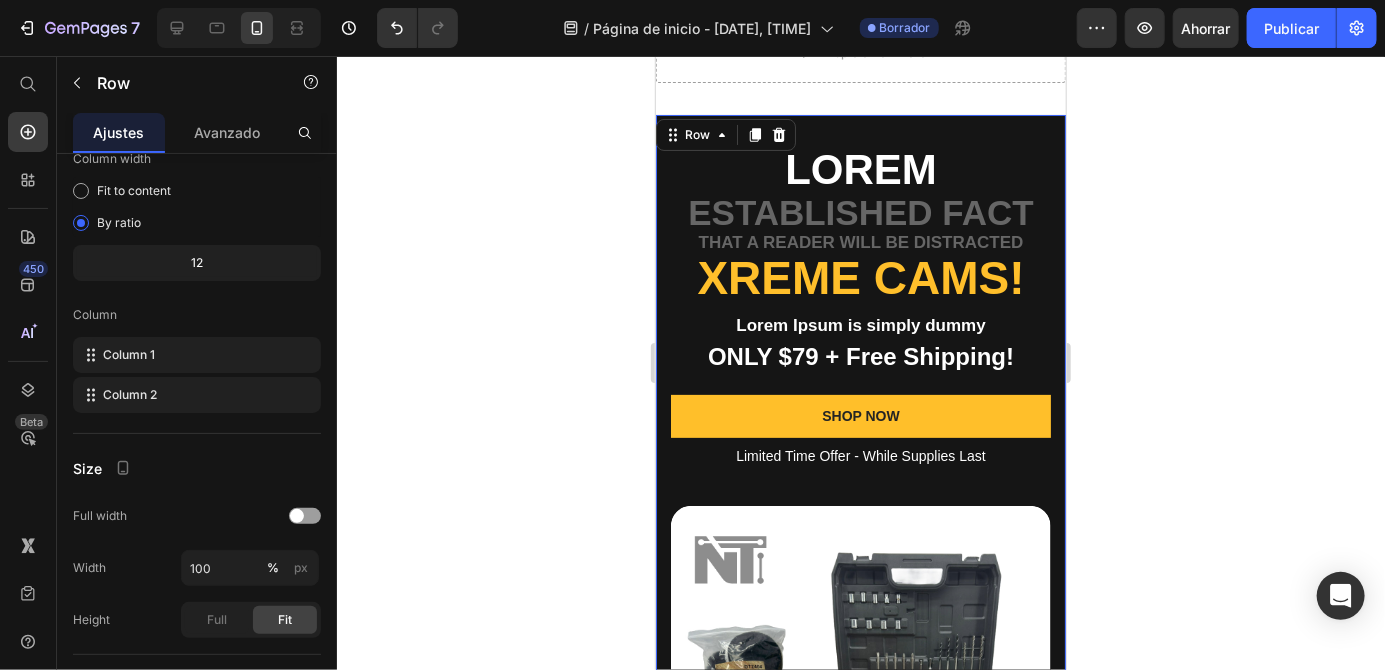 scroll, scrollTop: 233, scrollLeft: 0, axis: vertical 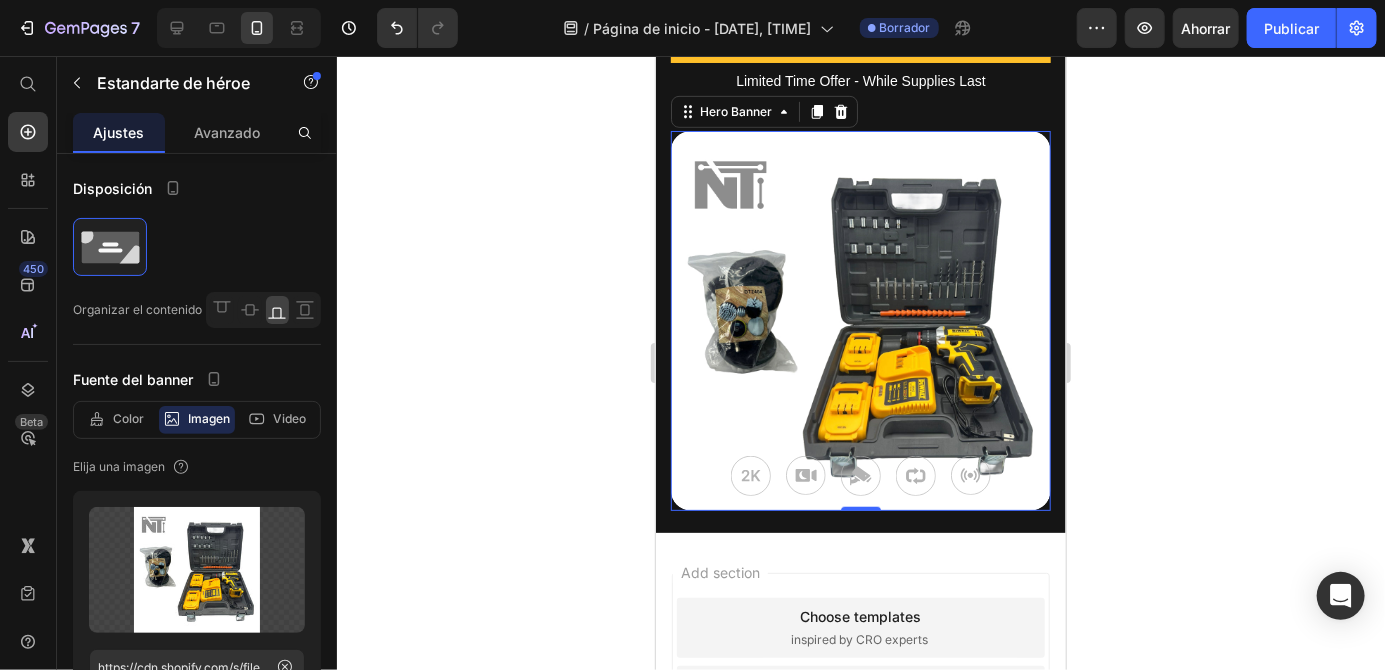 click 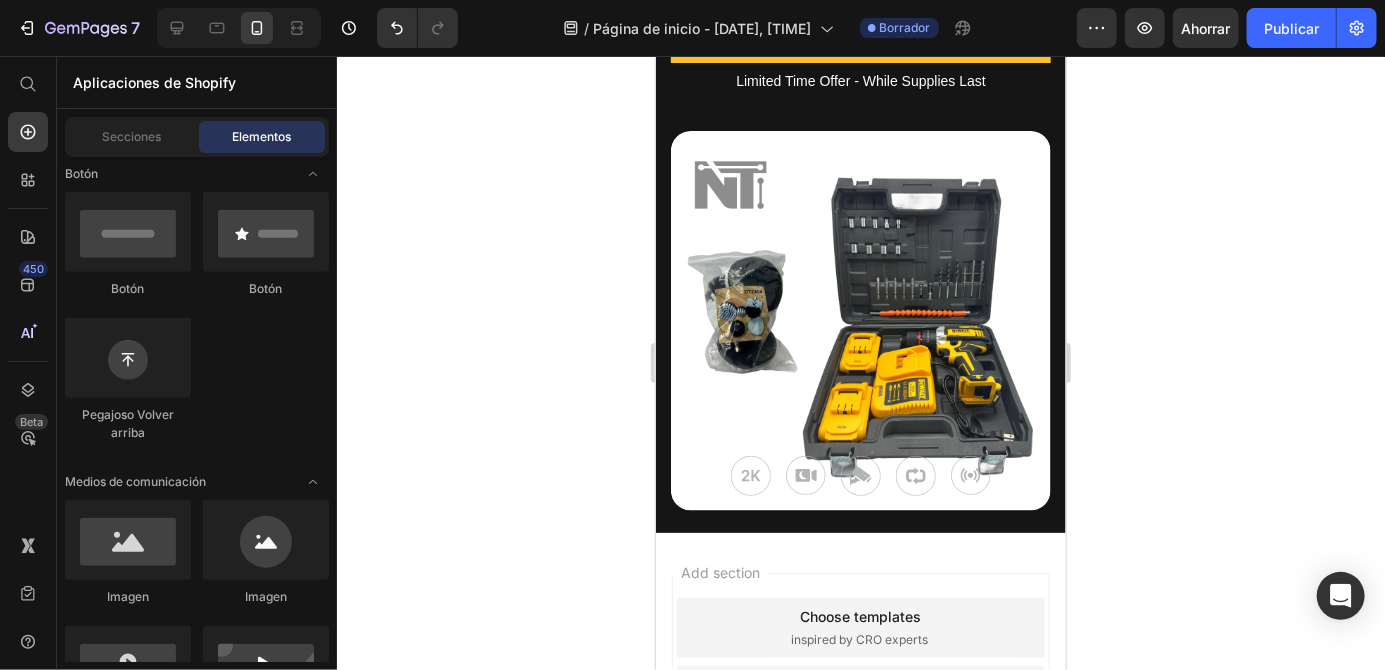click at bounding box center [750, 475] 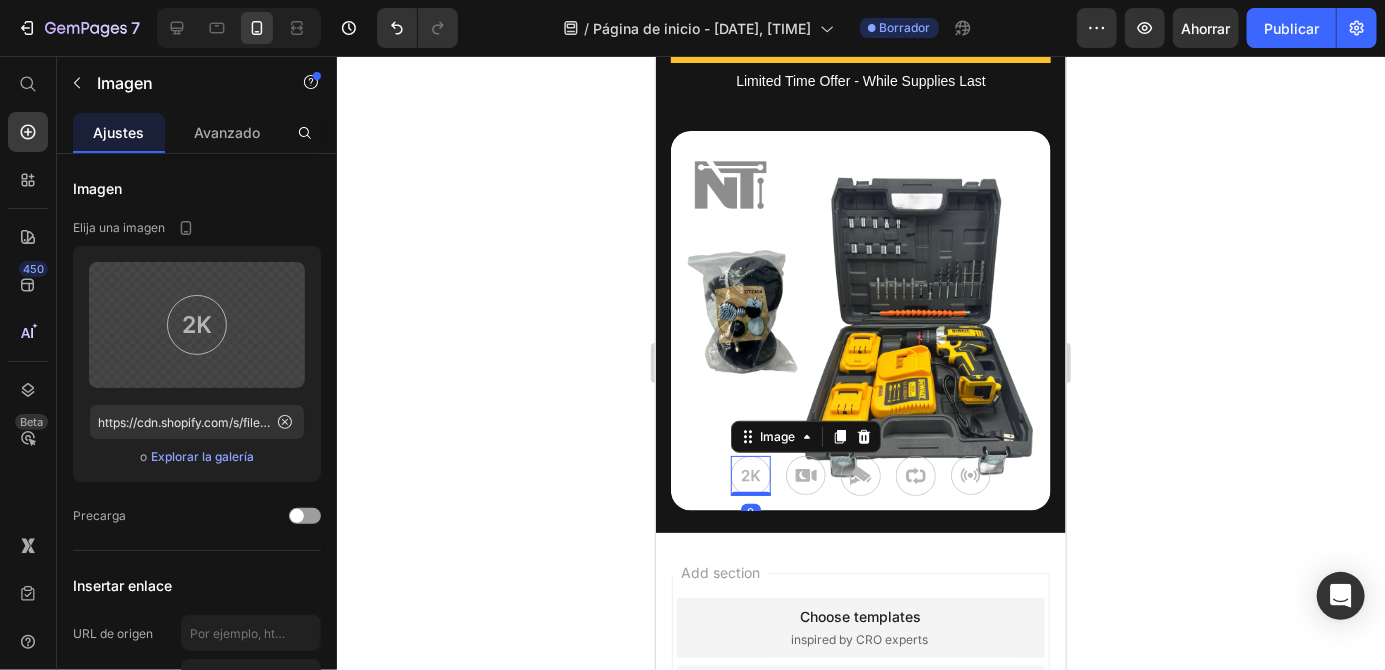 click at bounding box center [750, 475] 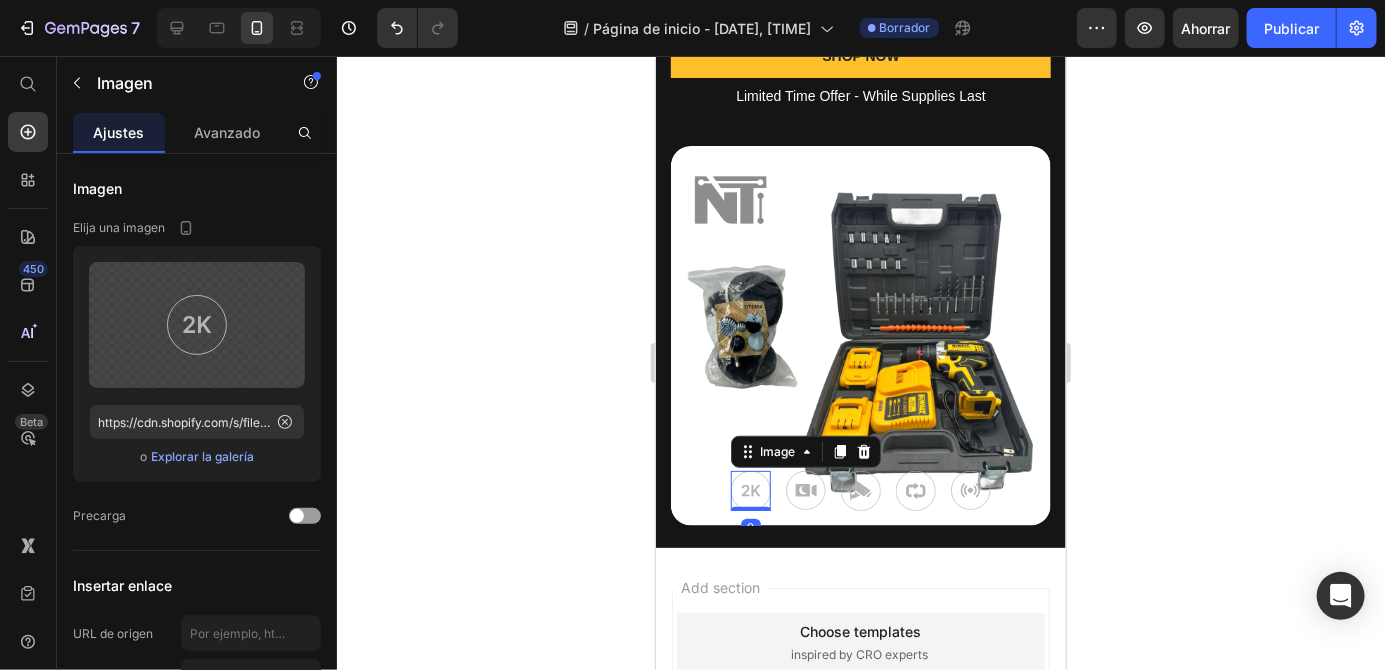 scroll, scrollTop: 465, scrollLeft: 0, axis: vertical 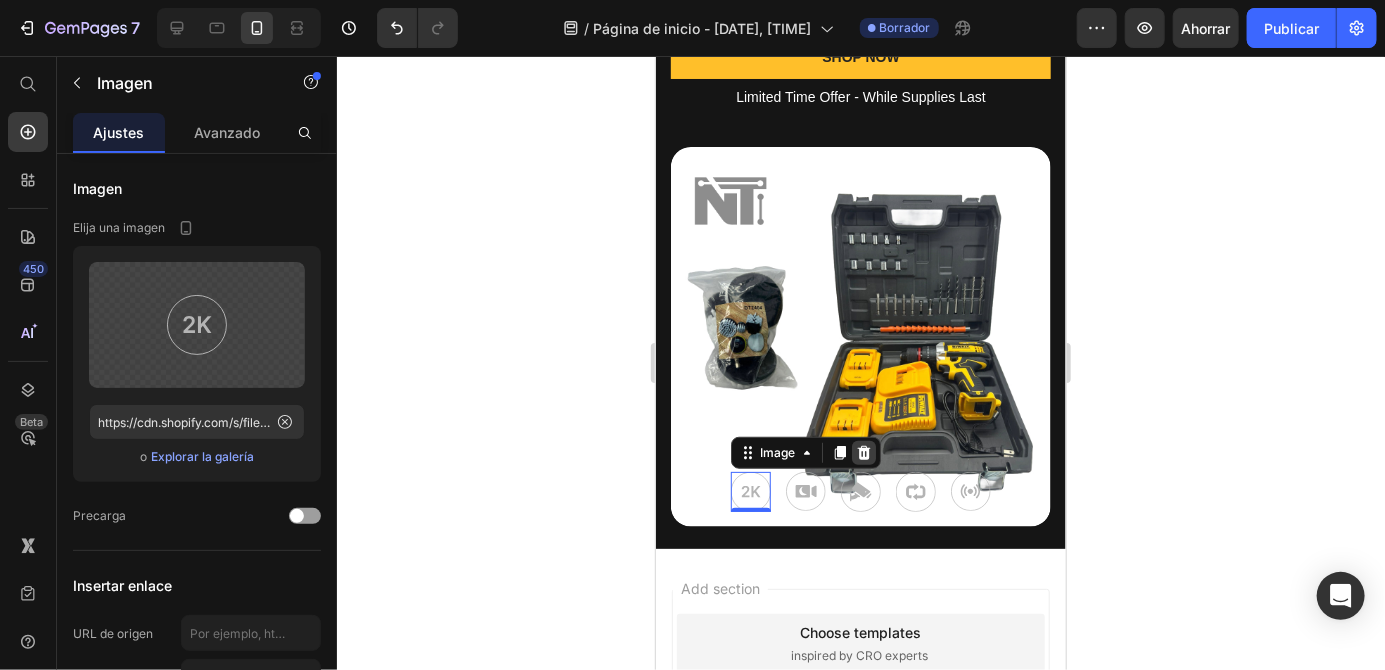 click 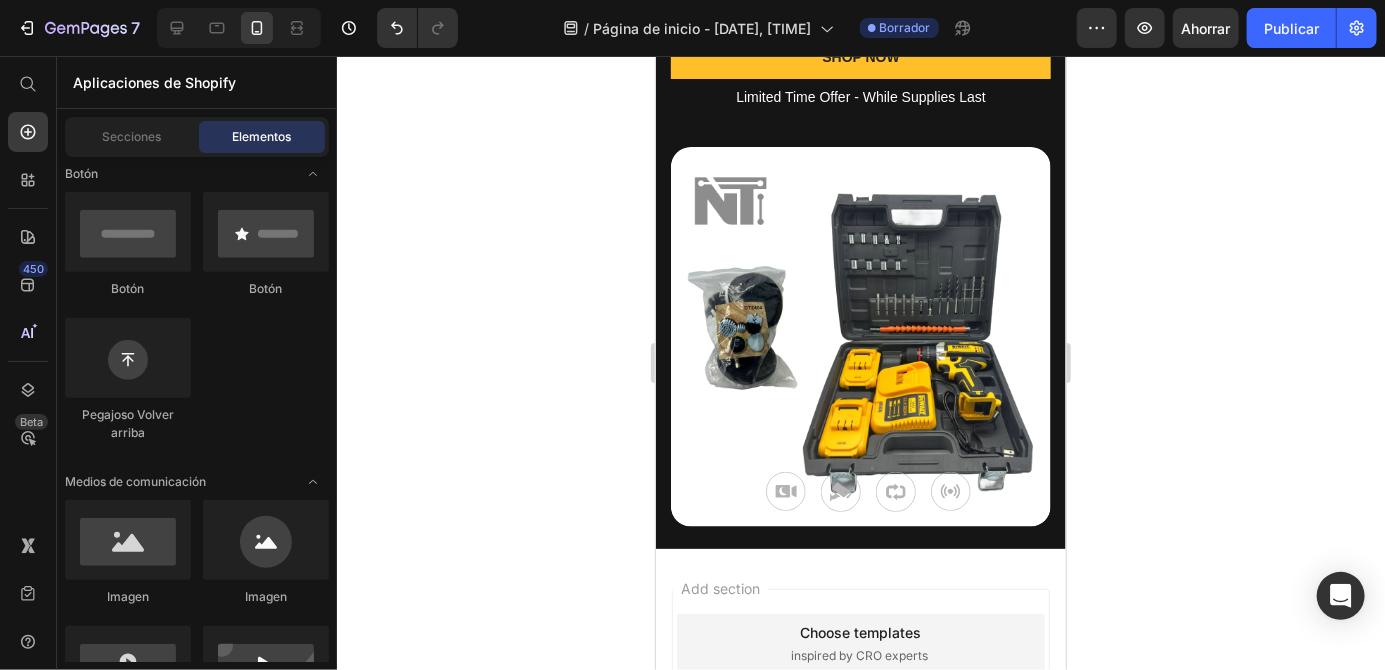 click at bounding box center (785, 490) 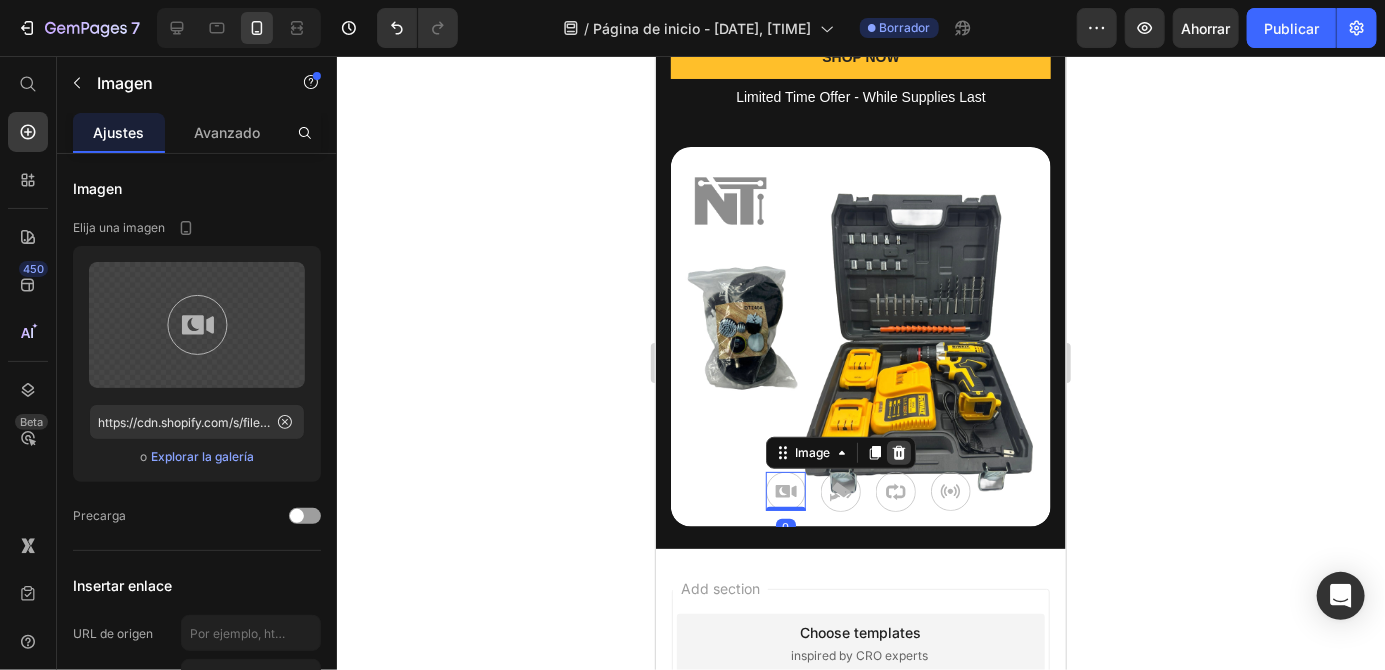 click 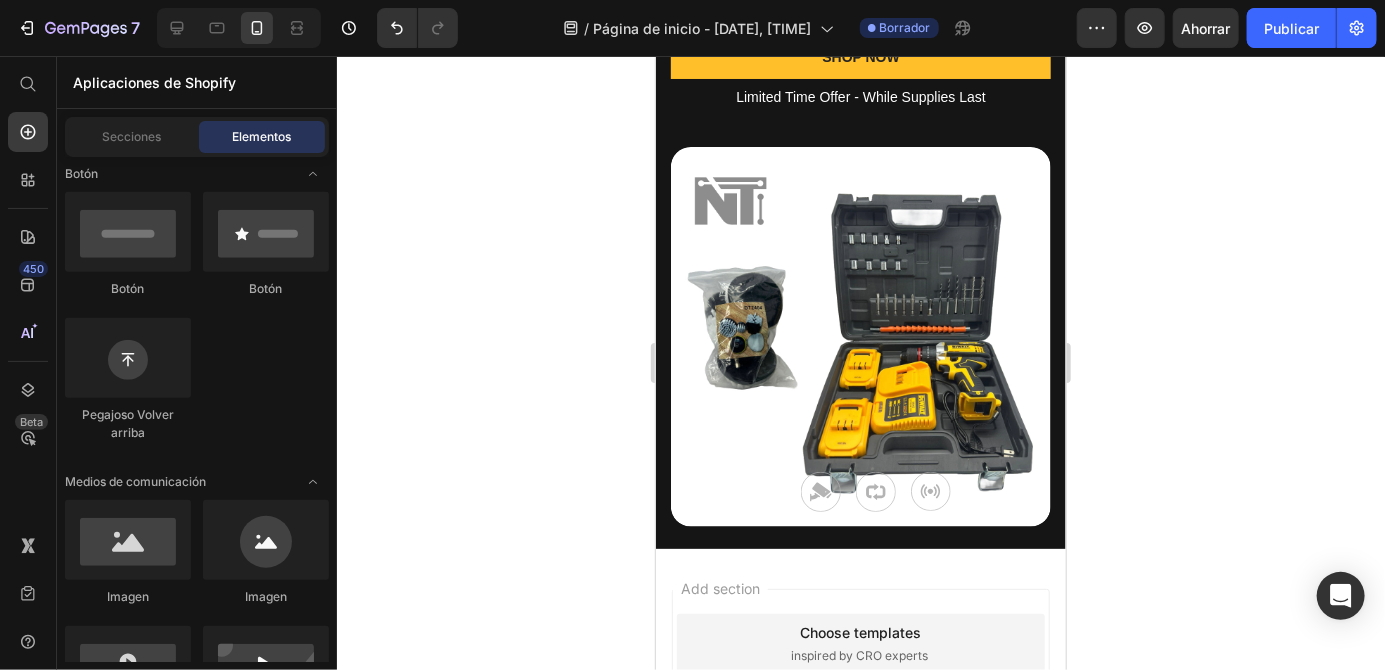 click at bounding box center (820, 491) 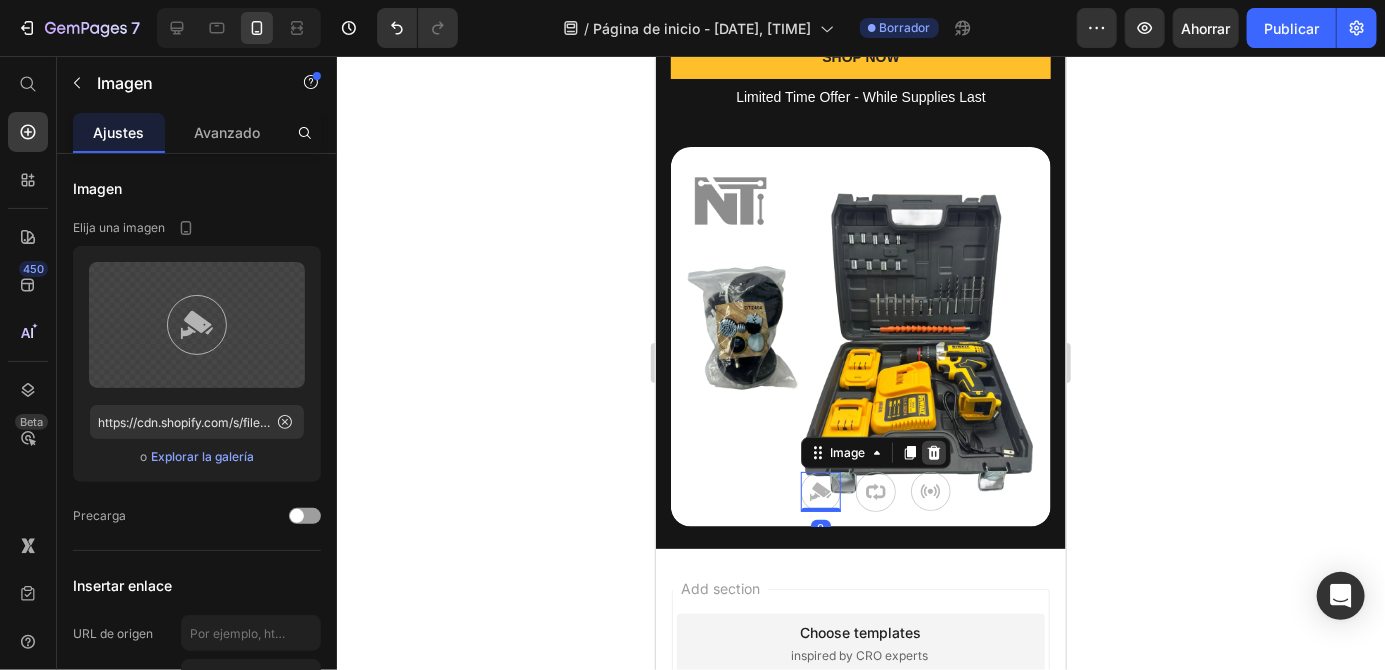 click 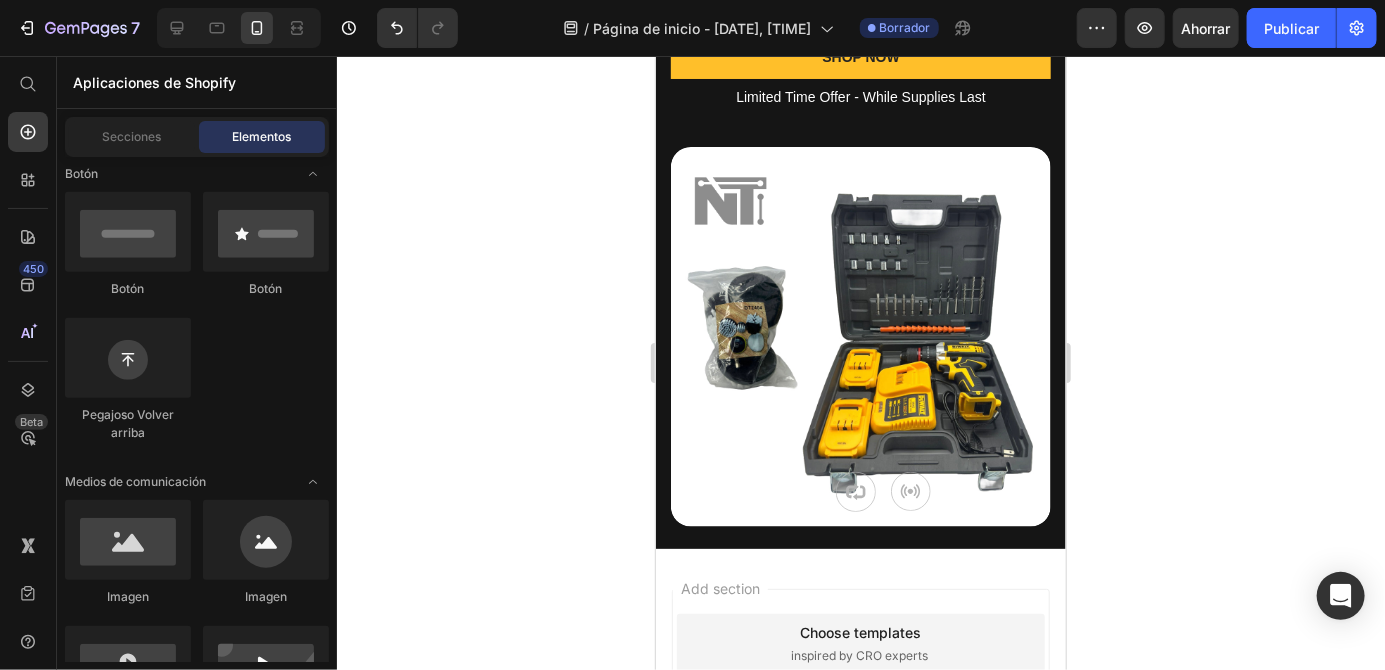 click at bounding box center [855, 491] 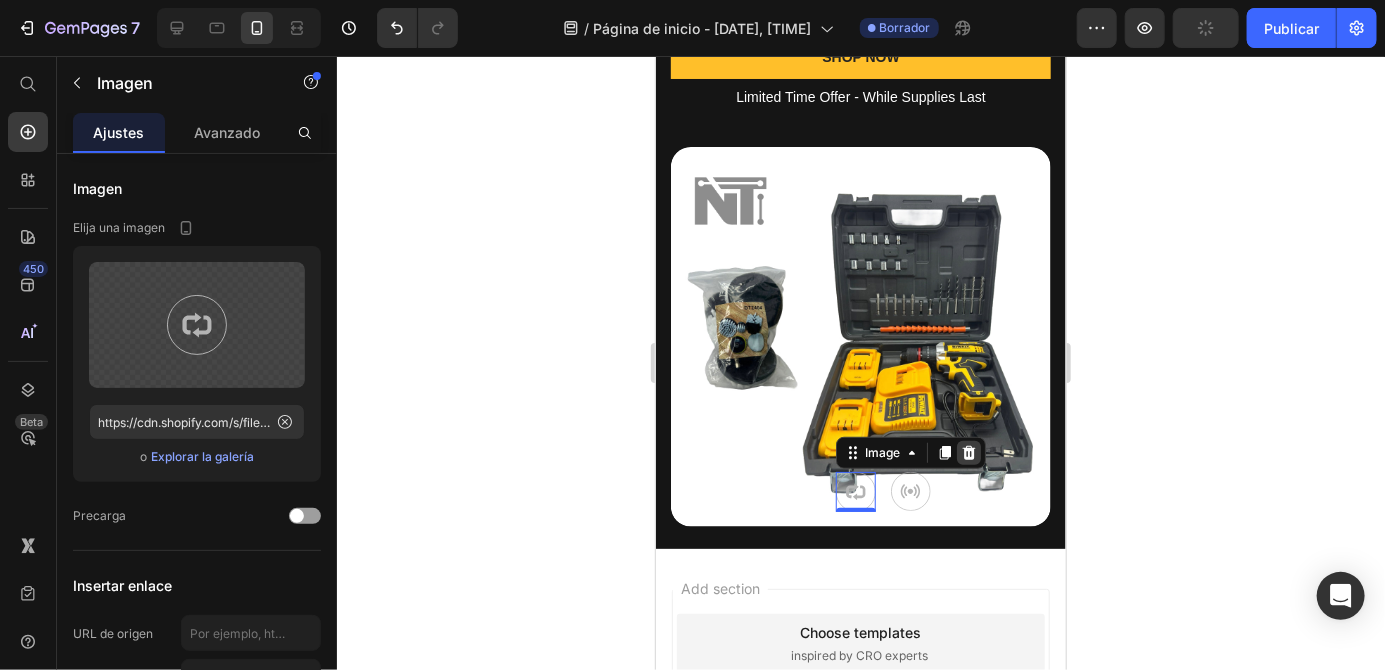 click 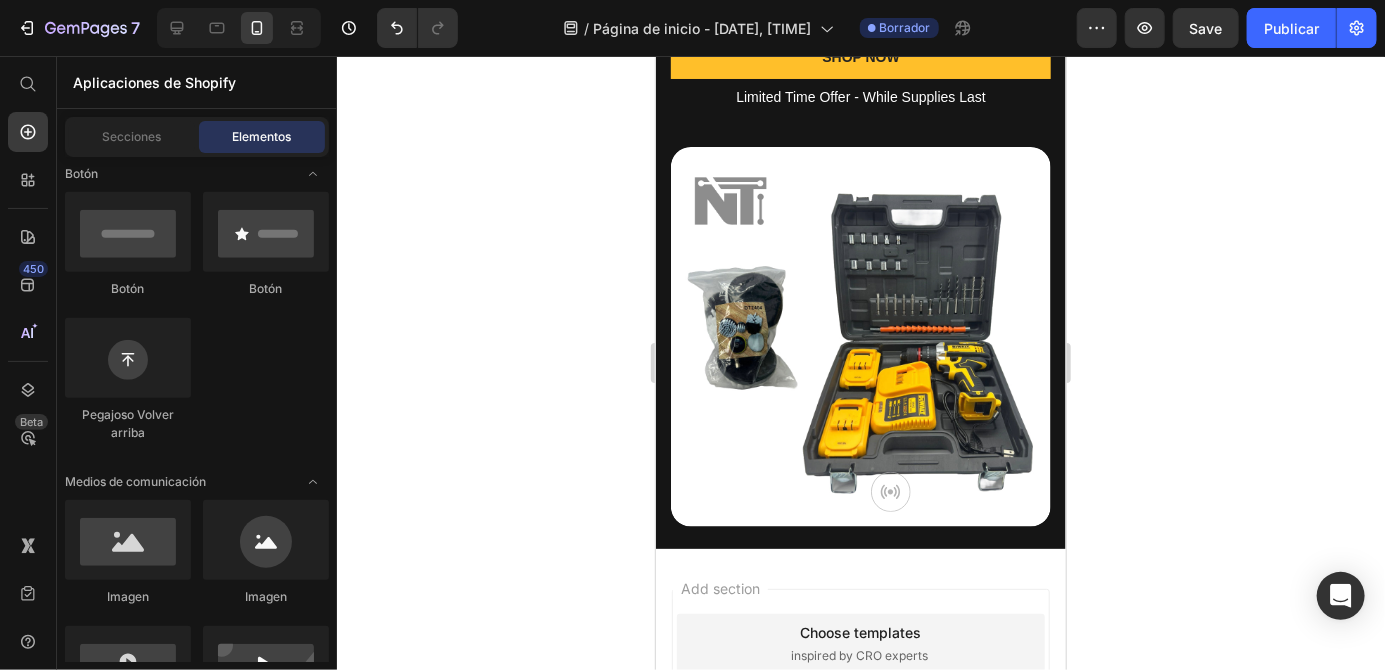 click at bounding box center [890, 490] 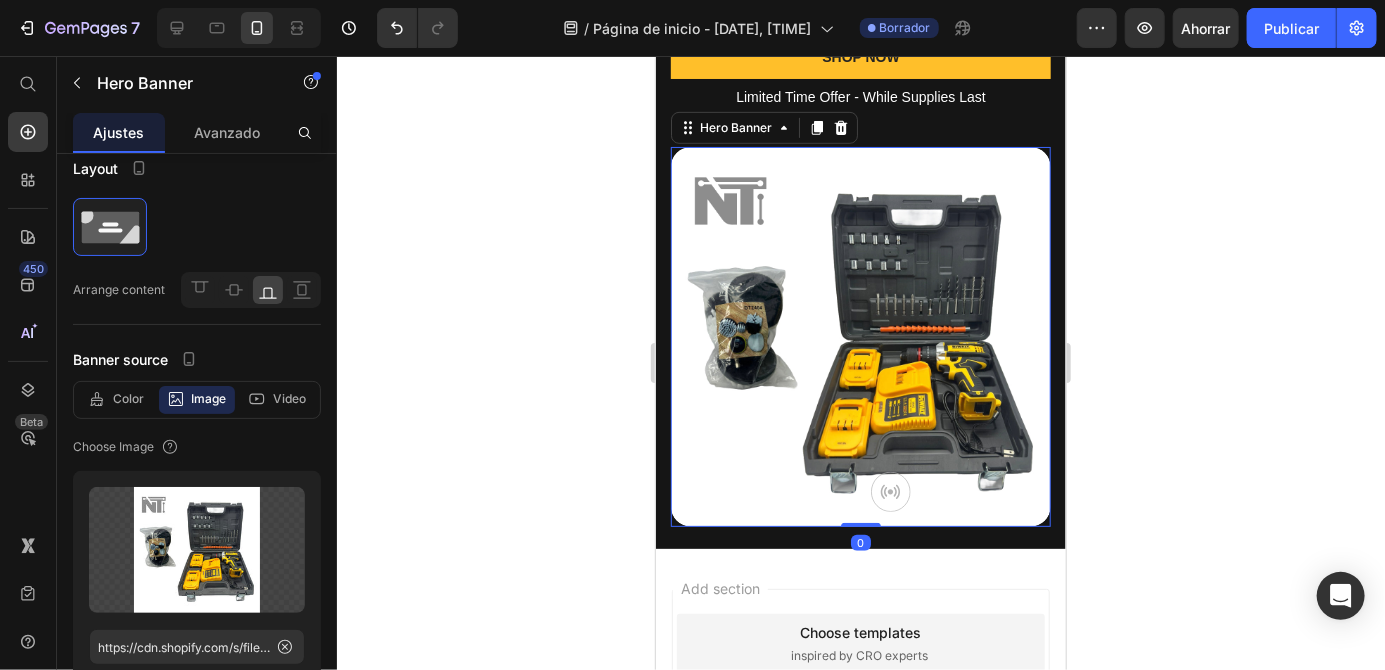 scroll, scrollTop: 0, scrollLeft: 0, axis: both 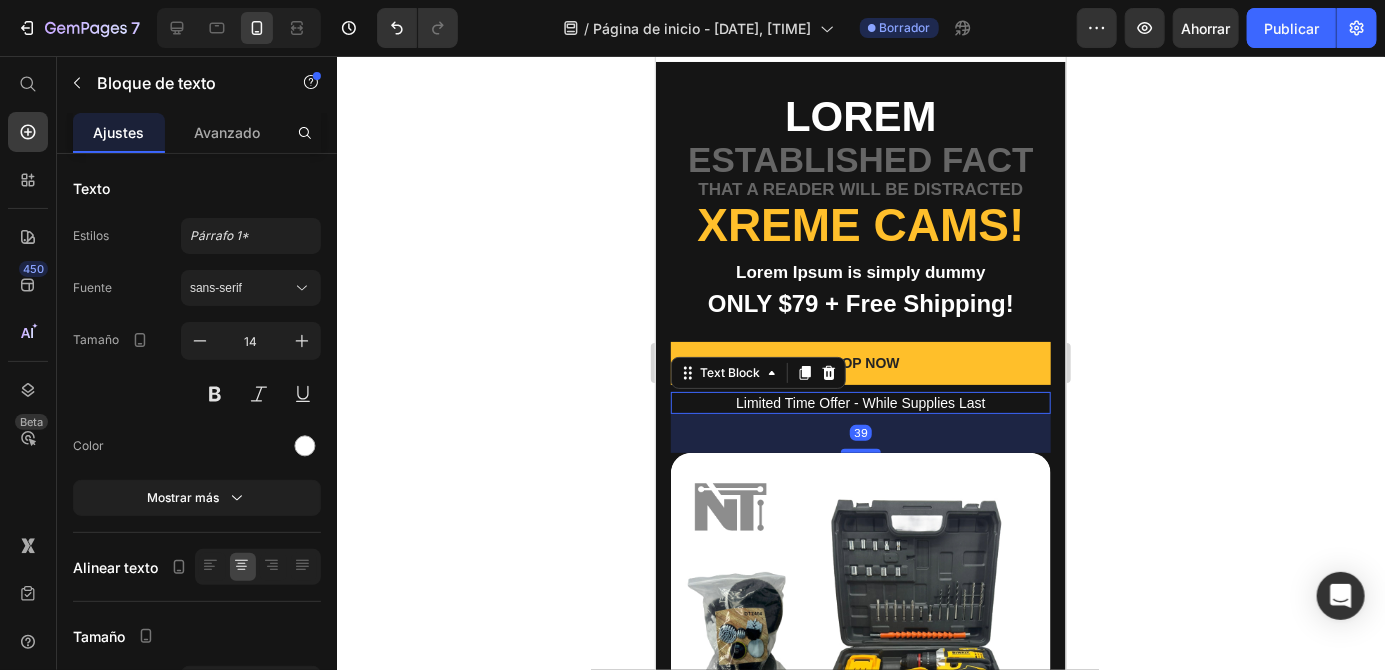 click on "Lorem Ipsum is simply dummy" at bounding box center (860, 272) 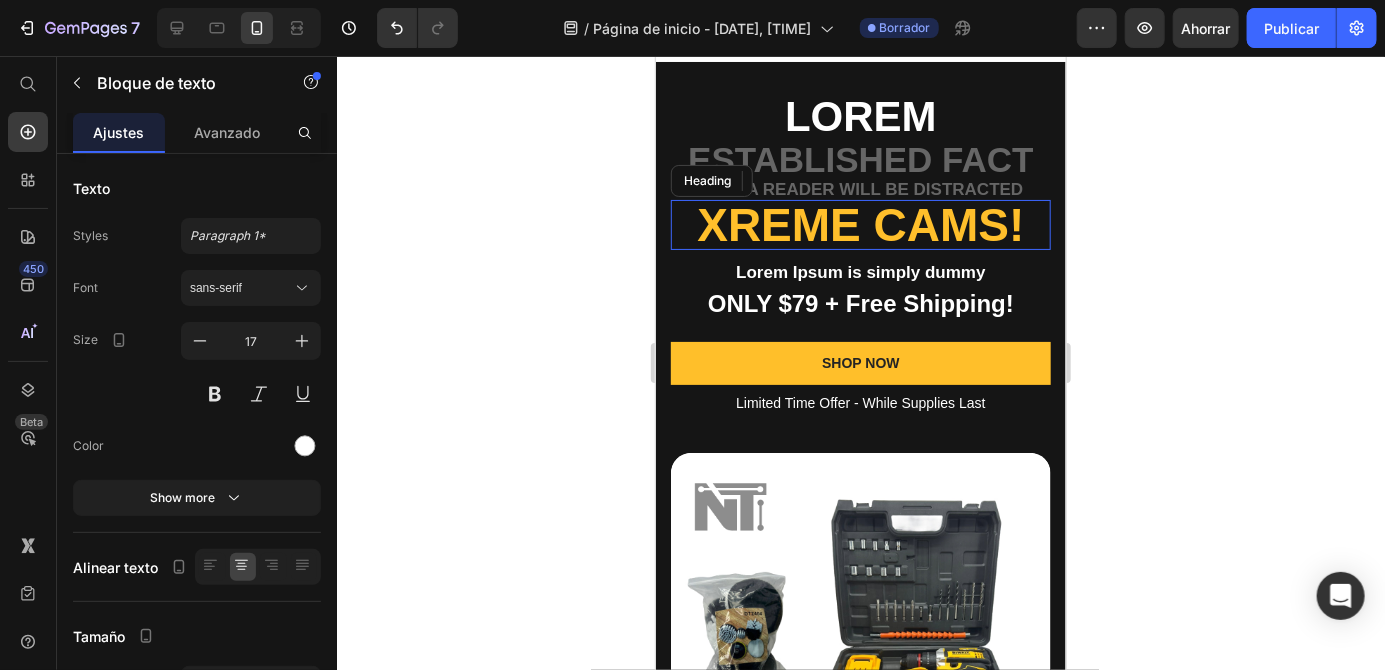 click on "Xreme CAMs!" at bounding box center [860, 224] 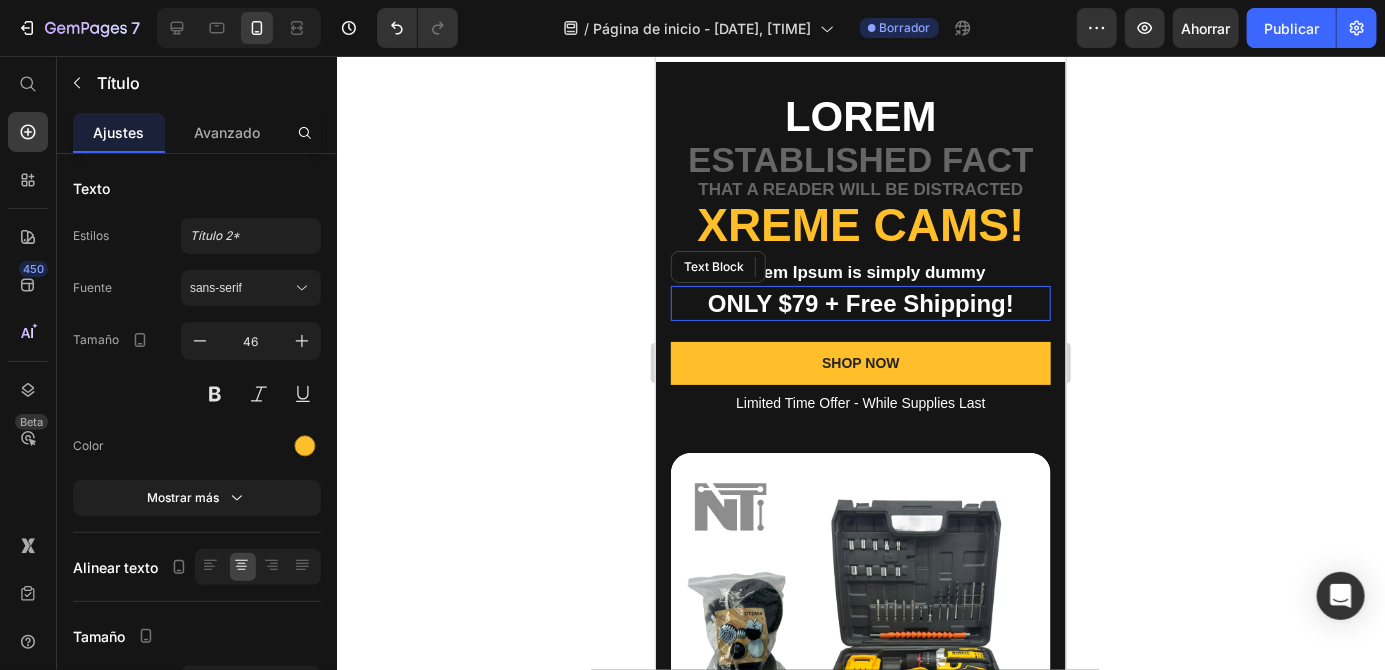 click on "ONLY $79 + Free Shipping!" at bounding box center (860, 302) 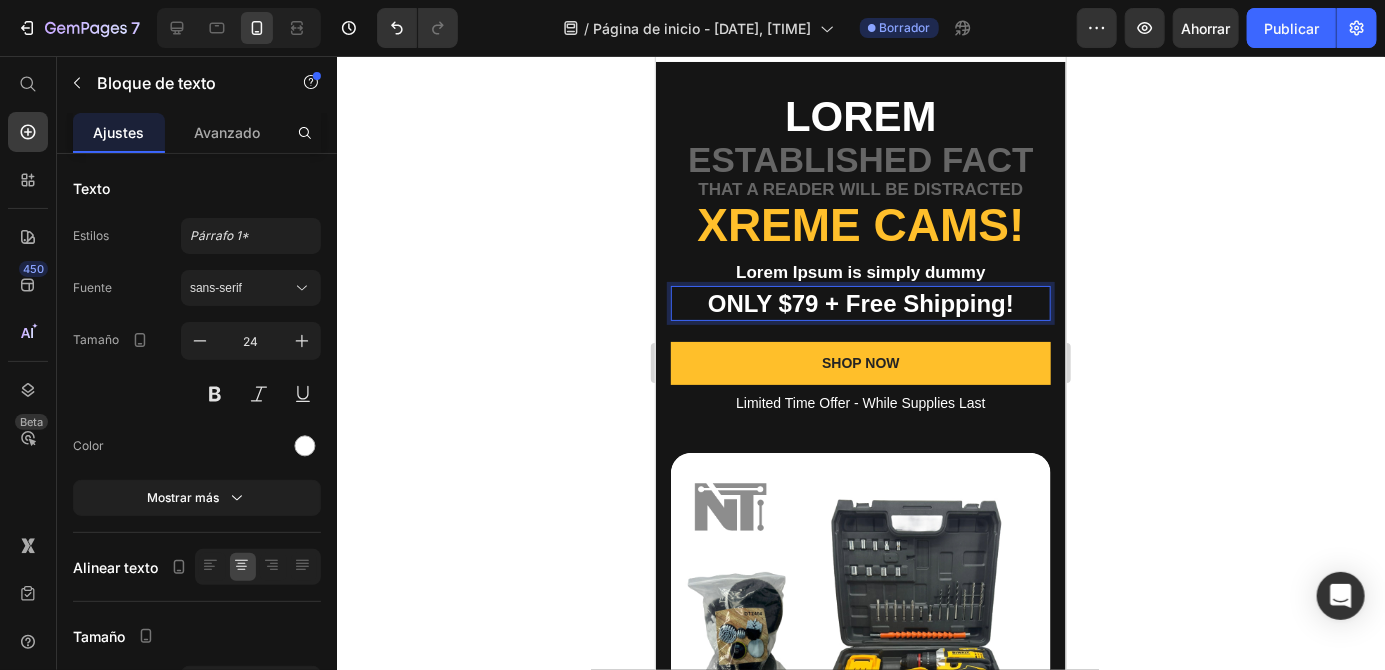 click on "ONLY $79 + Free Shipping!" at bounding box center [860, 302] 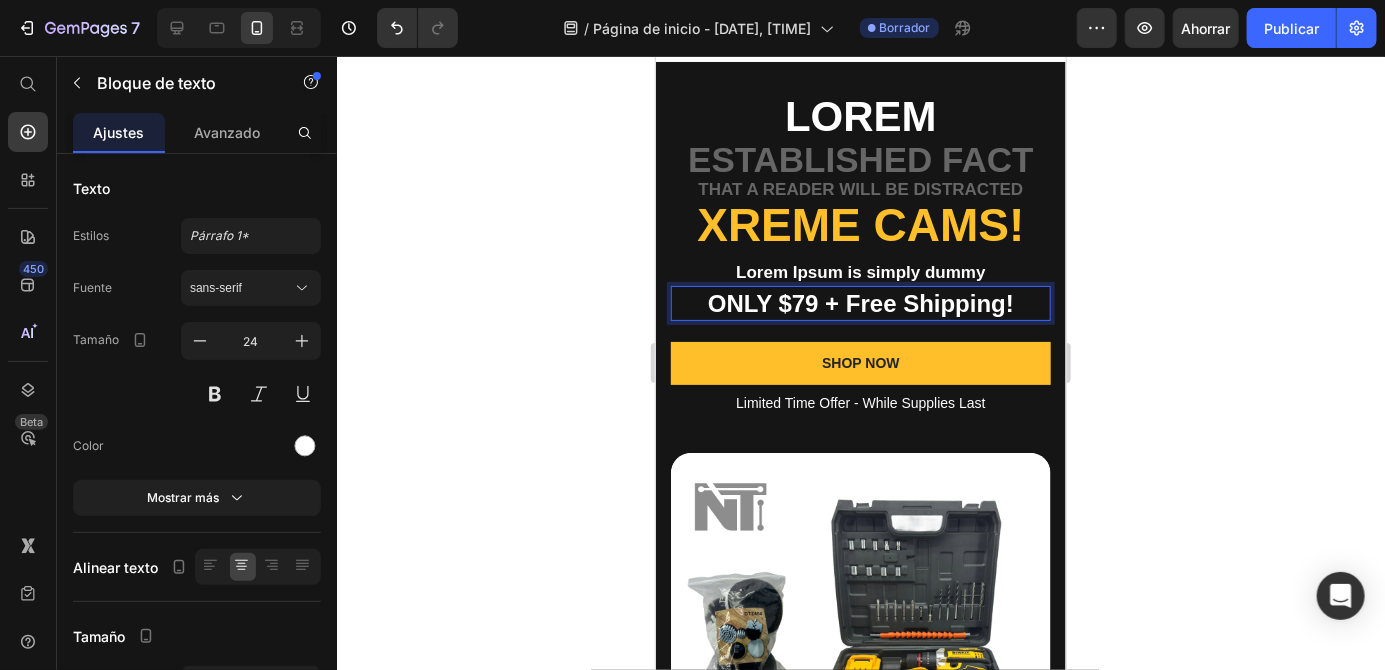 click on "established fact" at bounding box center [860, 158] 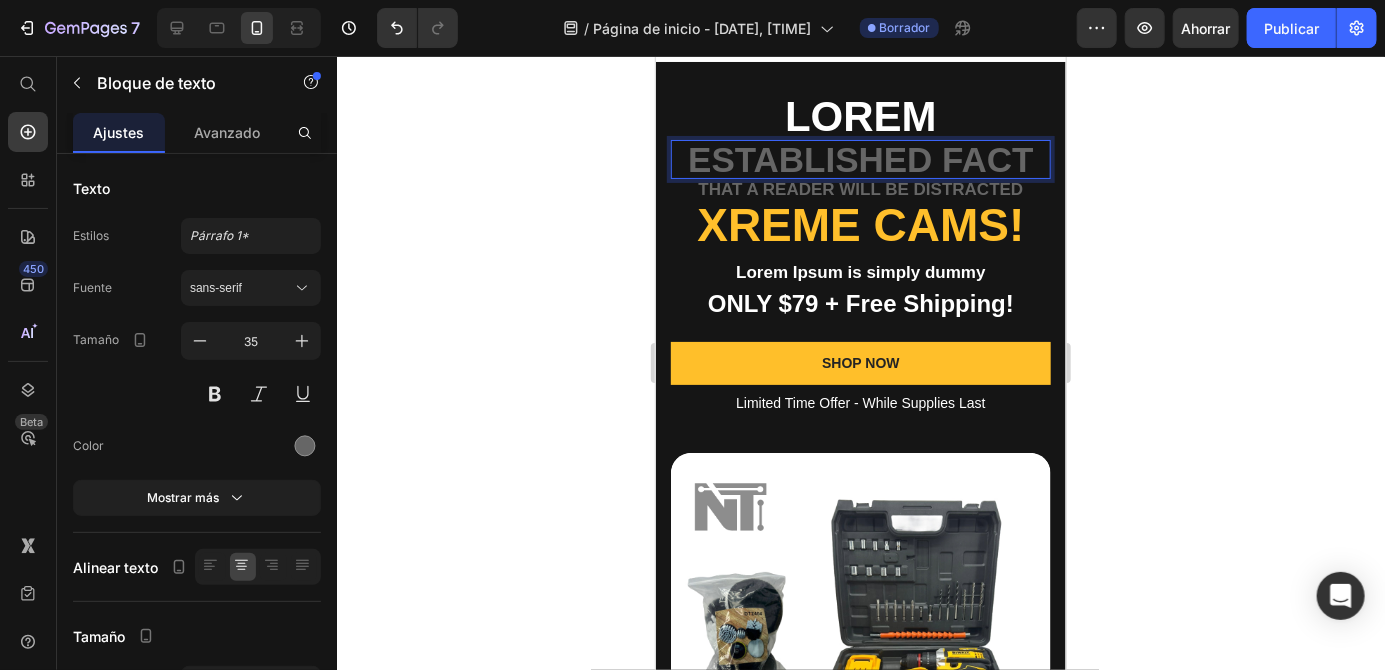 click 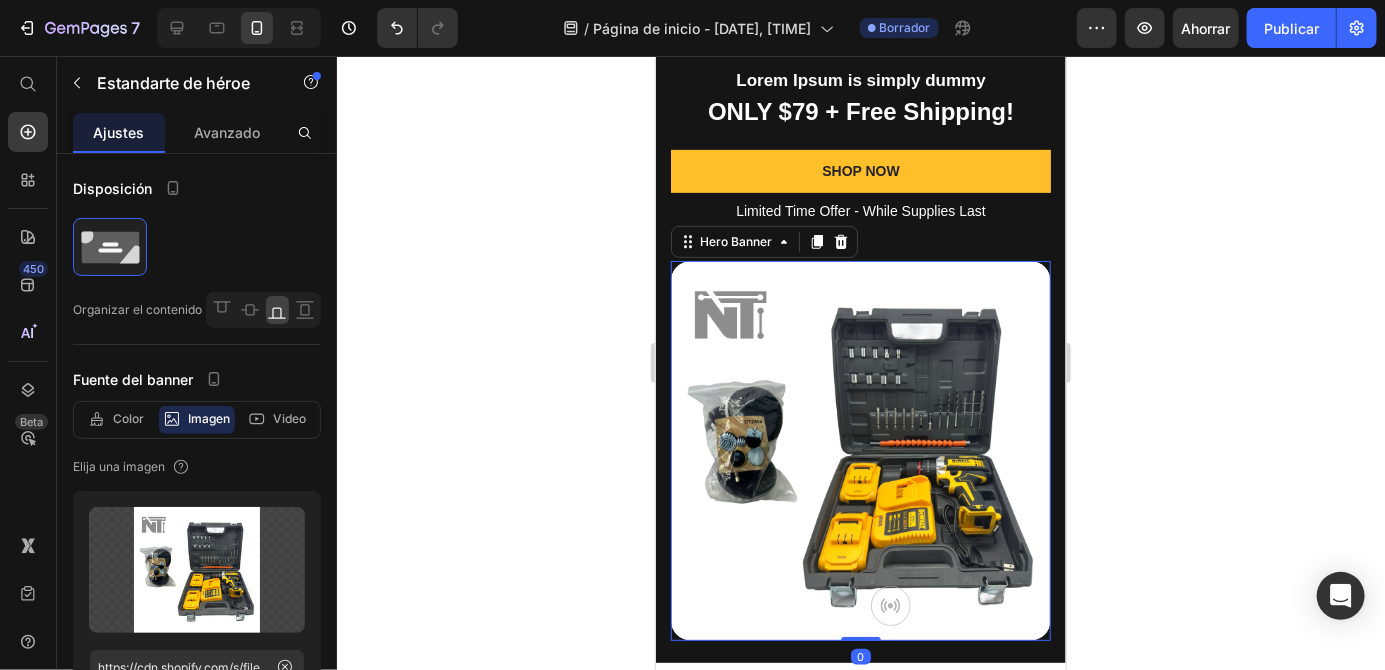 scroll, scrollTop: 352, scrollLeft: 0, axis: vertical 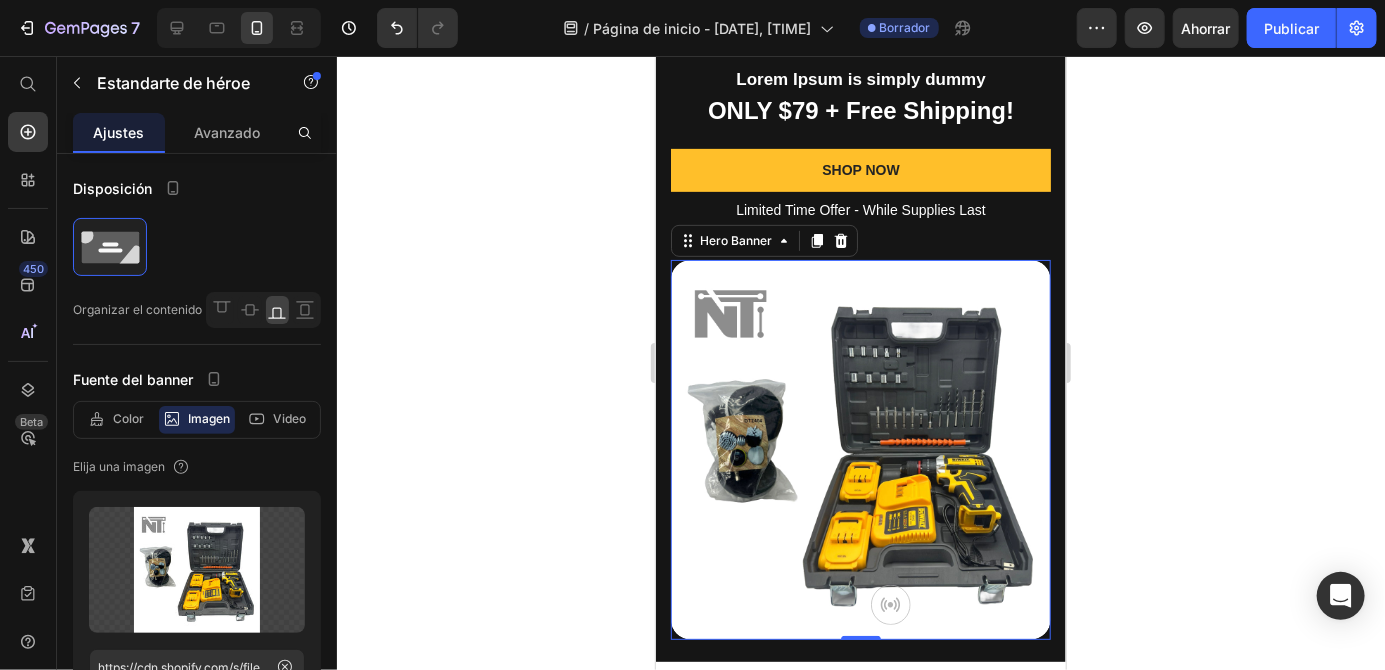 click at bounding box center [860, 449] 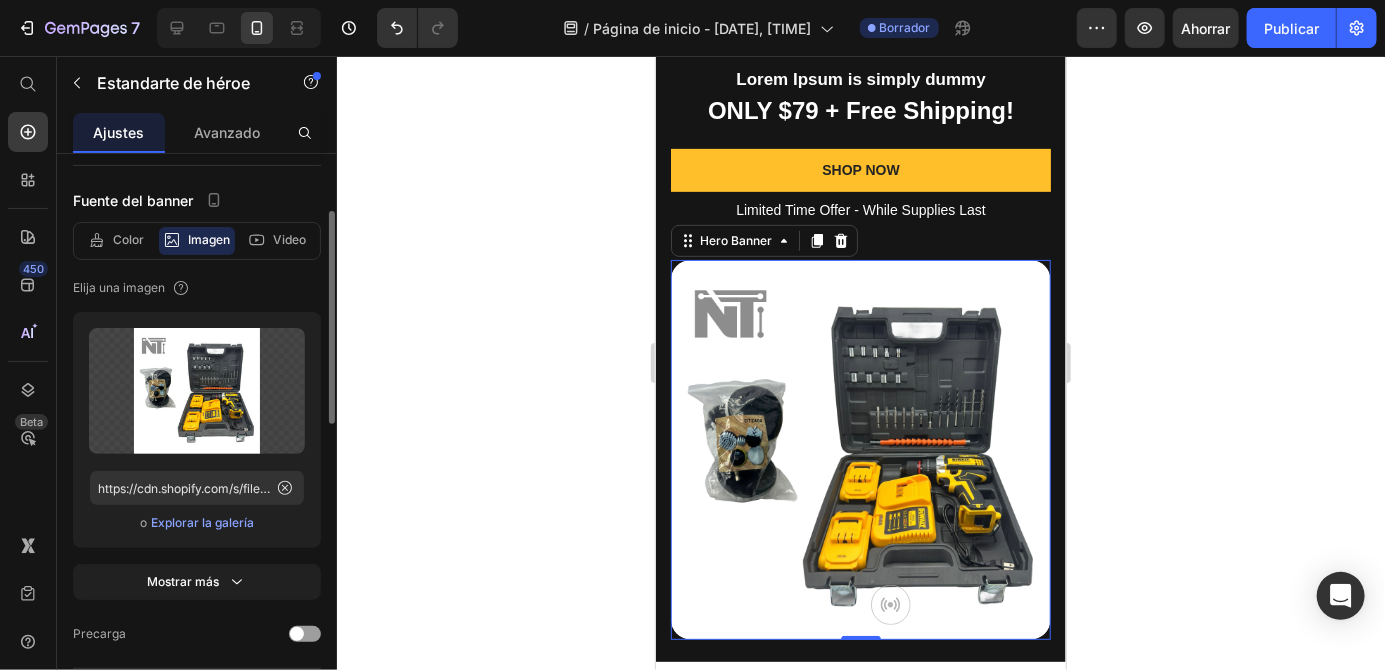 scroll, scrollTop: 180, scrollLeft: 0, axis: vertical 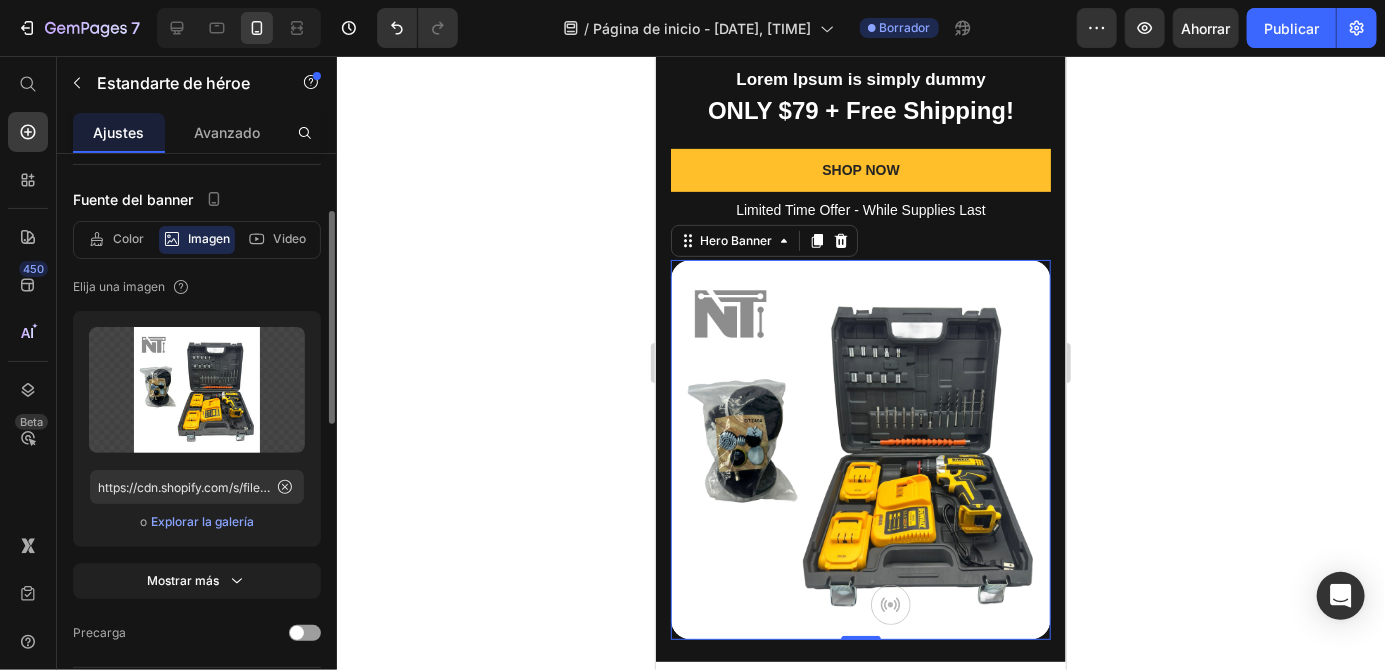 click on "Explorar la galería" at bounding box center (202, 521) 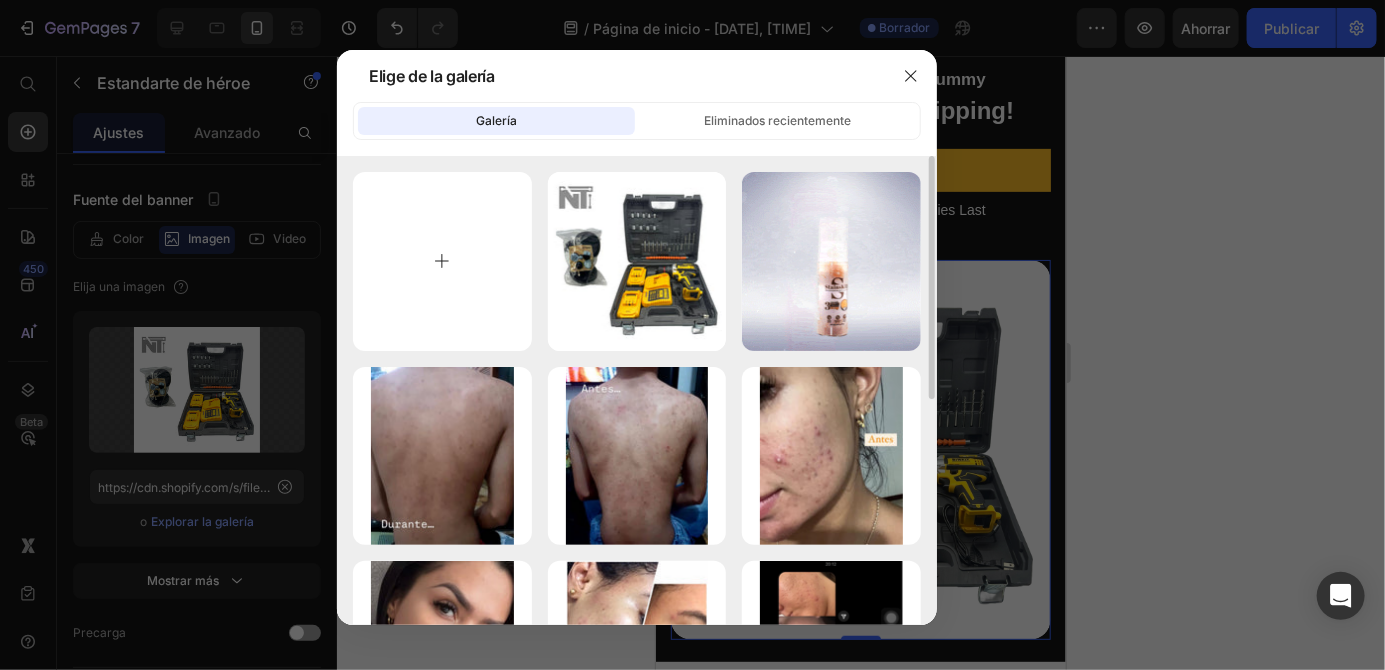 click at bounding box center [442, 261] 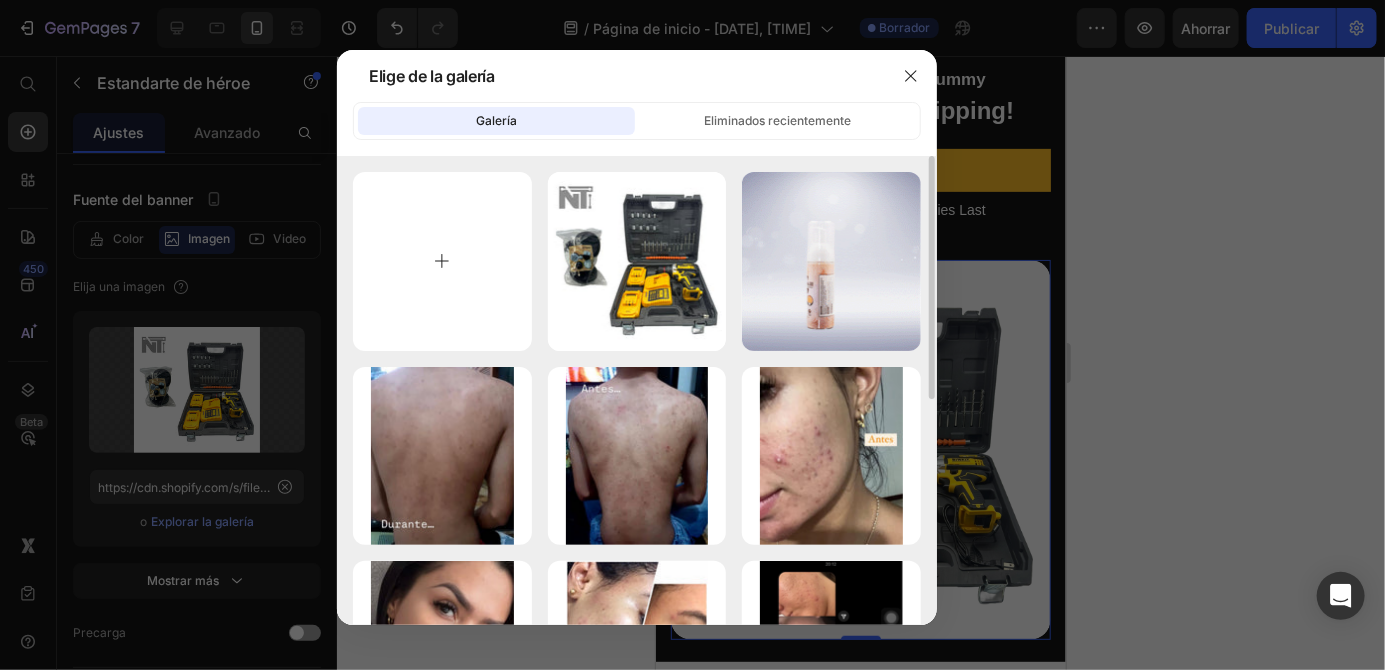 type on "C:\fakepath\[FILENAME].png" 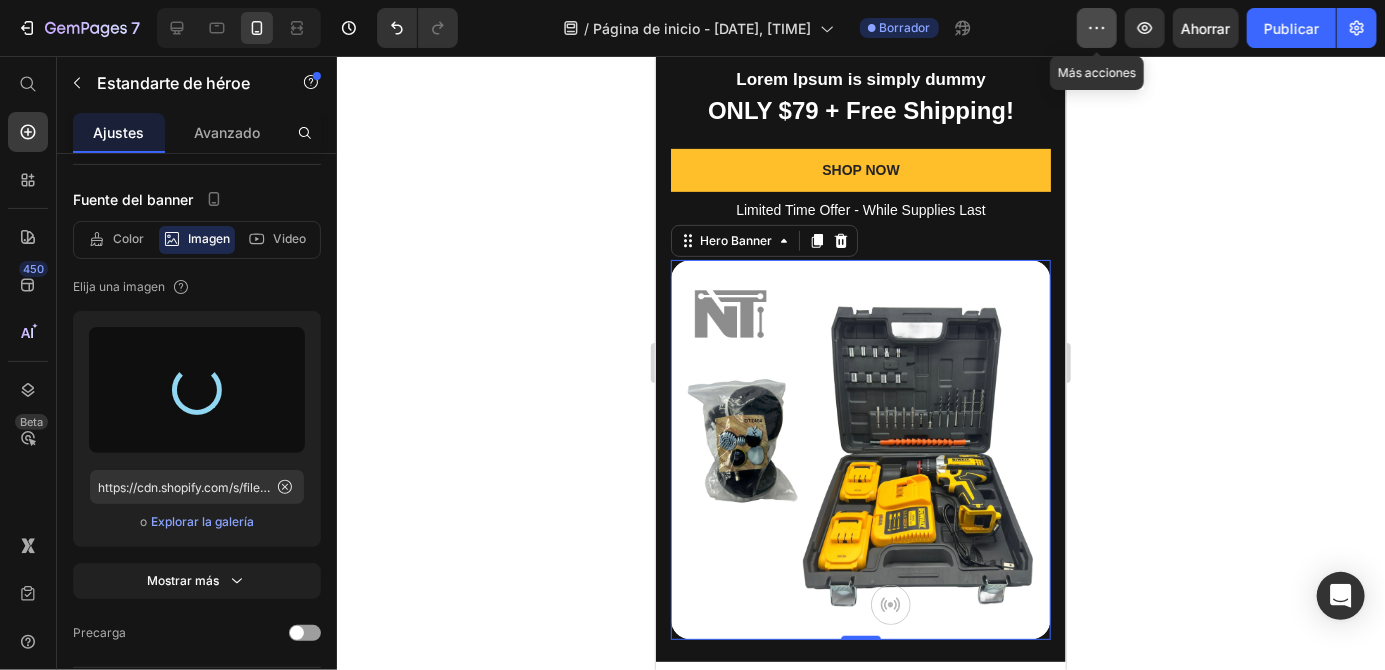 type on "https://cdn.shopify.com/s/files/1/0939/0053/8136/files/gempages_574840125347857637-fb29c2f6-4d9a-46b8-916a-436c766d941e.png" 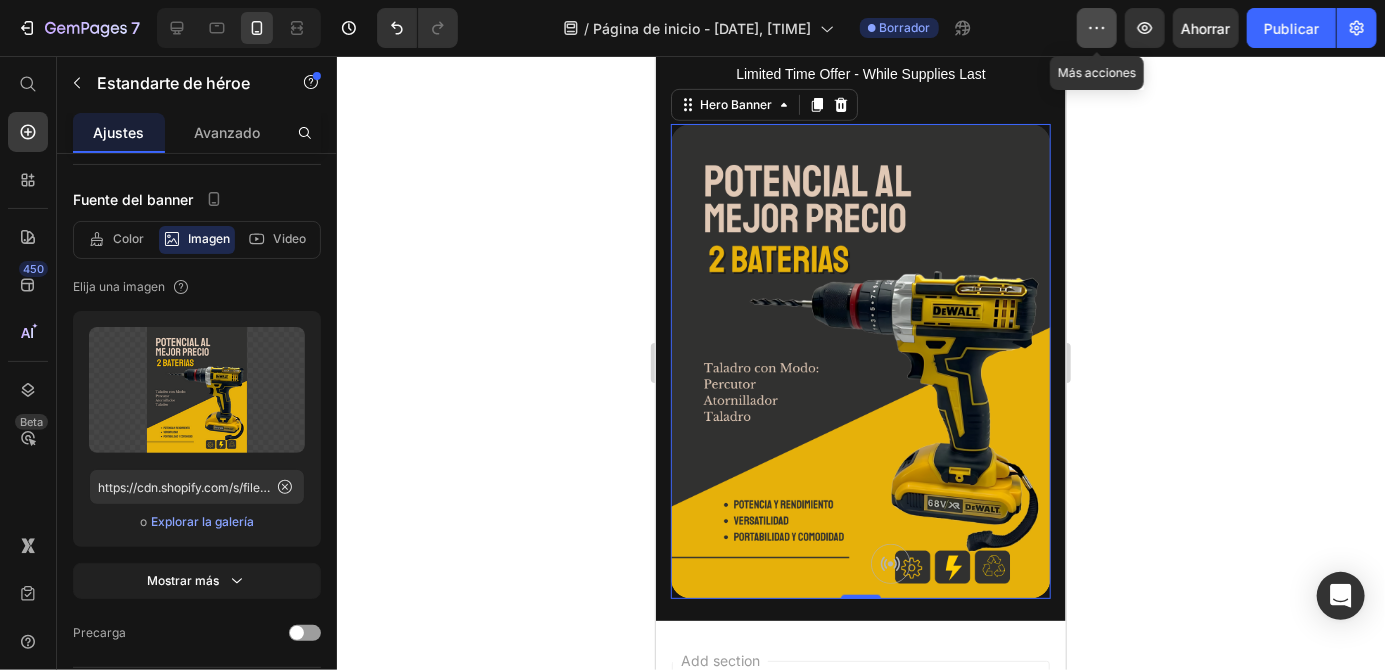 scroll, scrollTop: 494, scrollLeft: 0, axis: vertical 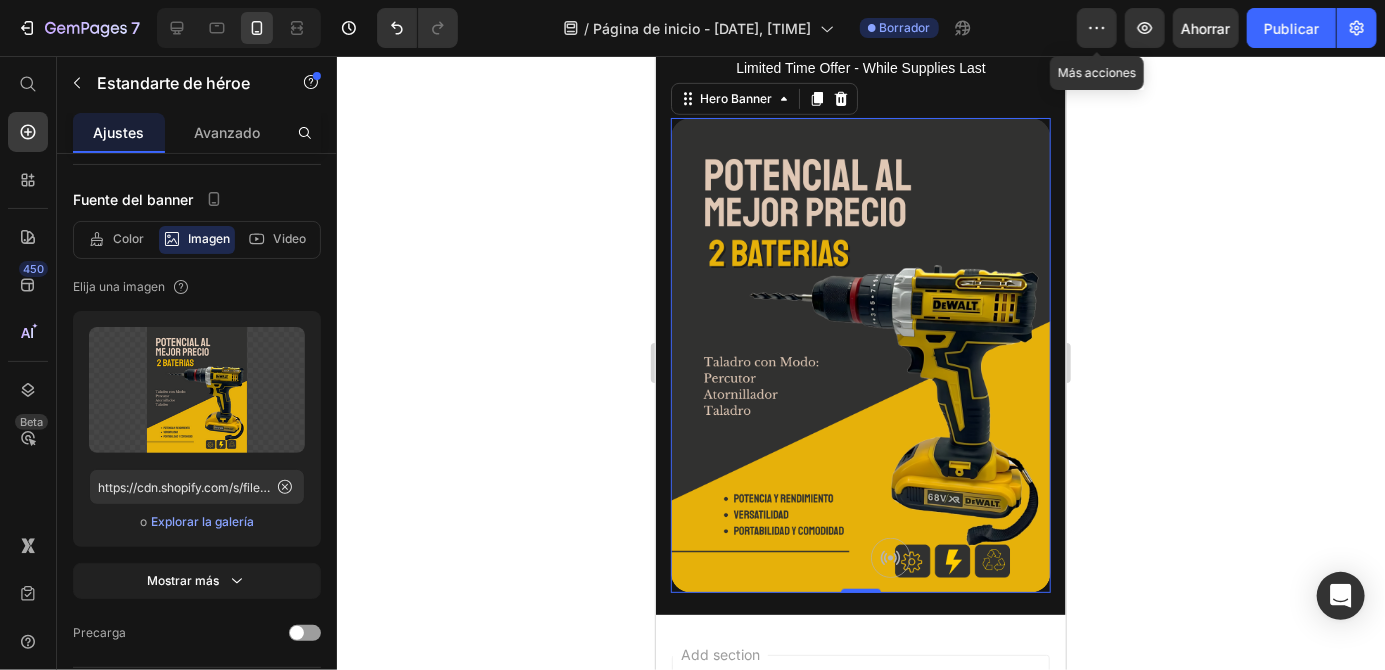 click 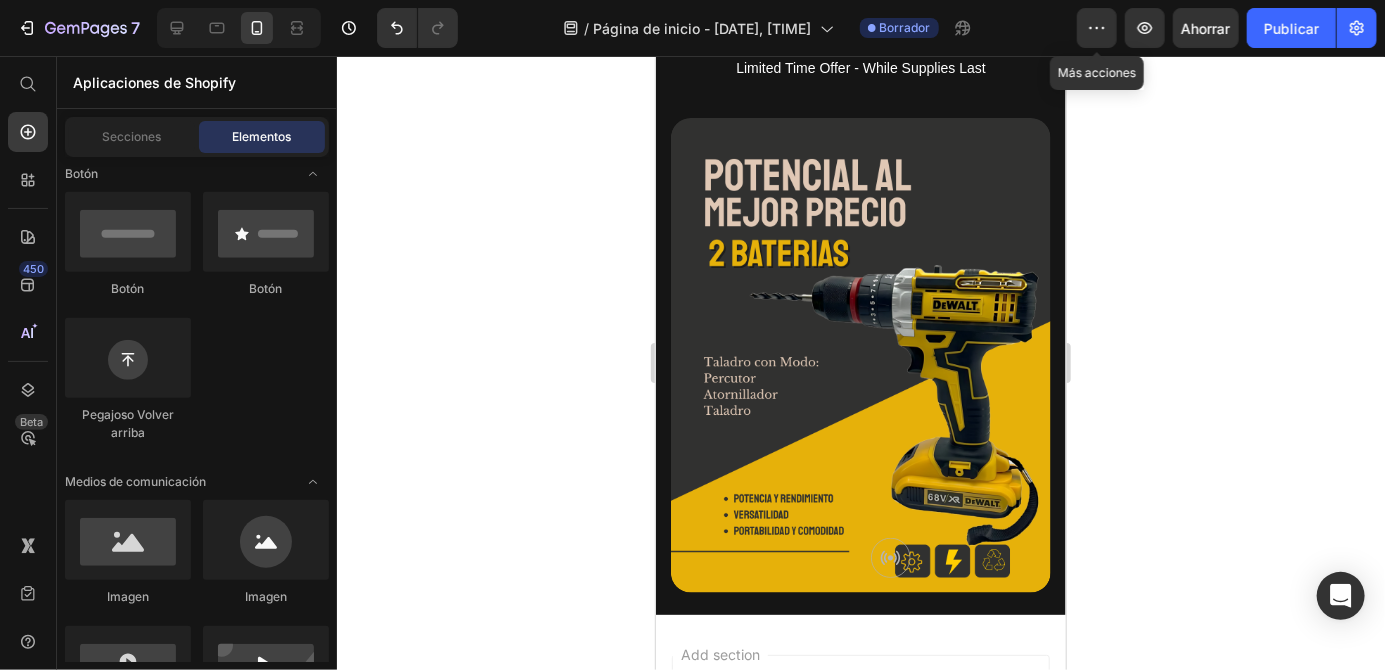 click at bounding box center [860, 354] 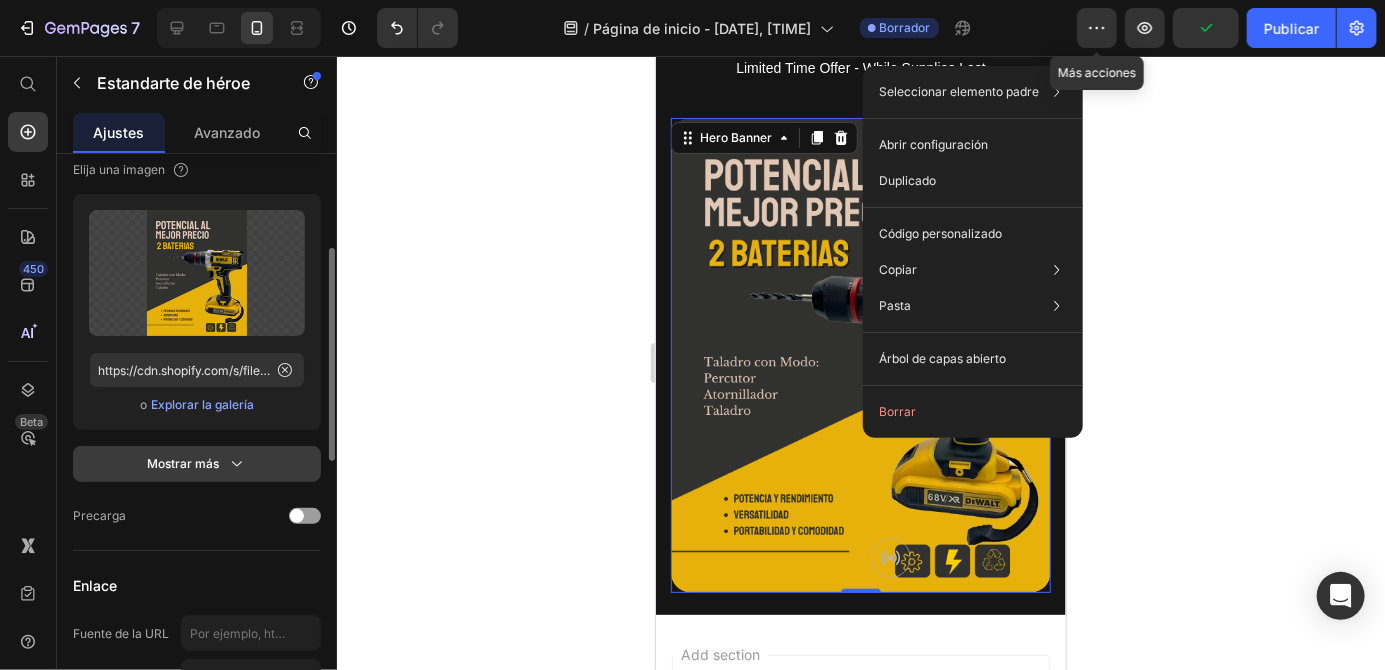 click on "Mostrar más" at bounding box center [197, 464] 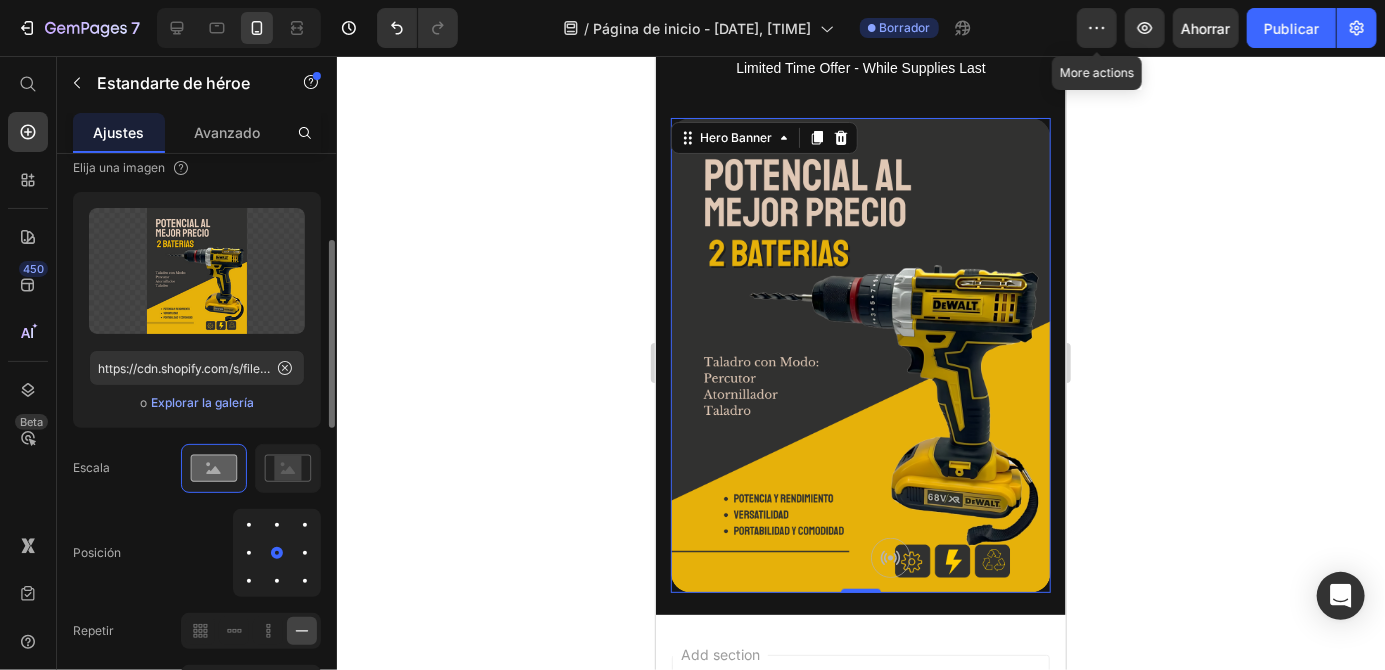 scroll, scrollTop: 301, scrollLeft: 0, axis: vertical 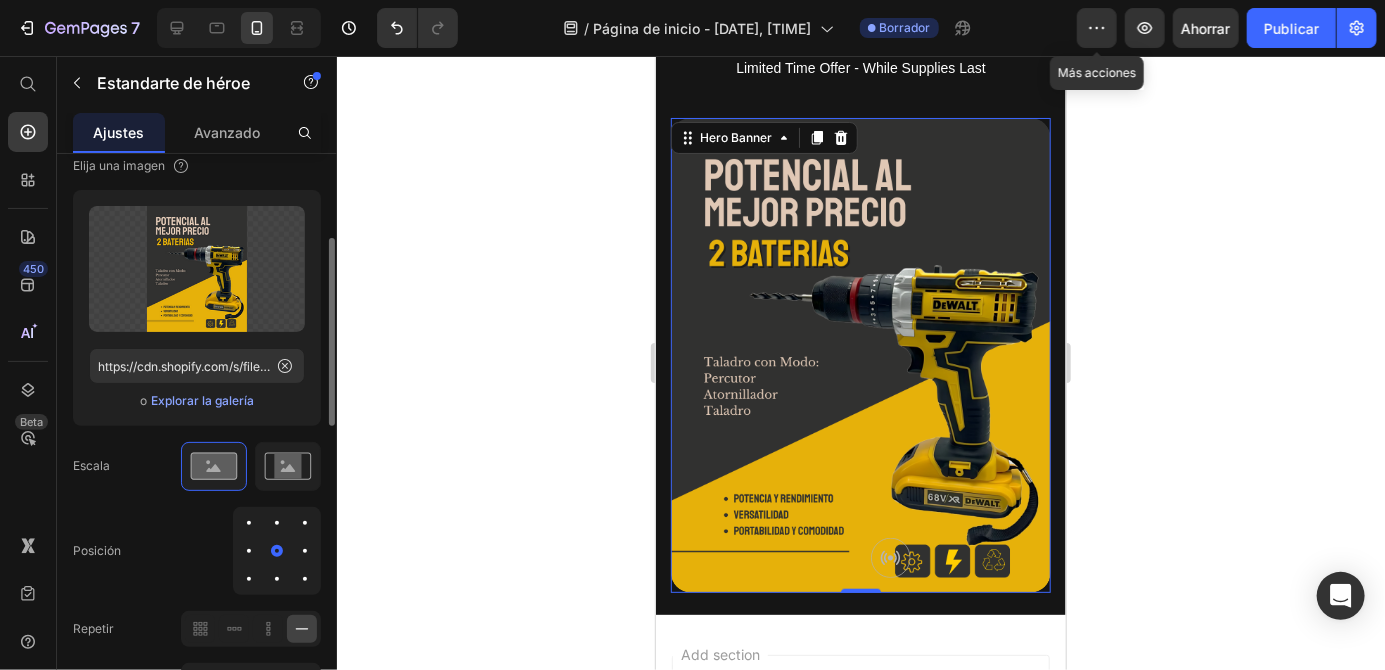 click 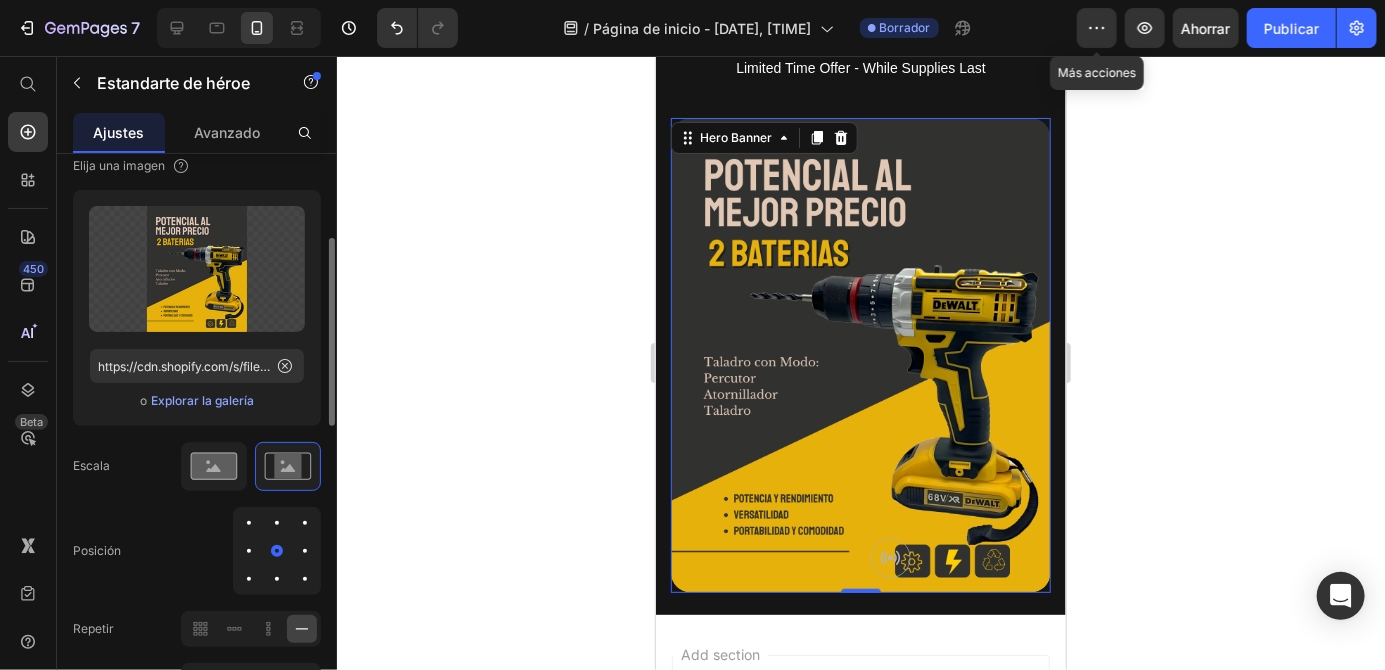 click 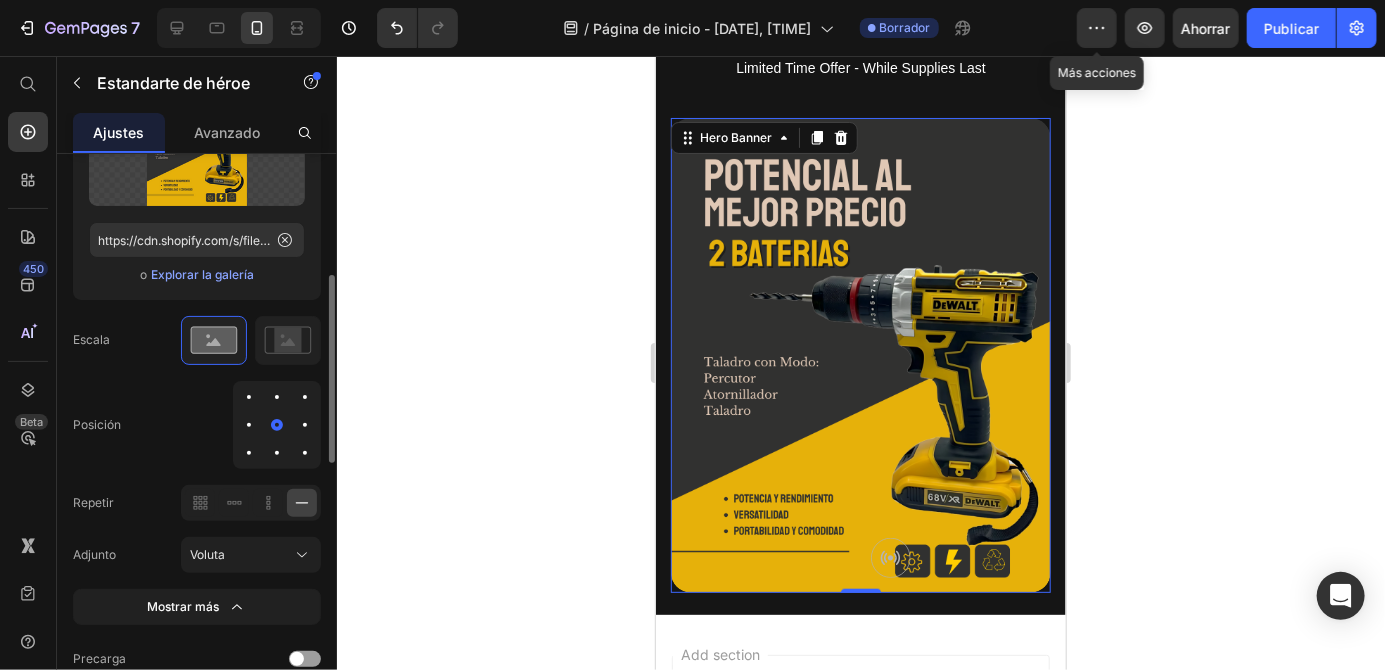 scroll, scrollTop: 428, scrollLeft: 0, axis: vertical 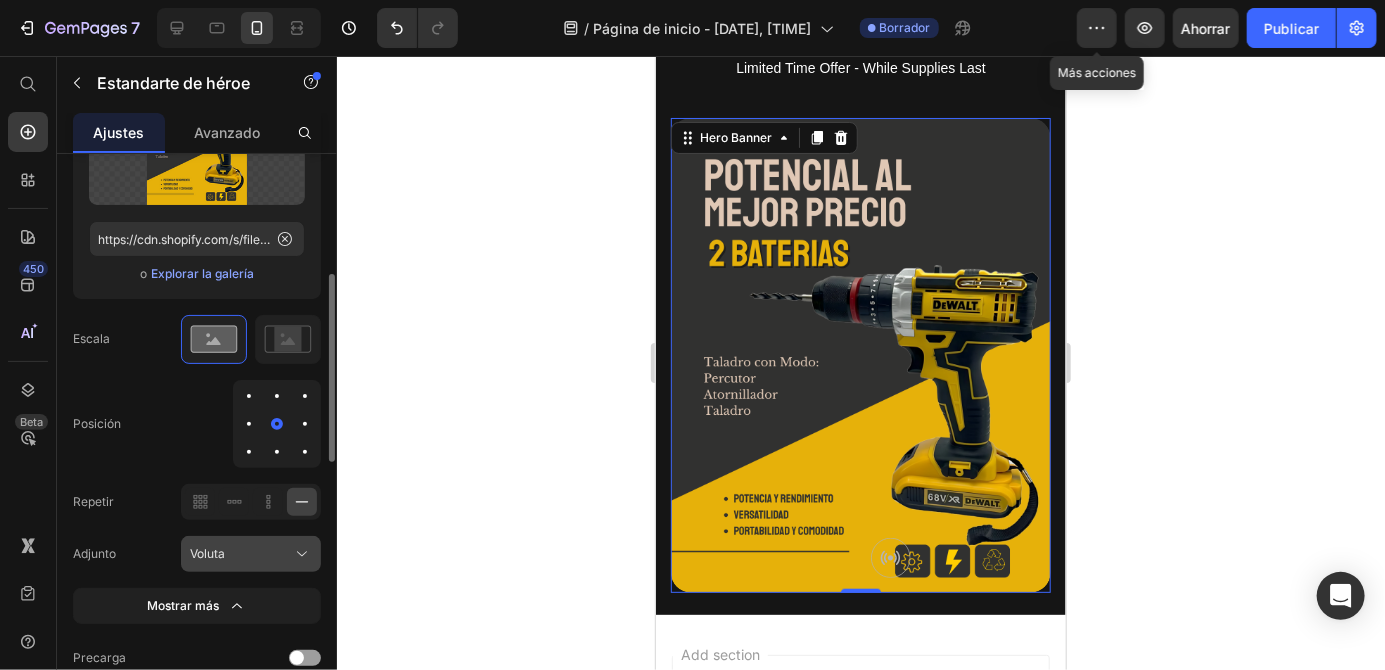 click 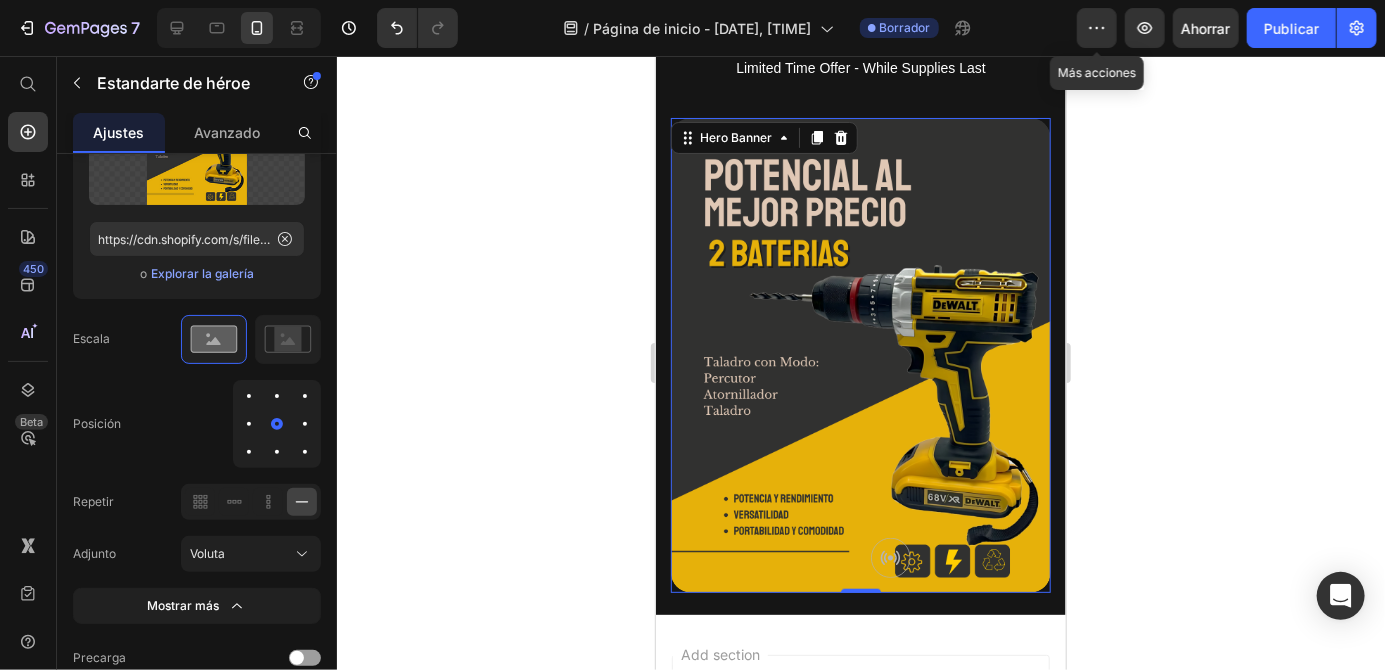 click 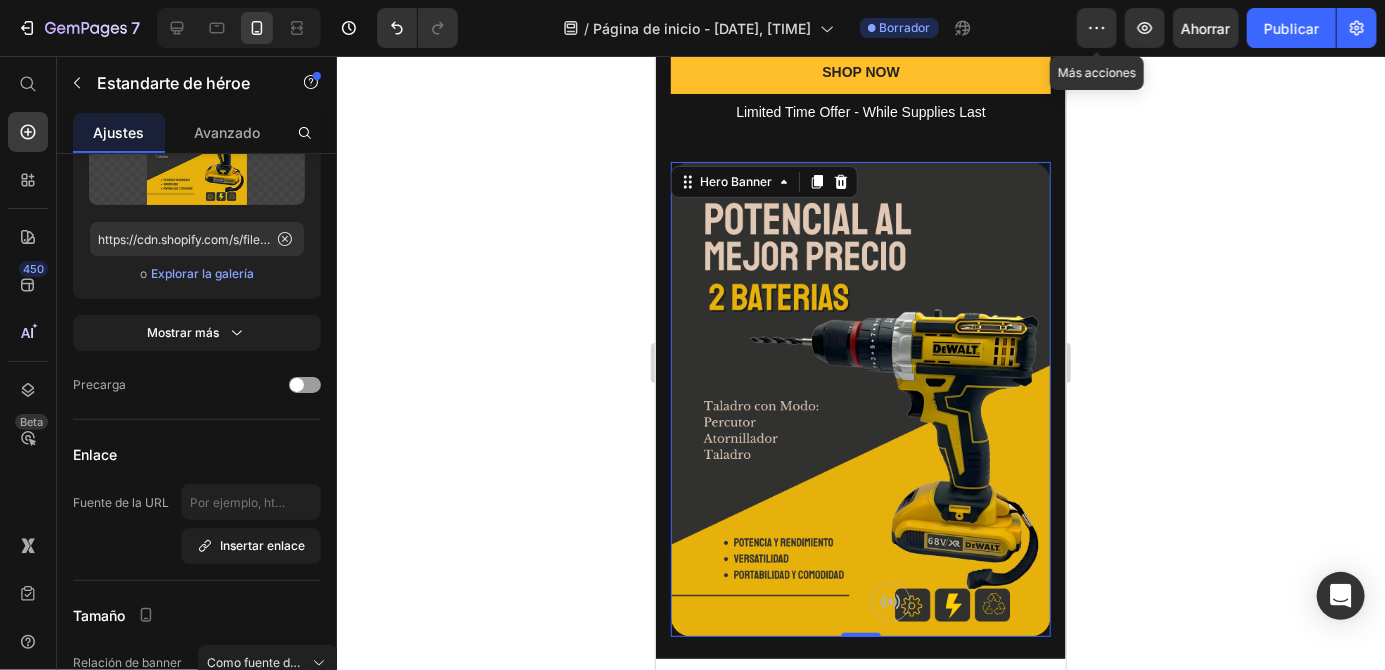 scroll, scrollTop: 451, scrollLeft: 0, axis: vertical 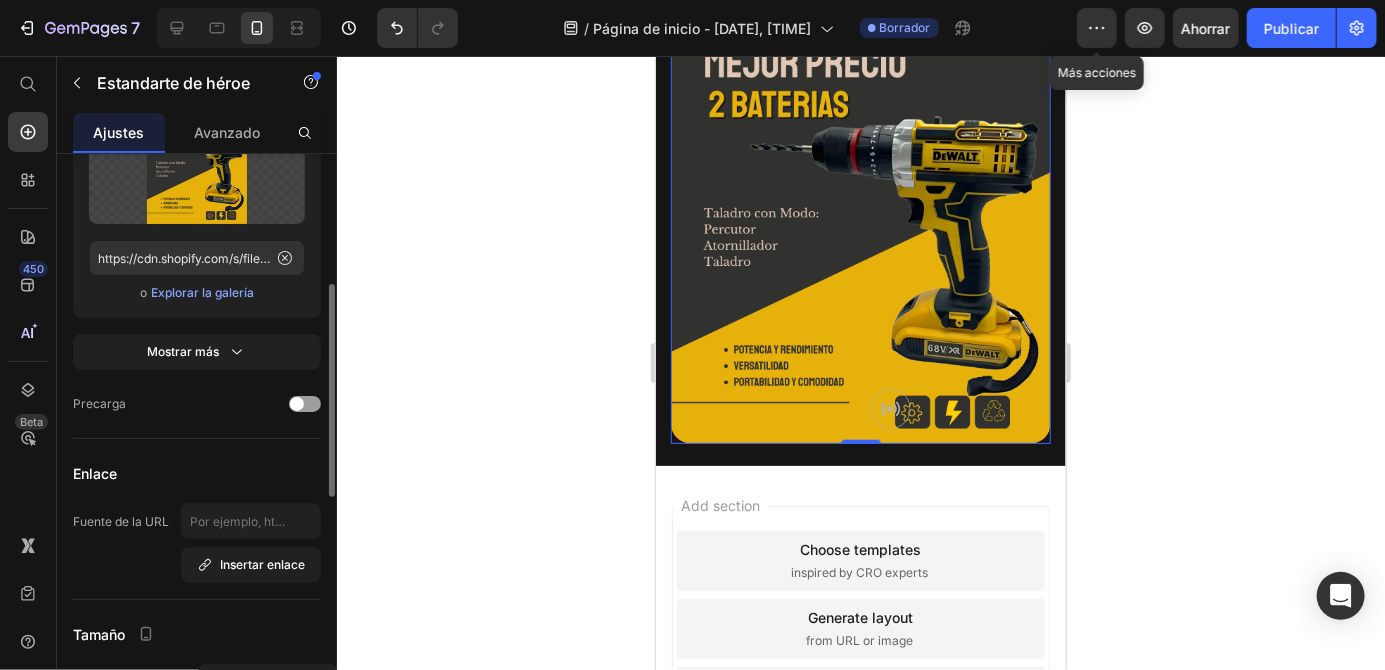 click on "Explorar la galería" at bounding box center (202, 292) 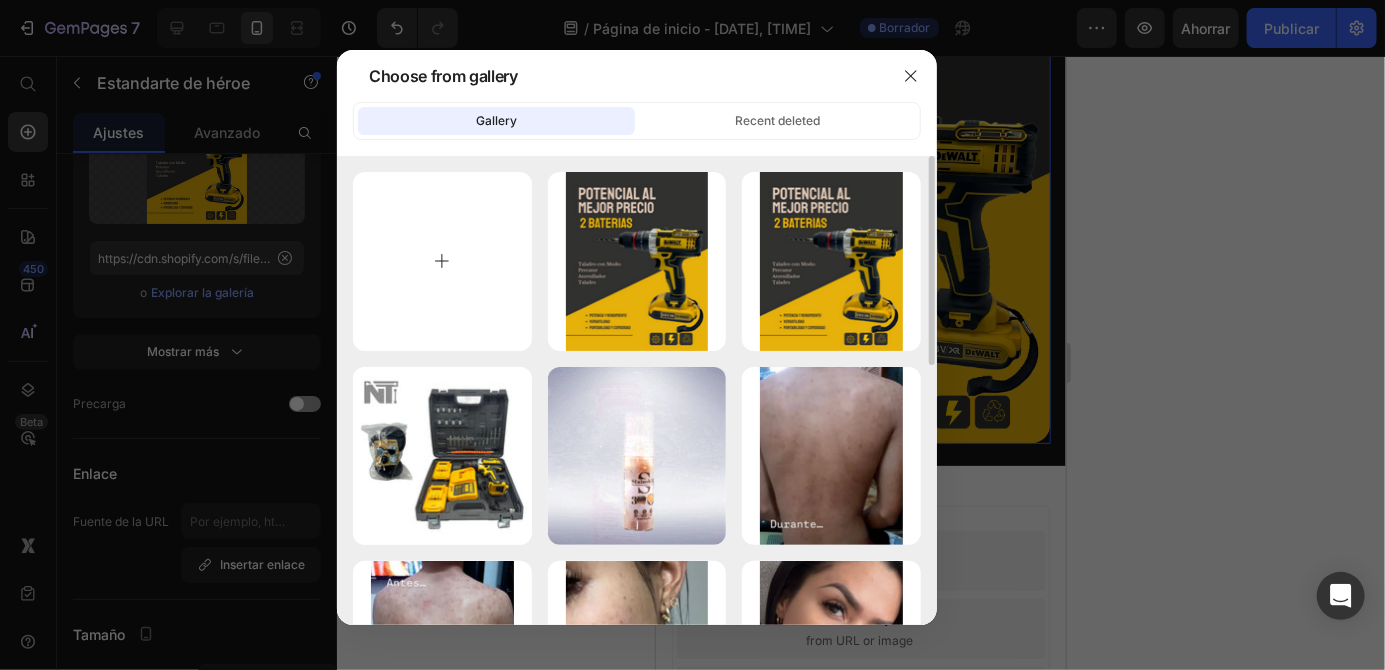click at bounding box center [442, 261] 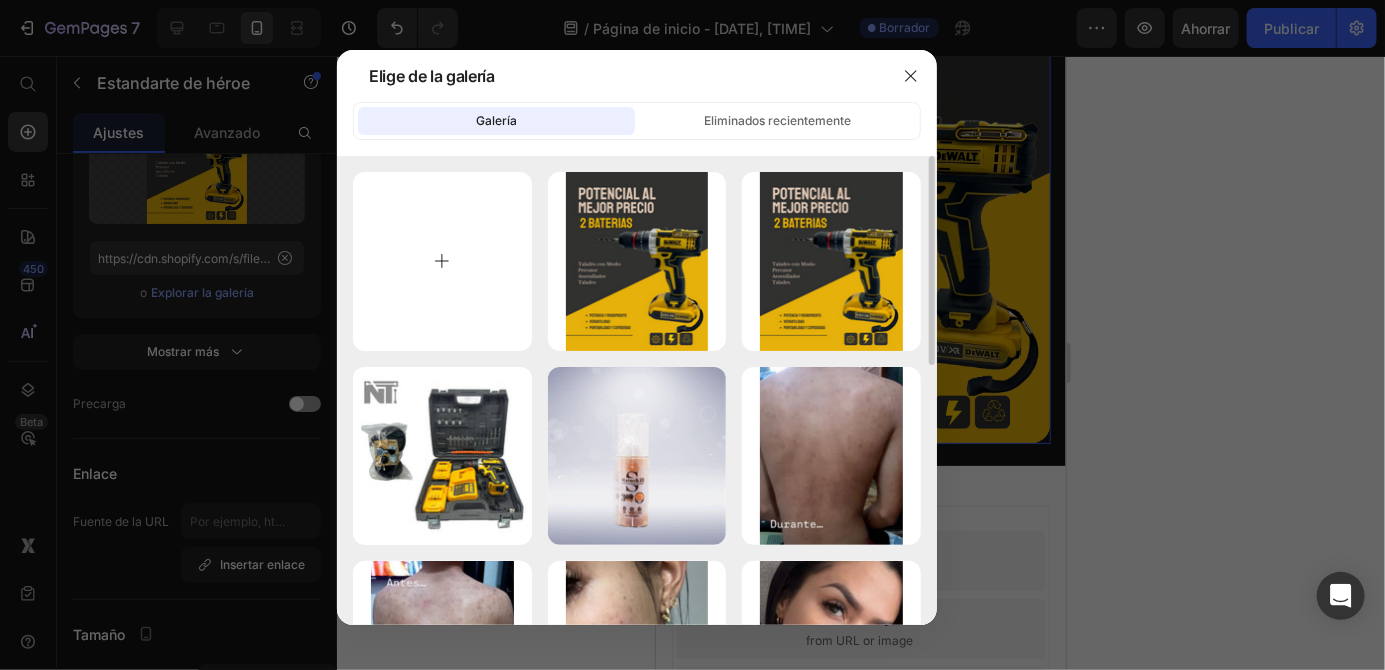 type on "C:\fakepath\[FILENAME].jpg" 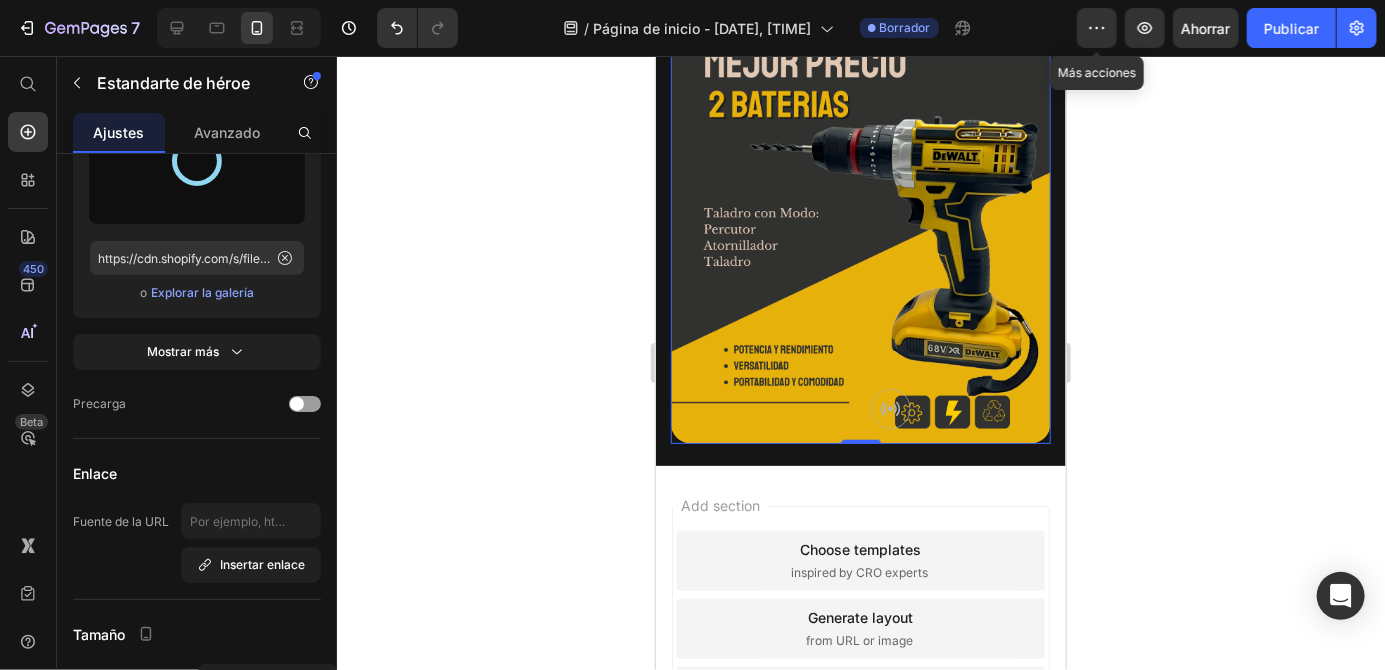 type on "https://cdn.shopify.com/s/files/1/0939/0053/8136/files/gempages_574840125347857637-47d274d3-17de-4940-8415-977a23e43b7f.jpg" 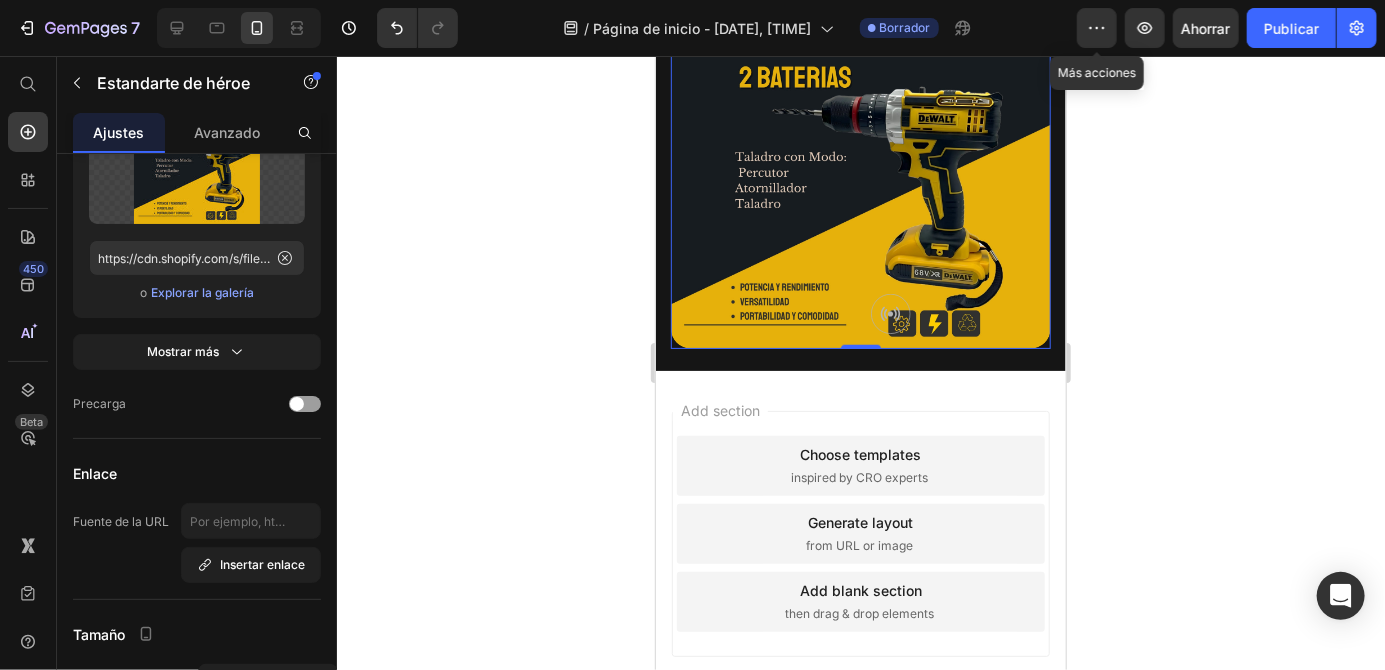 click 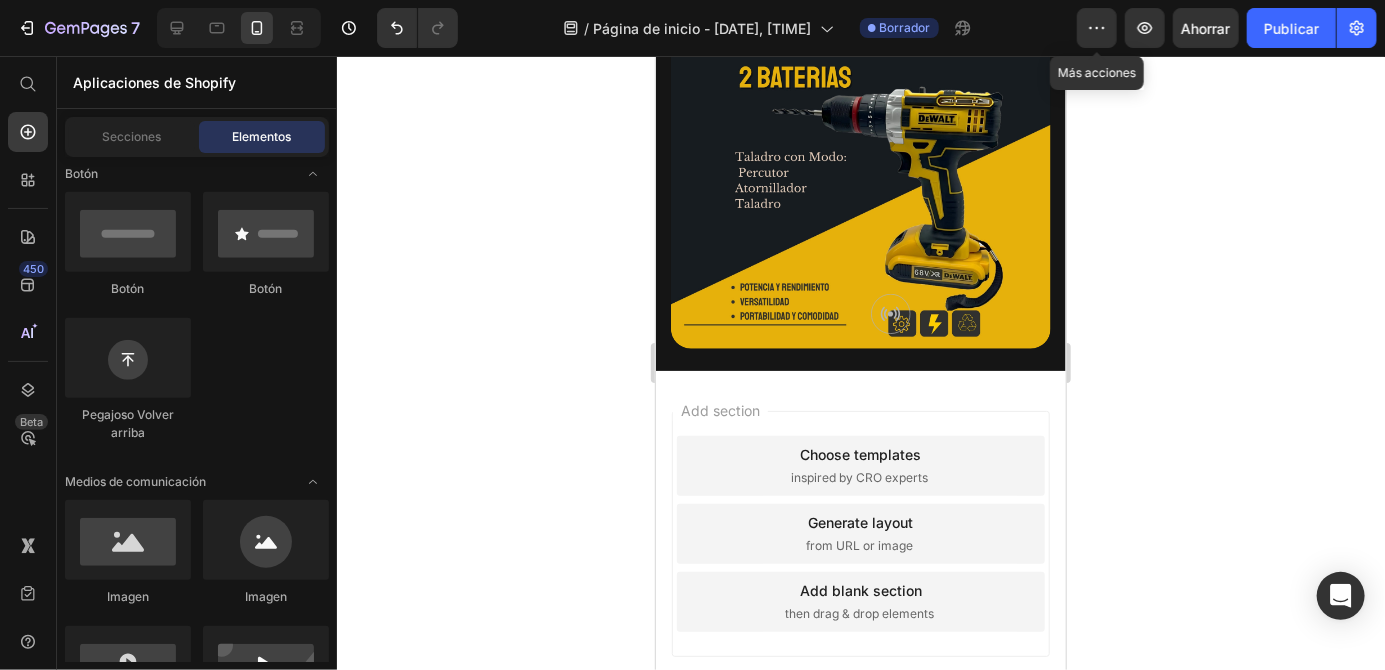 click 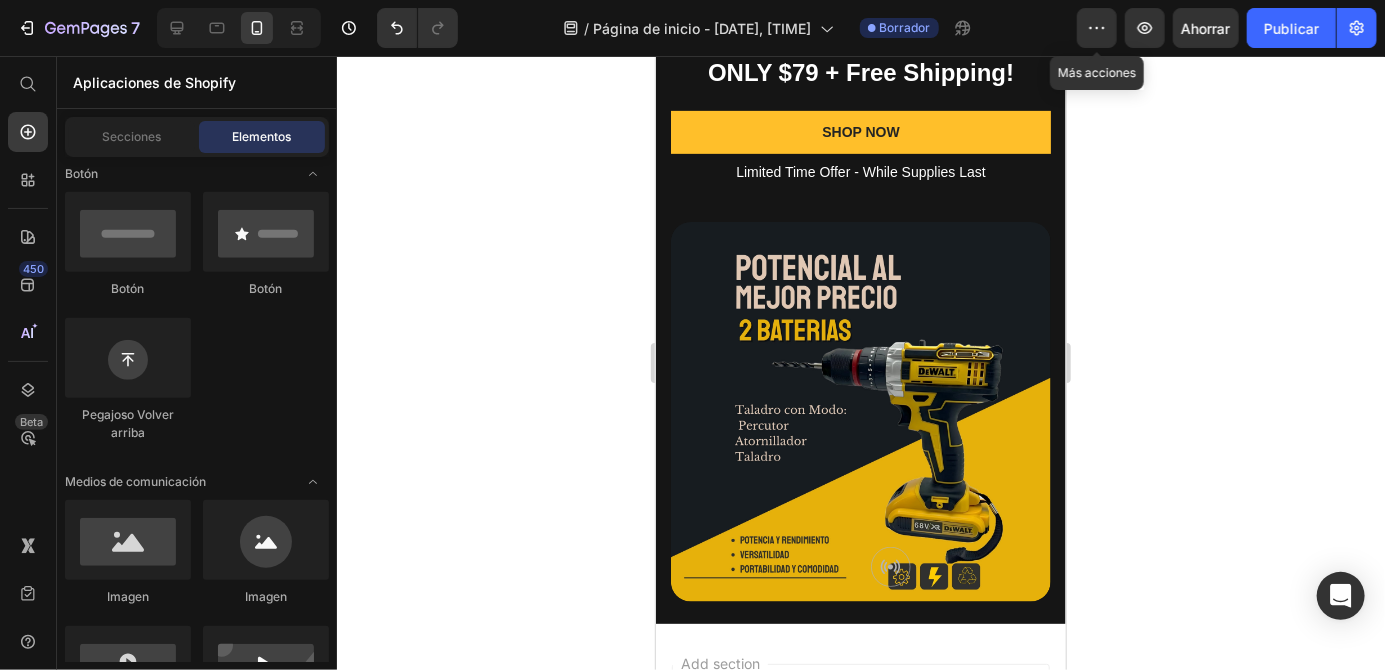 scroll, scrollTop: 387, scrollLeft: 0, axis: vertical 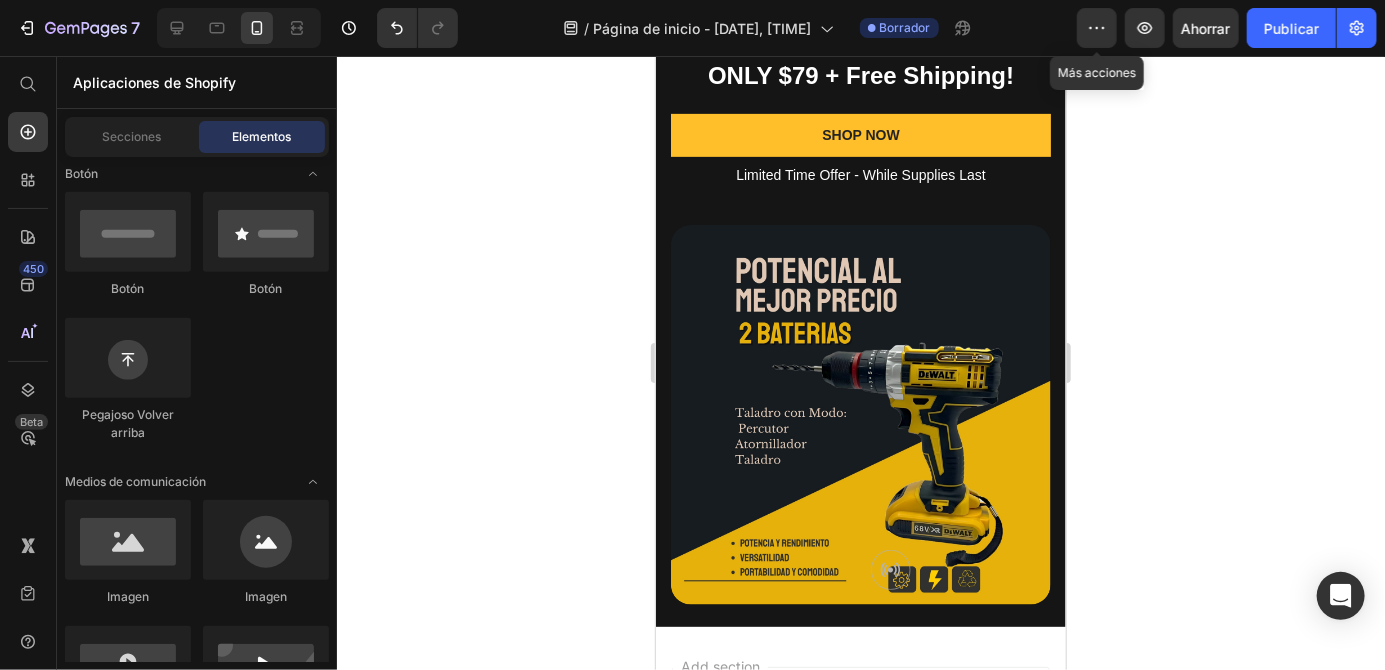click at bounding box center [860, 414] 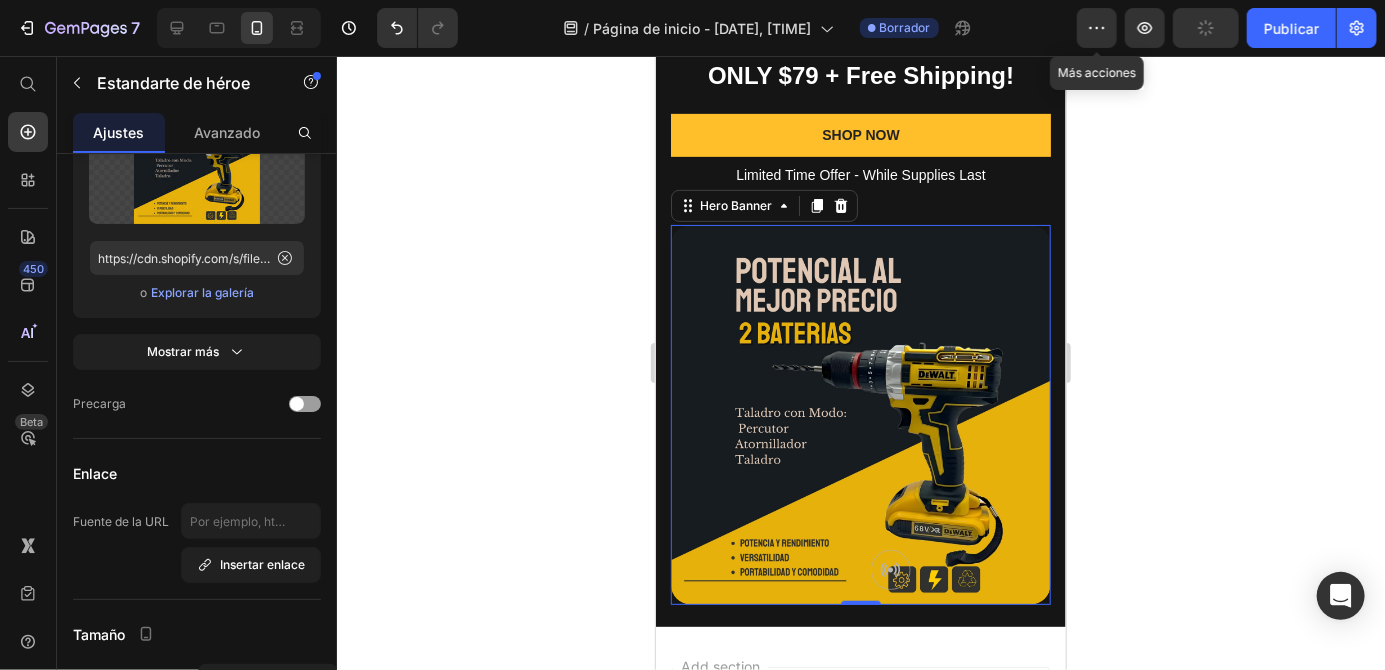 click 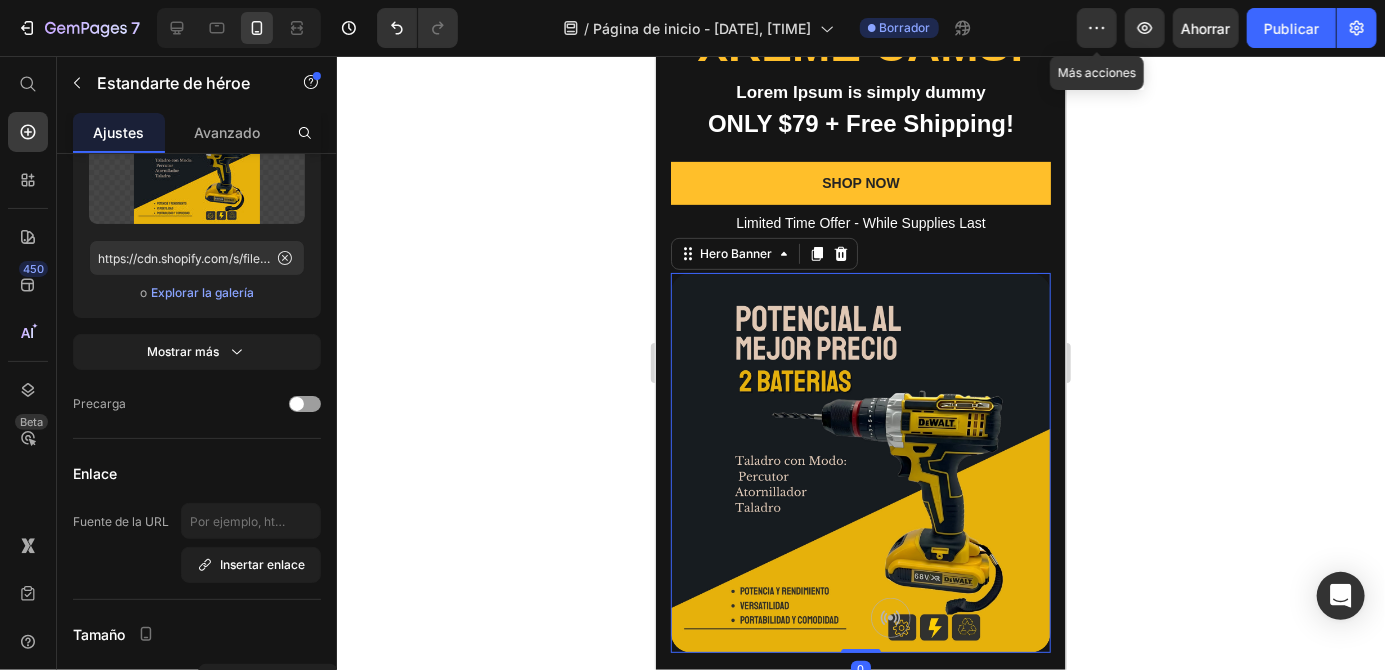 scroll, scrollTop: 338, scrollLeft: 0, axis: vertical 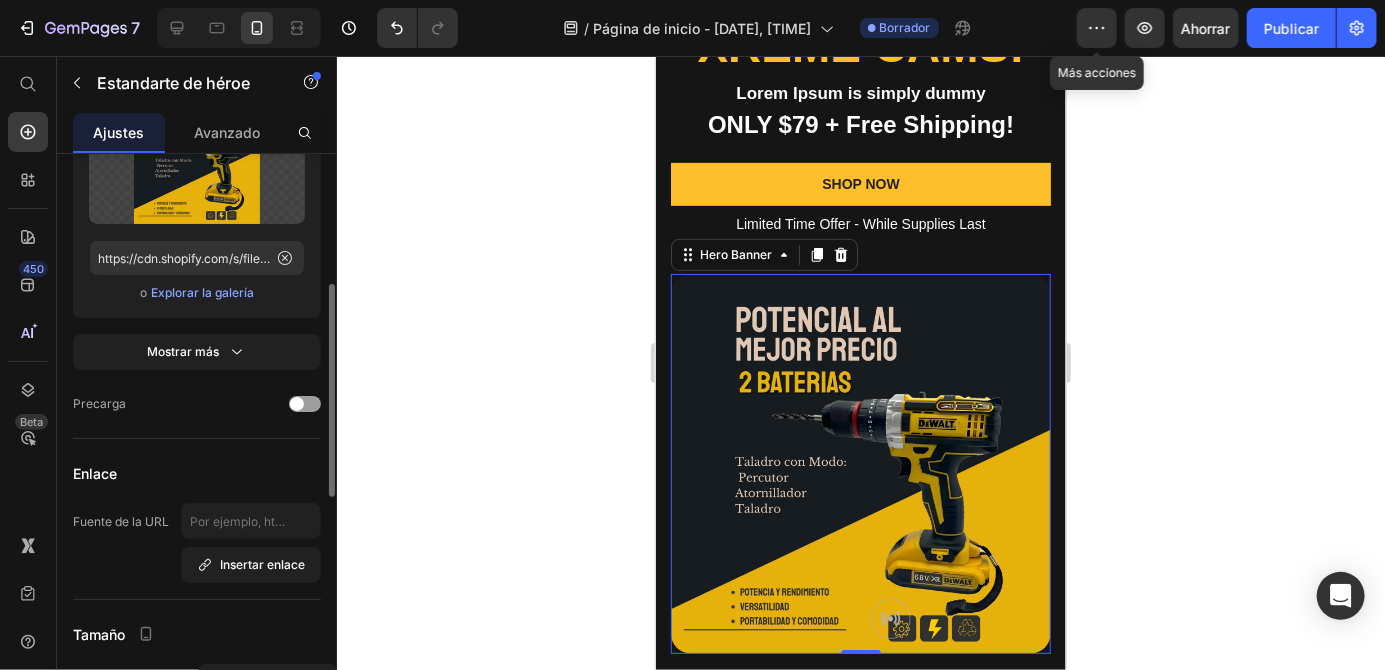click on "Explorar la galería" at bounding box center (202, 292) 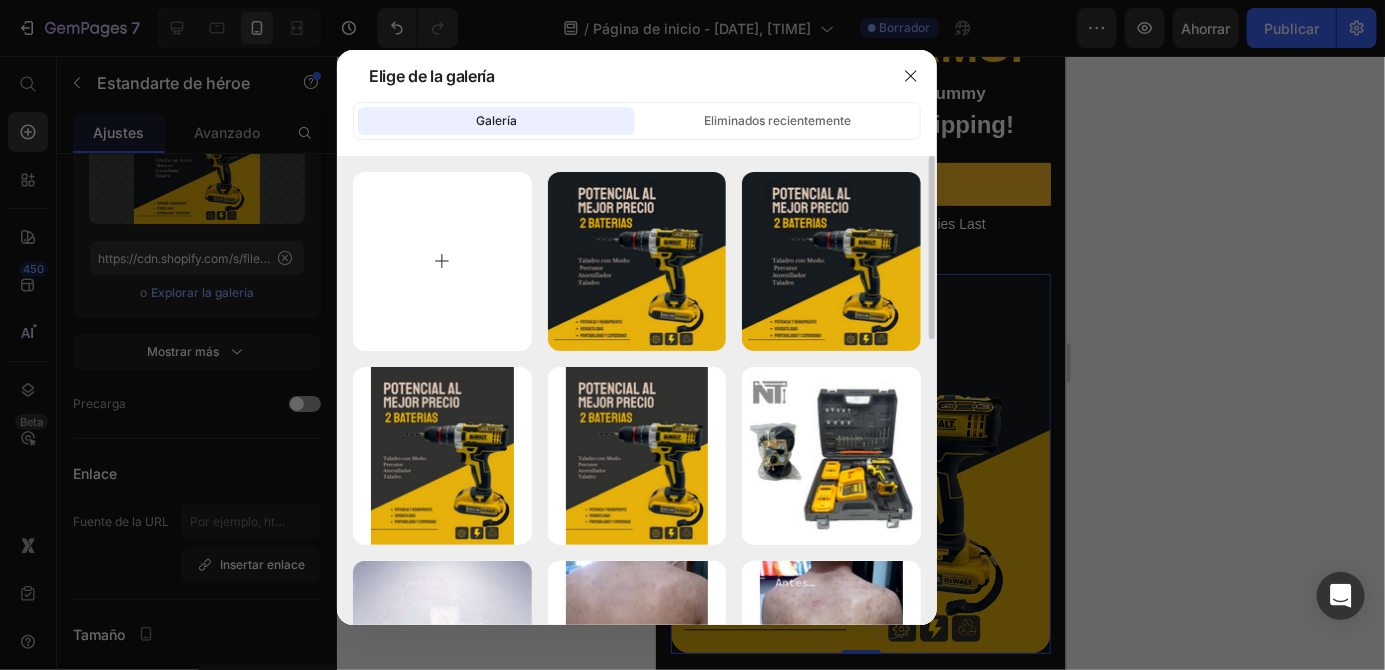 click at bounding box center (442, 261) 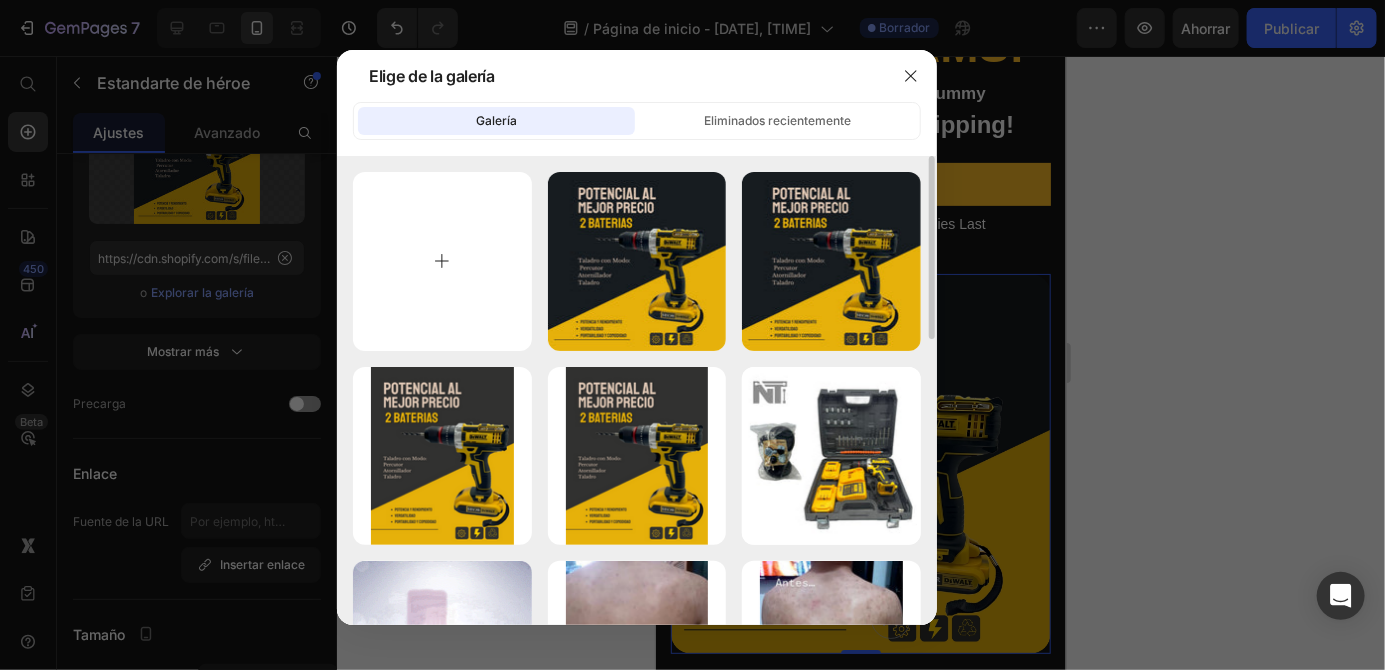 type on "C:\fakepath\1000002576.svg" 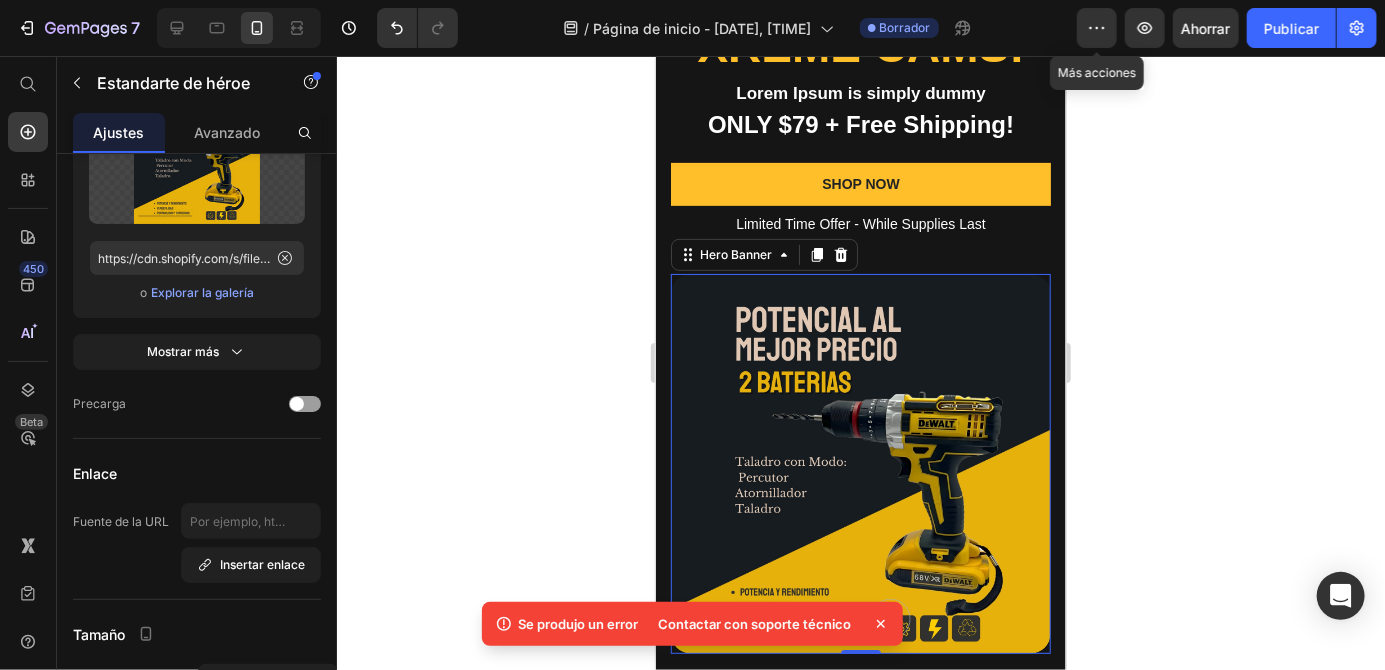 click 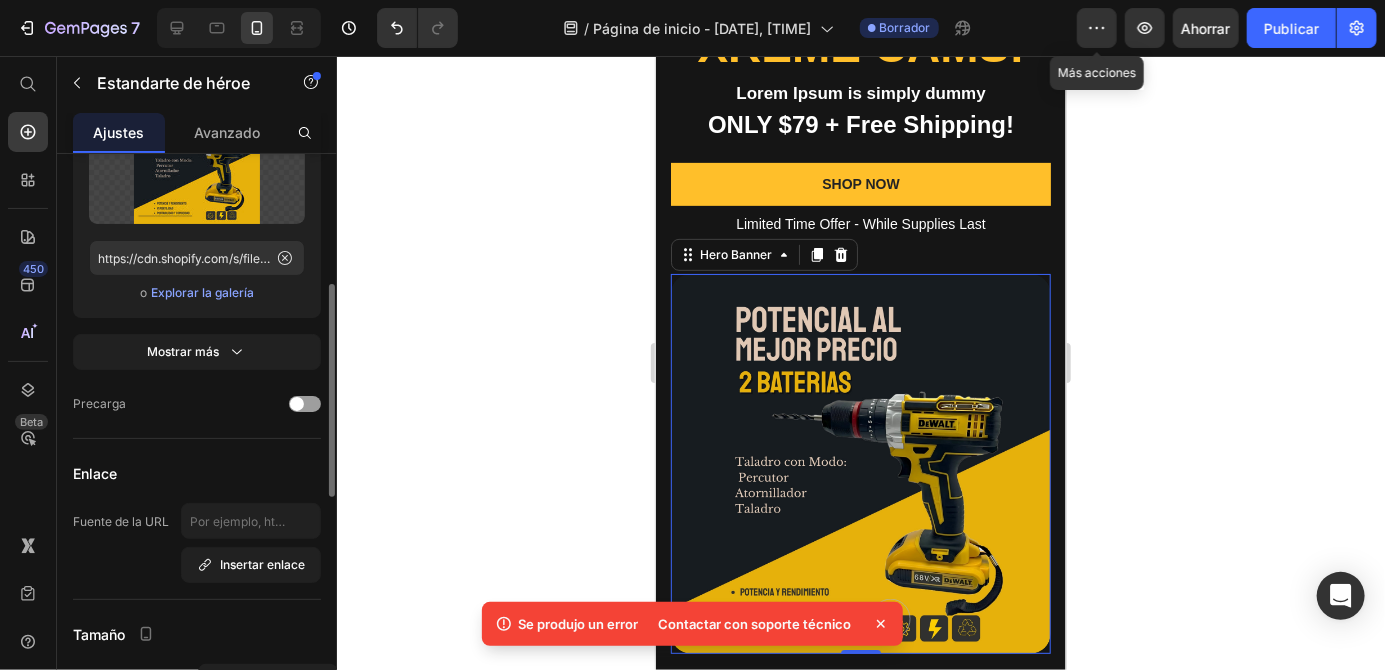 click on "Explorar la galería" at bounding box center (202, 292) 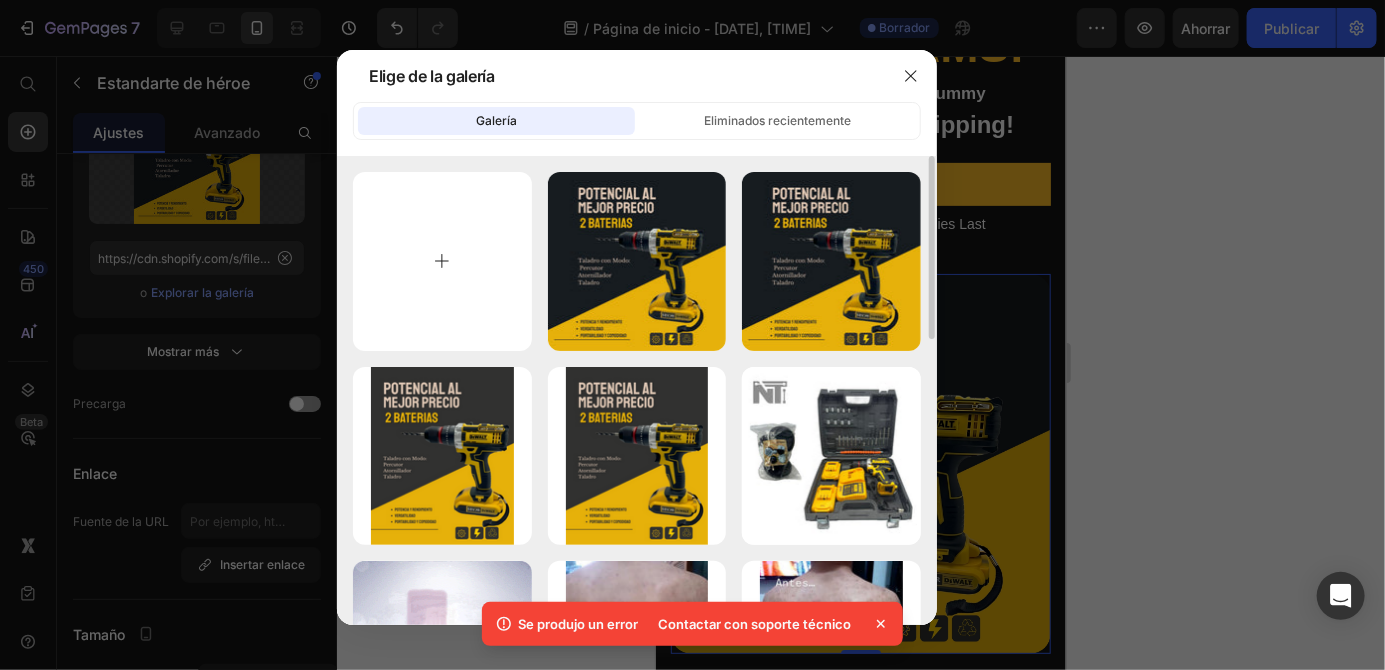 click at bounding box center [442, 261] 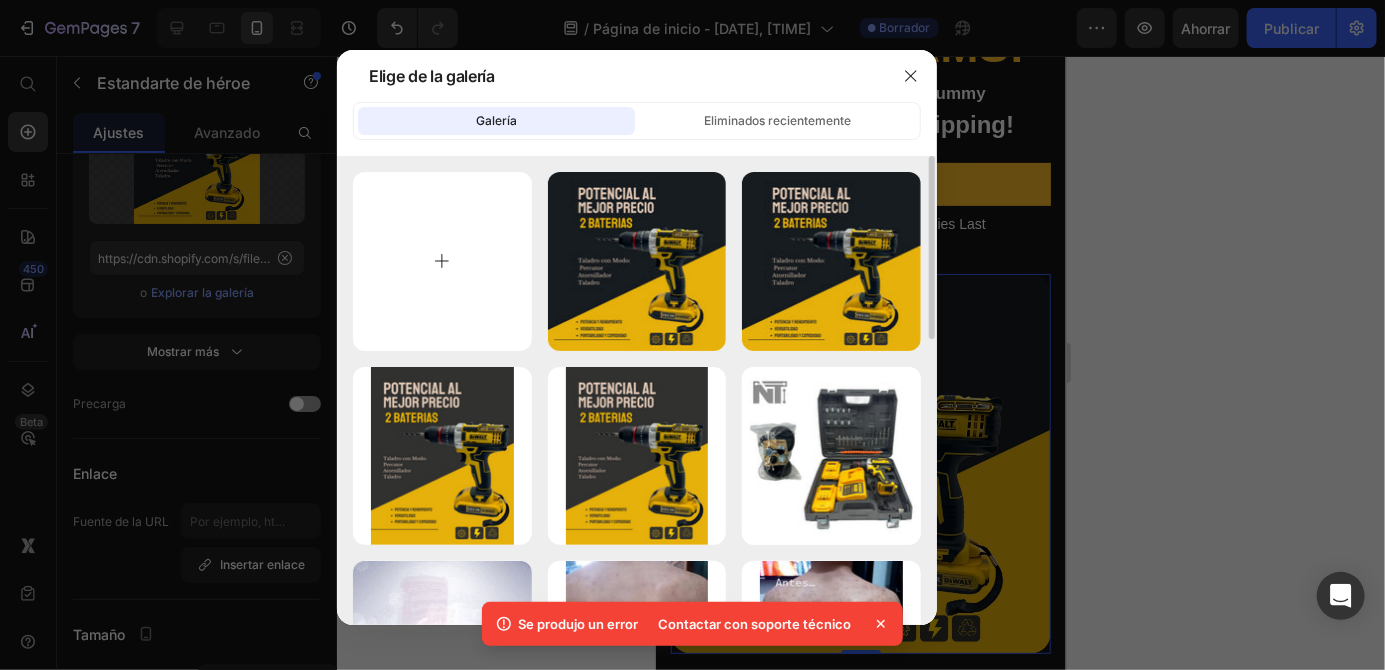 type on "C:\fakepath\[FILENAME].svg" 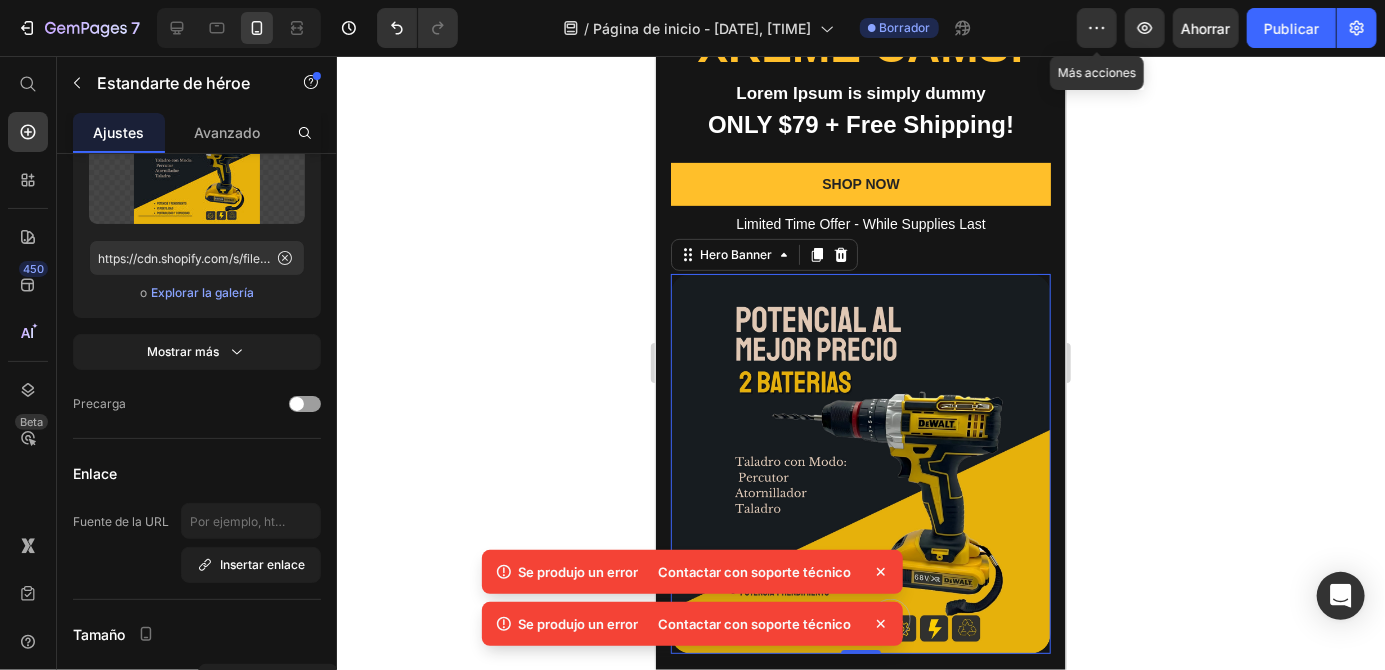 click 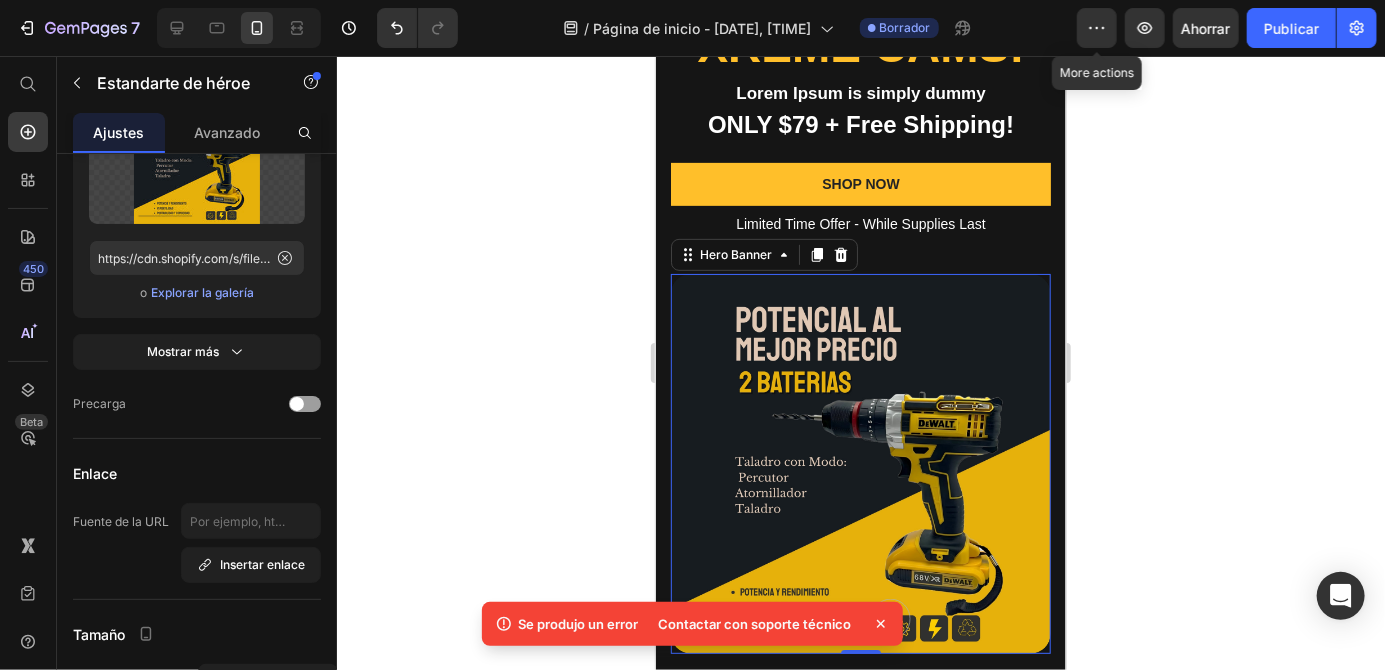 click 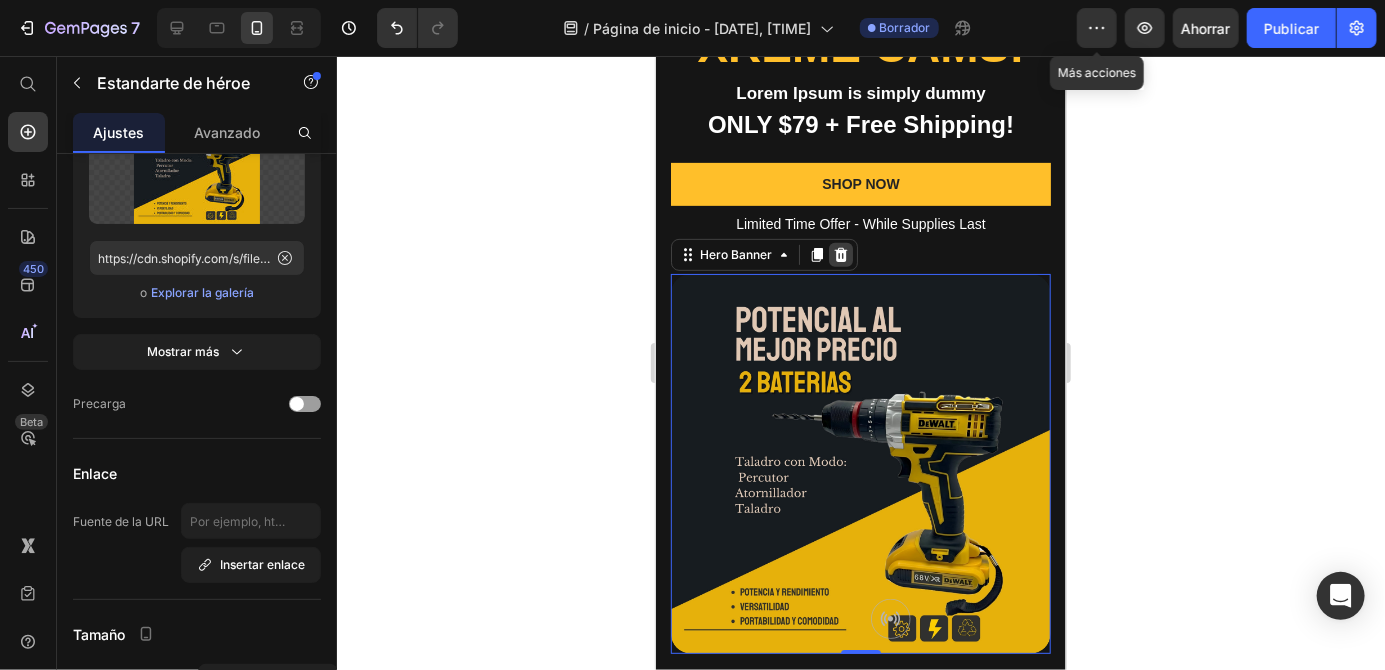 click at bounding box center (840, 254) 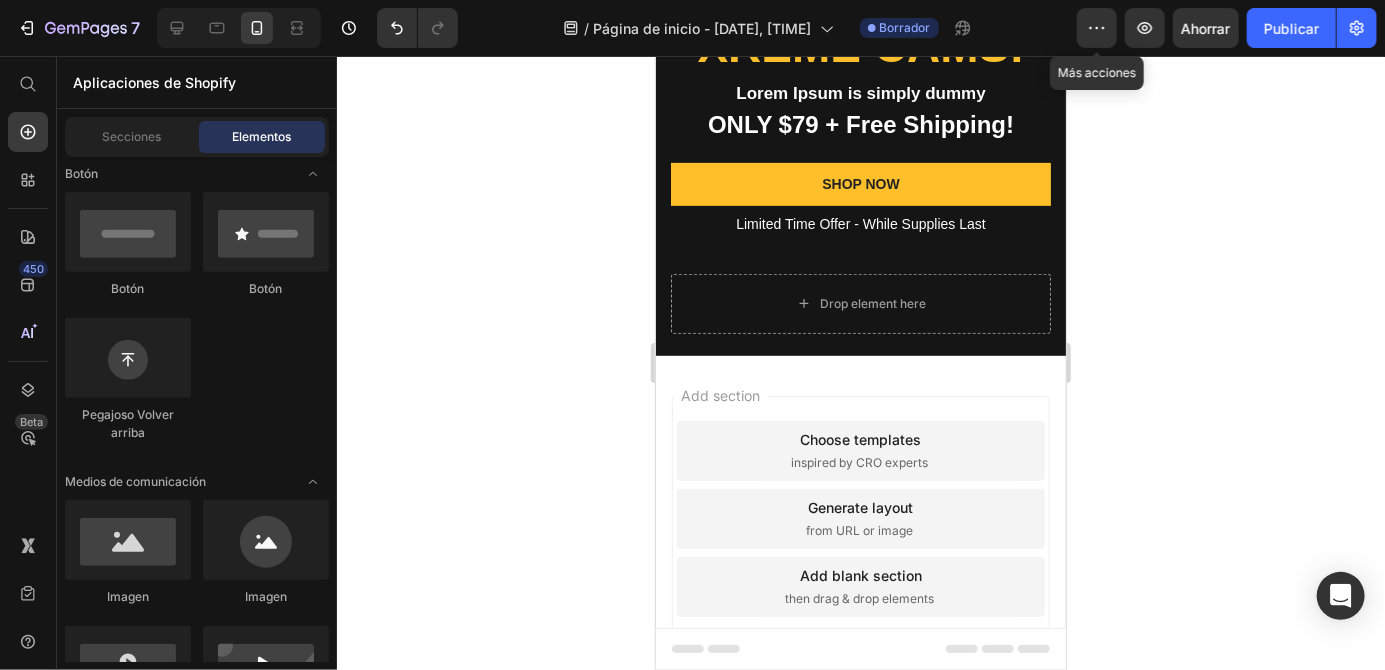 click on "Drop element here" at bounding box center [872, 303] 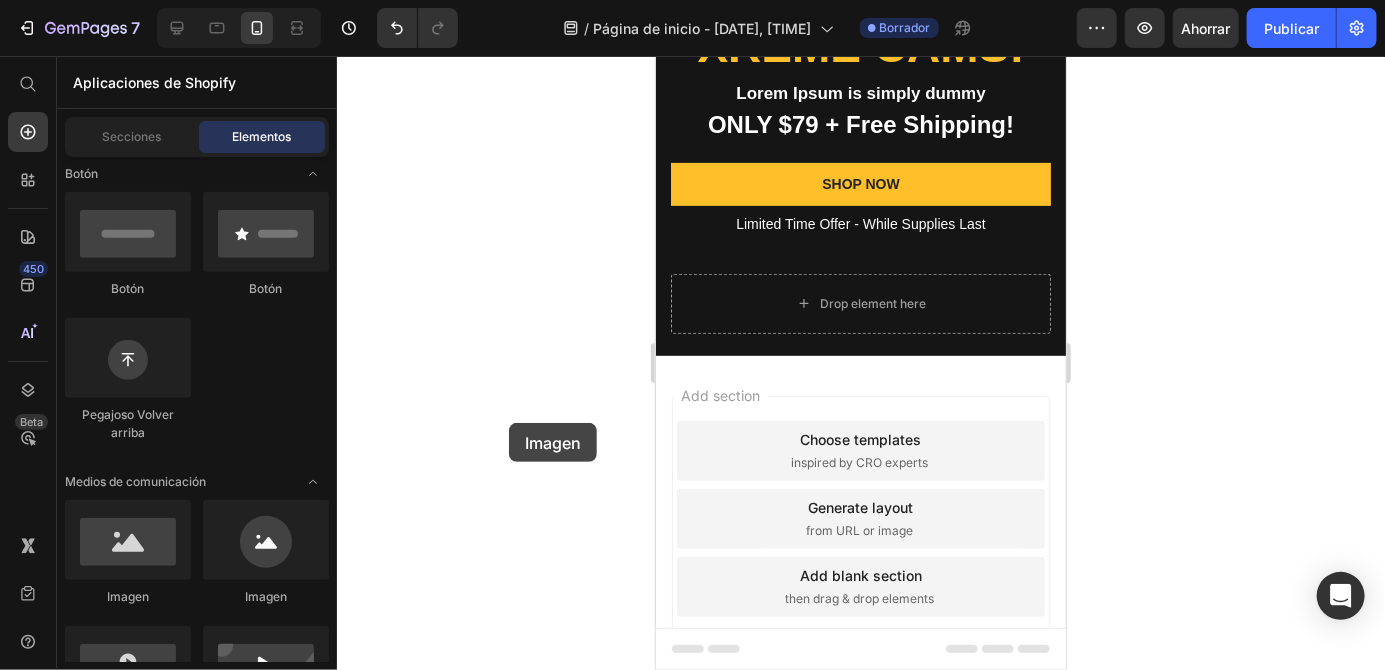 scroll, scrollTop: 354, scrollLeft: 0, axis: vertical 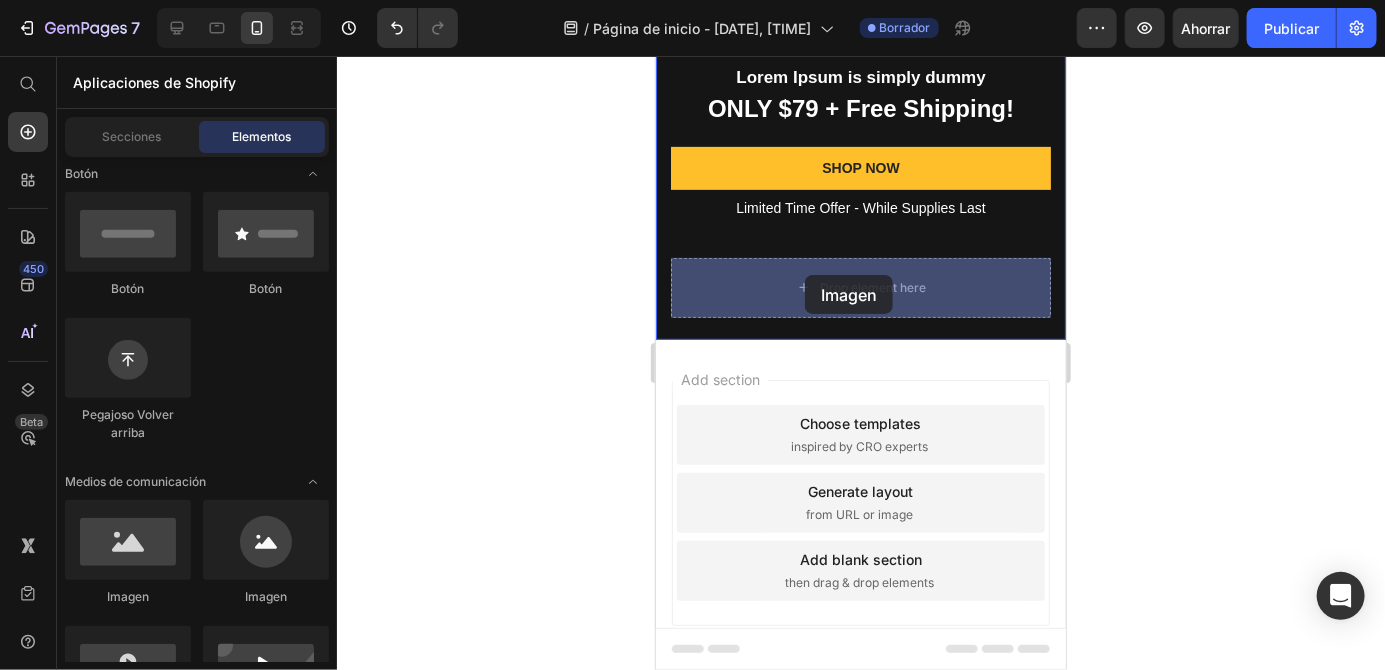 drag, startPoint x: 779, startPoint y: 617, endPoint x: 805, endPoint y: 274, distance: 343.984 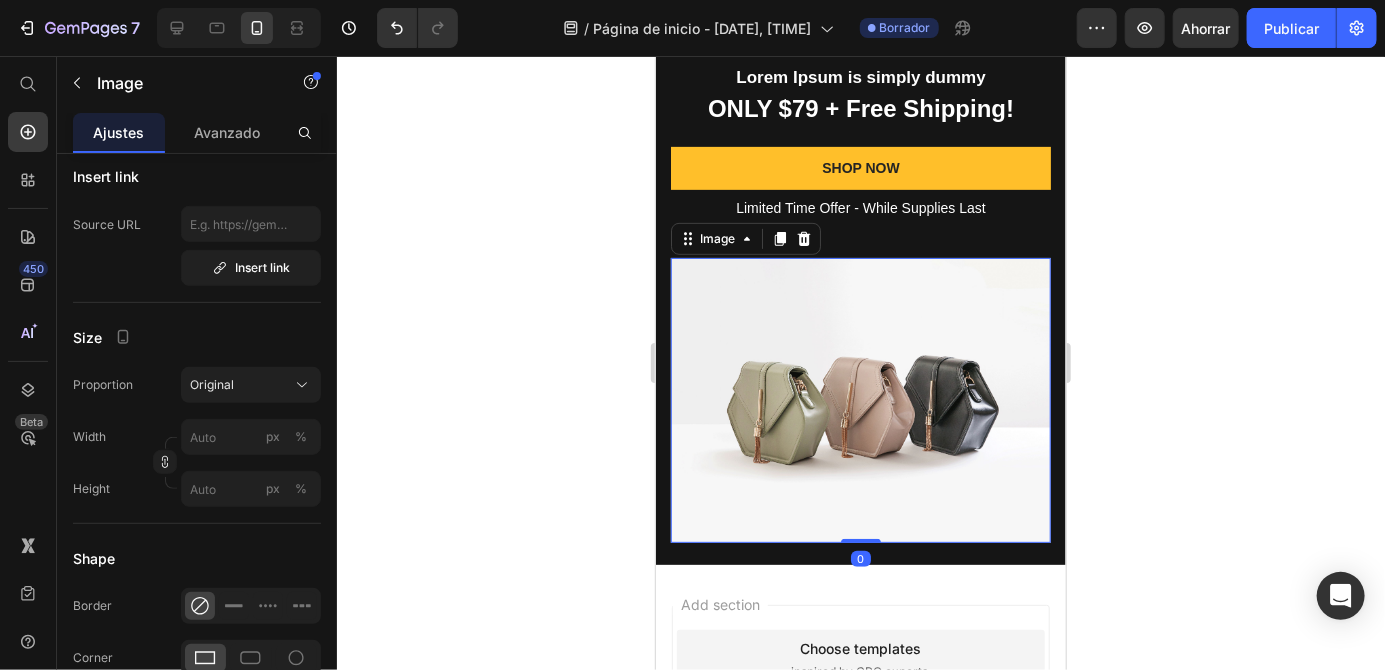scroll, scrollTop: 0, scrollLeft: 0, axis: both 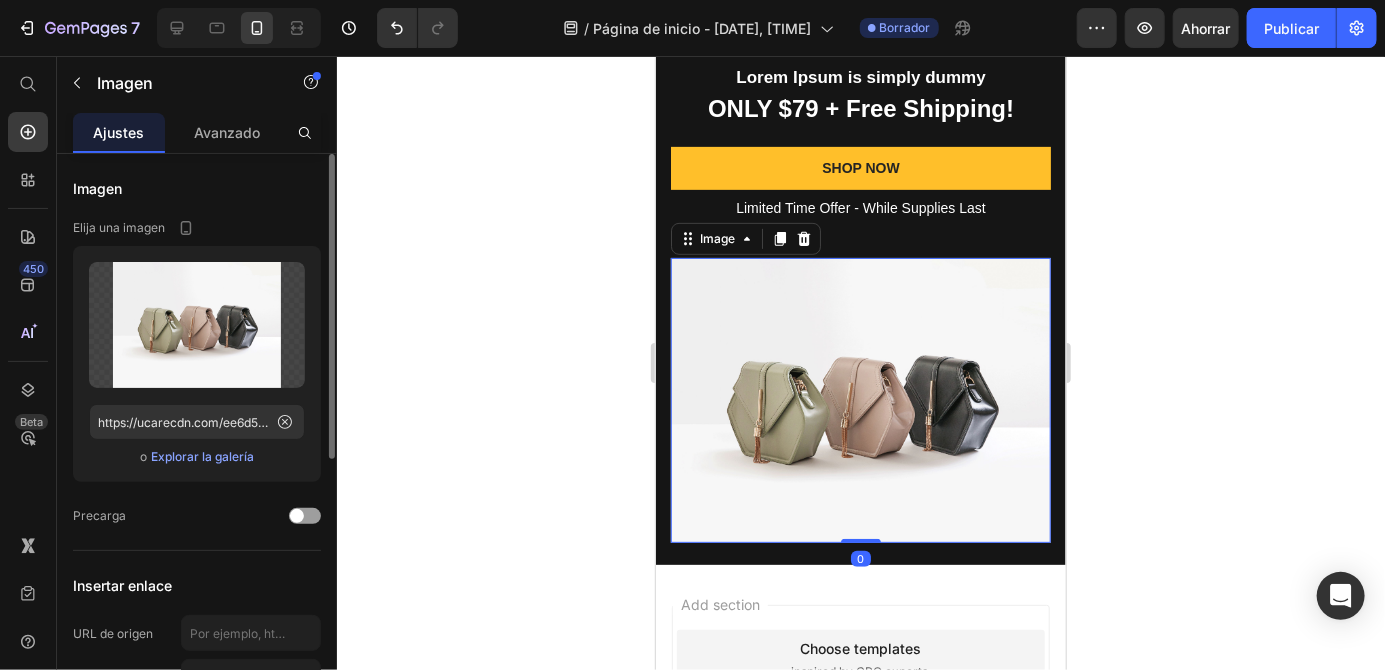 click on "Explorar la galería" at bounding box center [202, 456] 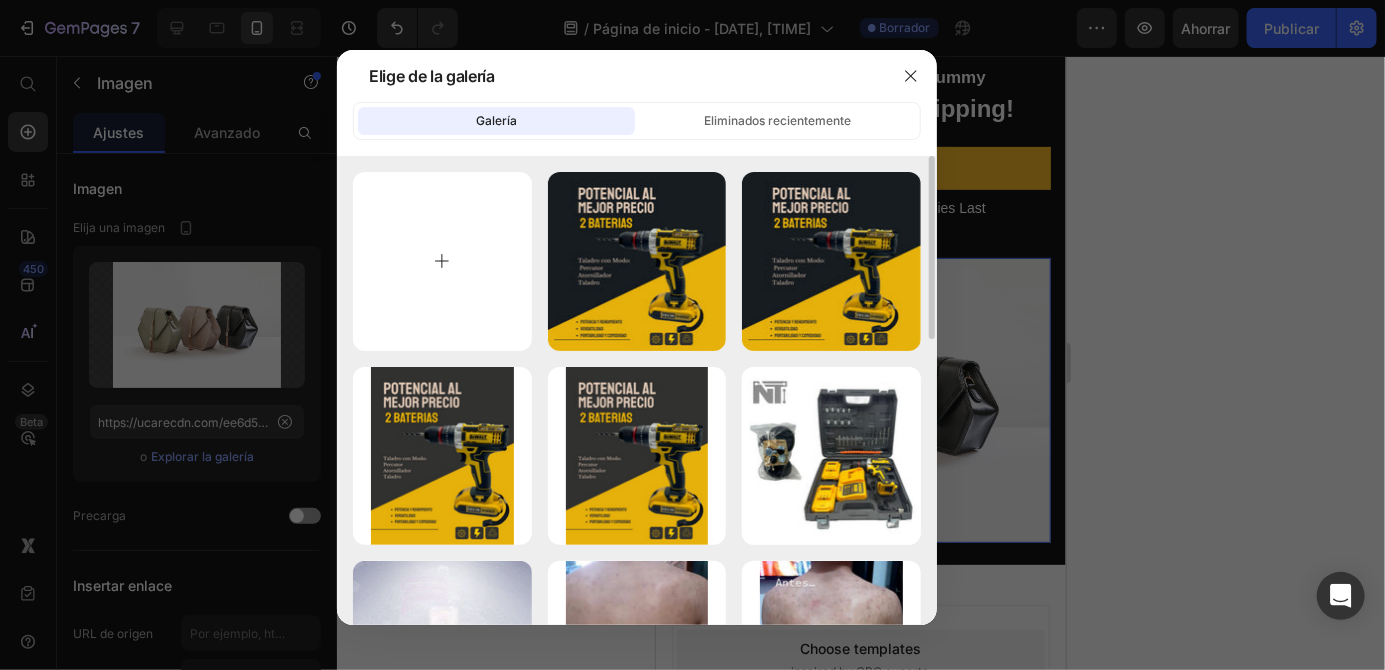 click at bounding box center (442, 261) 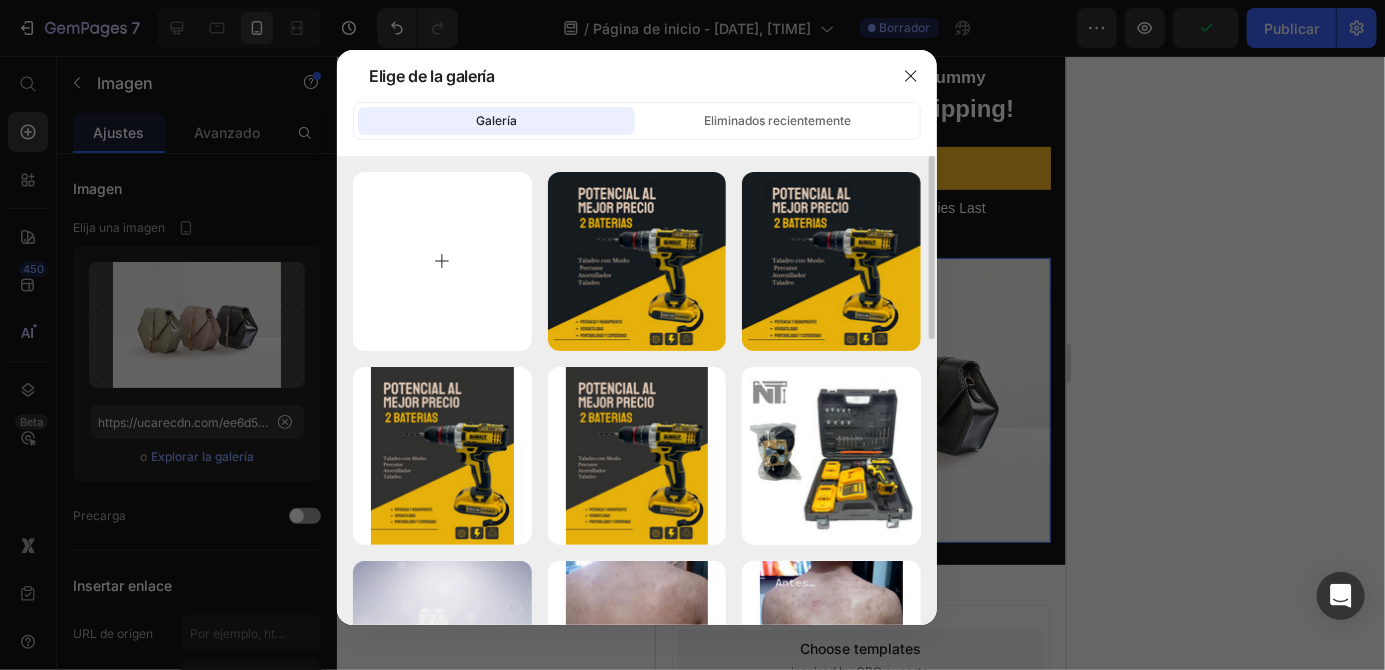 type on "C:\fakepath\[FILENAME].svg" 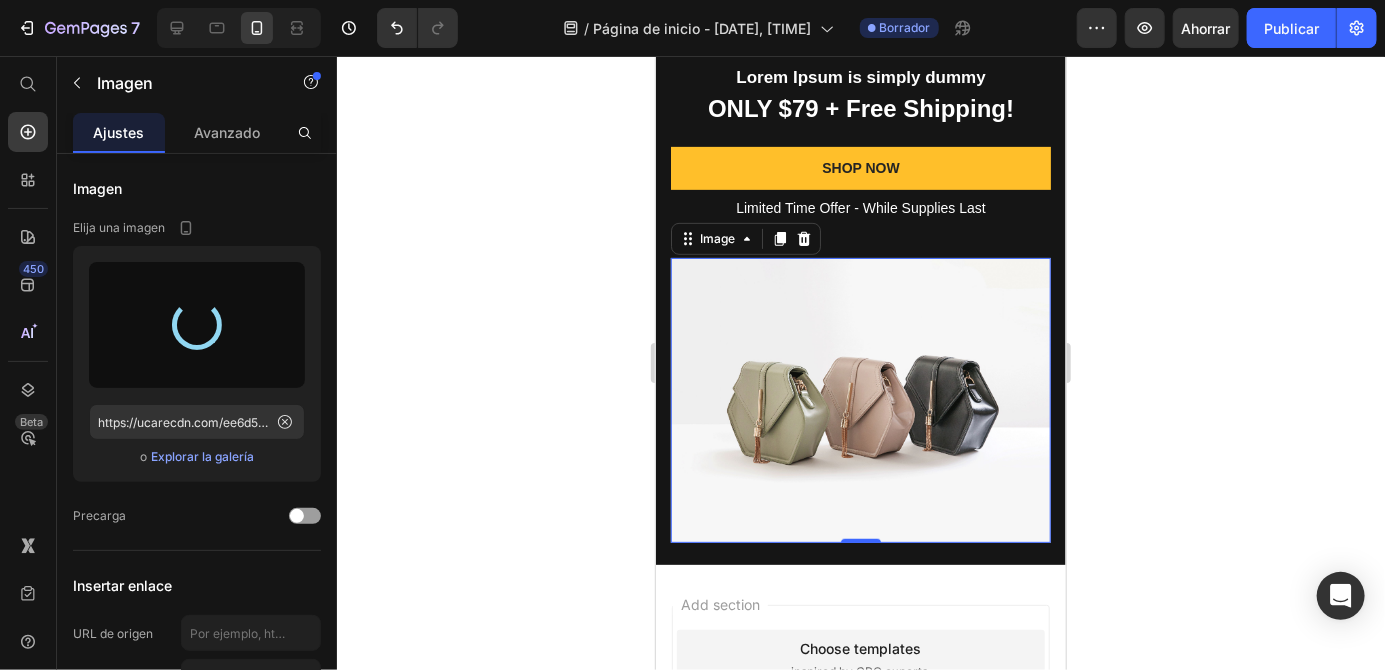 type on "https://cdn.shopify.com/s/files/1/0939/0053/8136/files/gempages_574840125347857637-b9639c1d-94ac-44bb-ad8d-0b5f4e701275.jpg" 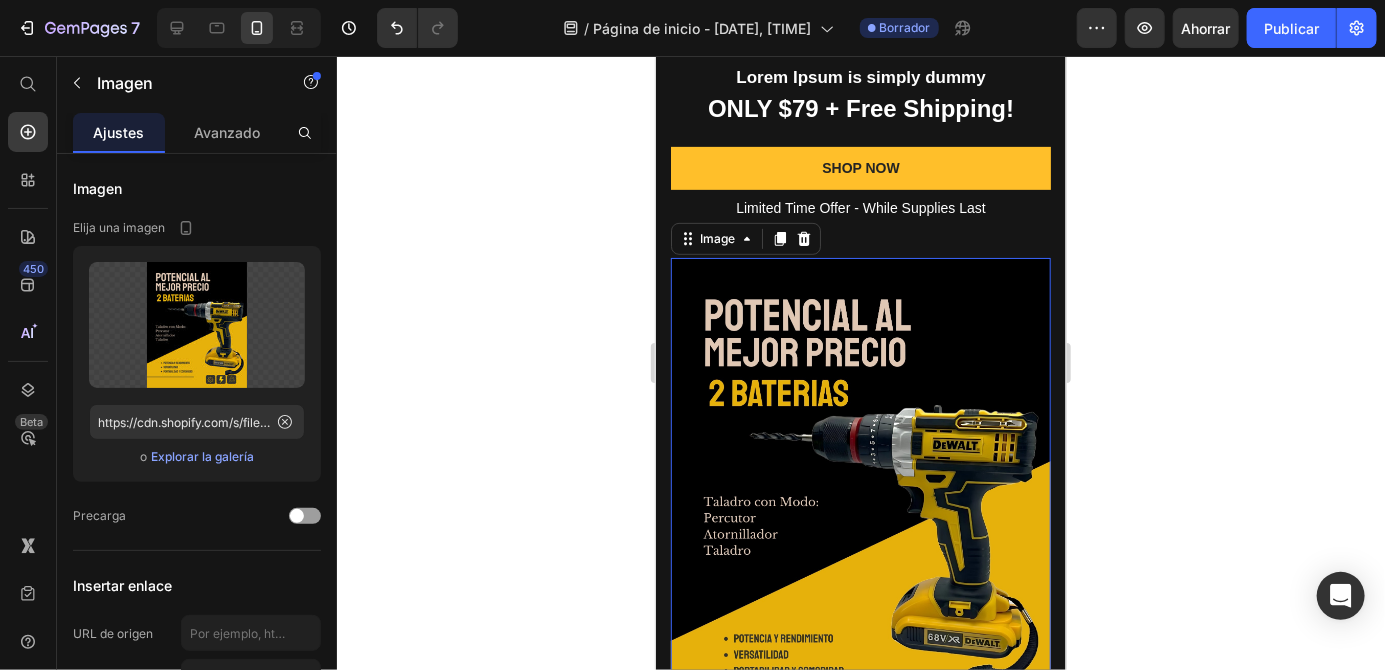 click 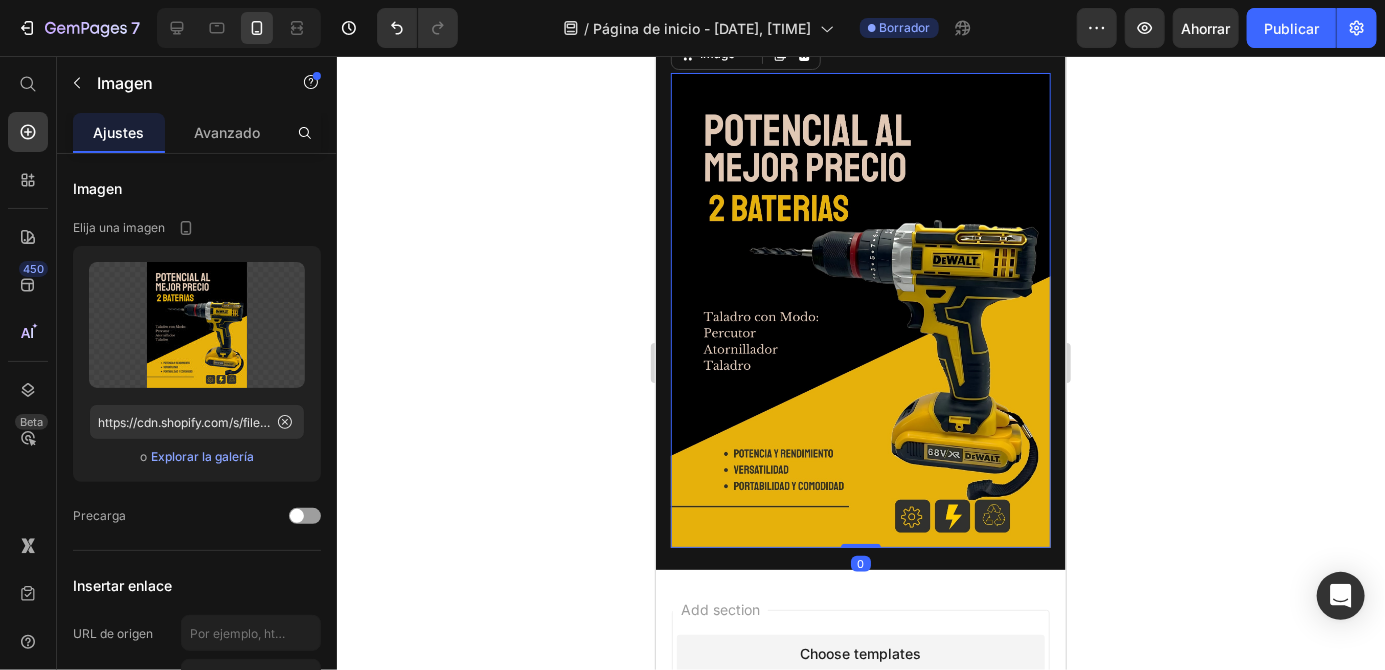 scroll, scrollTop: 542, scrollLeft: 0, axis: vertical 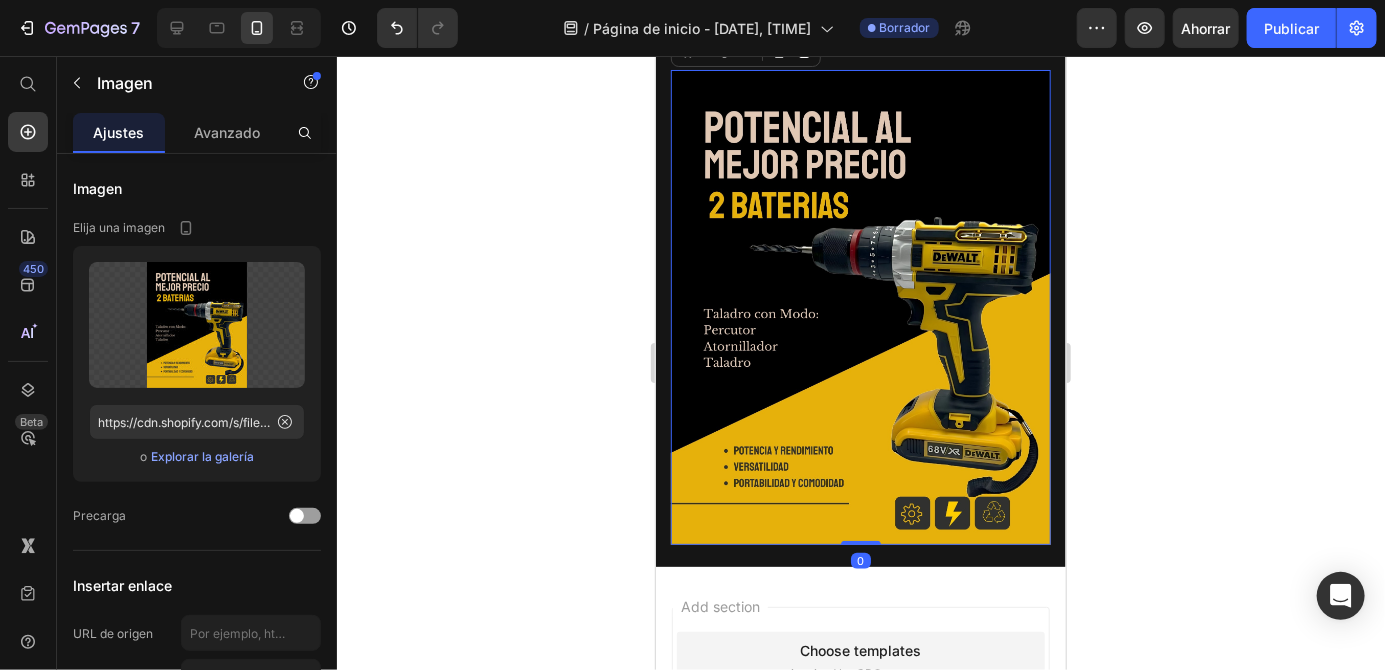 click 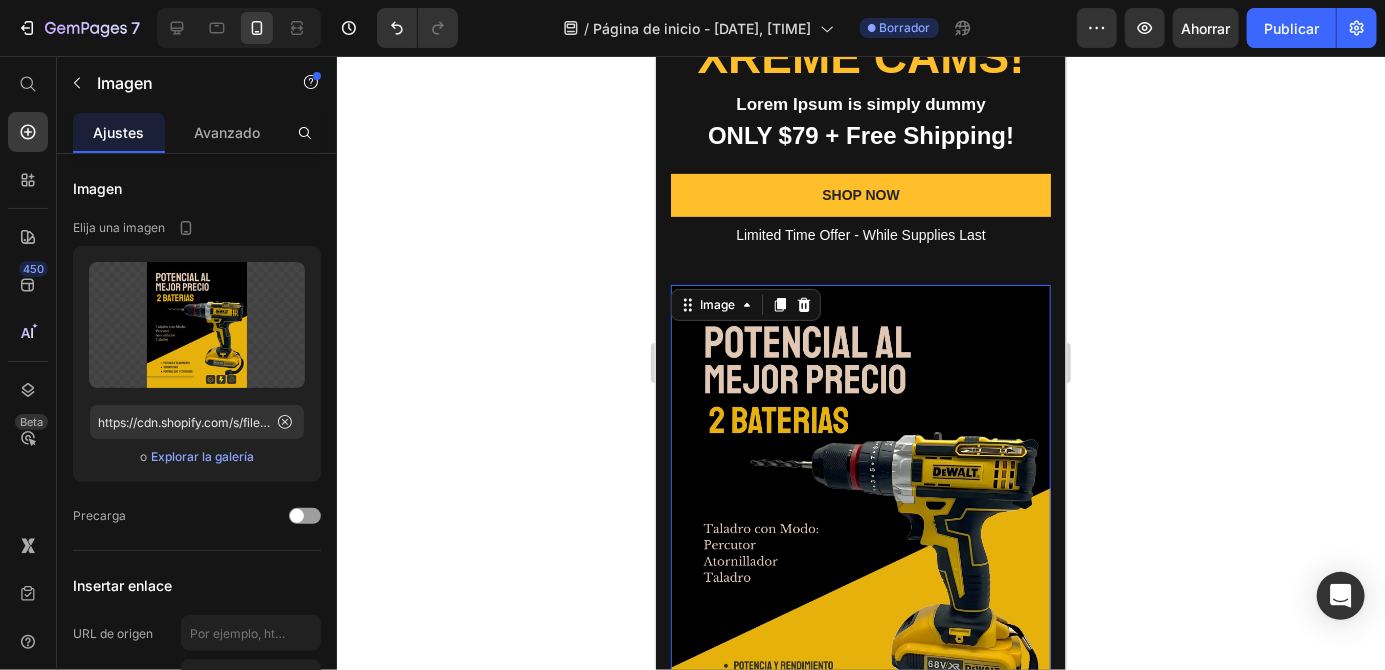 scroll, scrollTop: 325, scrollLeft: 0, axis: vertical 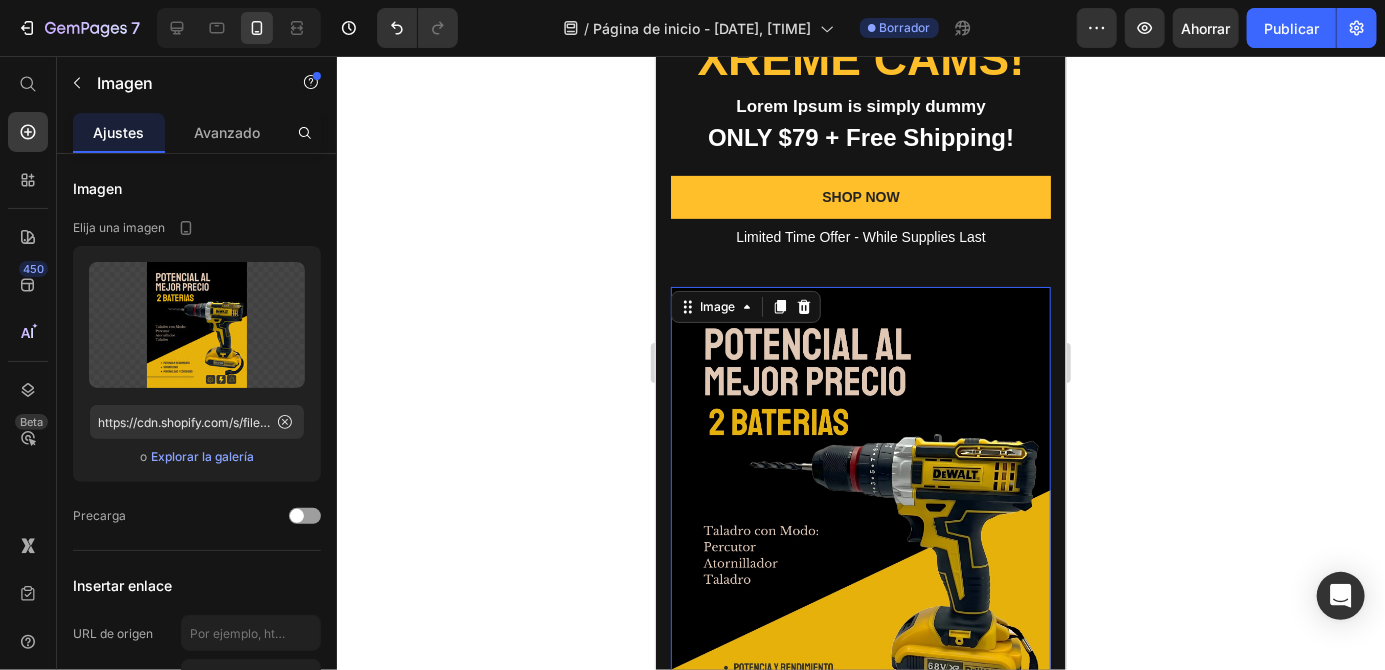 click 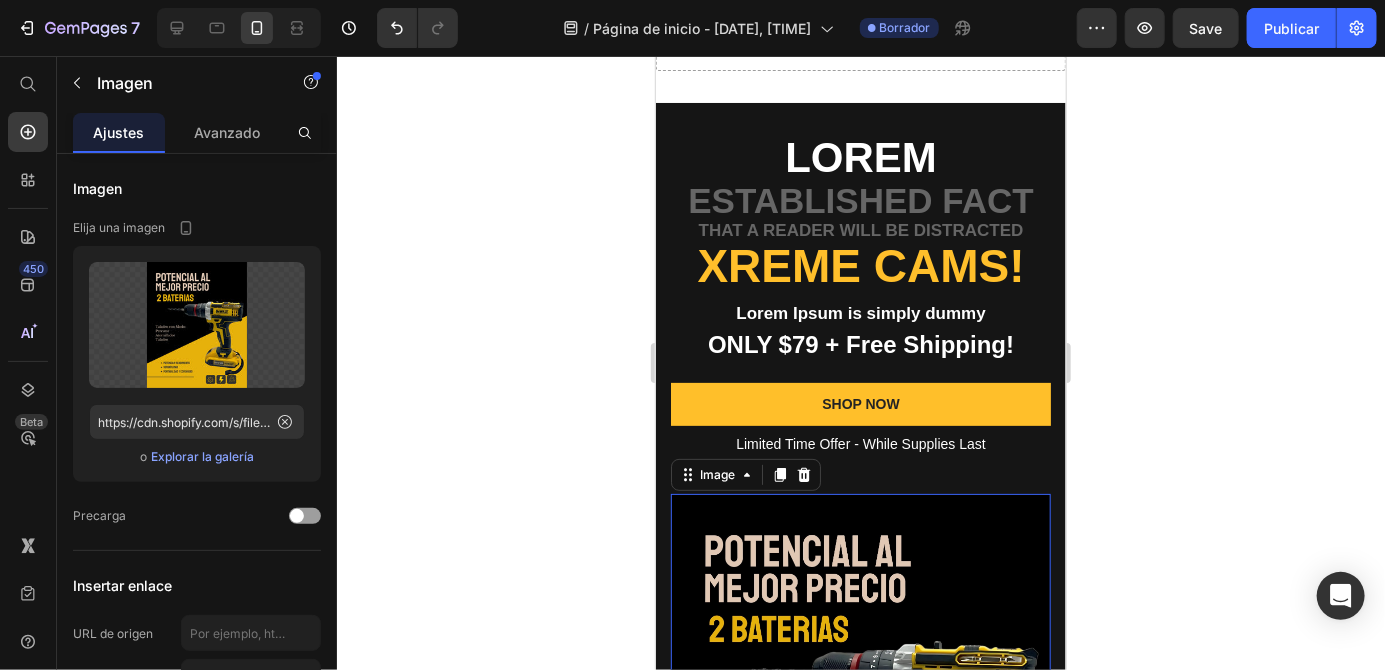 scroll, scrollTop: 116, scrollLeft: 0, axis: vertical 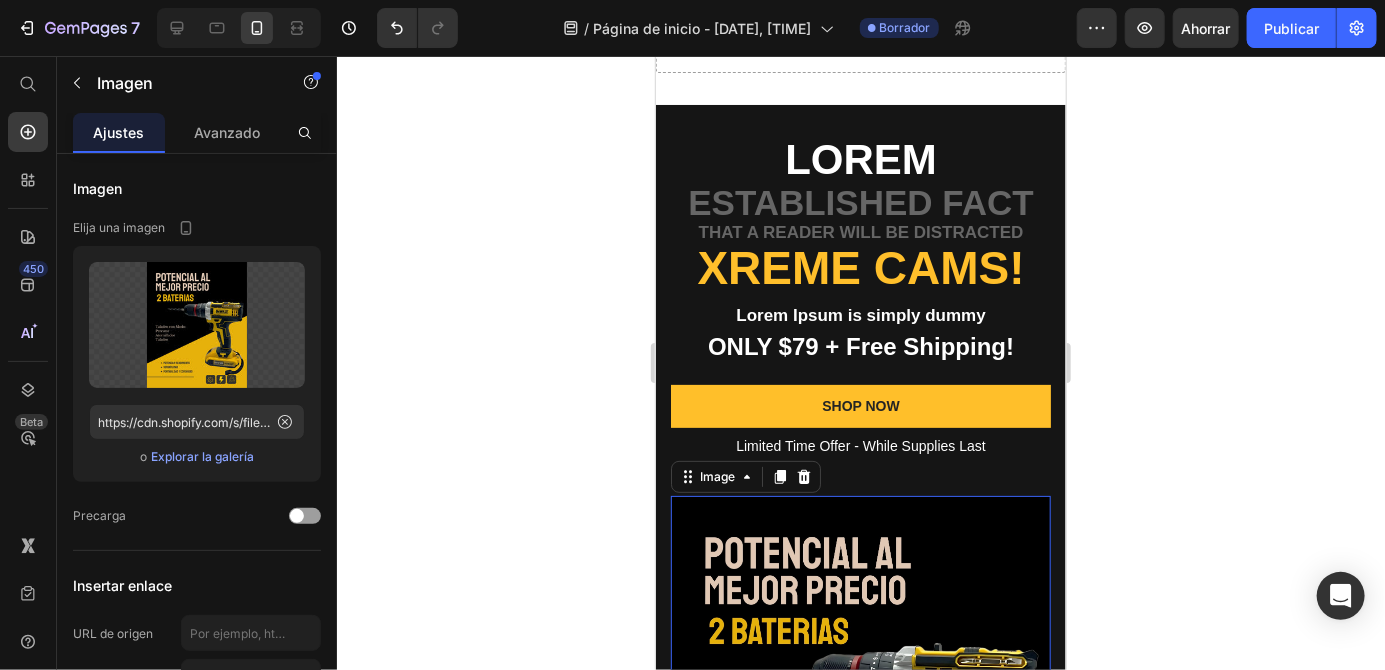 click on "Lorem Text Block established fact Text Block that a reader will be distracted Text Block Xreme CAMs! Heading Lorem Ipsum is simply dummy Text Block ONLY $79 + Free Shipping! Text Block SHOP NOW Button Limited Time Offer - While Supplies Last Text Block Image 0 Row" at bounding box center [860, 548] 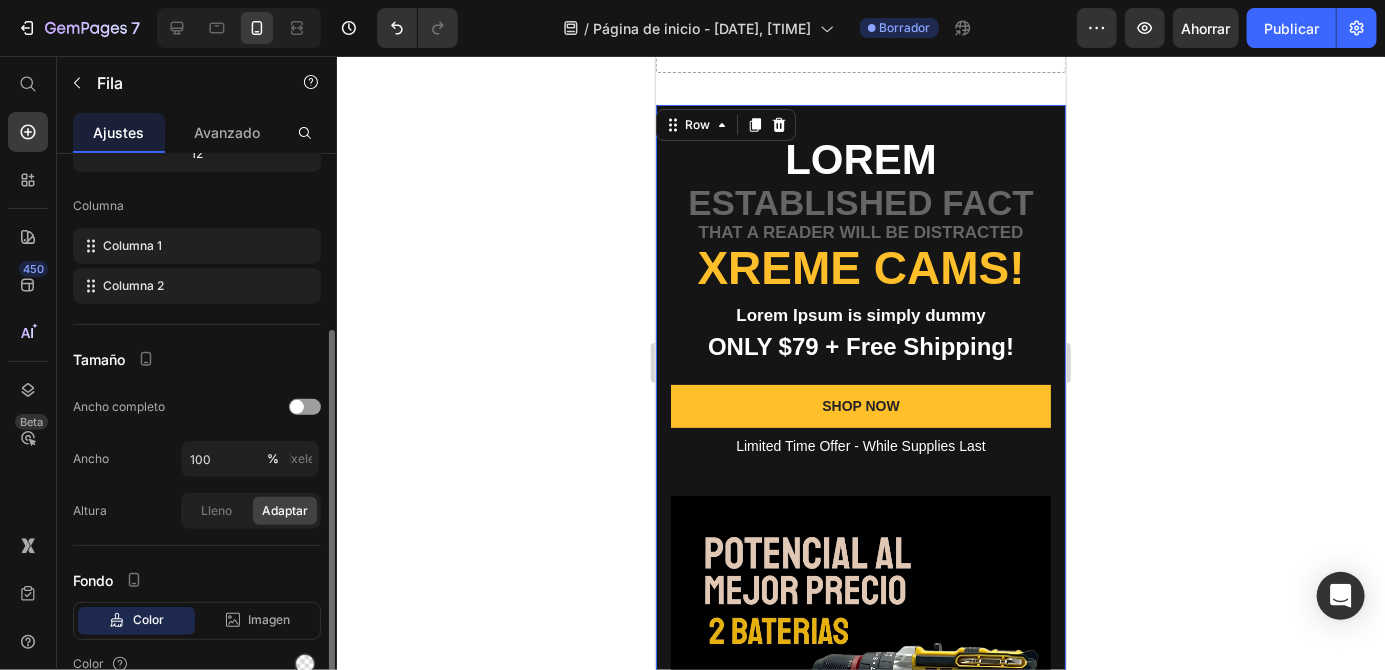 scroll, scrollTop: 238, scrollLeft: 0, axis: vertical 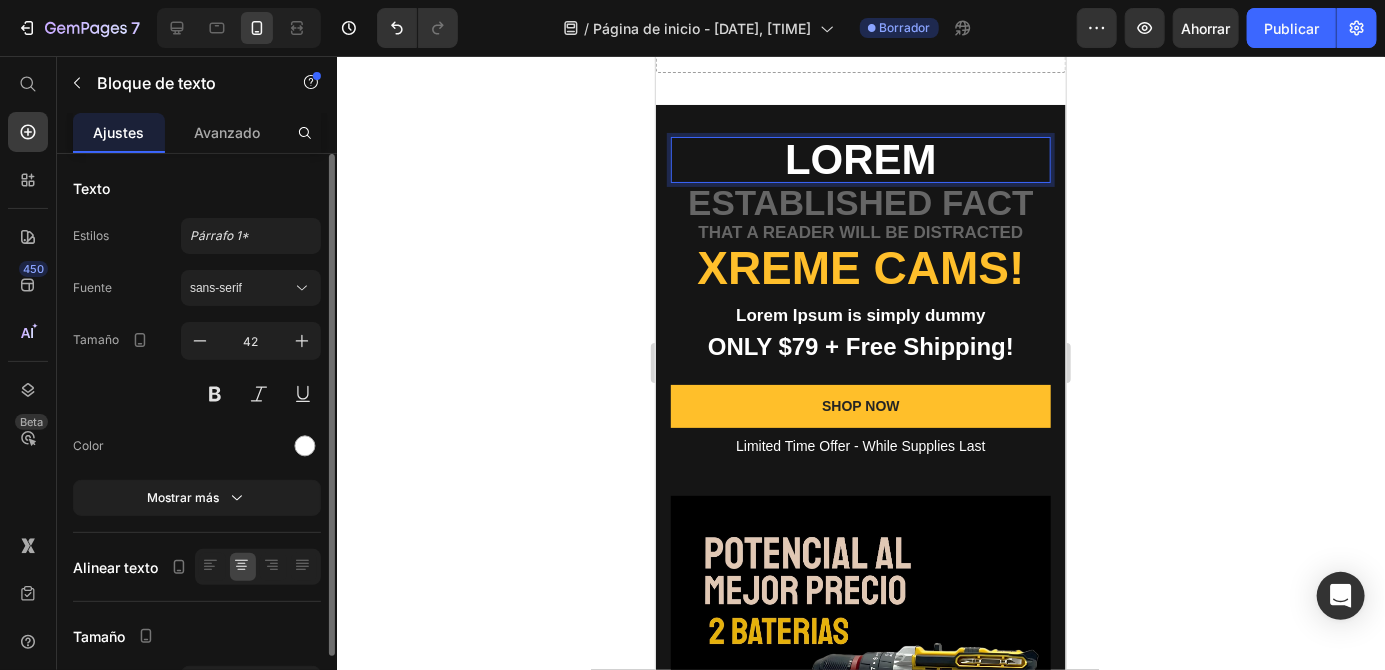 click on "Lorem Text Block 0 established fact Text Block that a reader will be distracted Text Block Xreme CAMs! Heading Lorem Ipsum is simply dummy Text Block ONLY $79 + Free Shipping! Text Block SHOP NOW Button Limited Time Offer - While Supplies Last Text Block Image Row" at bounding box center [860, 548] 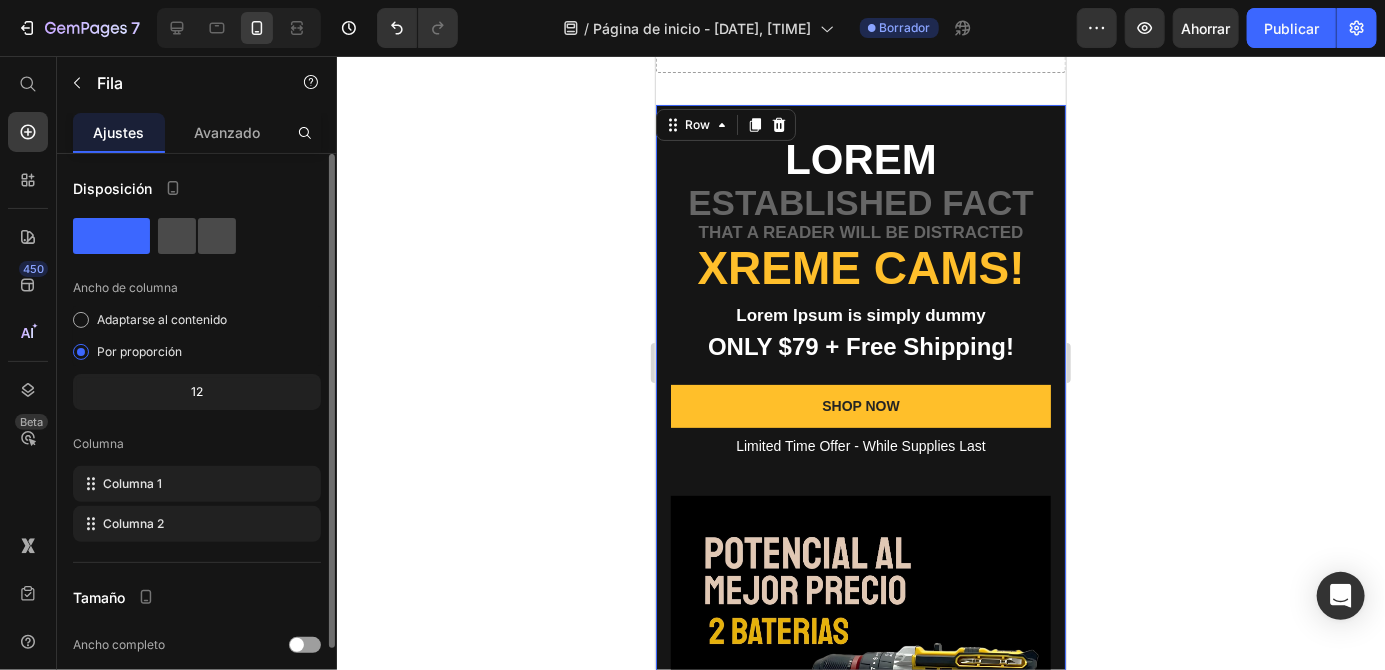 click 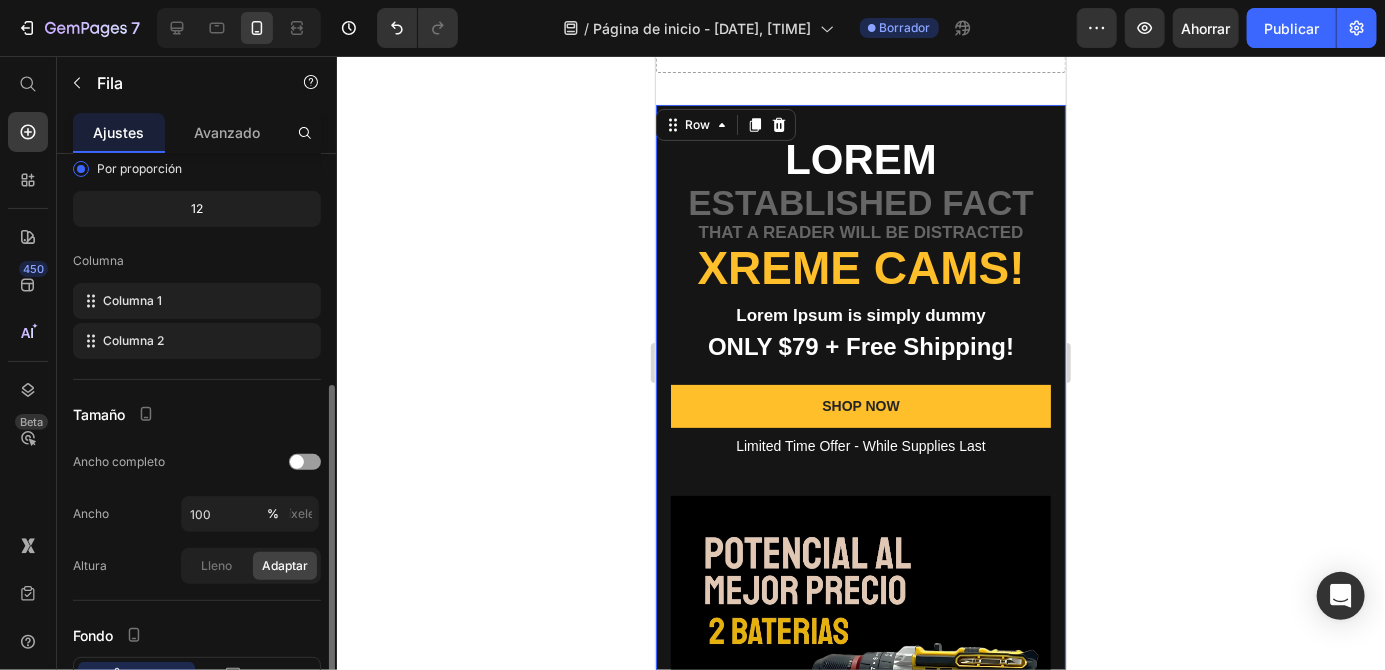 scroll, scrollTop: 238, scrollLeft: 0, axis: vertical 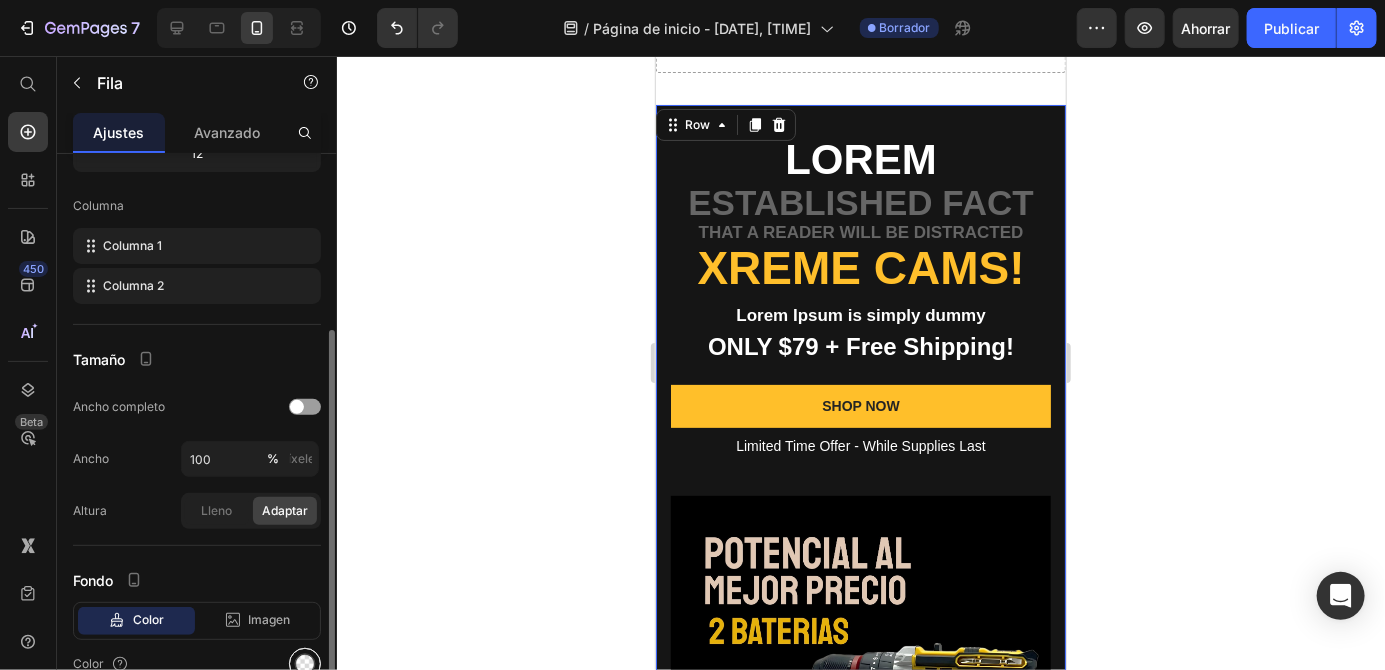 click at bounding box center [305, 664] 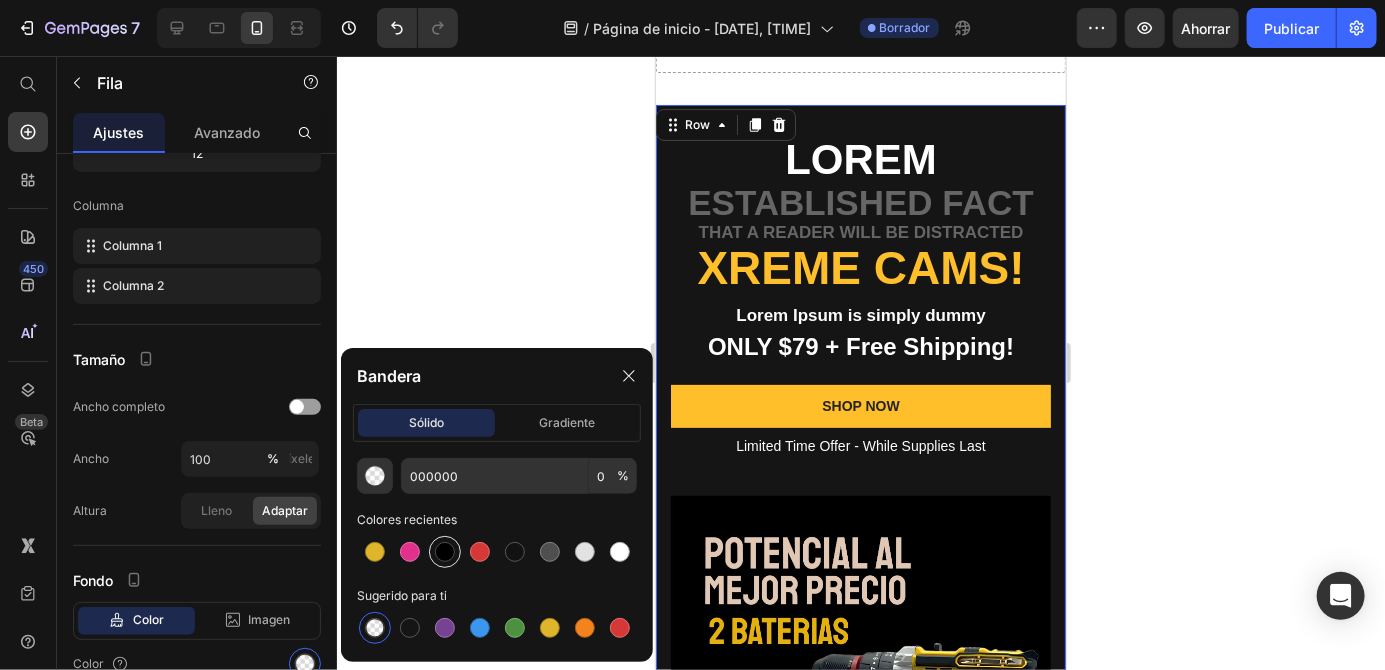 click at bounding box center [445, 552] 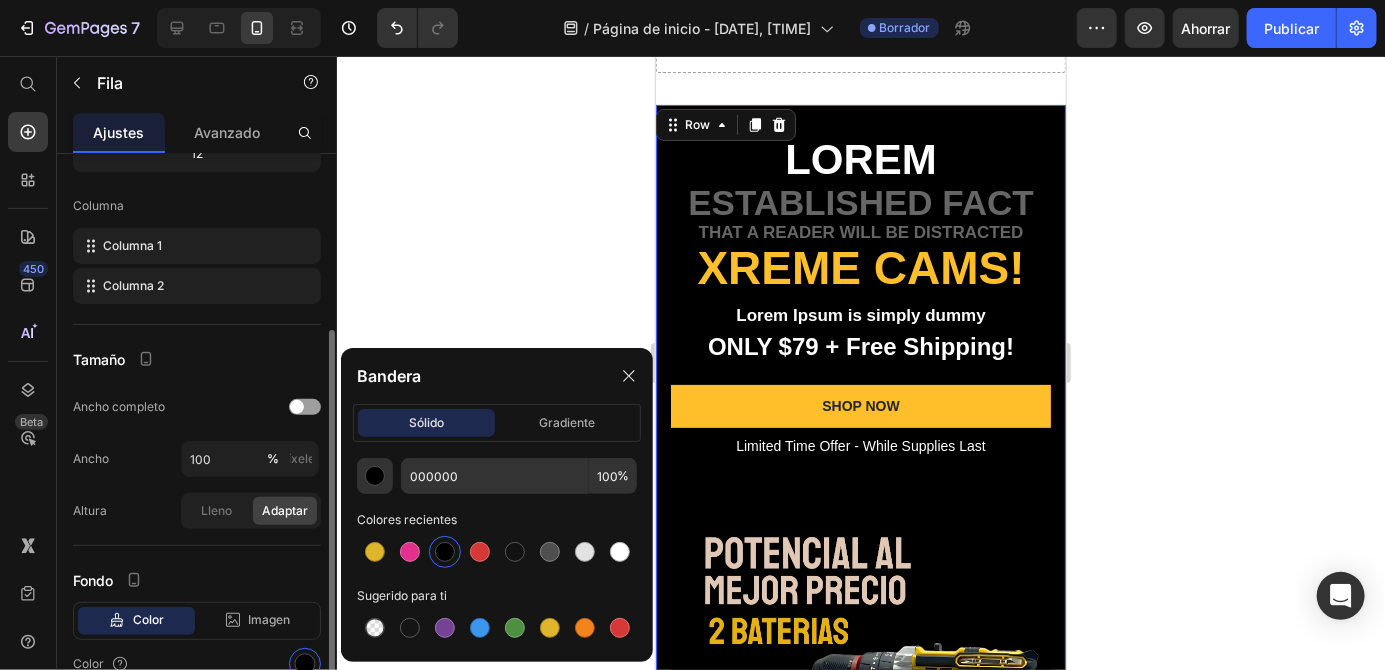 scroll, scrollTop: 238, scrollLeft: 0, axis: vertical 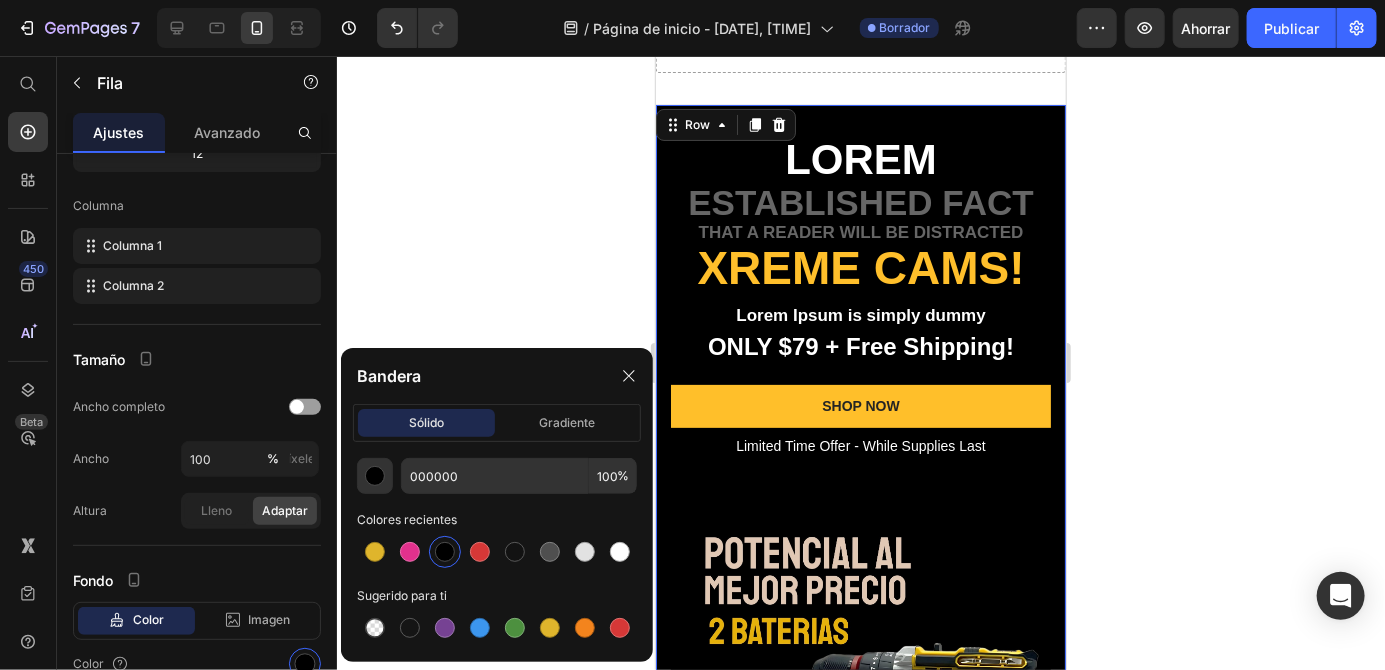 click 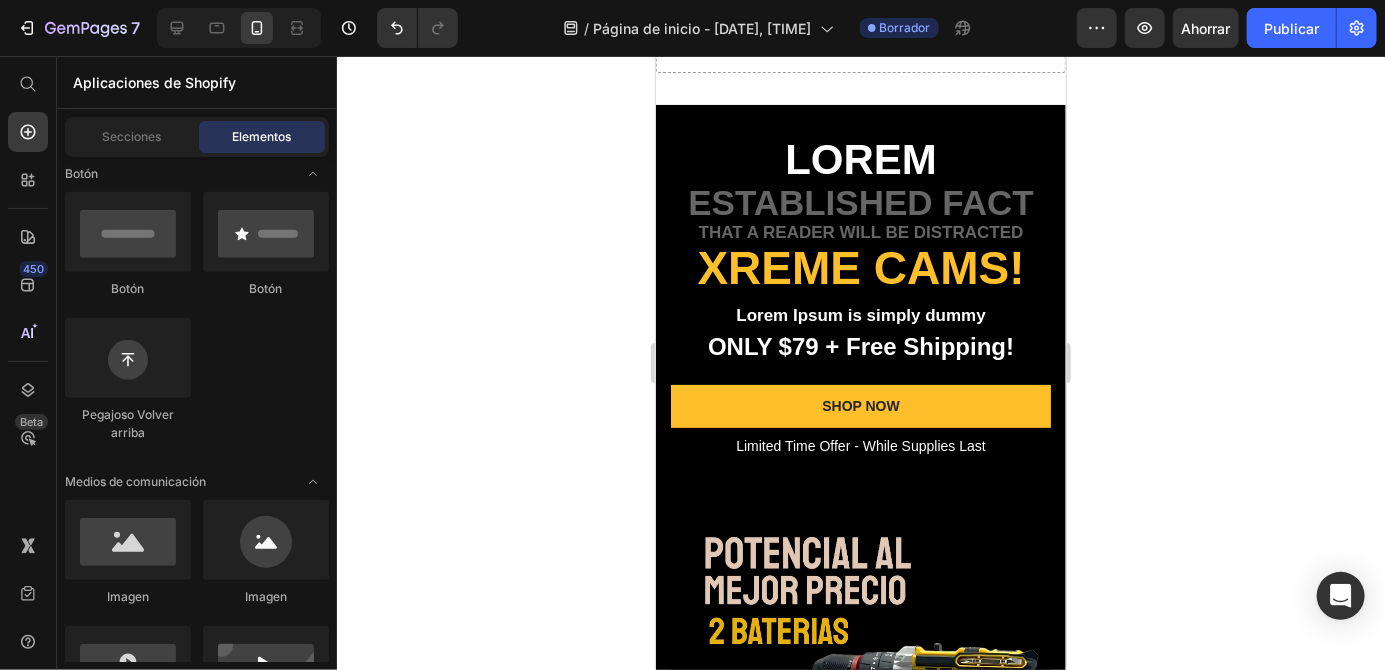 click 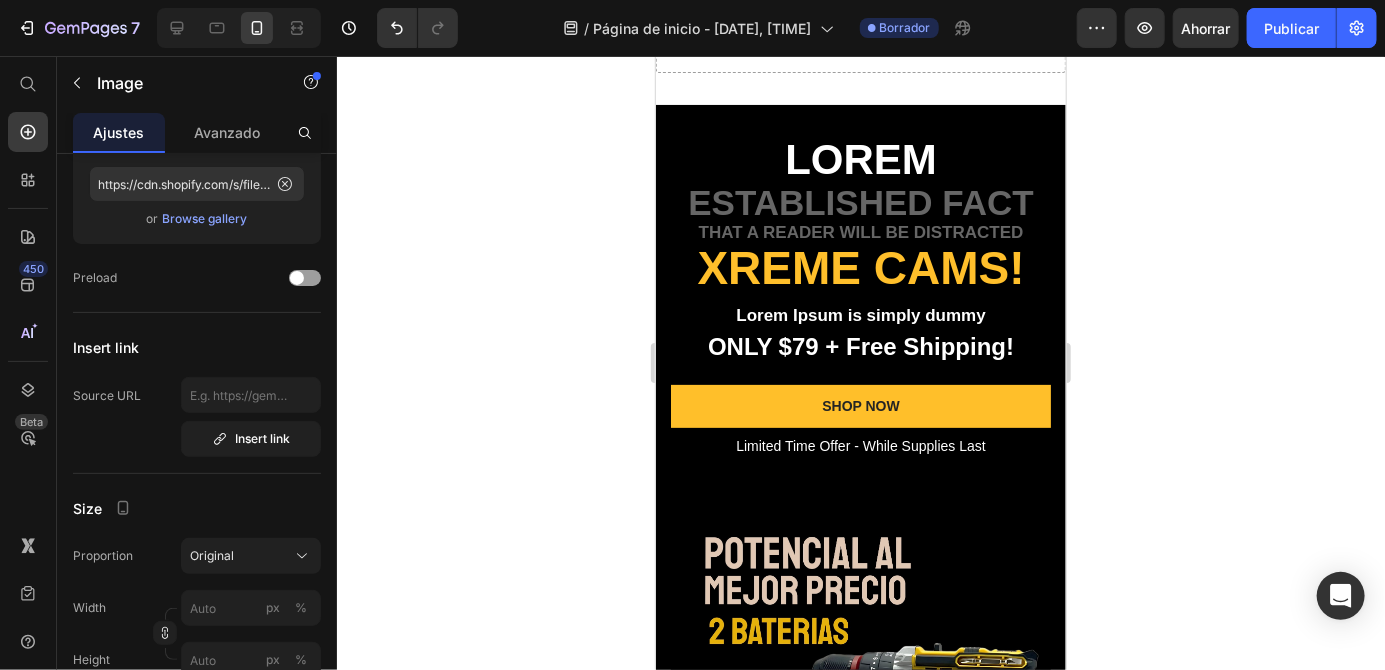 scroll, scrollTop: 375, scrollLeft: 0, axis: vertical 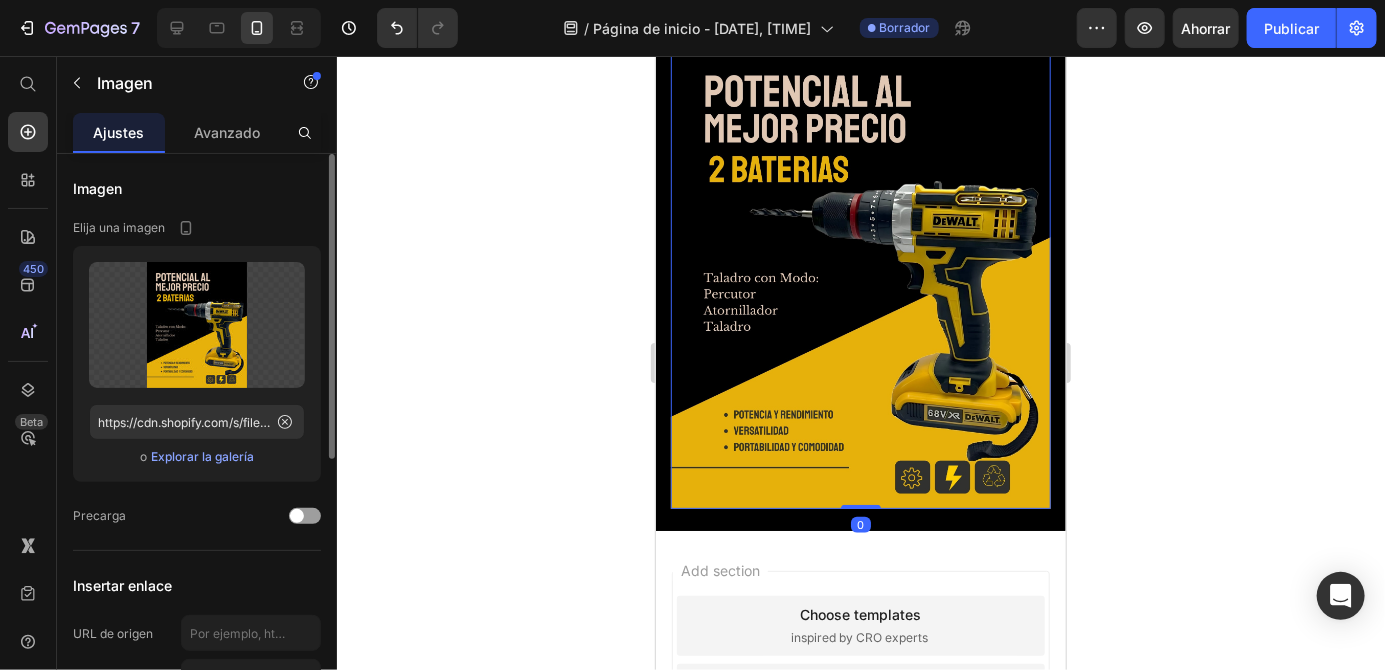 click 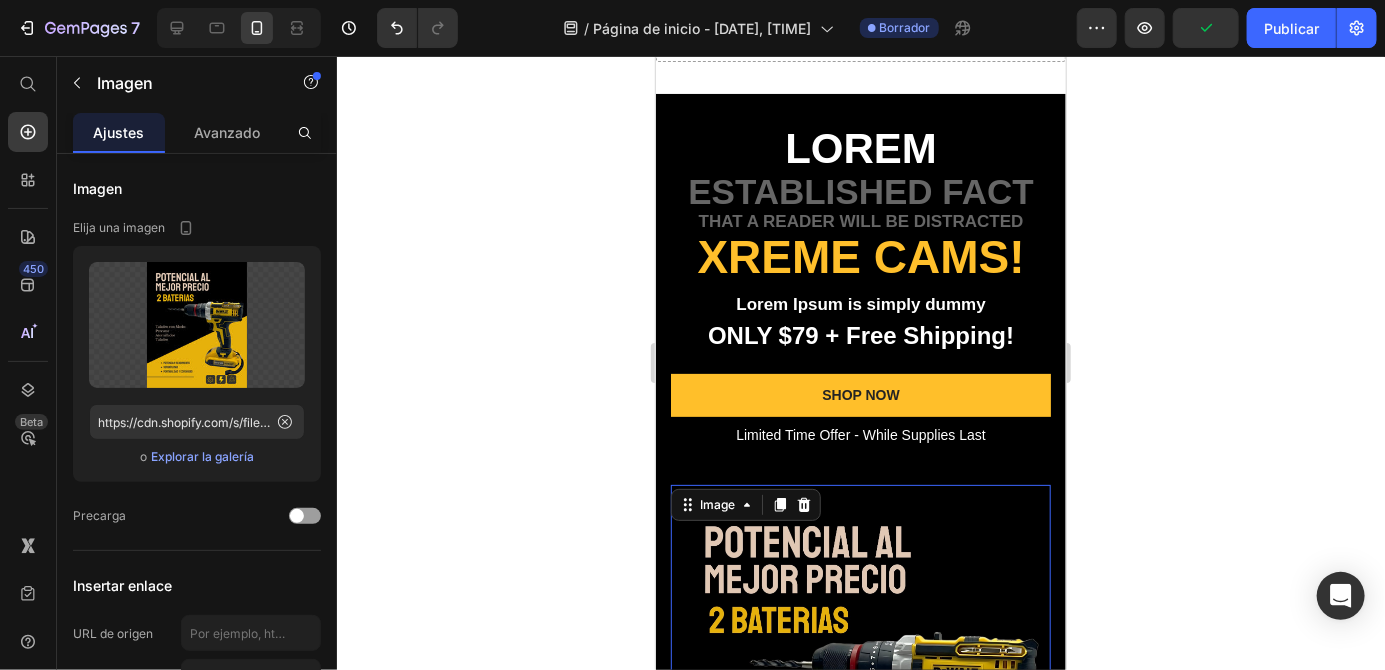 scroll, scrollTop: 124, scrollLeft: 0, axis: vertical 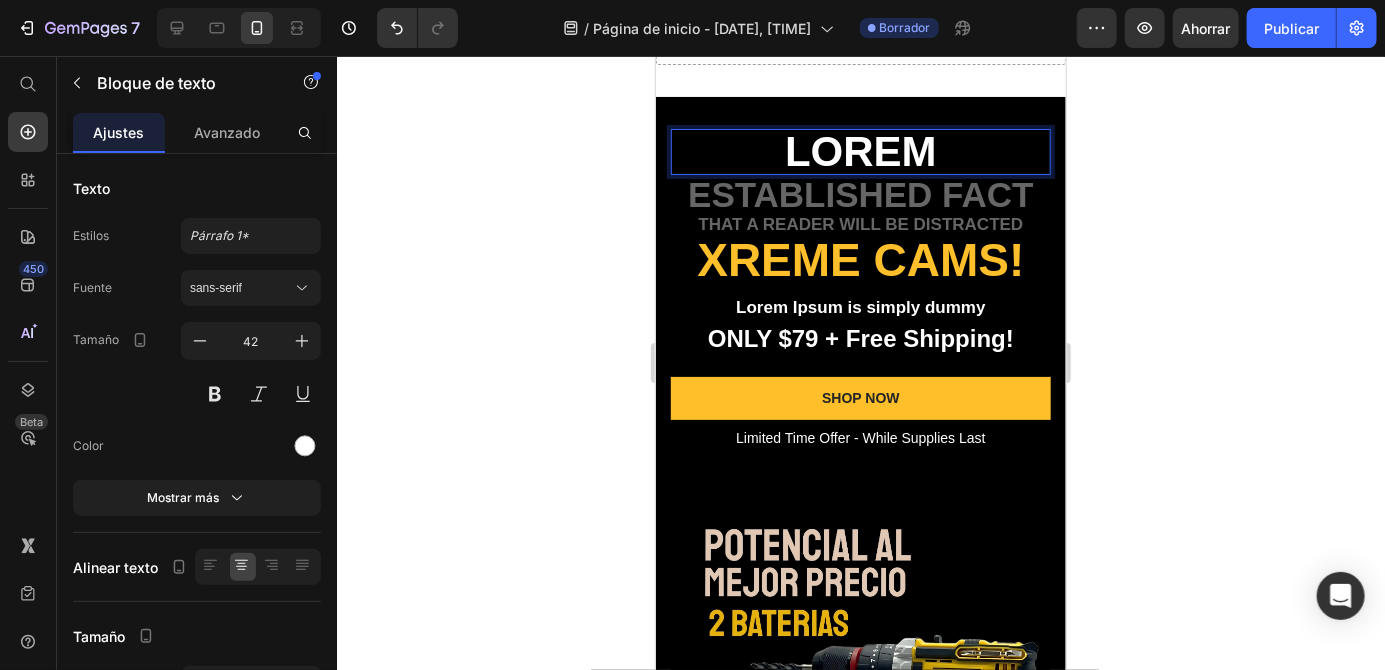click 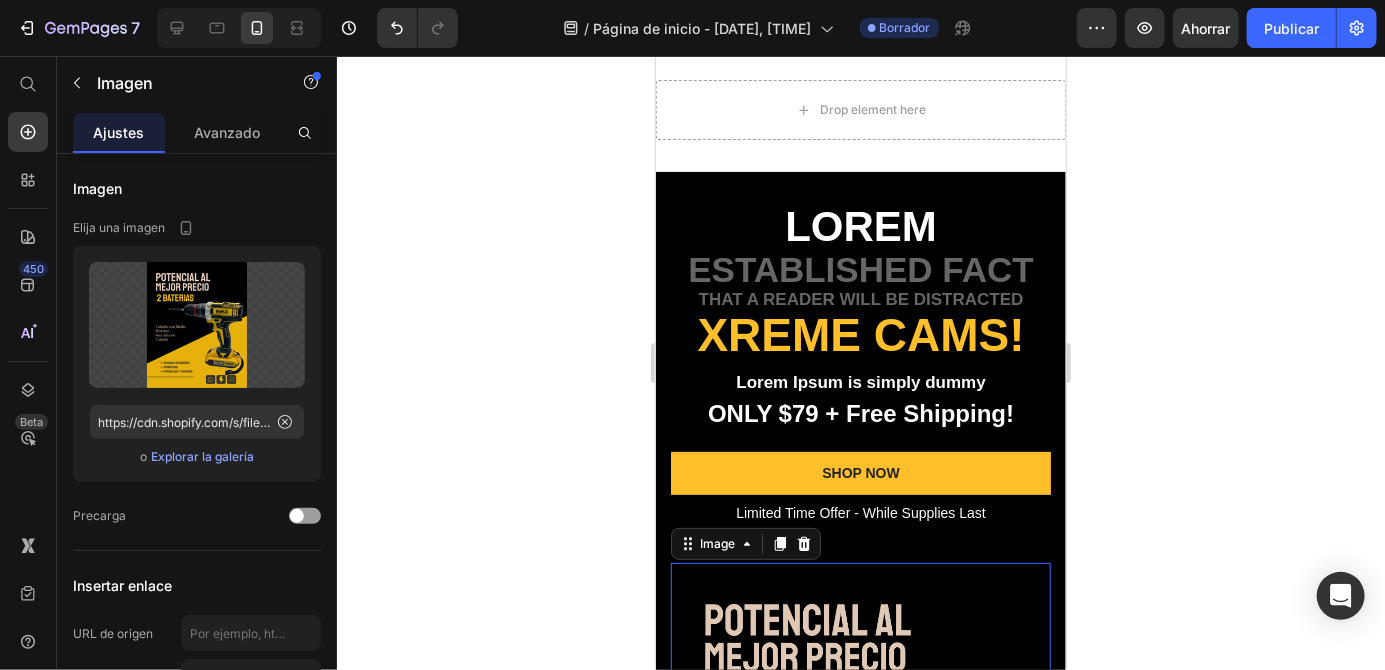scroll, scrollTop: 45, scrollLeft: 0, axis: vertical 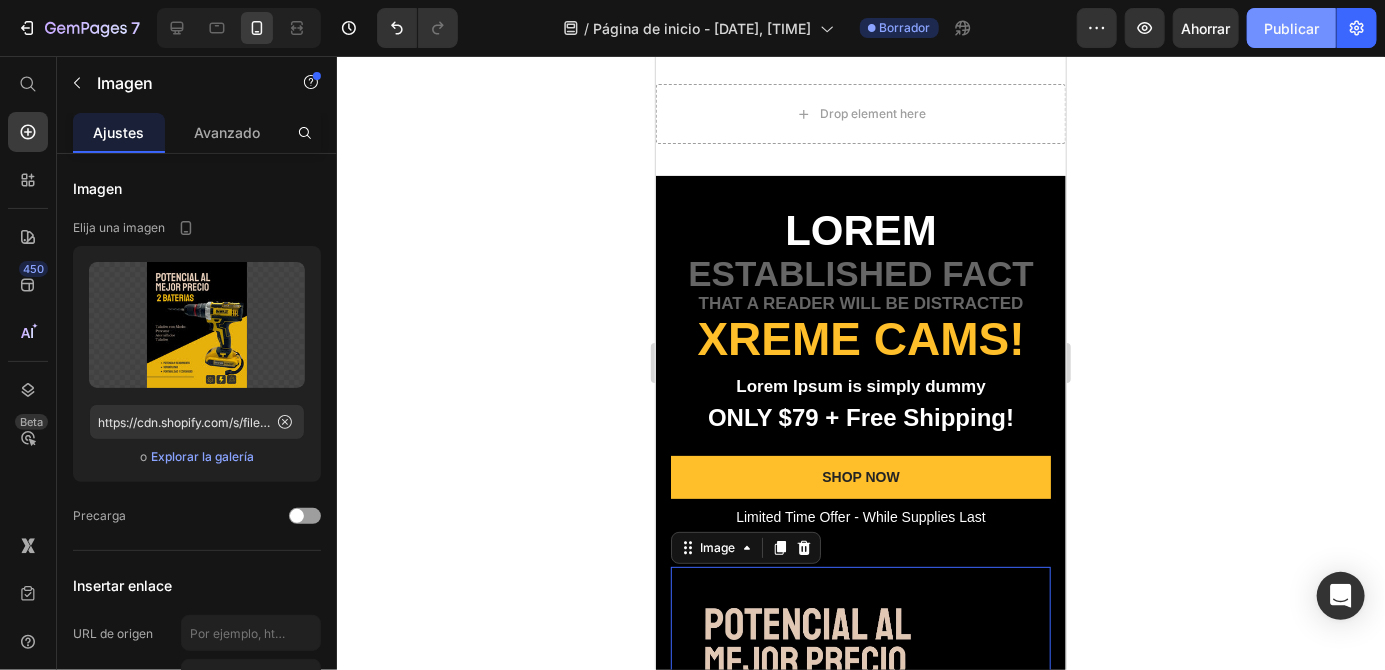 click on "Publicar" at bounding box center [1291, 28] 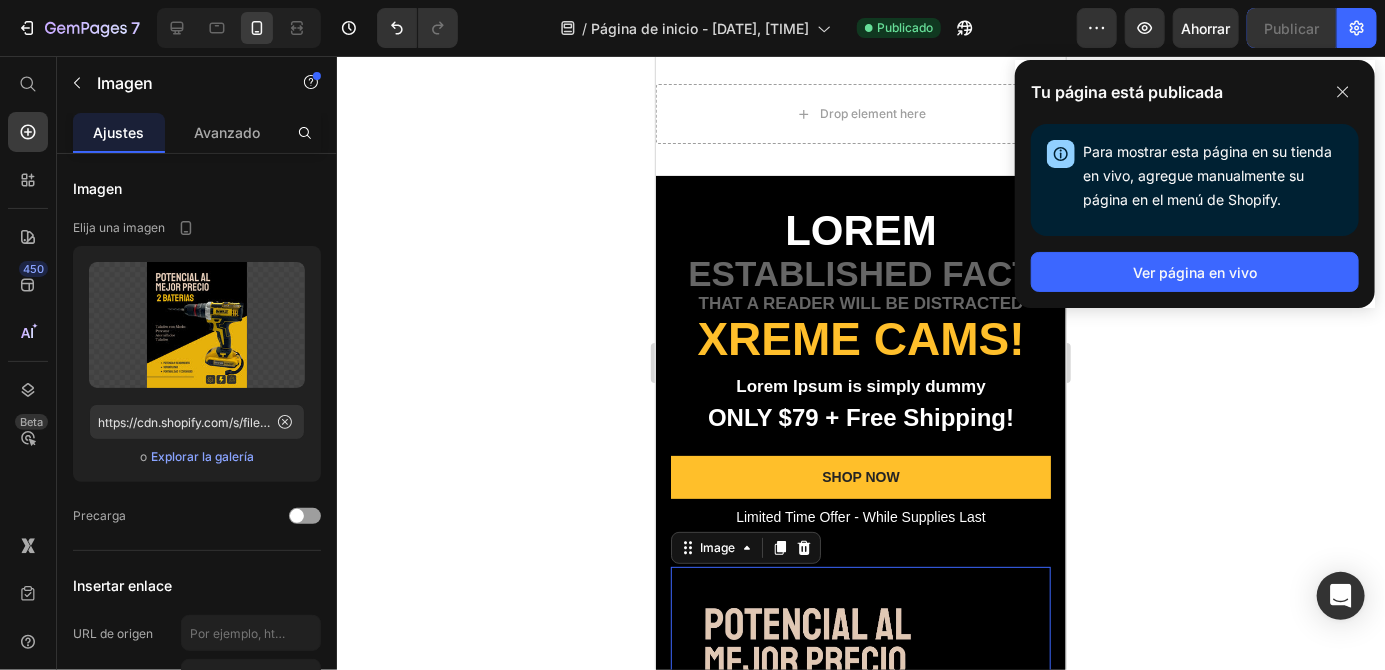 click on "450 Beta" at bounding box center [28, 363] 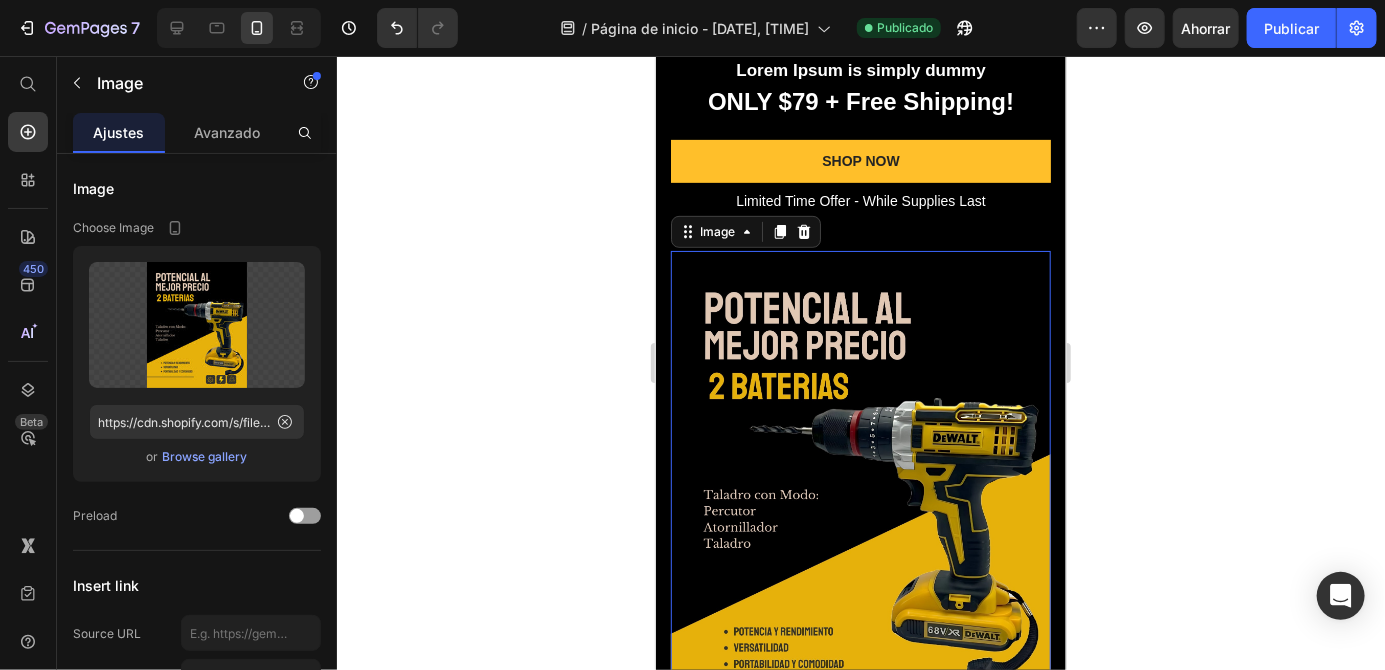 scroll, scrollTop: 0, scrollLeft: 0, axis: both 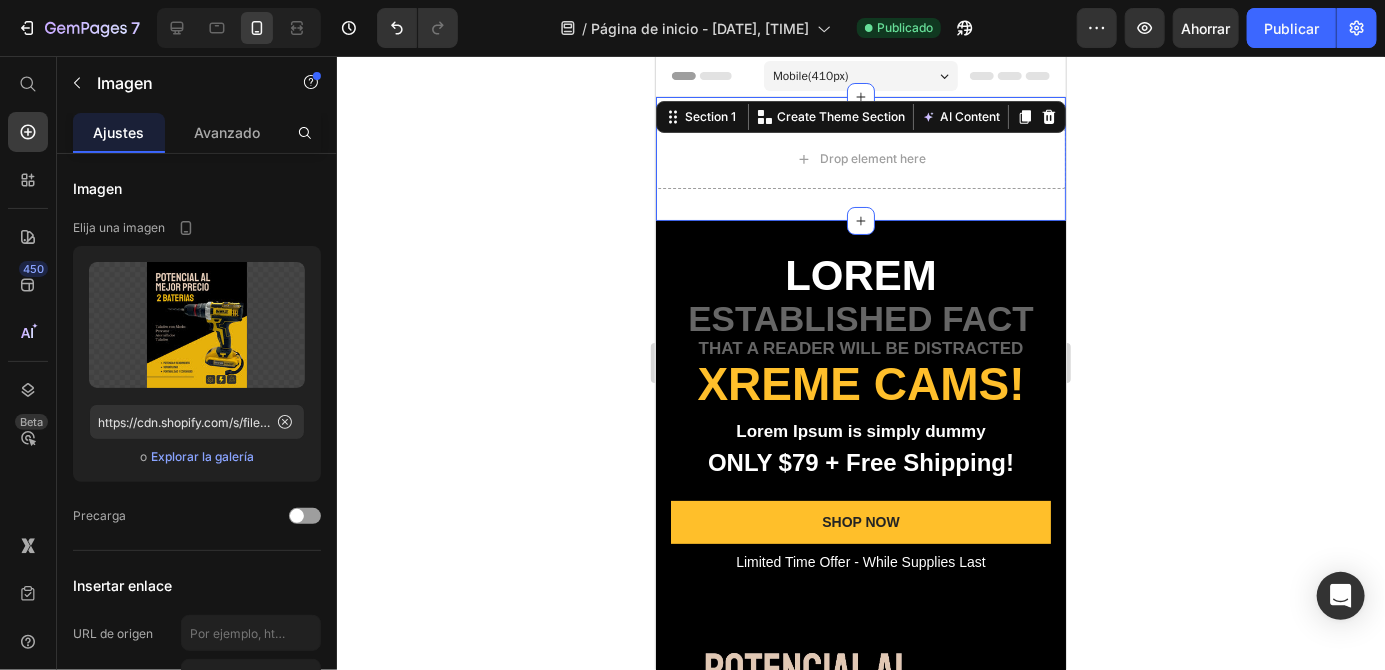 click on "Drop element here" at bounding box center (860, 158) 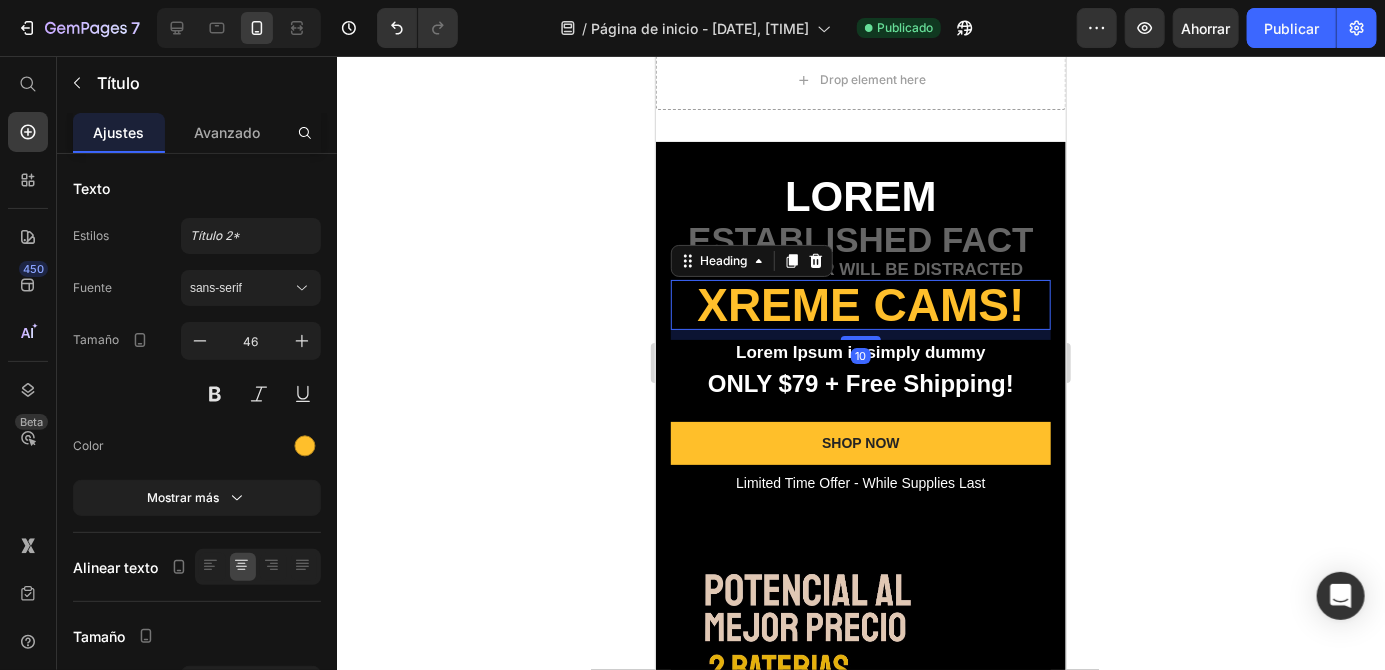 scroll, scrollTop: 0, scrollLeft: 0, axis: both 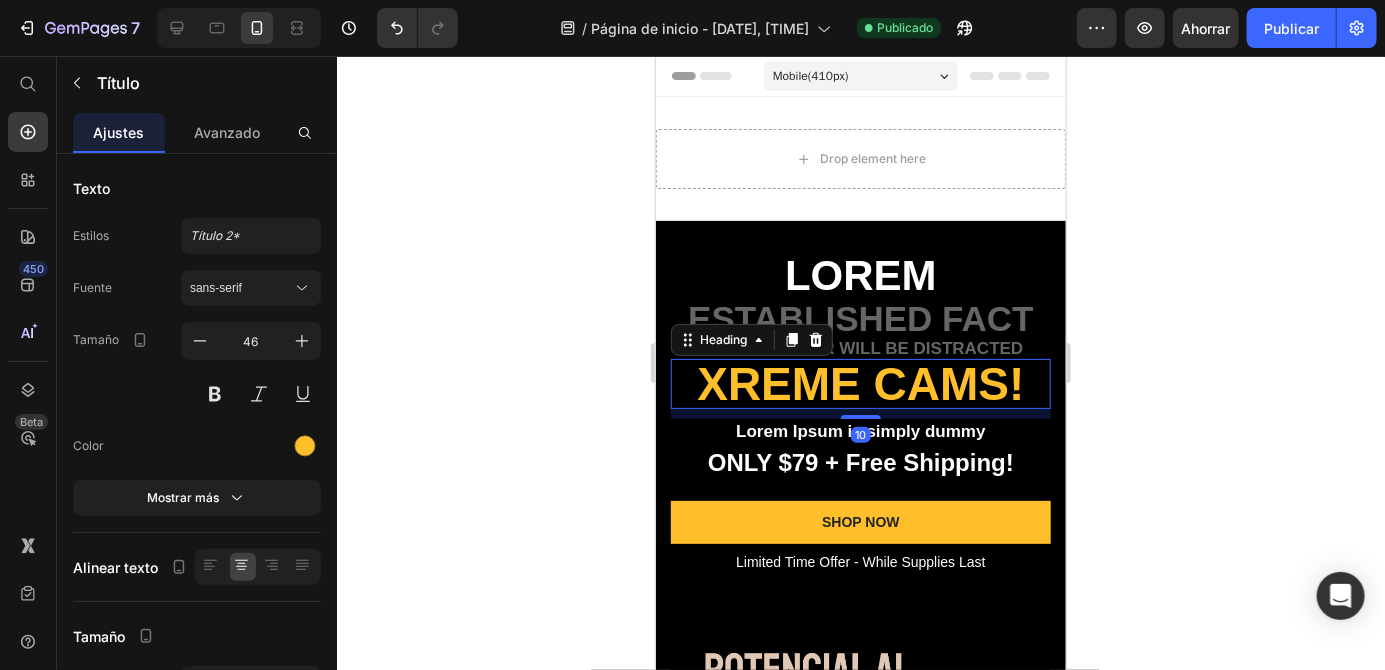 click on "Drop element here" at bounding box center (860, 158) 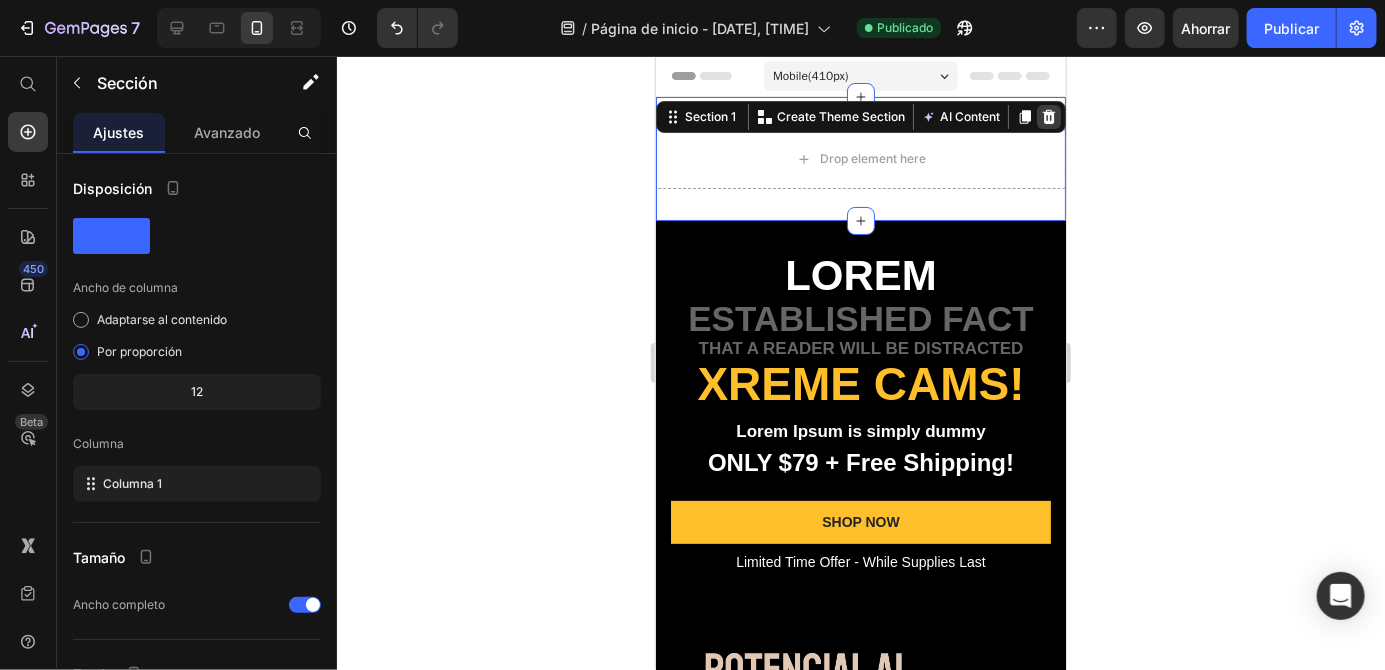 click at bounding box center (1048, 116) 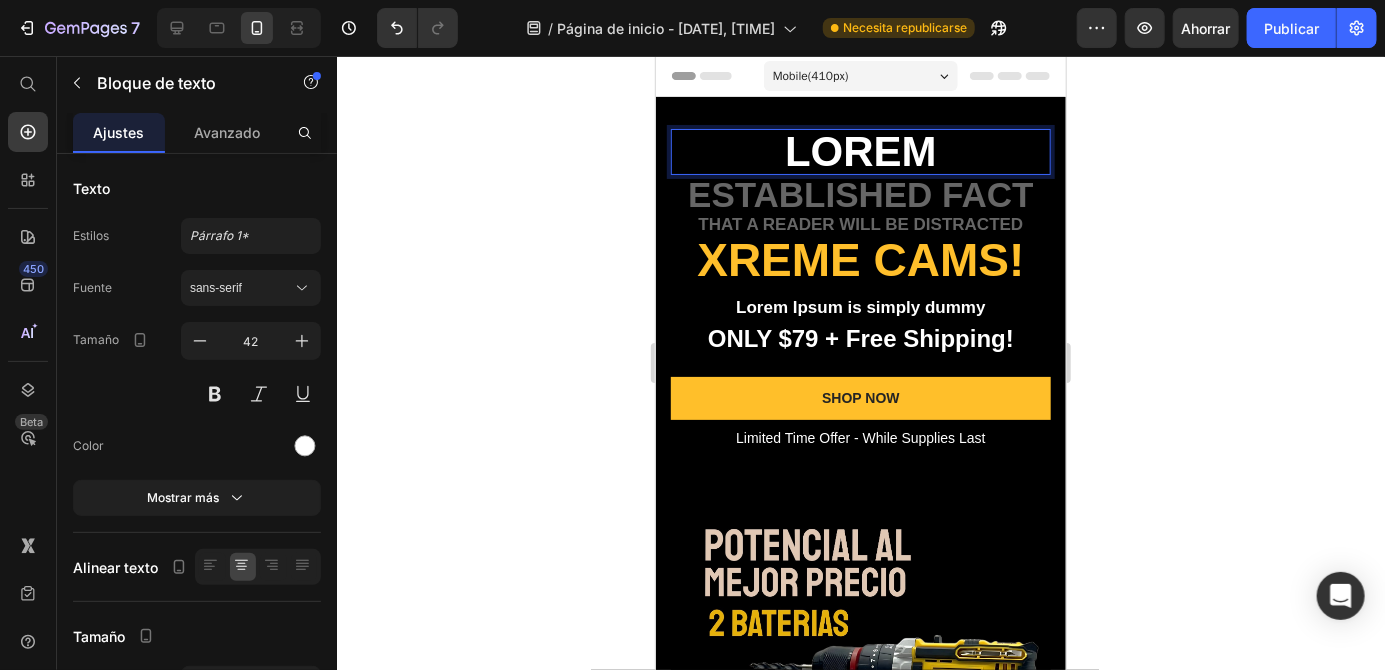 click on "Lorem" at bounding box center (860, 151) 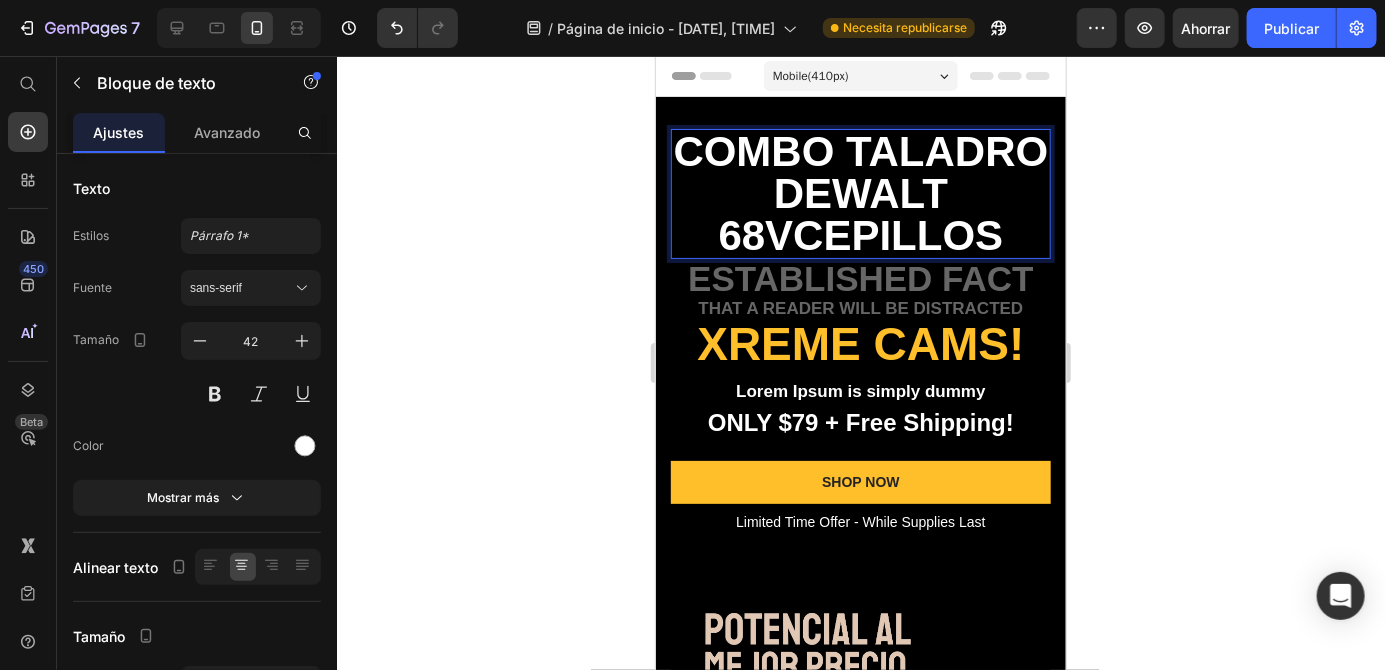 click on "Combo Taladro Dewalt 68vCepillos" at bounding box center (860, 192) 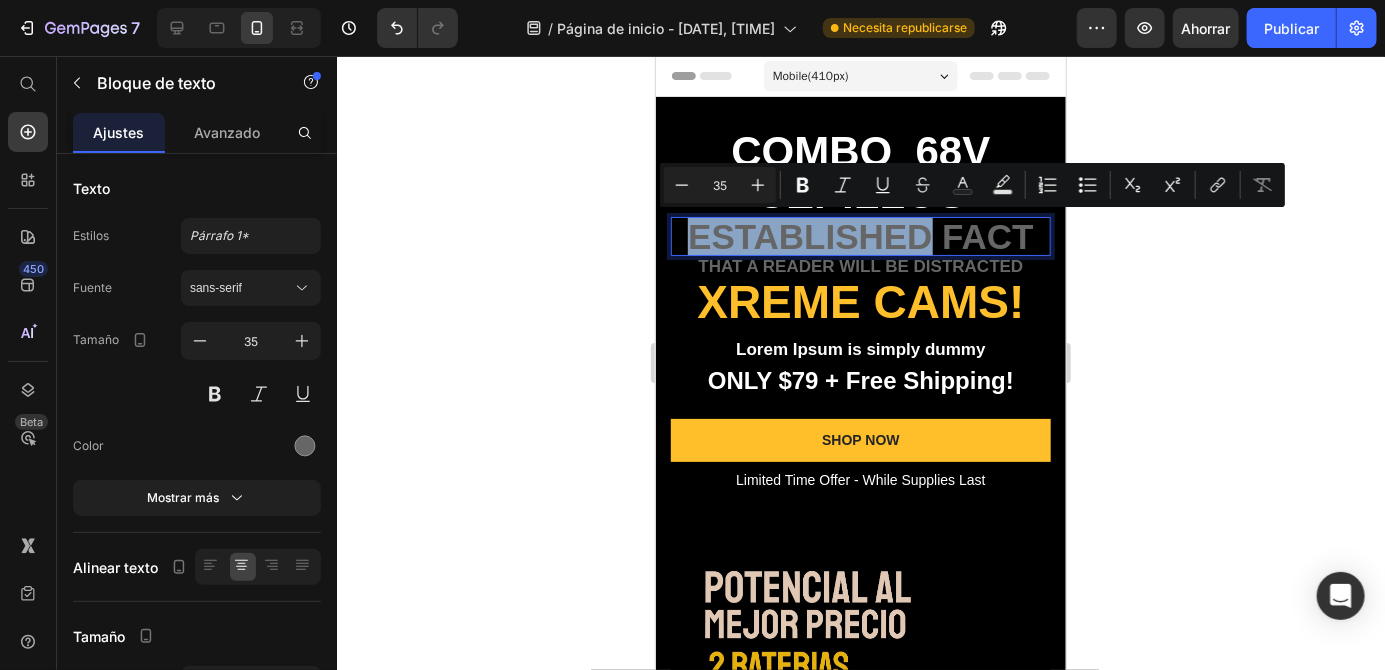 click on "established fact" at bounding box center [860, 235] 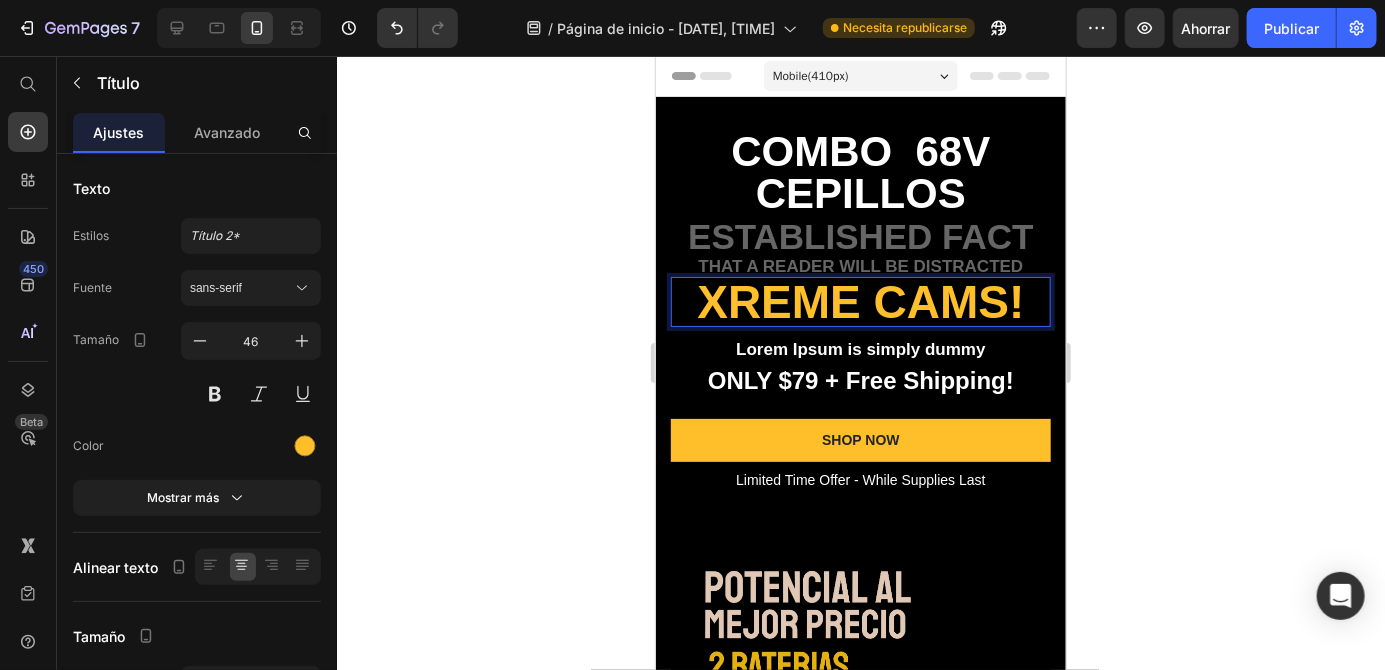 click on "Xreme CAMs!" at bounding box center [860, 301] 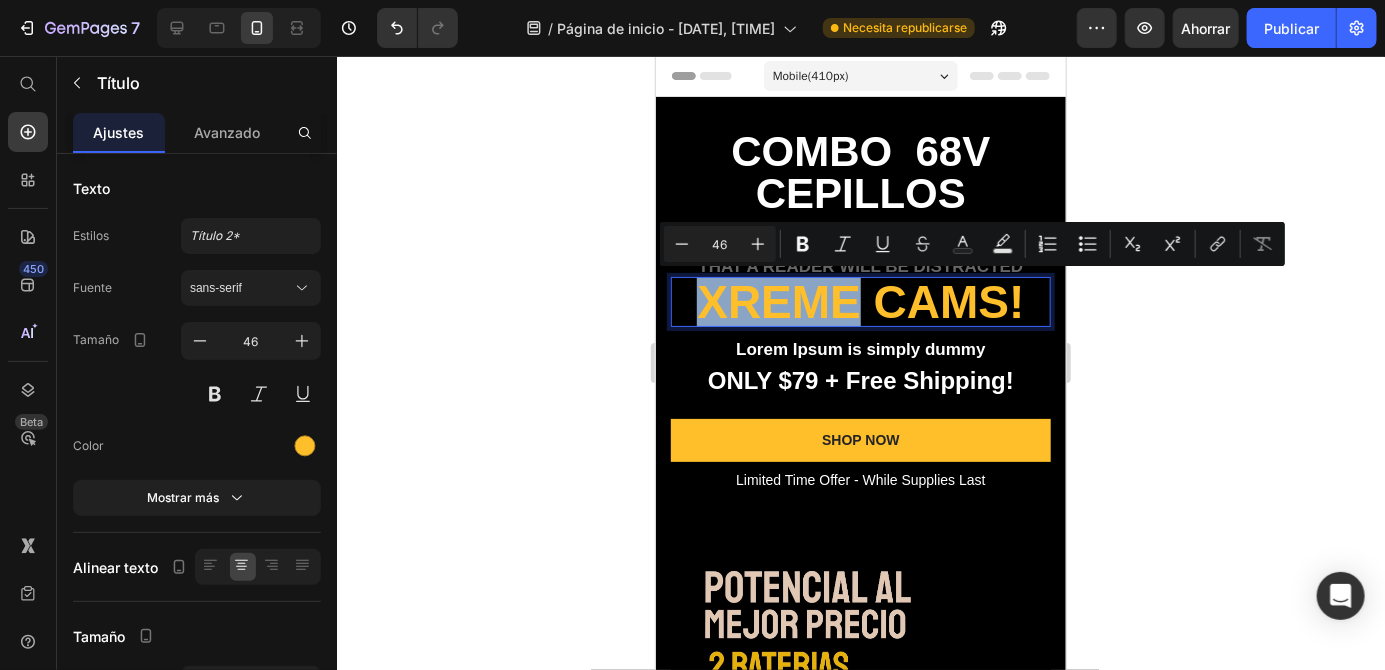 click on "Xreme CAMs!" at bounding box center [860, 301] 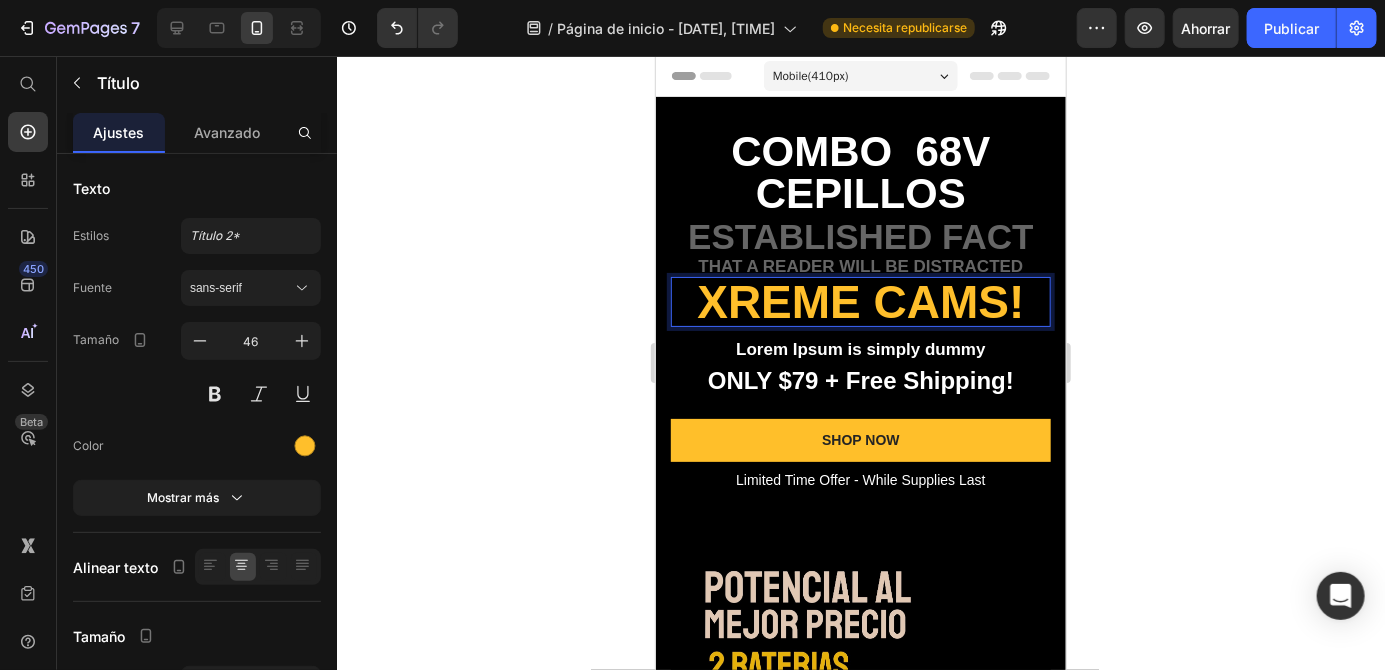 click on "Xreme CAMs!" at bounding box center [860, 301] 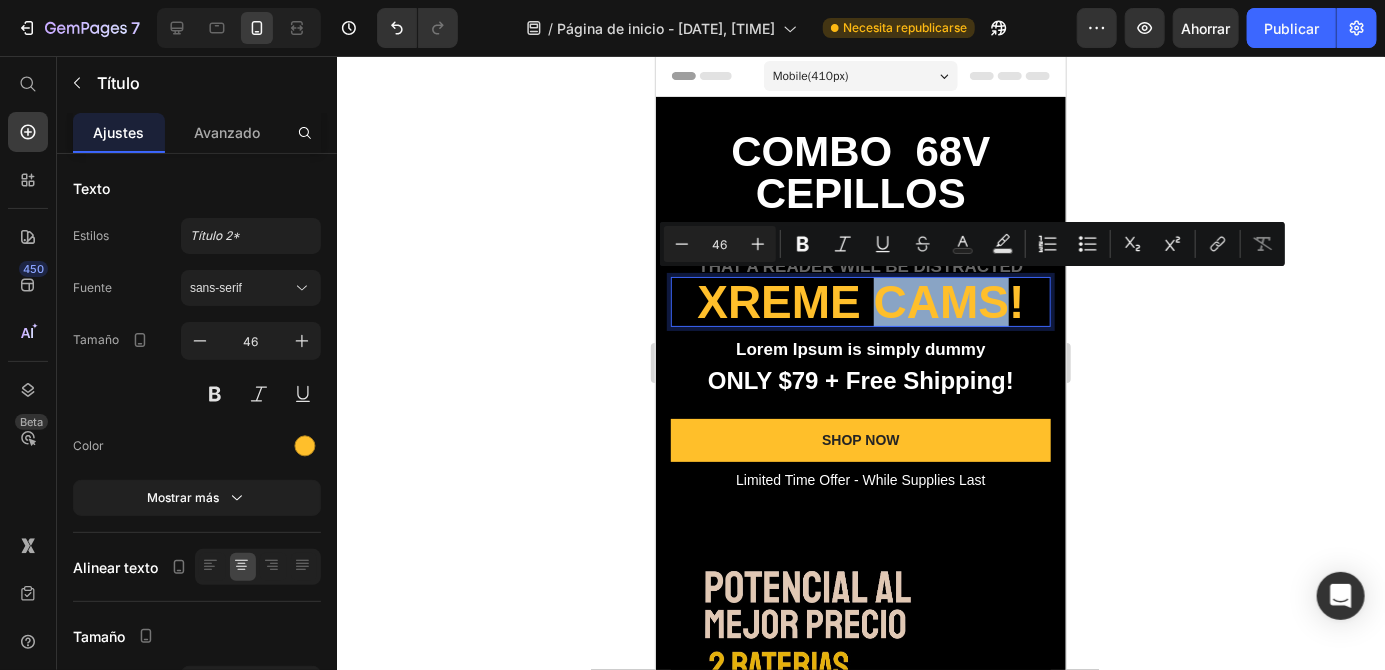 click on "Xreme CAMs!" at bounding box center (860, 301) 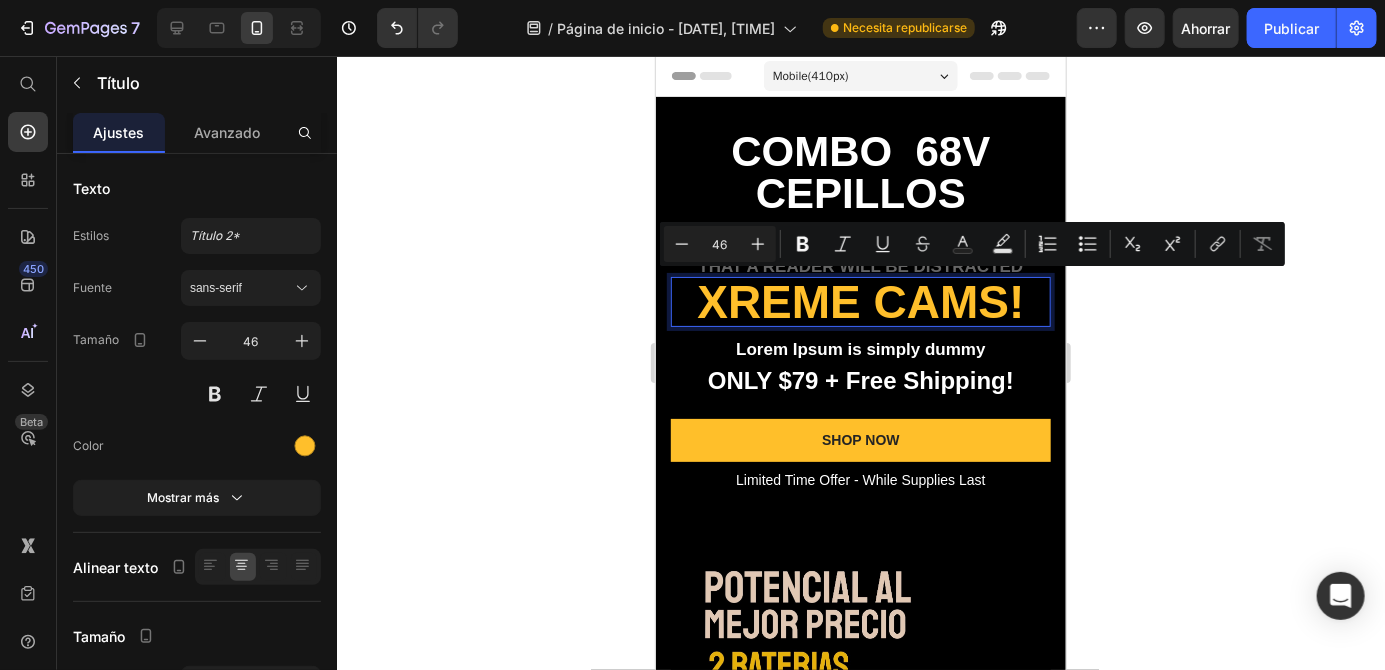 click on "Xreme CAMs!" at bounding box center (860, 301) 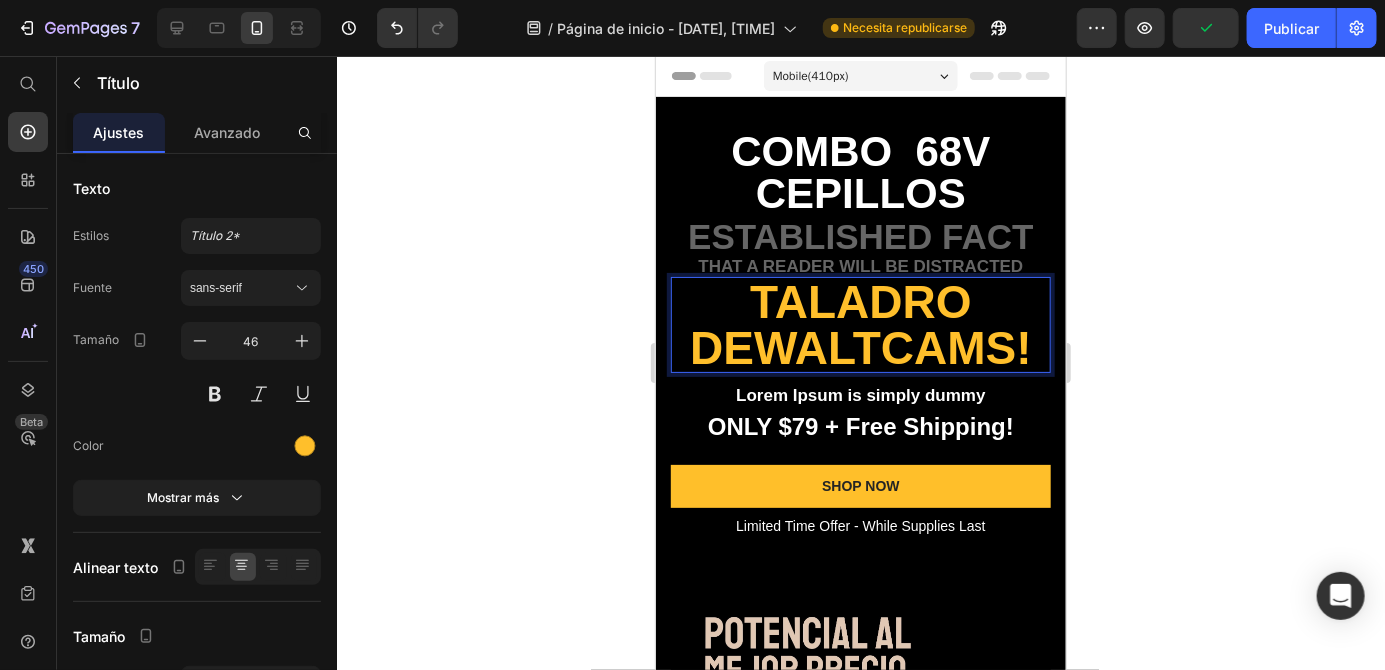 scroll, scrollTop: 1, scrollLeft: 0, axis: vertical 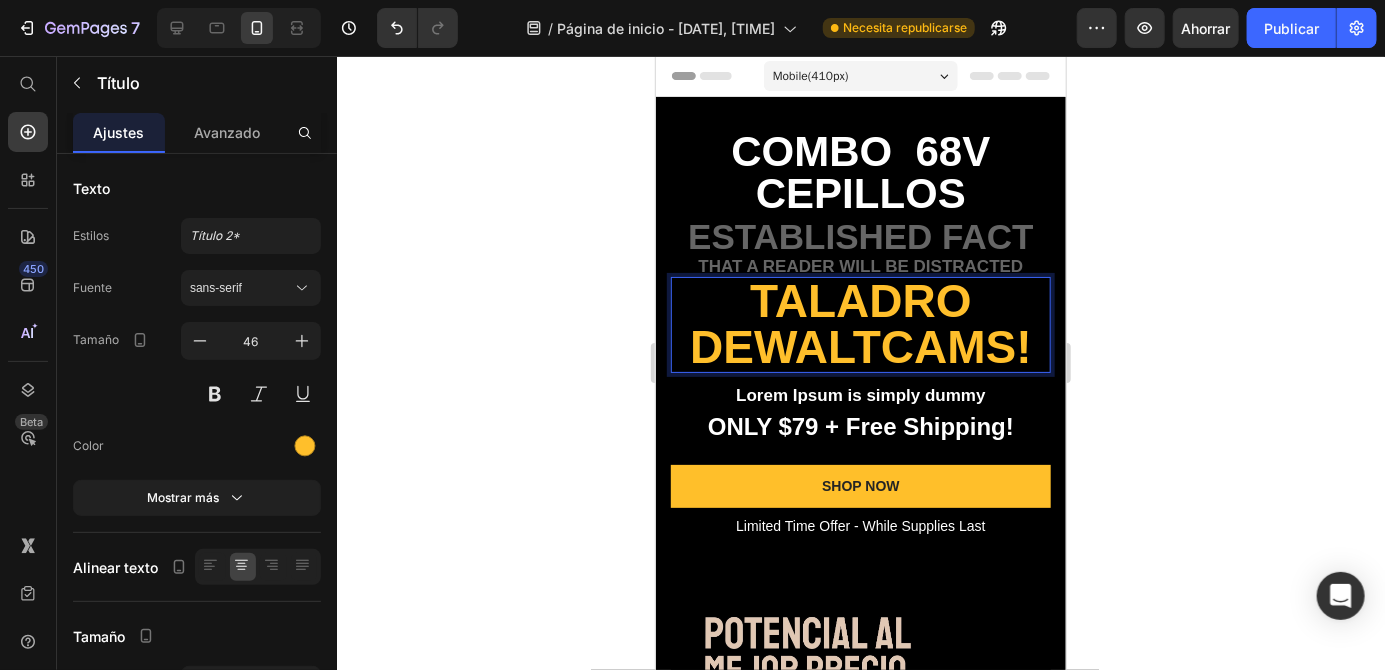 click on "Taladro Dewalt  CAMs!" at bounding box center [860, 323] 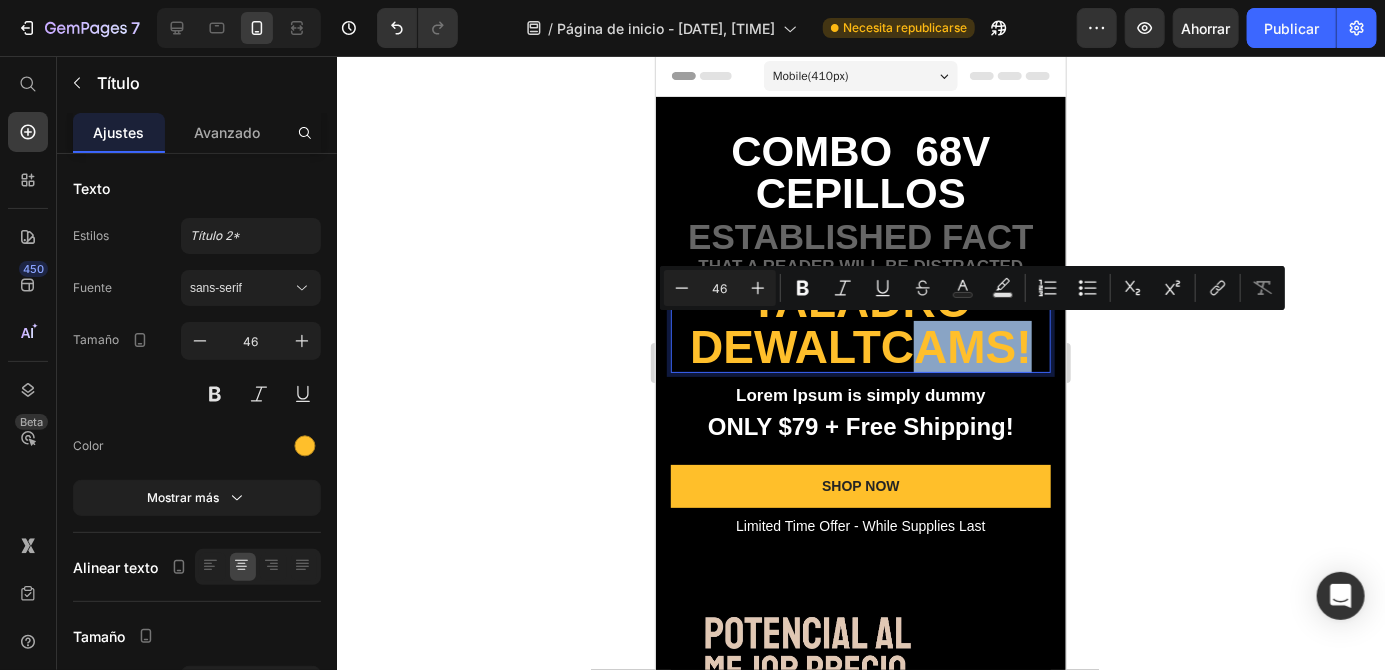 type 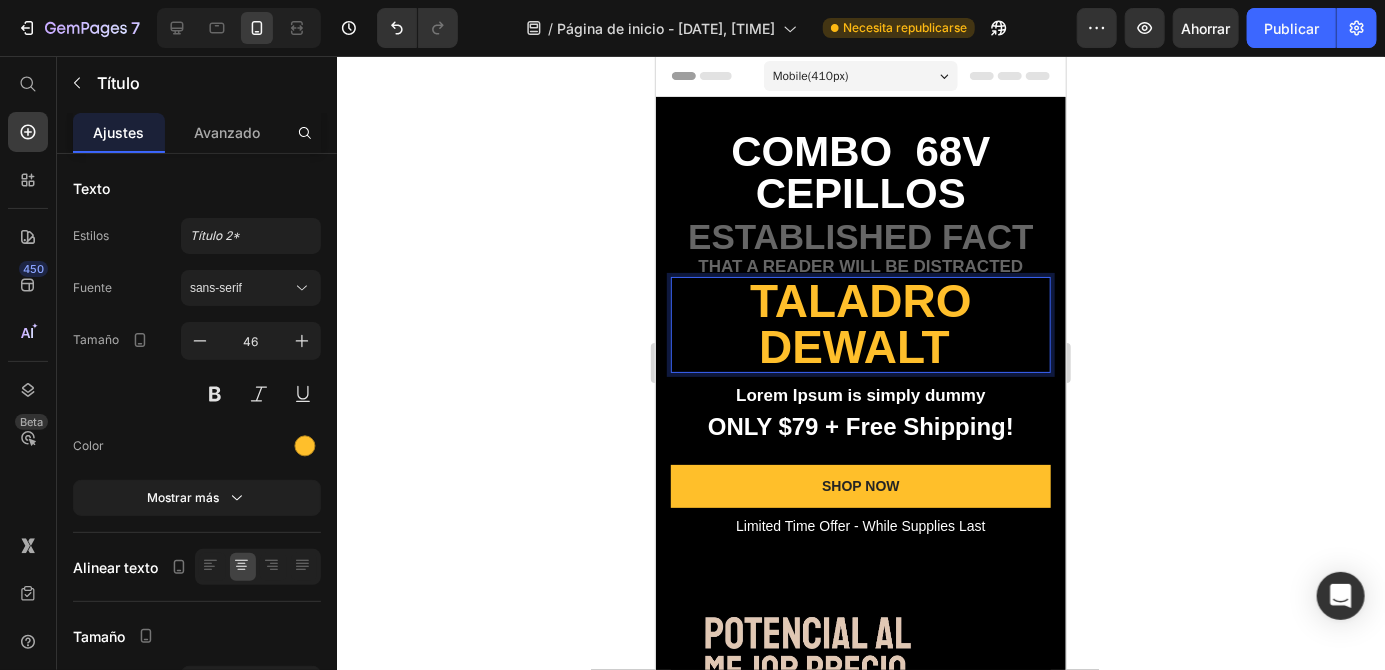 click on "Taladro Dewalt" at bounding box center (859, 323) 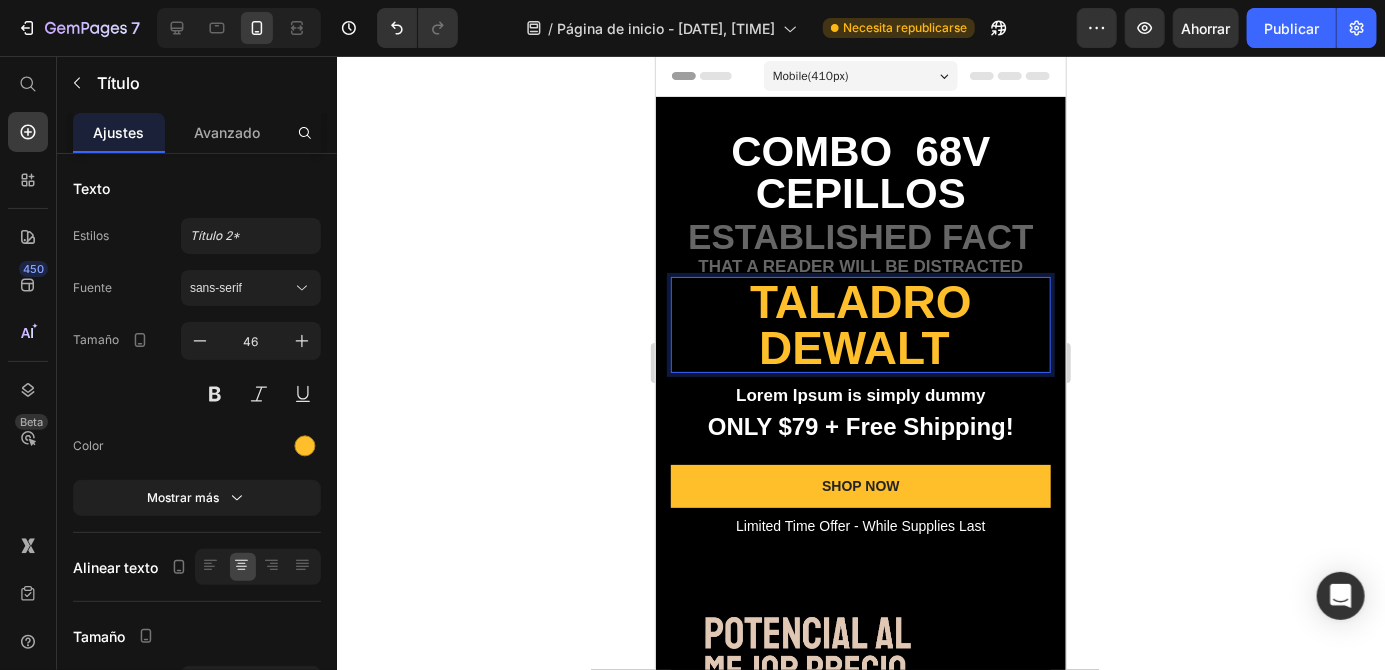 click on "Taladro Dewalt" at bounding box center [860, 324] 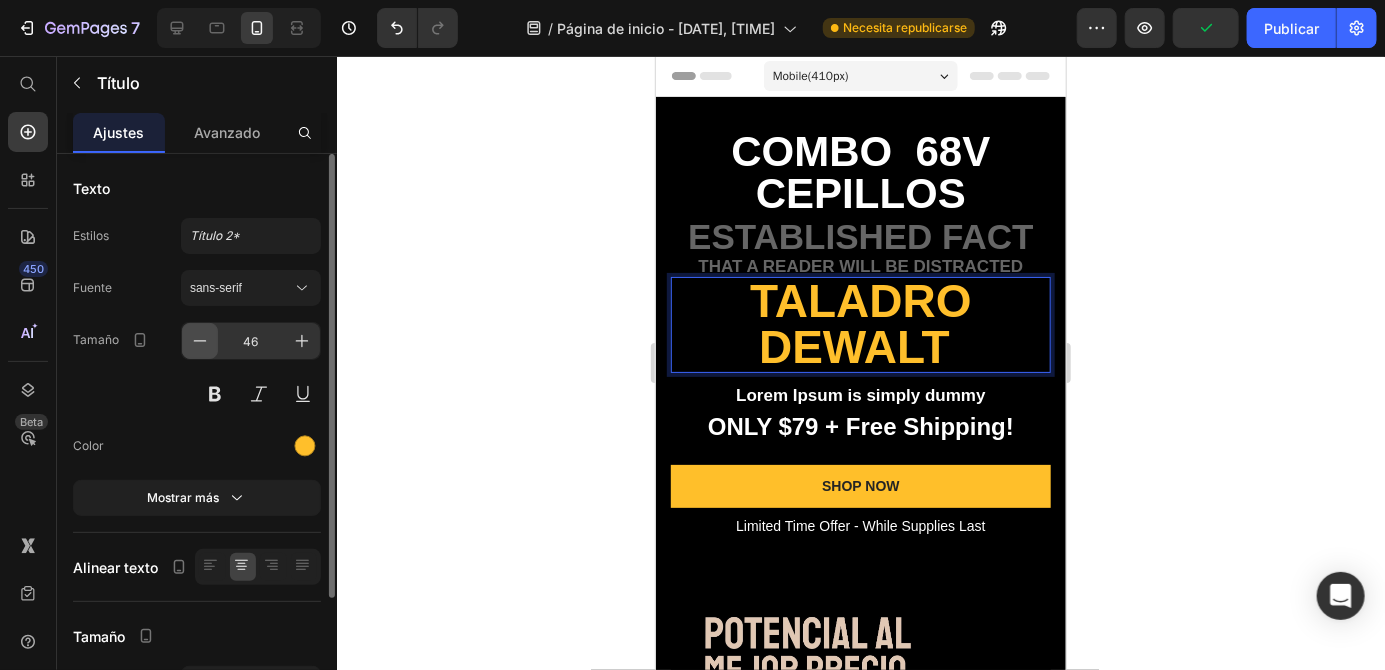 click 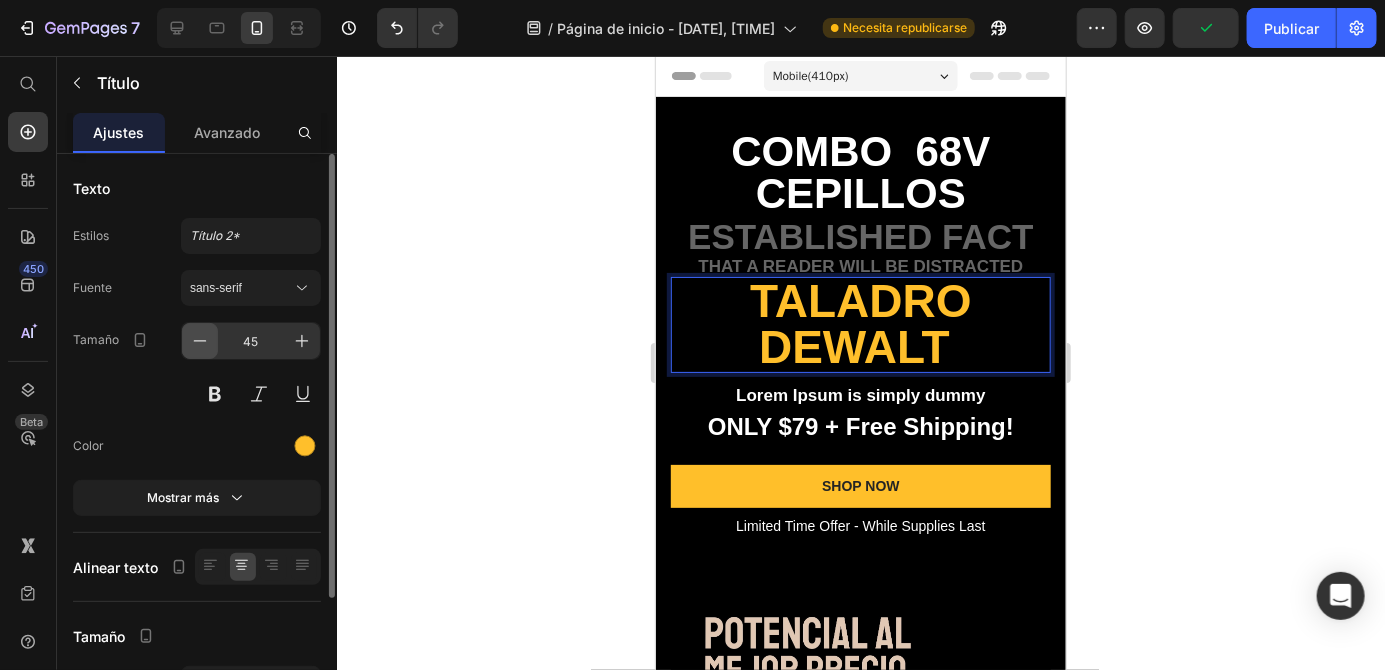 click at bounding box center [200, 341] 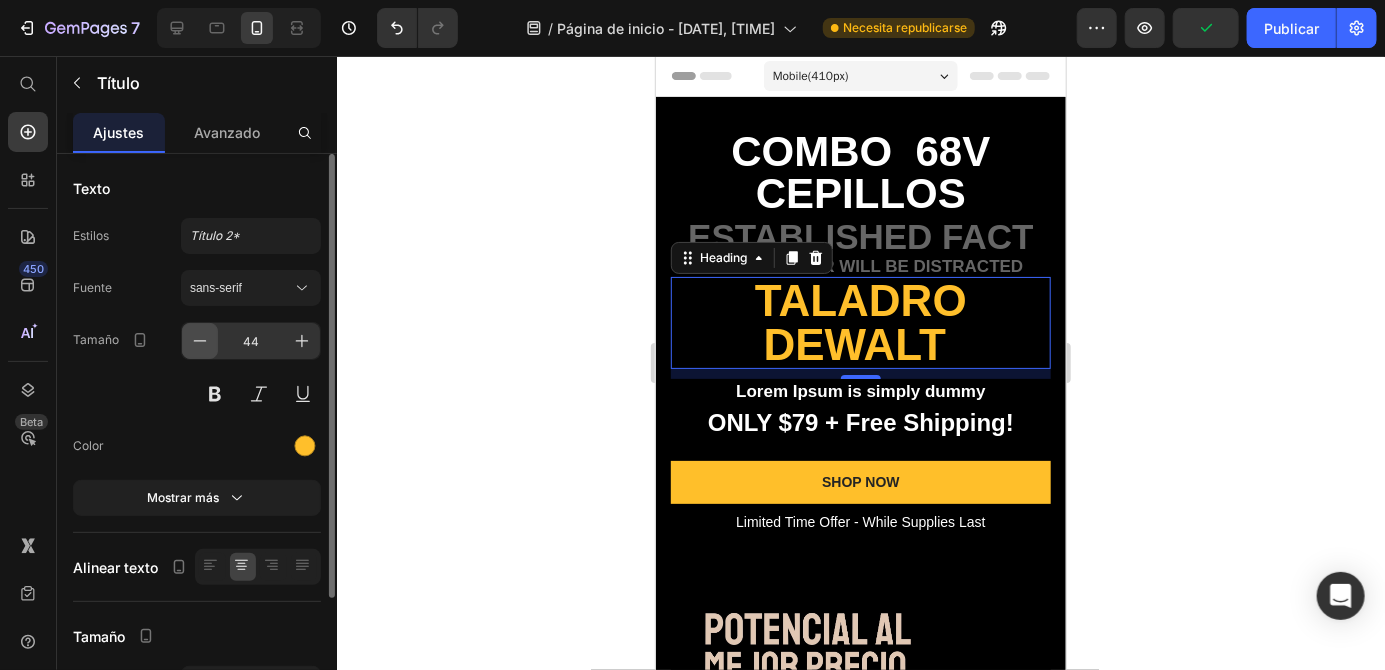 scroll, scrollTop: 1, scrollLeft: 0, axis: vertical 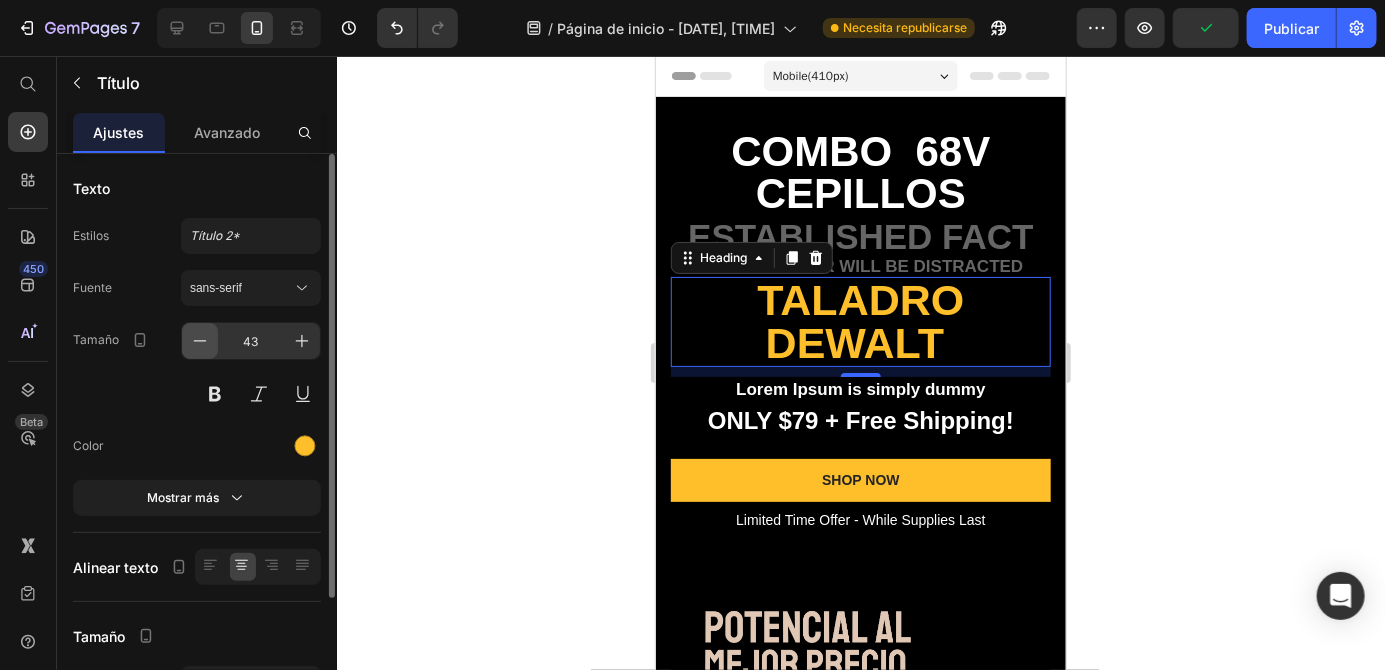 click 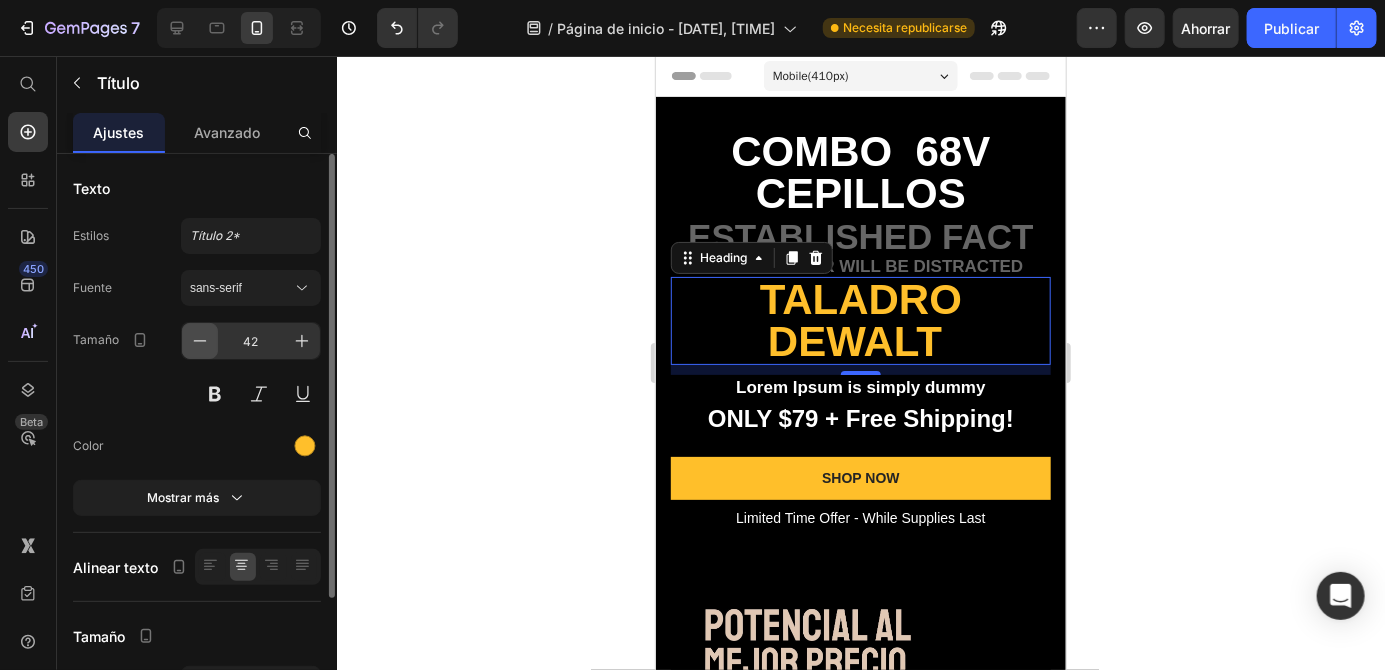 click 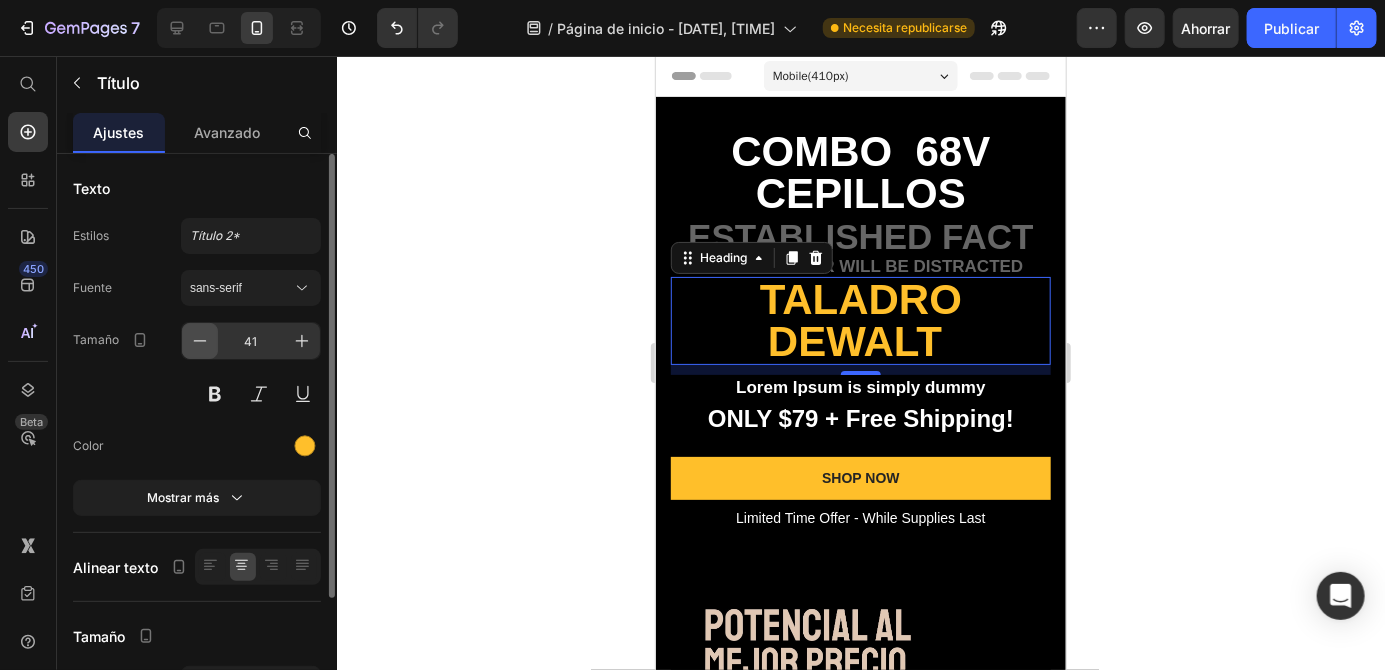 scroll, scrollTop: 0, scrollLeft: 0, axis: both 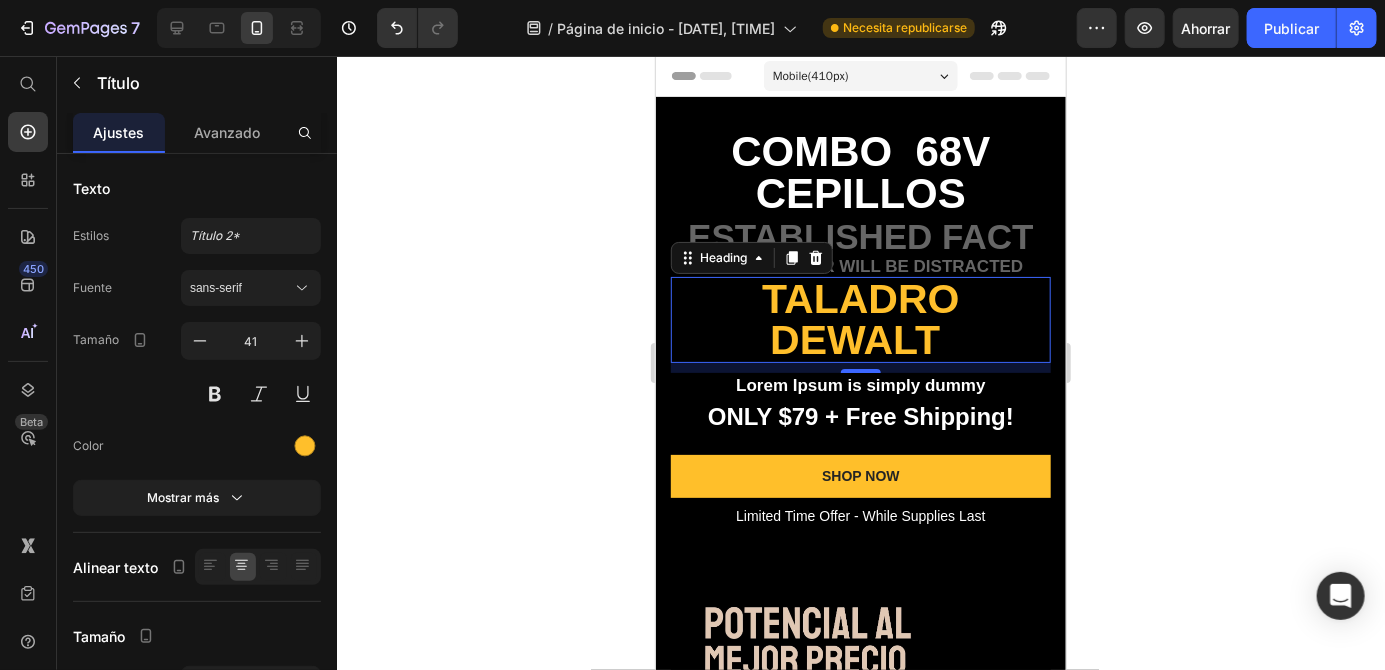 click 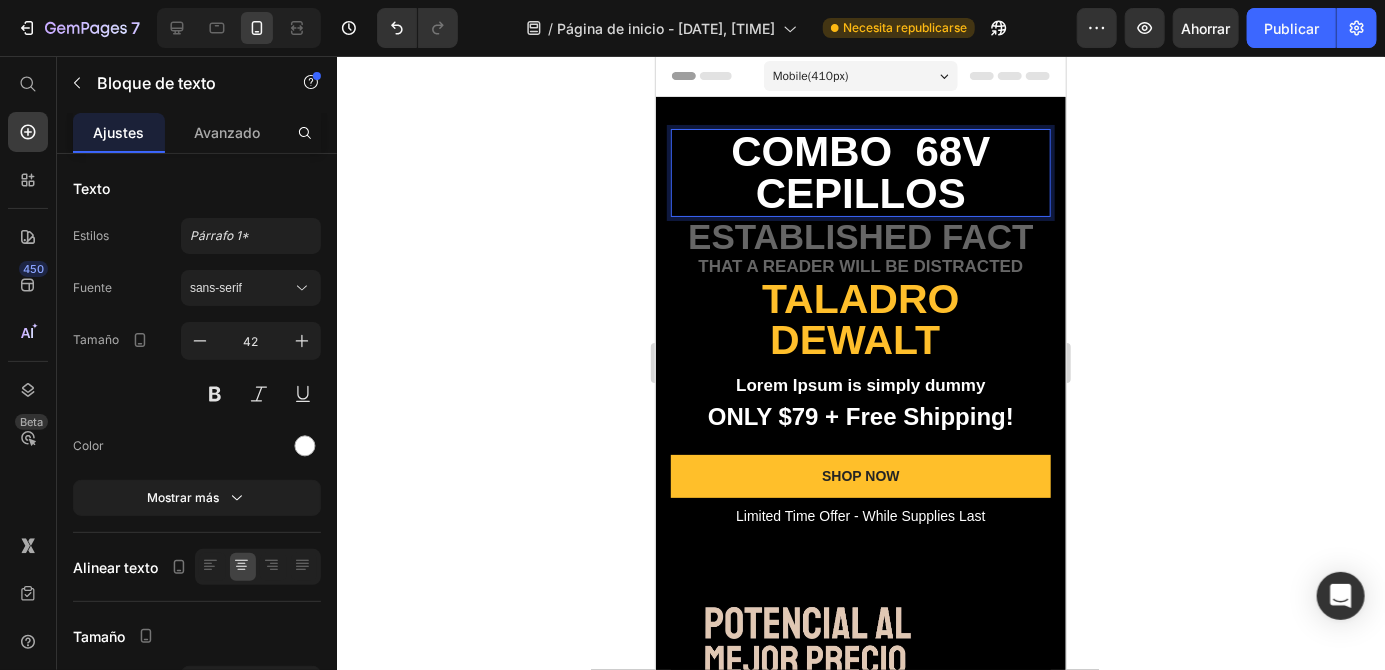 click on "Combo  68v Cepillos" at bounding box center [859, 171] 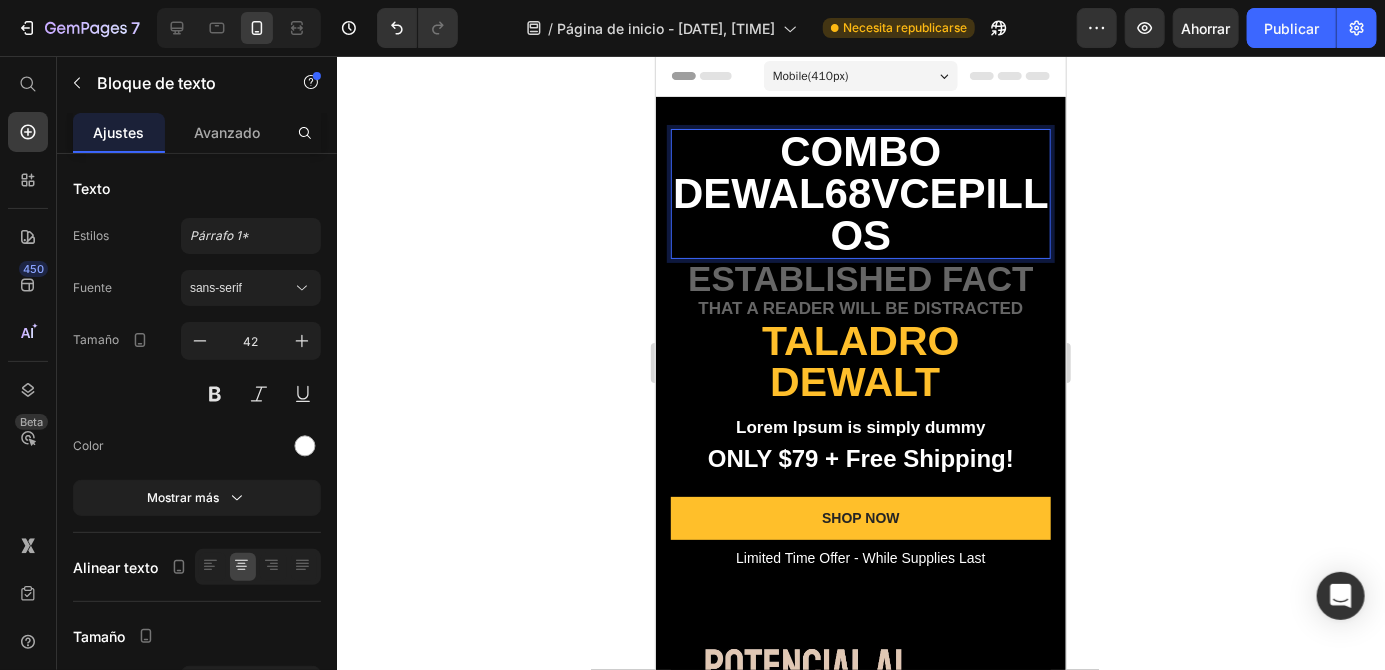 click on "Combo DEWAL68vCepillos" at bounding box center (860, 192) 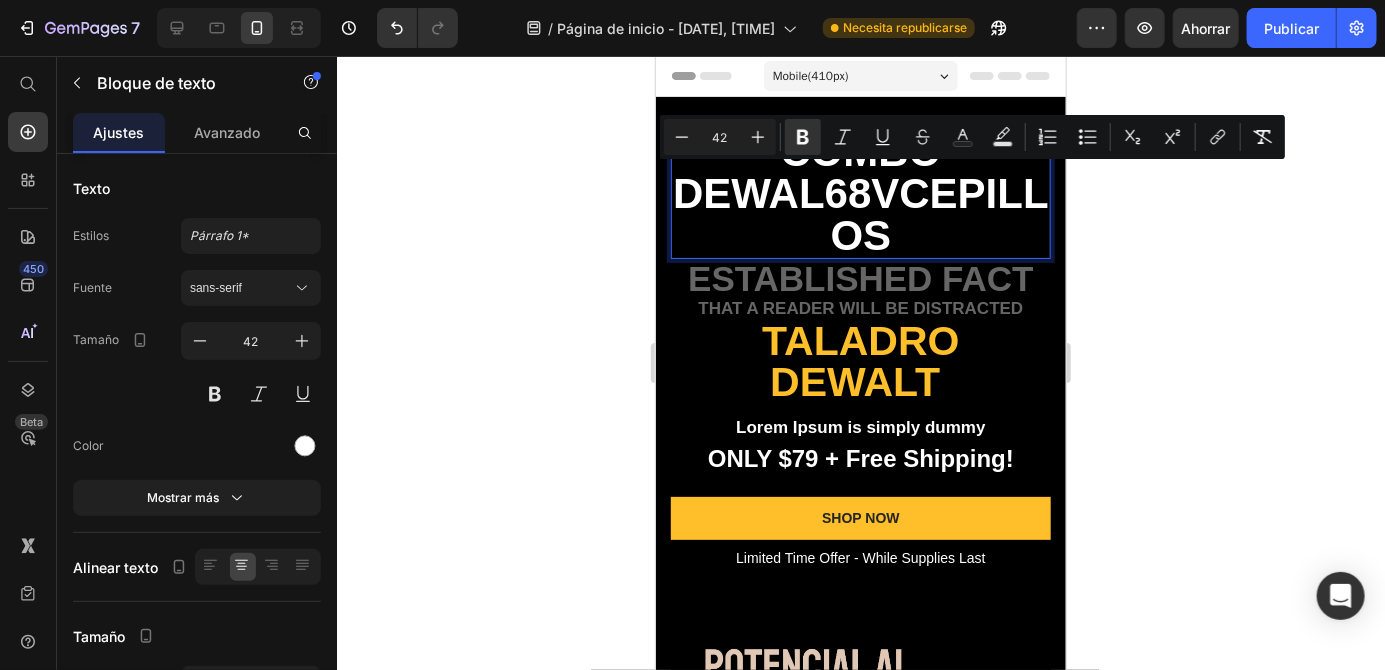 scroll, scrollTop: 1, scrollLeft: 0, axis: vertical 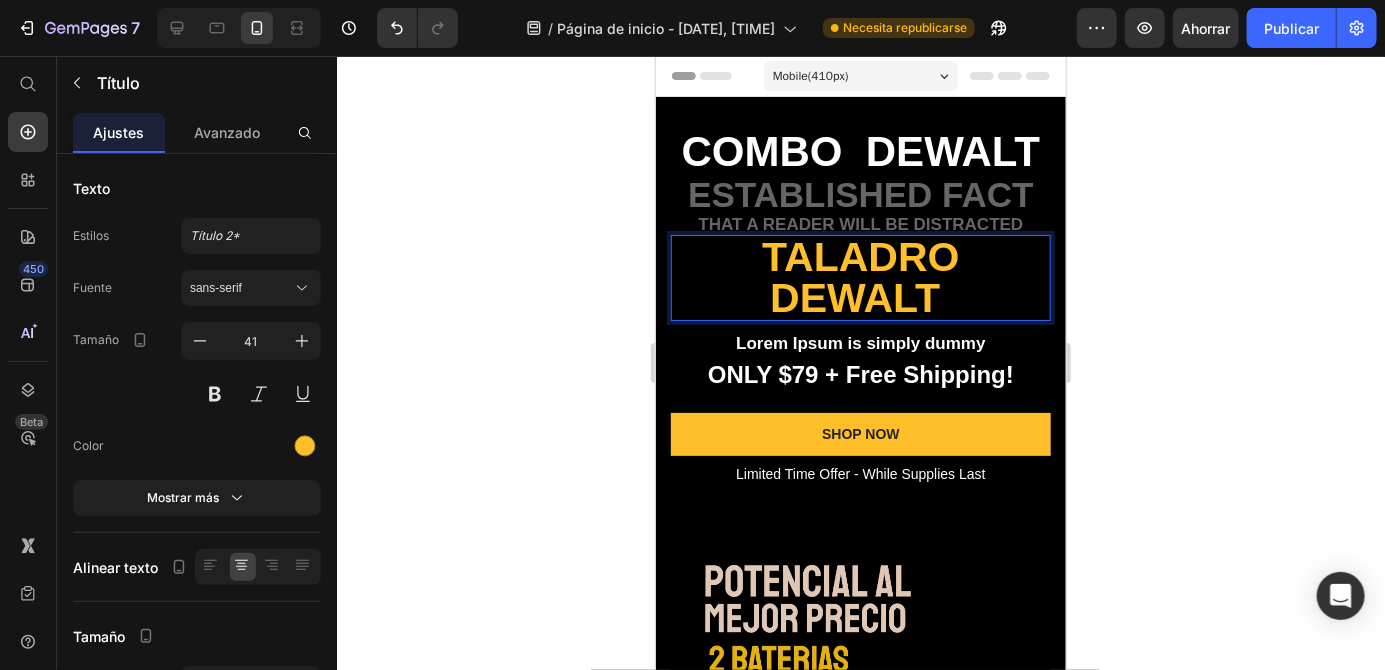 click on "Taladro Dewalt" at bounding box center [859, 276] 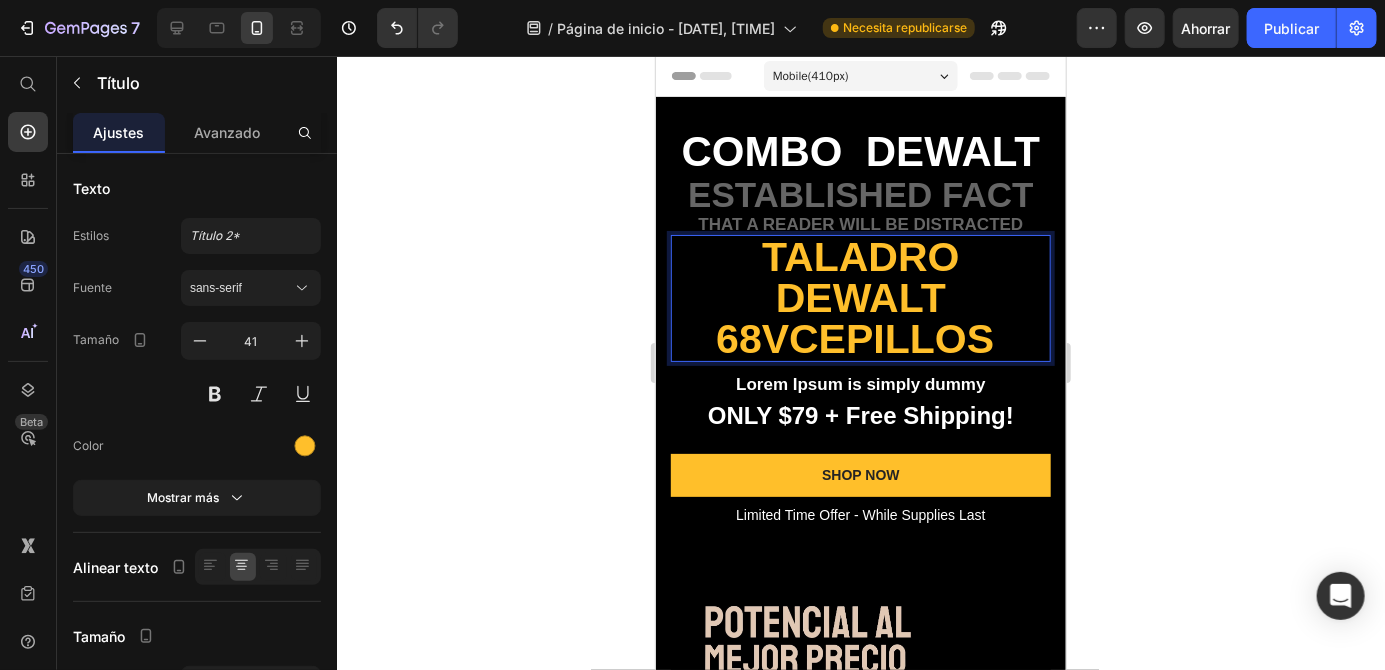 click on "Taladro Dewalt 68vCepillos" at bounding box center [854, 297] 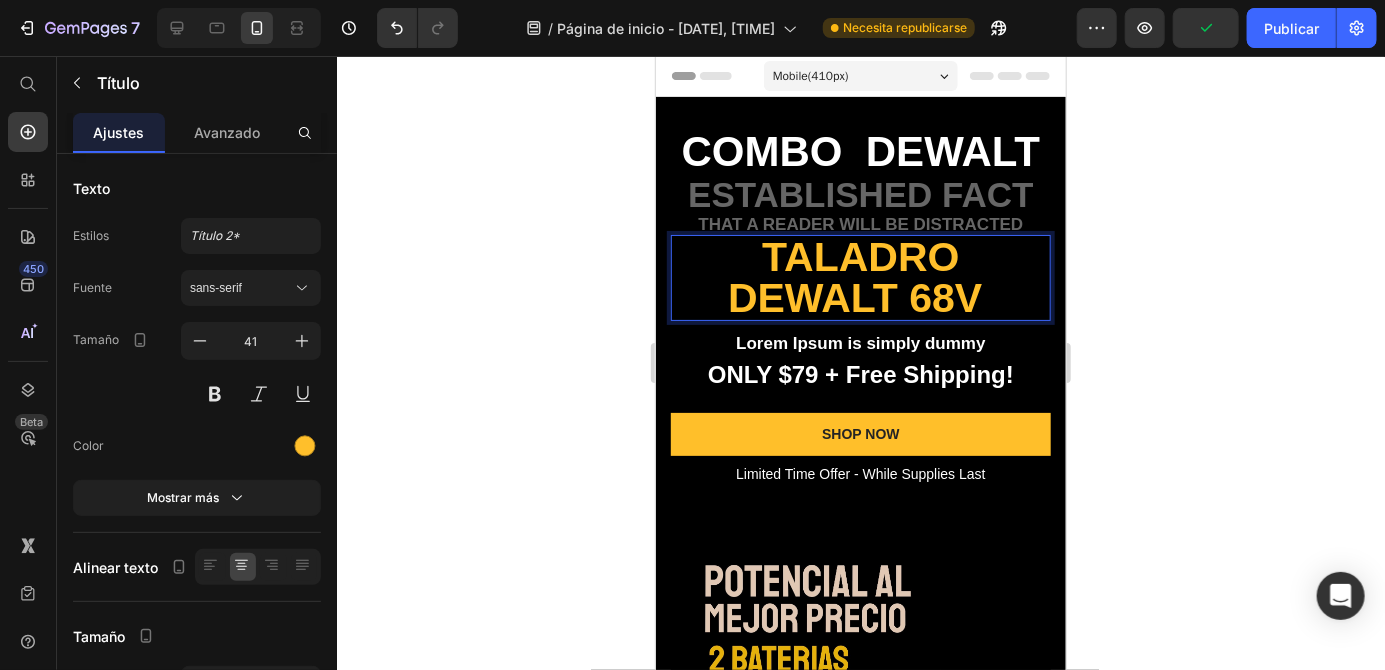 click on "Taladro Dewalt 68v" at bounding box center (854, 276) 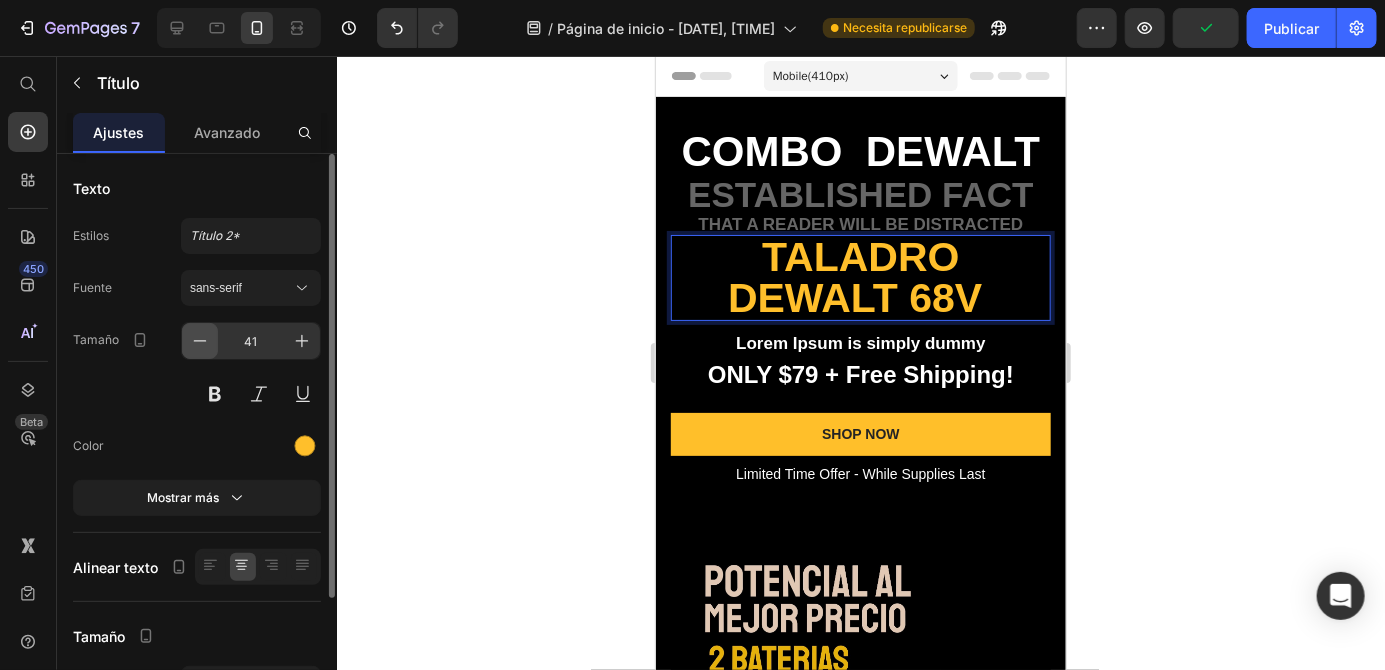 click at bounding box center (200, 341) 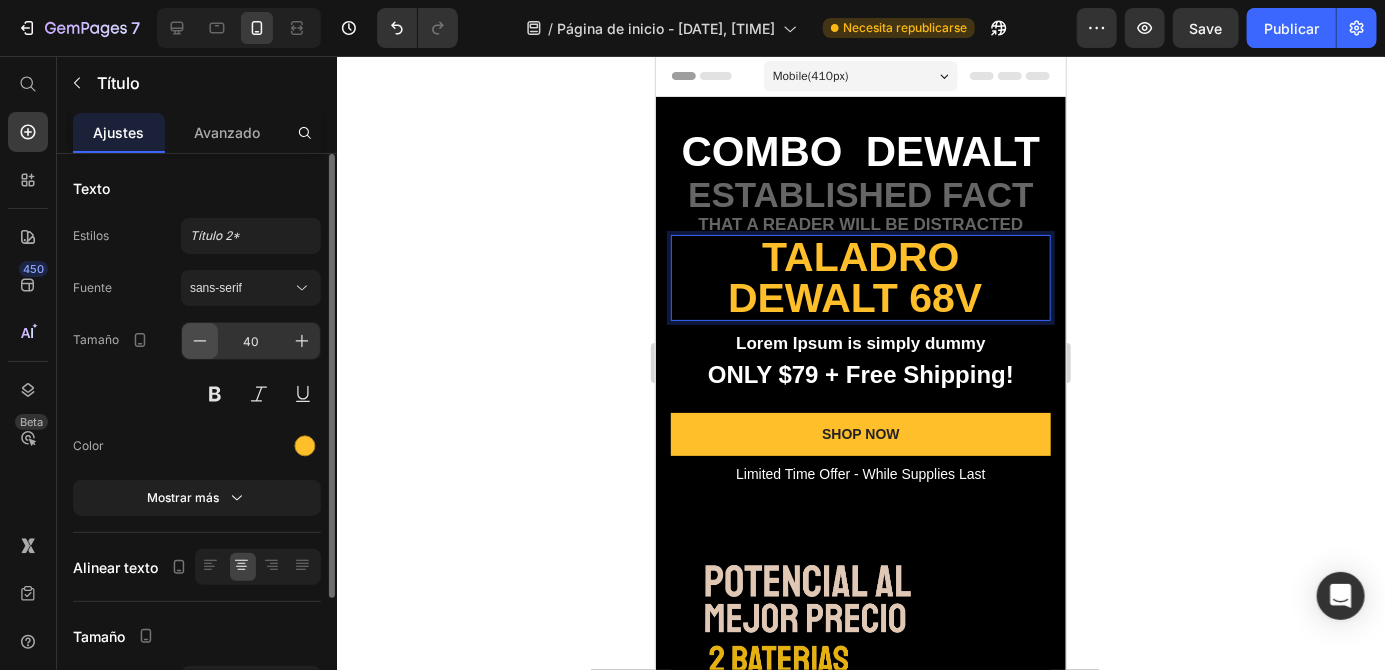 click 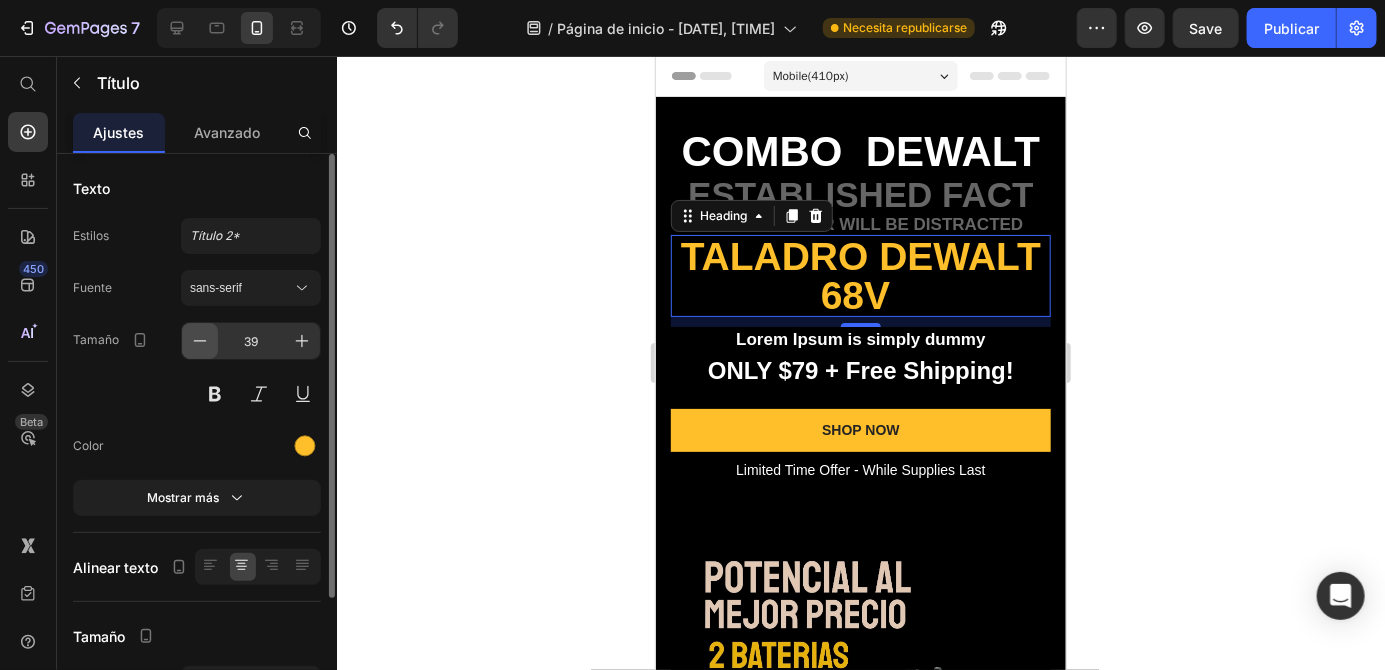 click 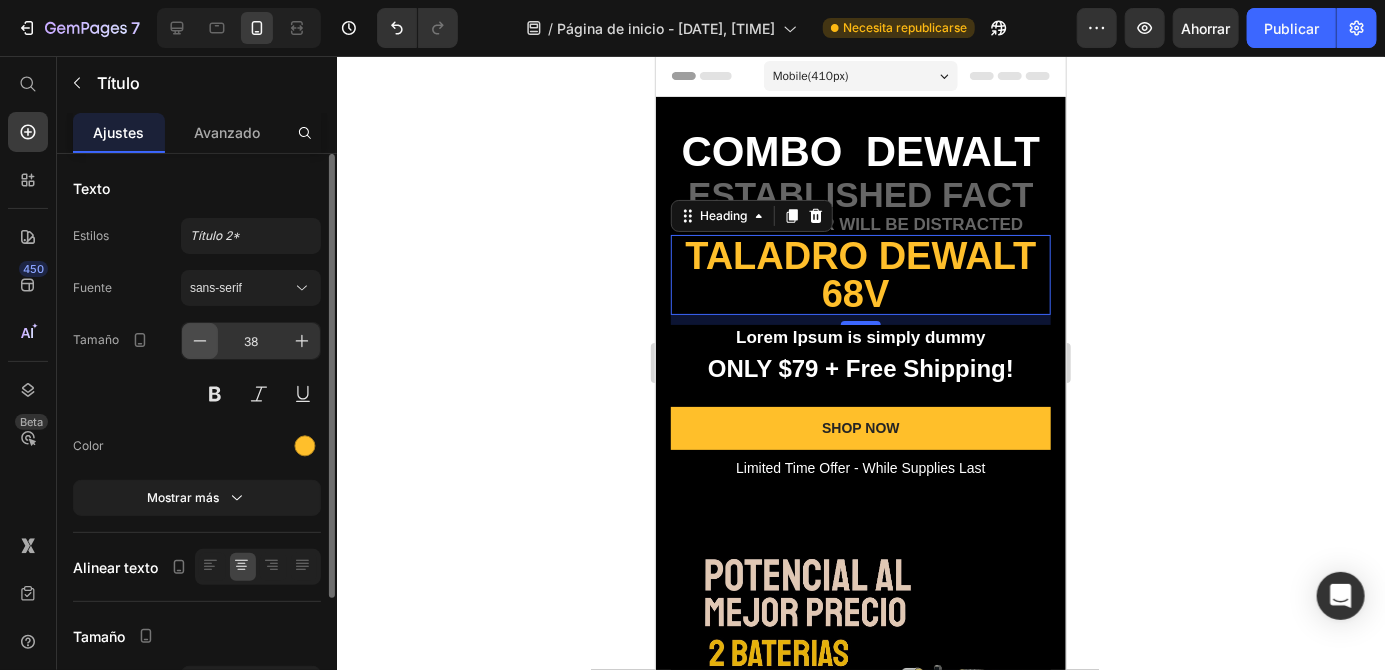 click 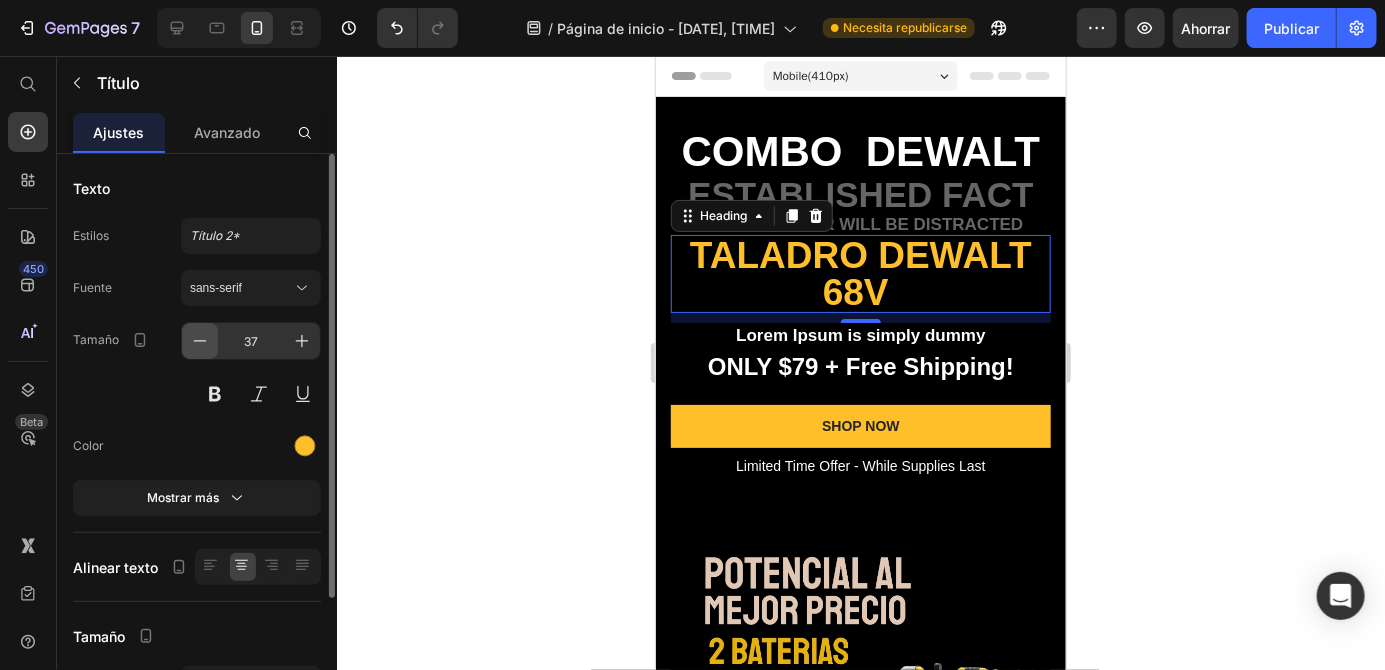 click 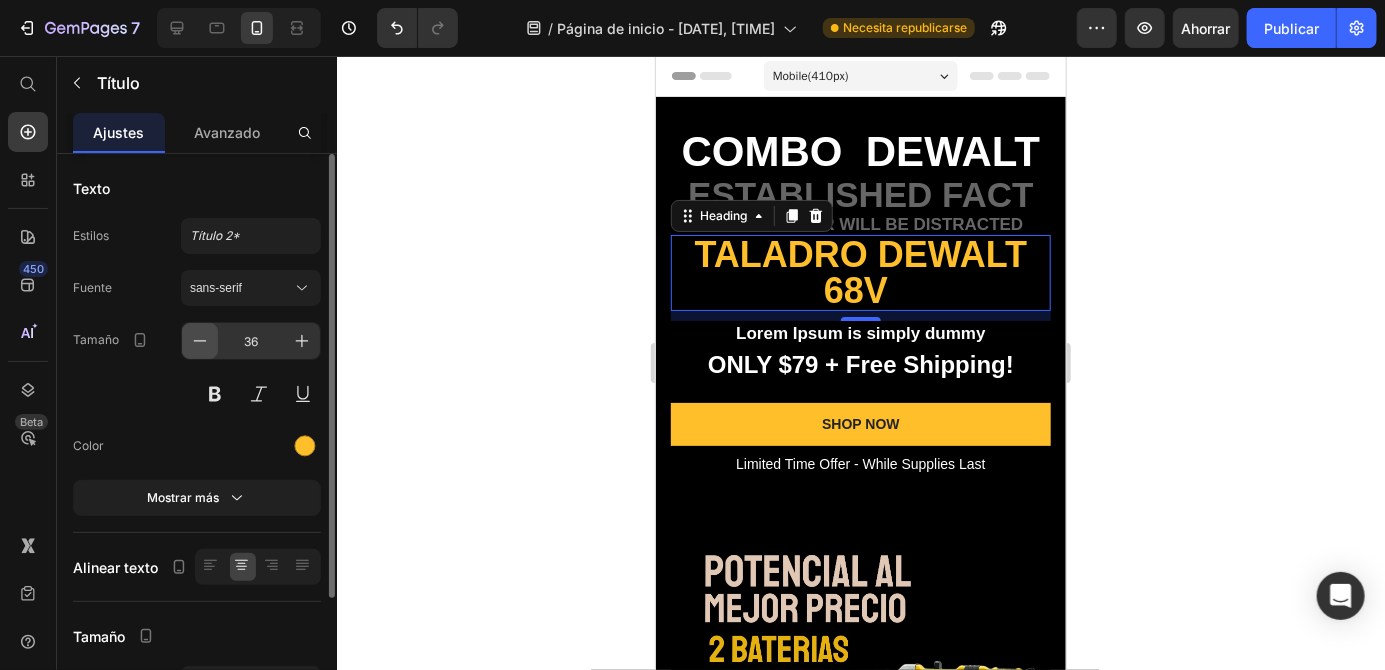 click 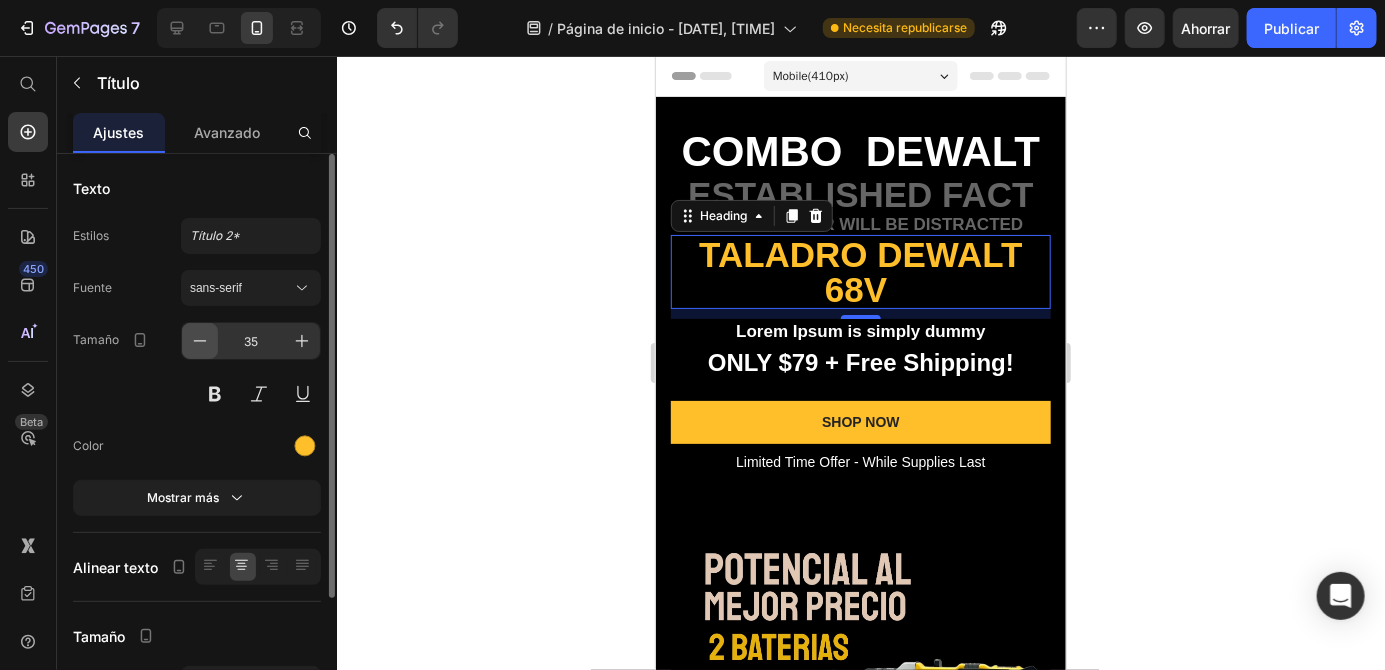 click 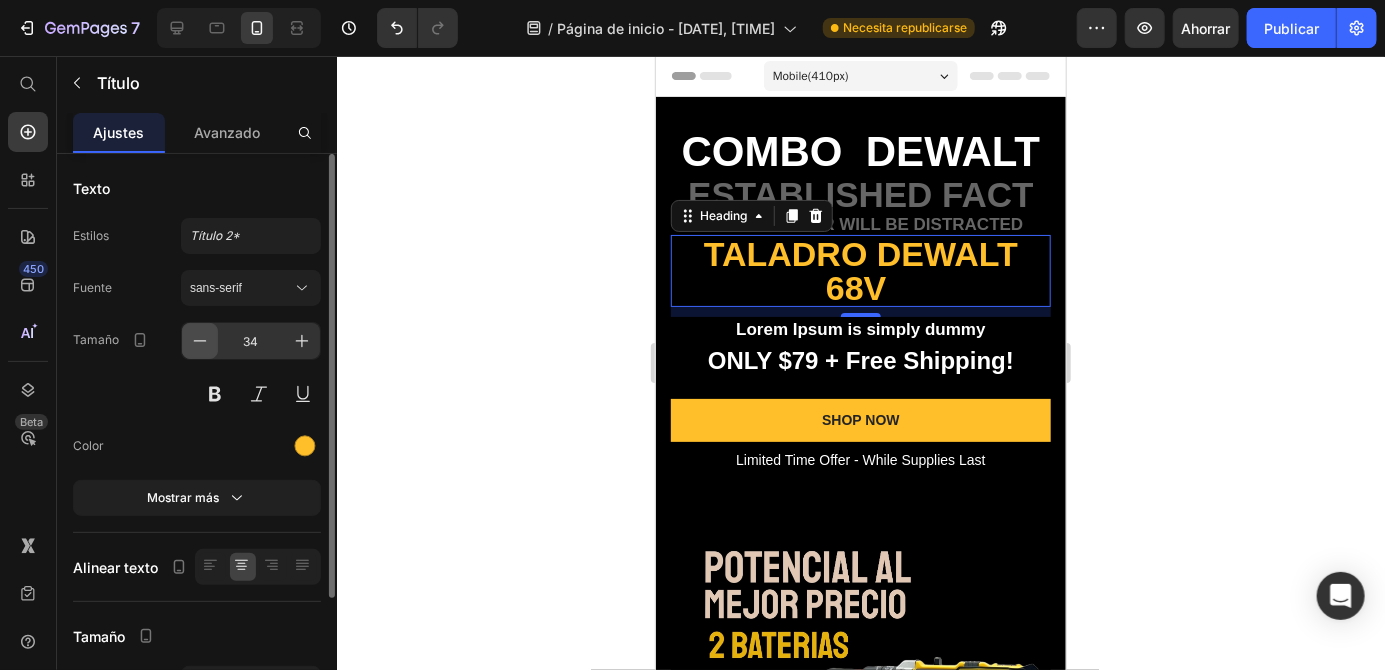 click at bounding box center [200, 341] 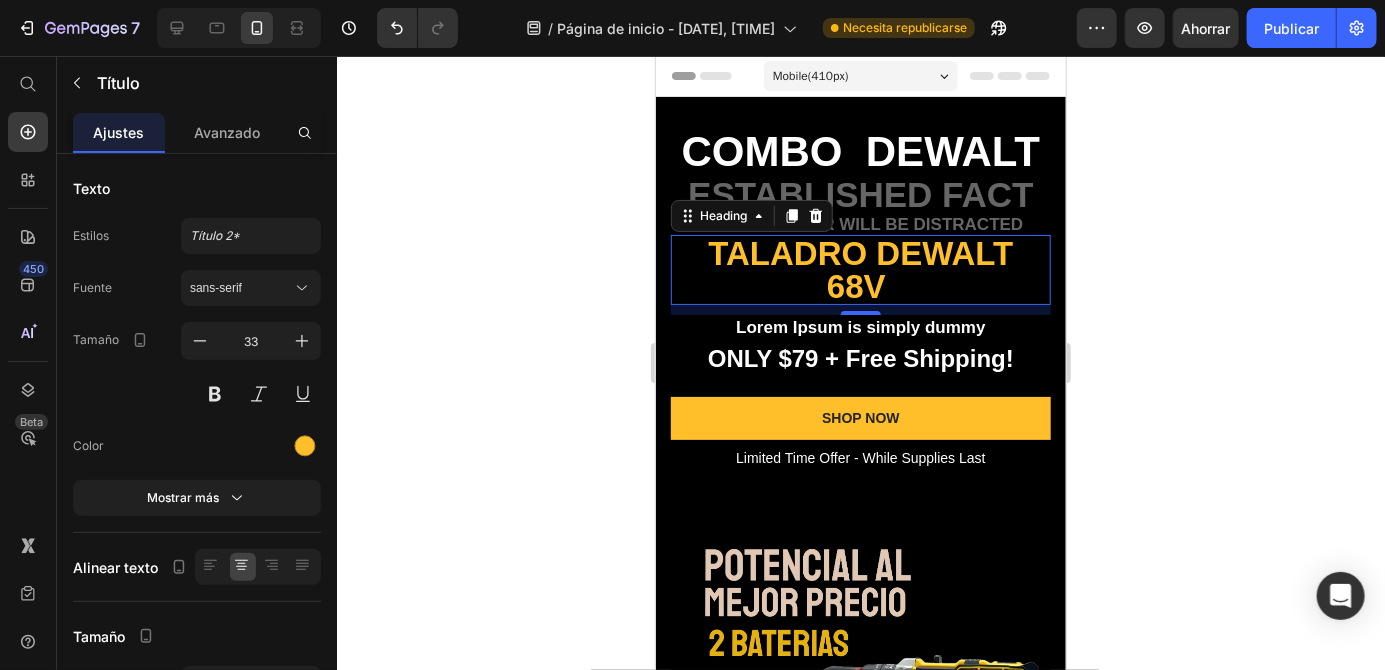 click 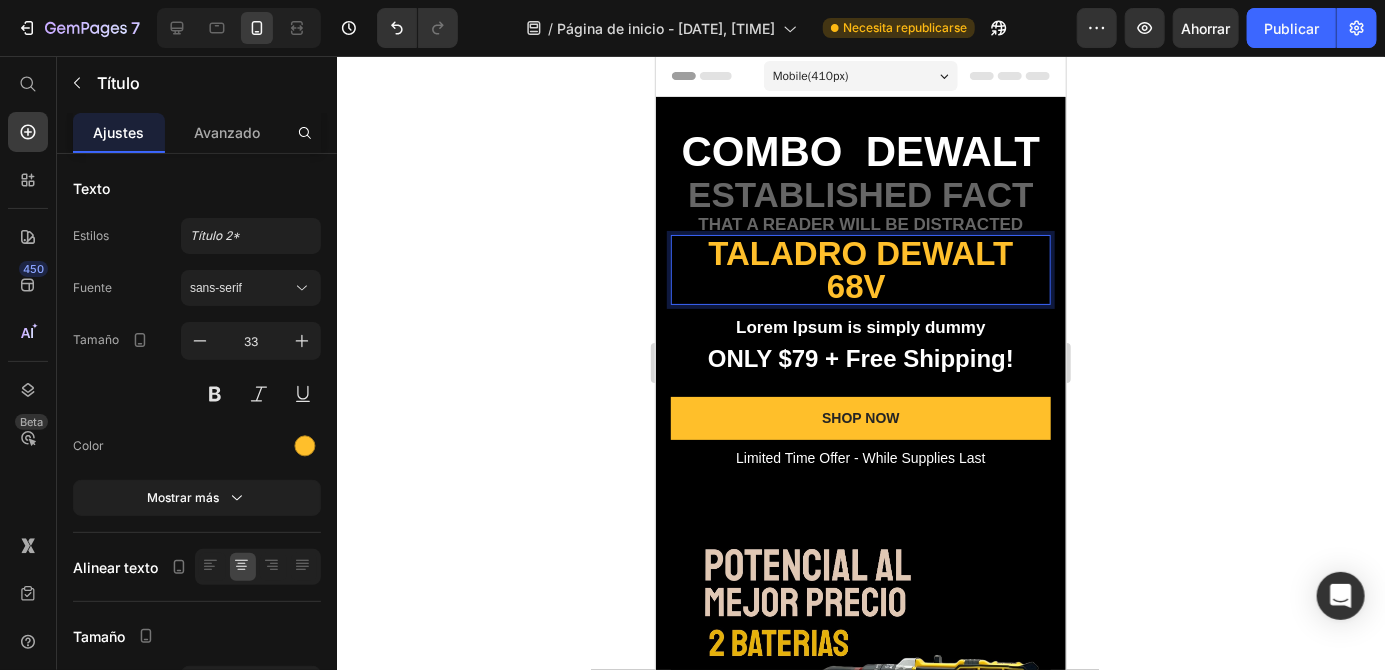 click 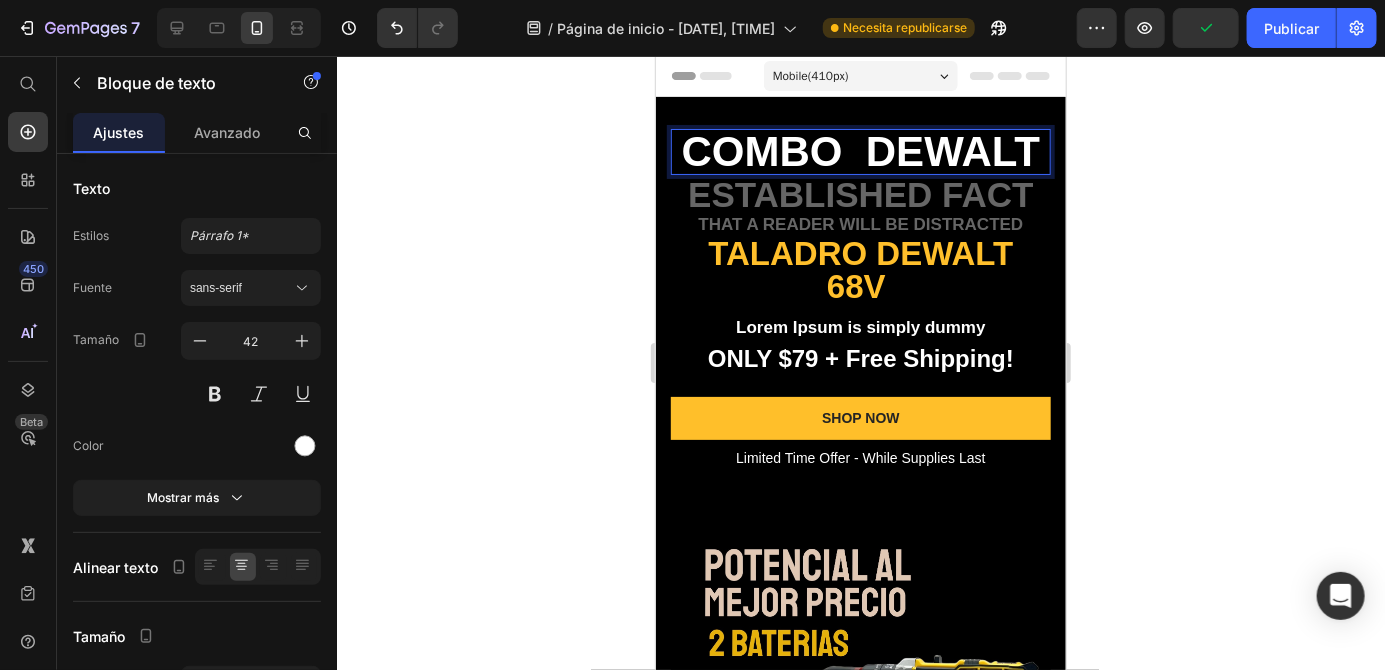 click on "Combo  DEWALT" at bounding box center [860, 150] 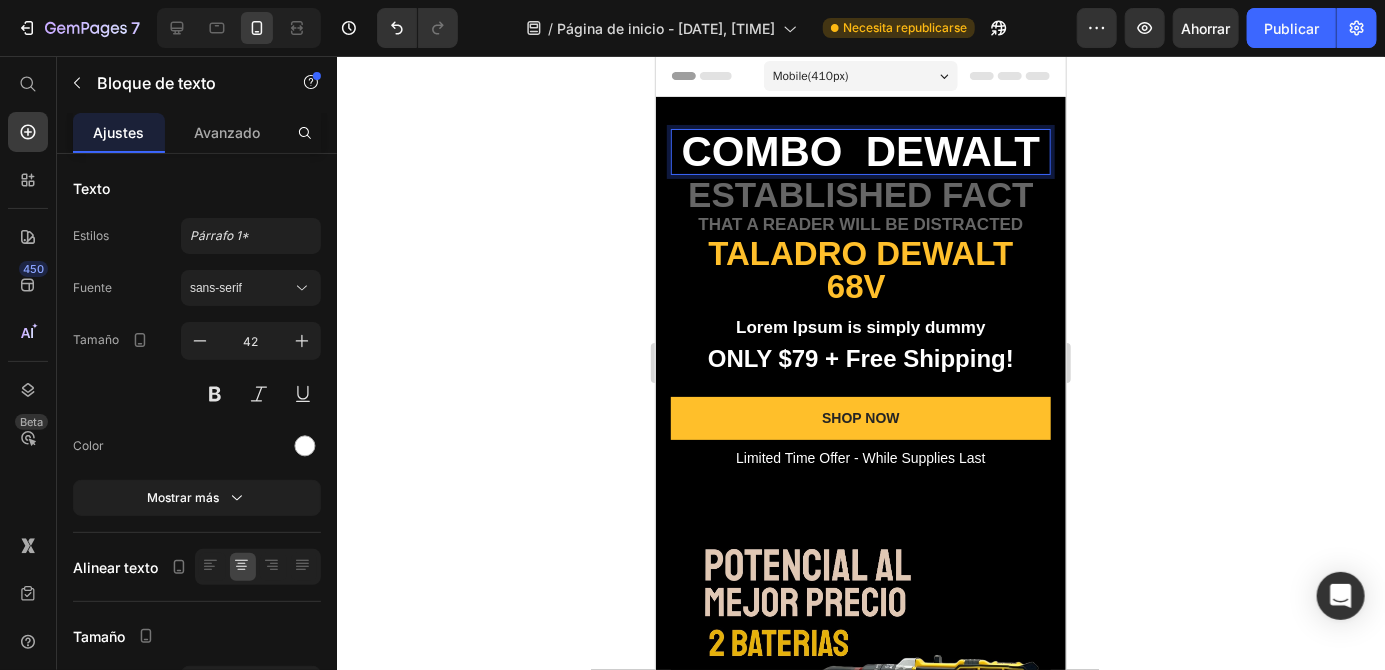 click on "Combo  DEWALT" at bounding box center (860, 150) 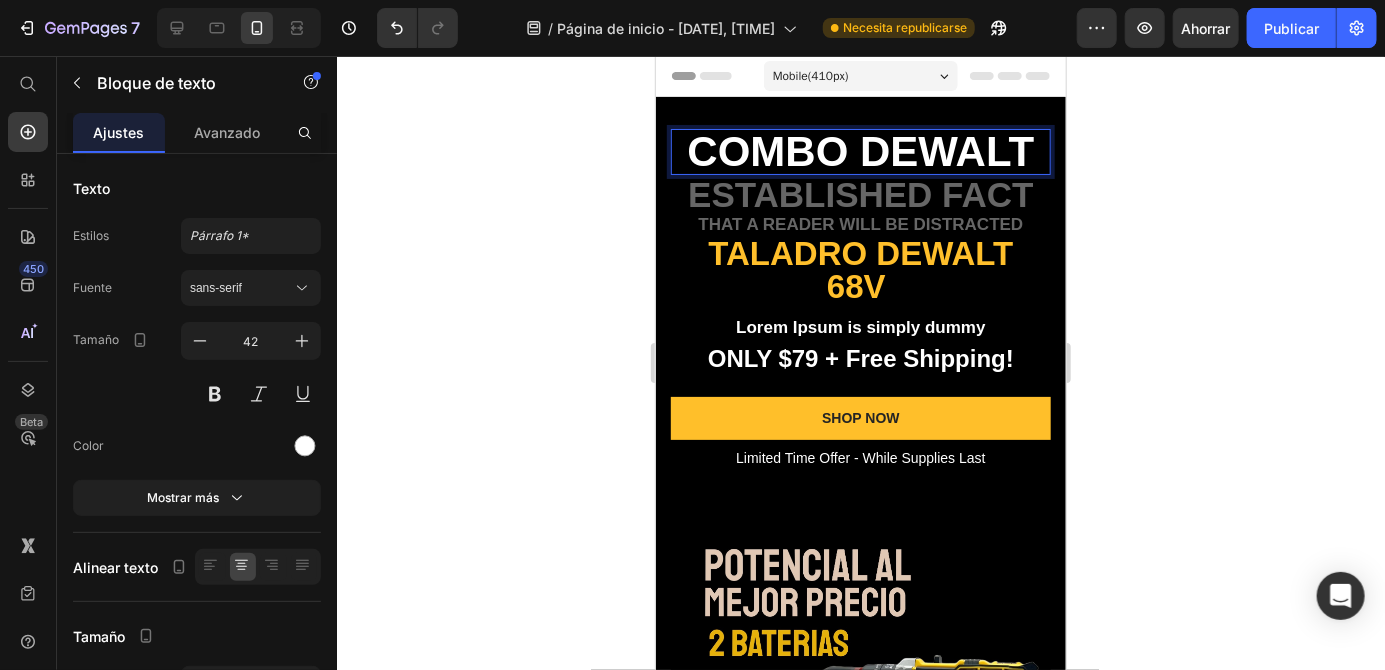 click on "Combo DEWALT" at bounding box center [860, 150] 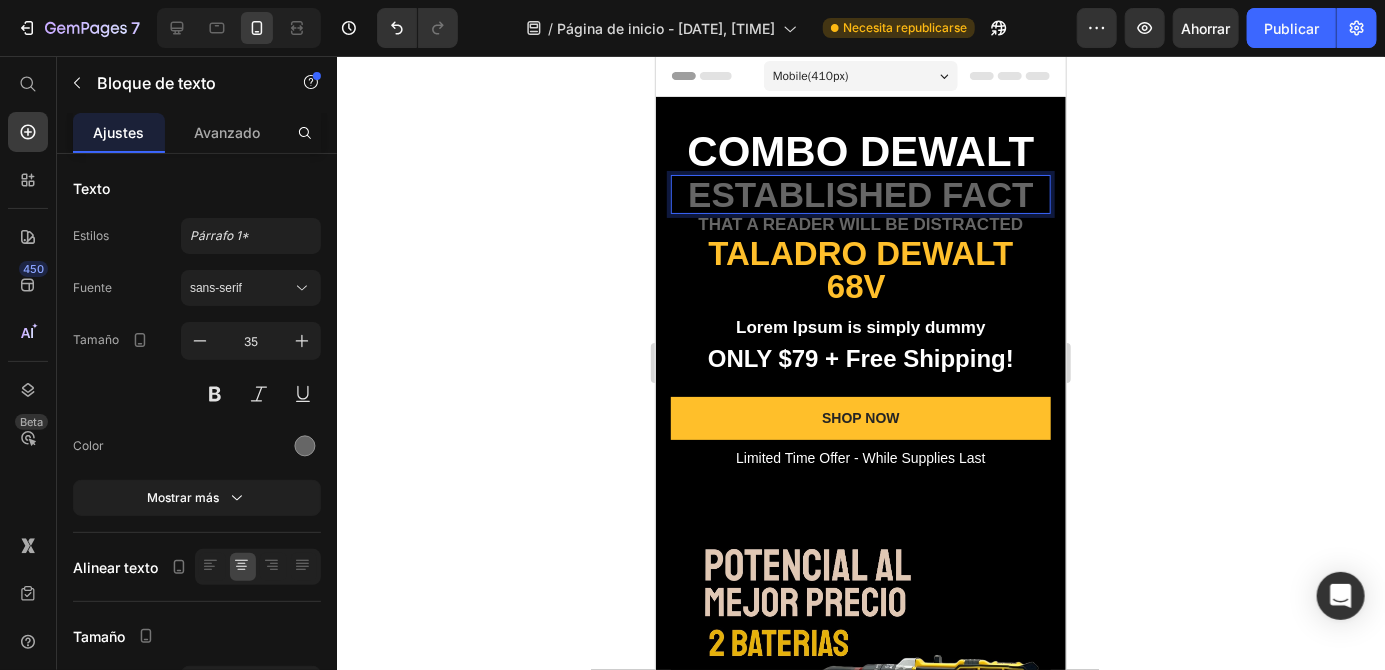 click on "established fact" at bounding box center (860, 193) 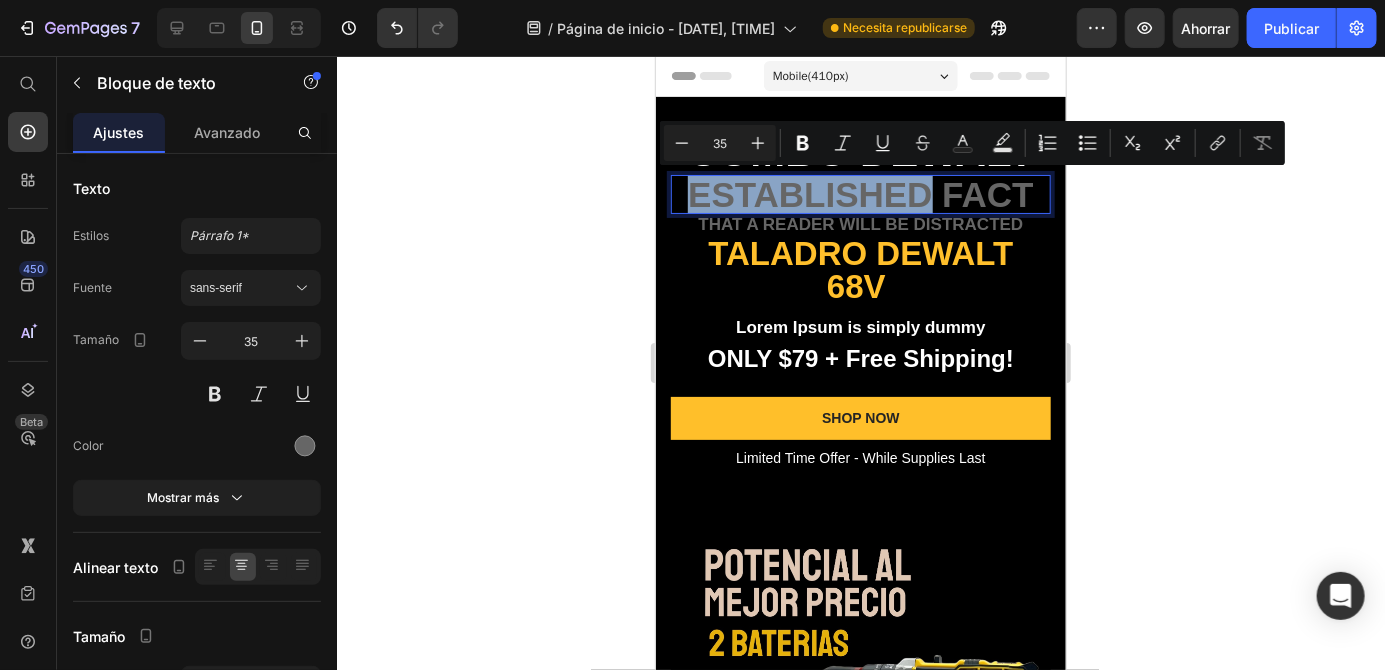 click on "established fact" at bounding box center (860, 193) 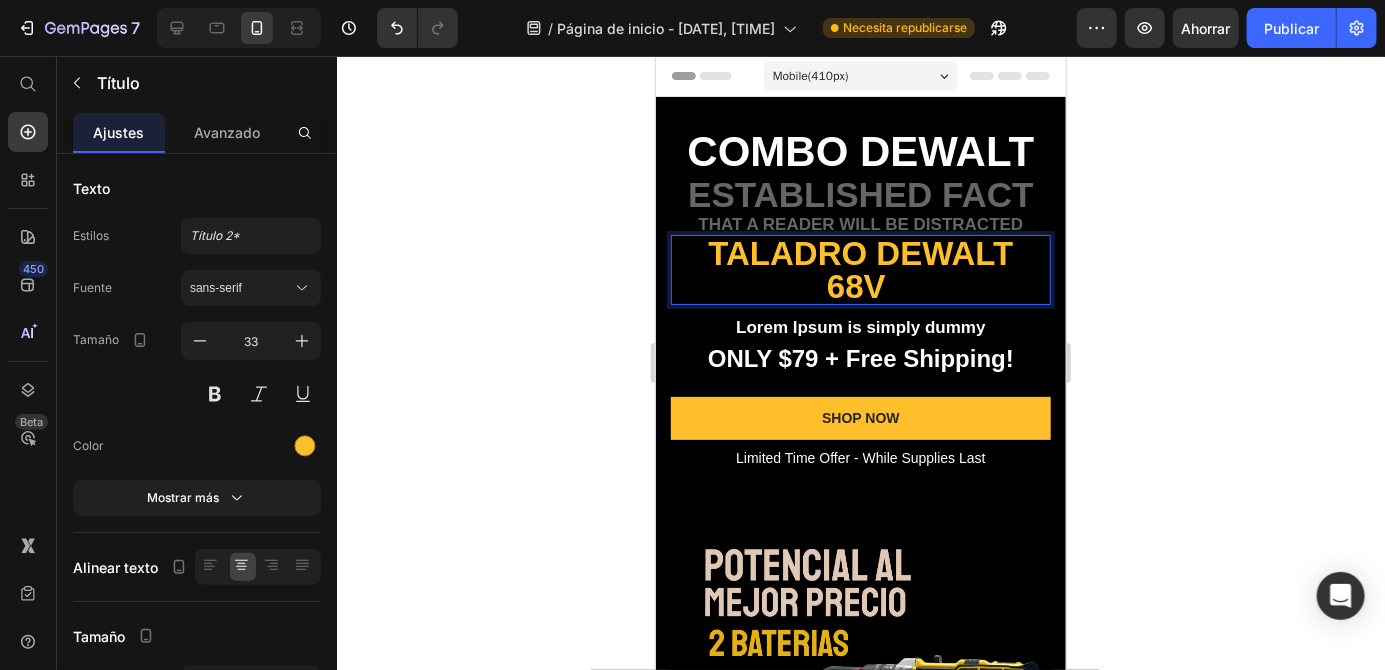 click on "that a reader will be distracted" at bounding box center [860, 223] 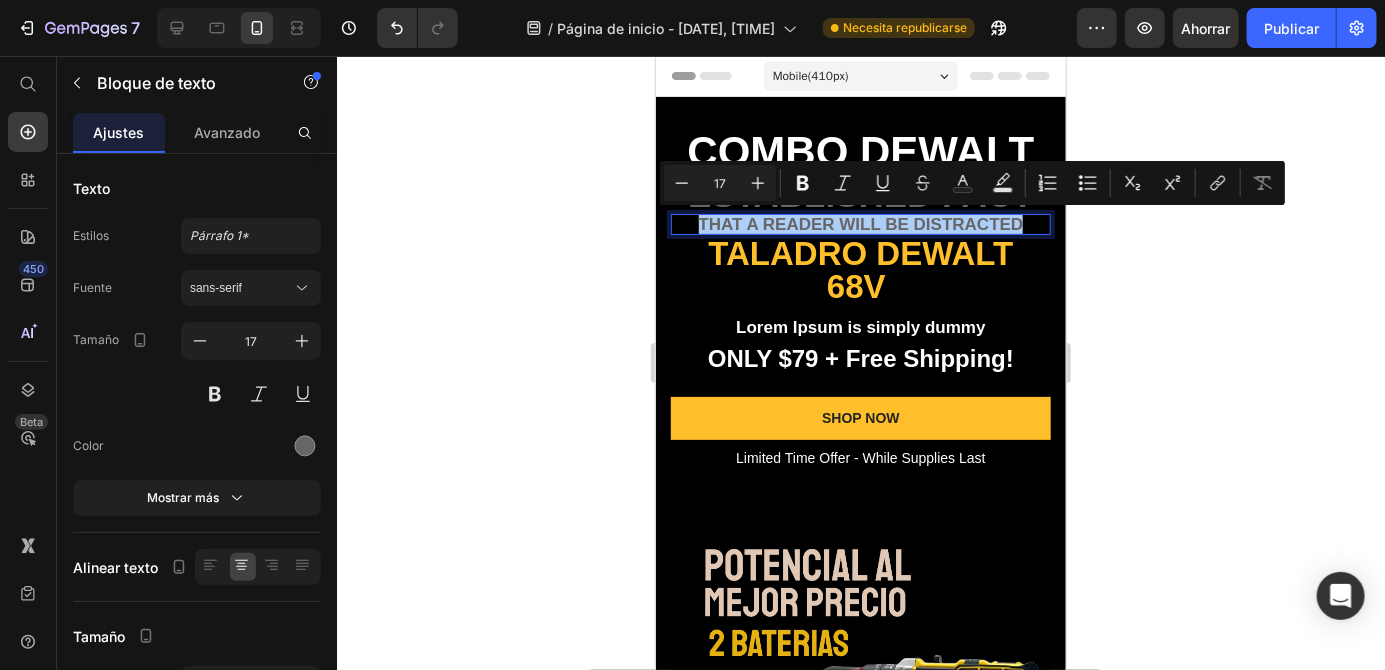 click 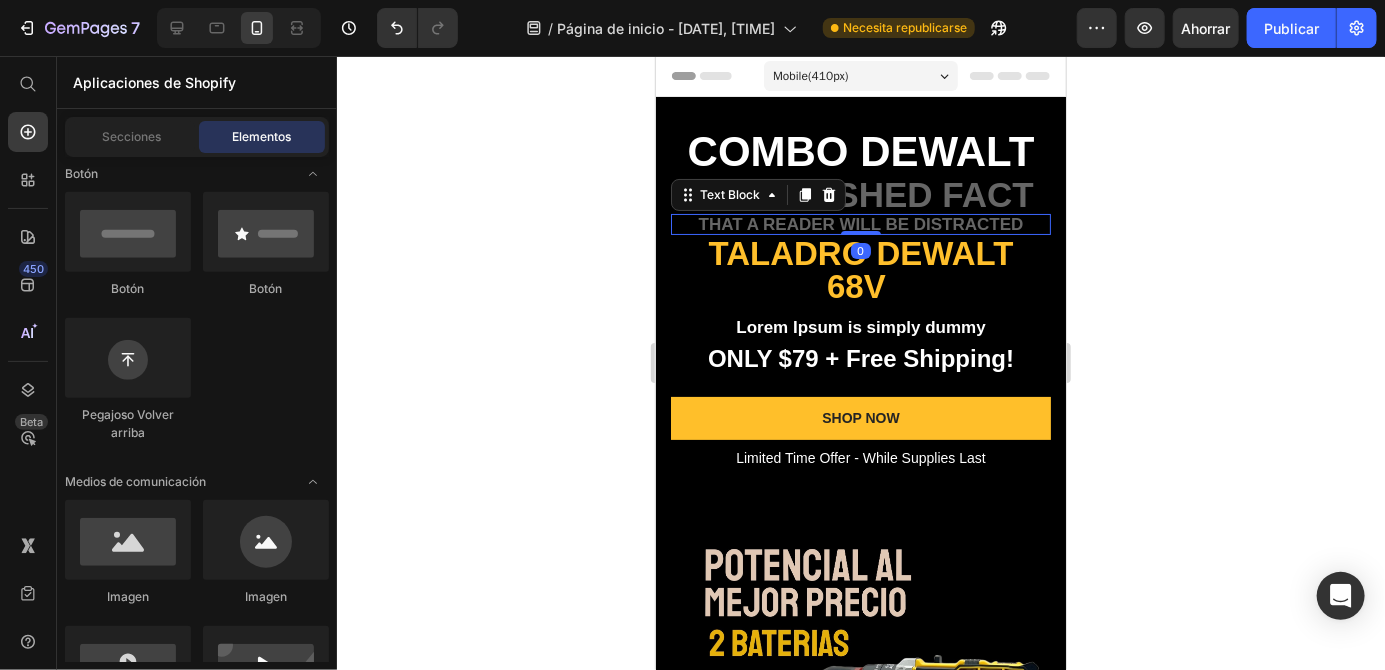 click on "that a reader will be distracted" at bounding box center [860, 223] 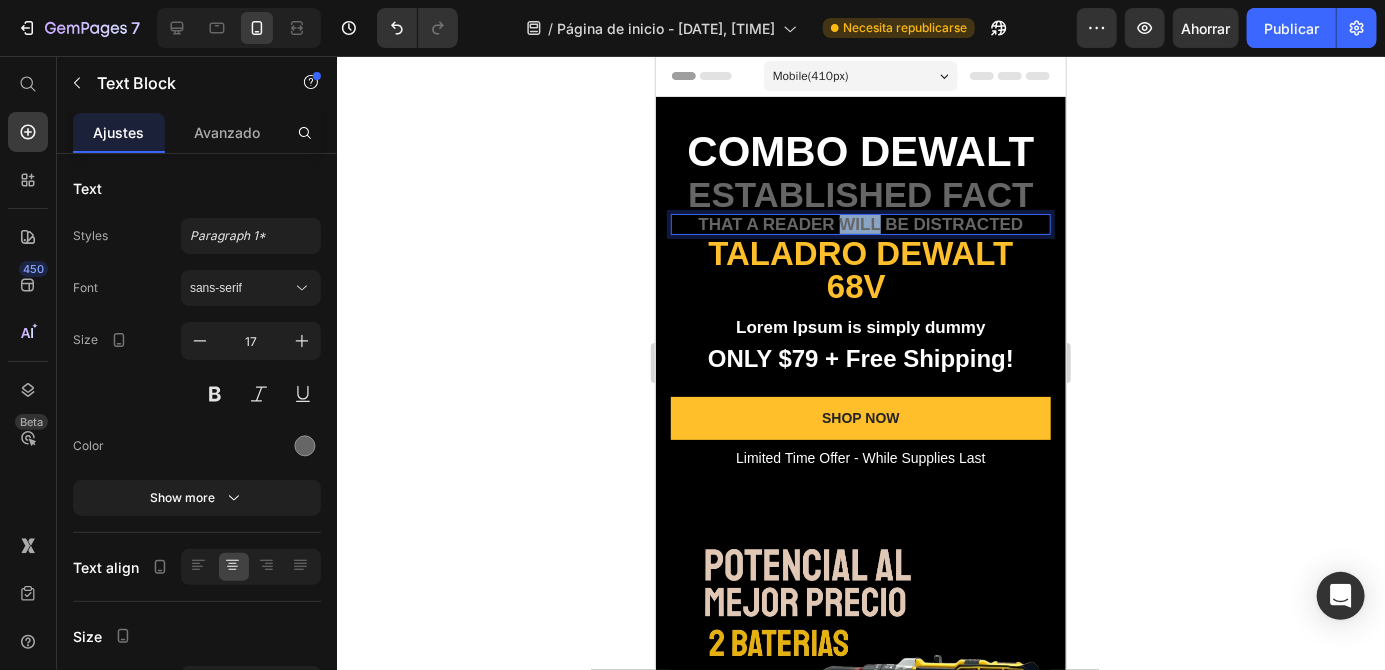 click on "that a reader will be distracted" at bounding box center [860, 223] 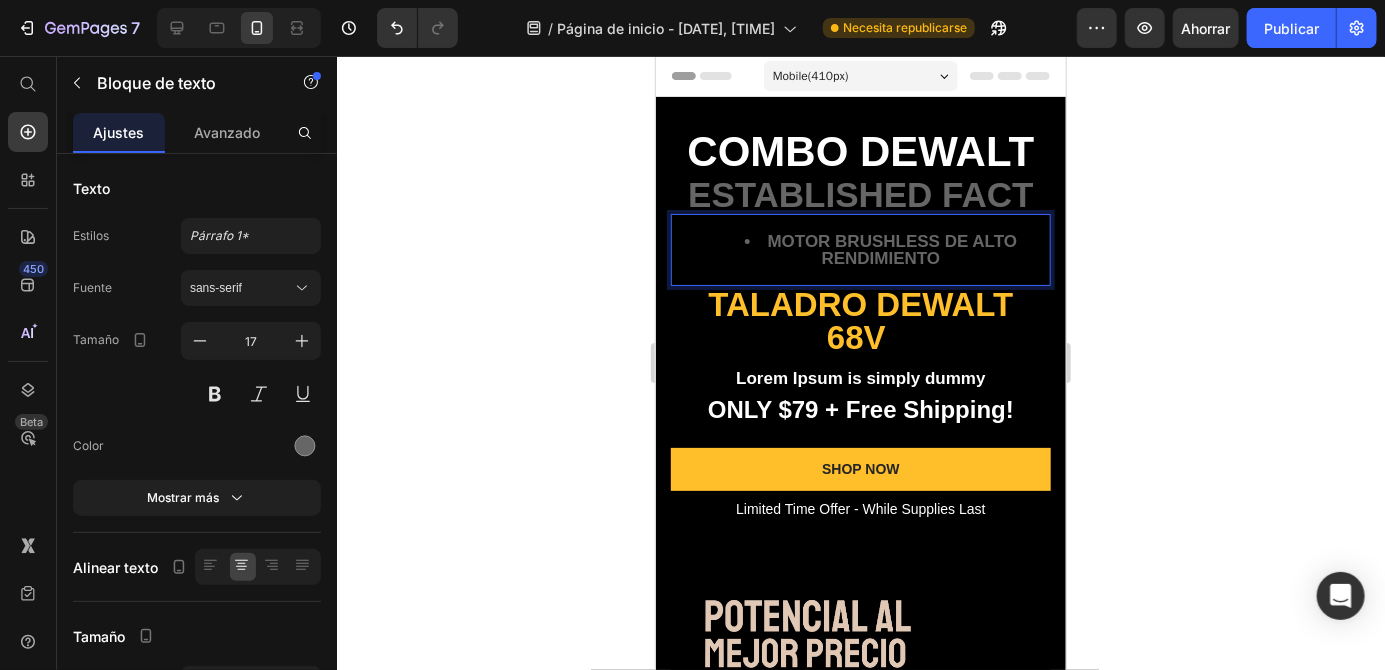 click on "Motor Brushless de alto rendimiento" at bounding box center (880, 249) 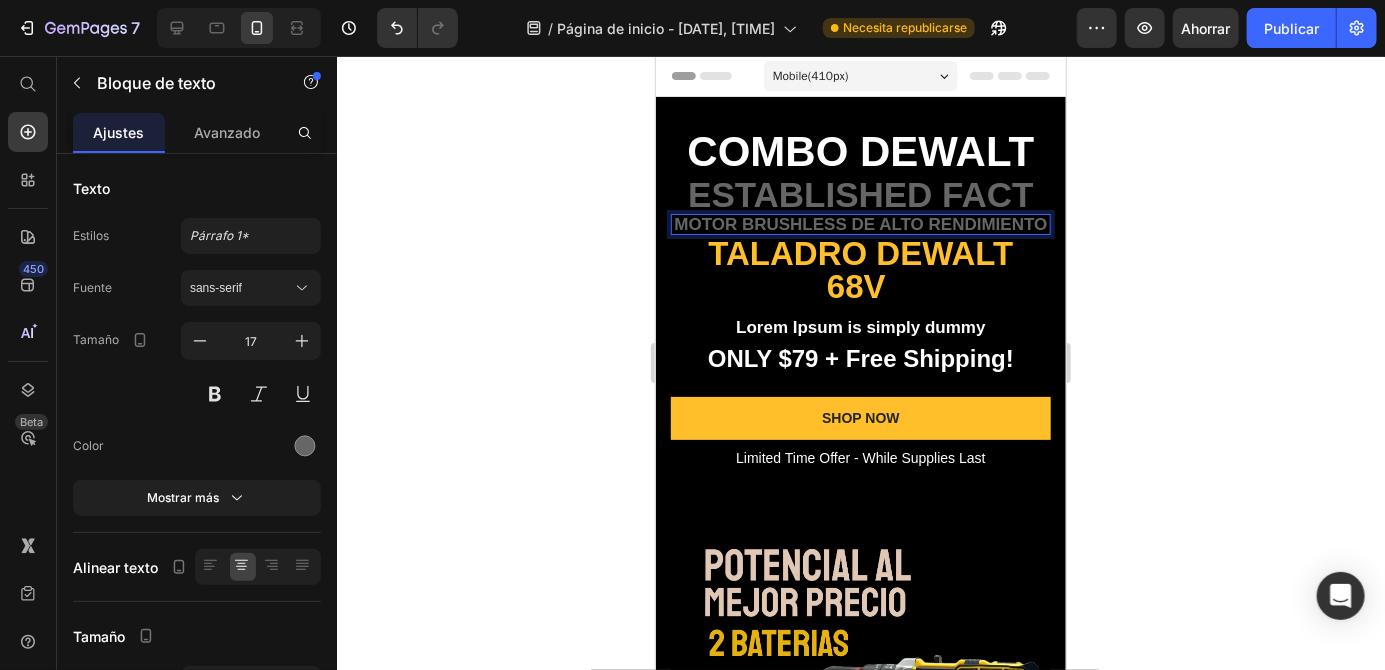 click 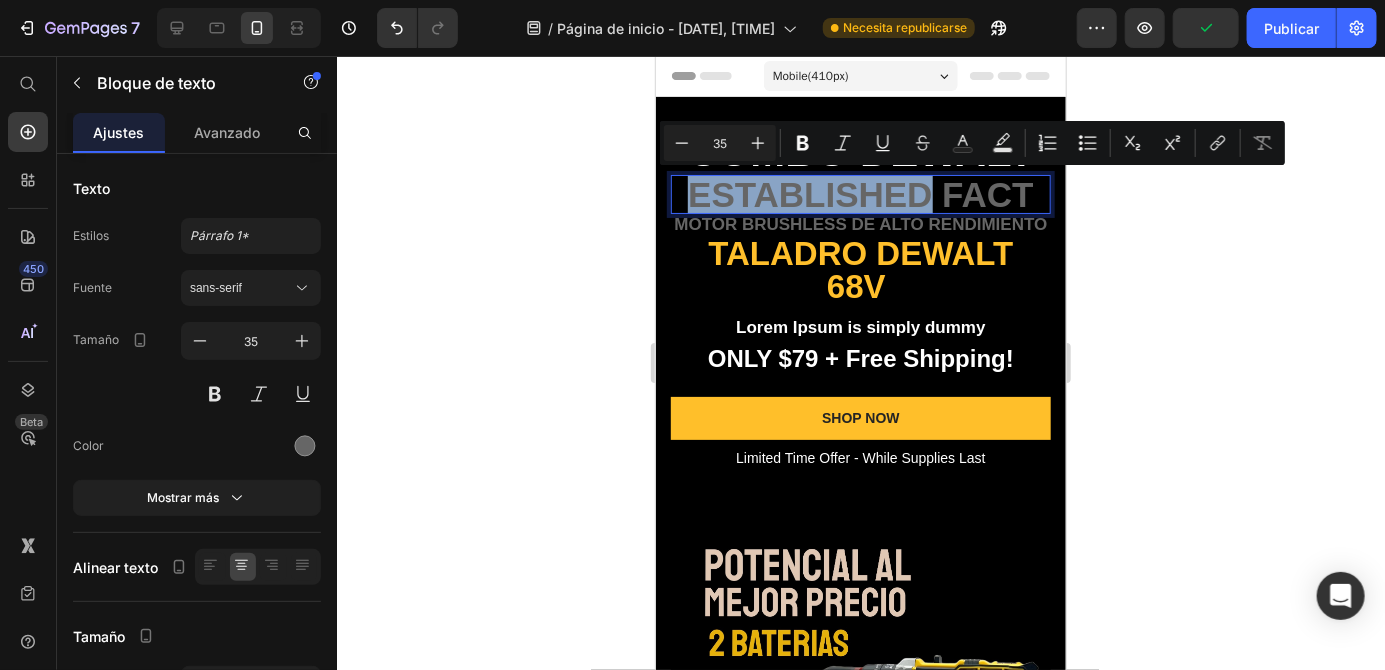click on "established fact" at bounding box center (860, 193) 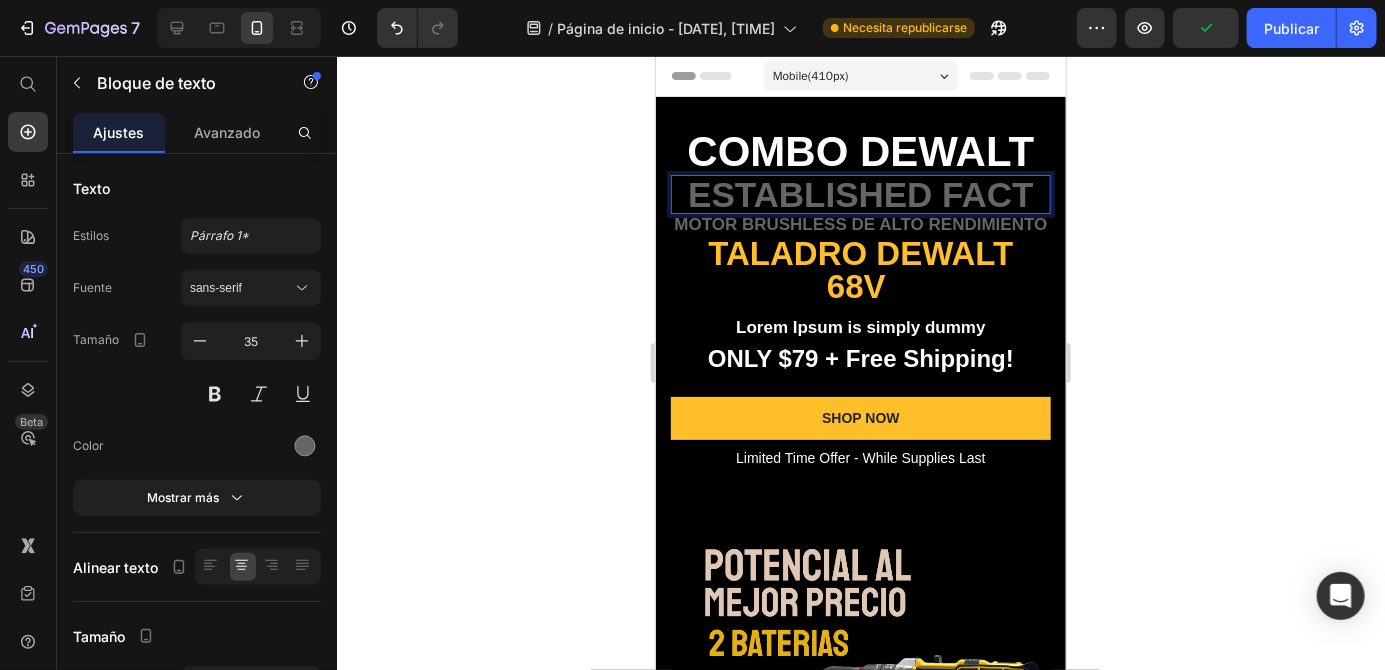 click on "established fact" at bounding box center [860, 193] 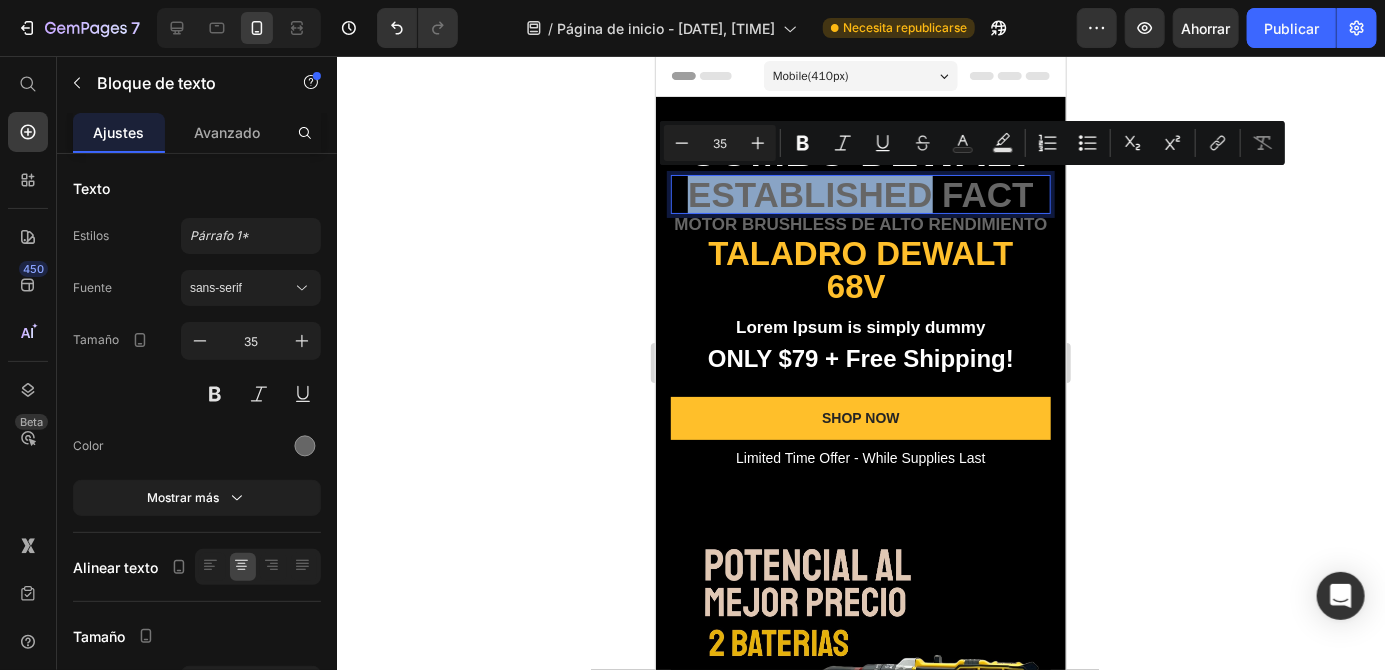 click on "established fact" at bounding box center (860, 193) 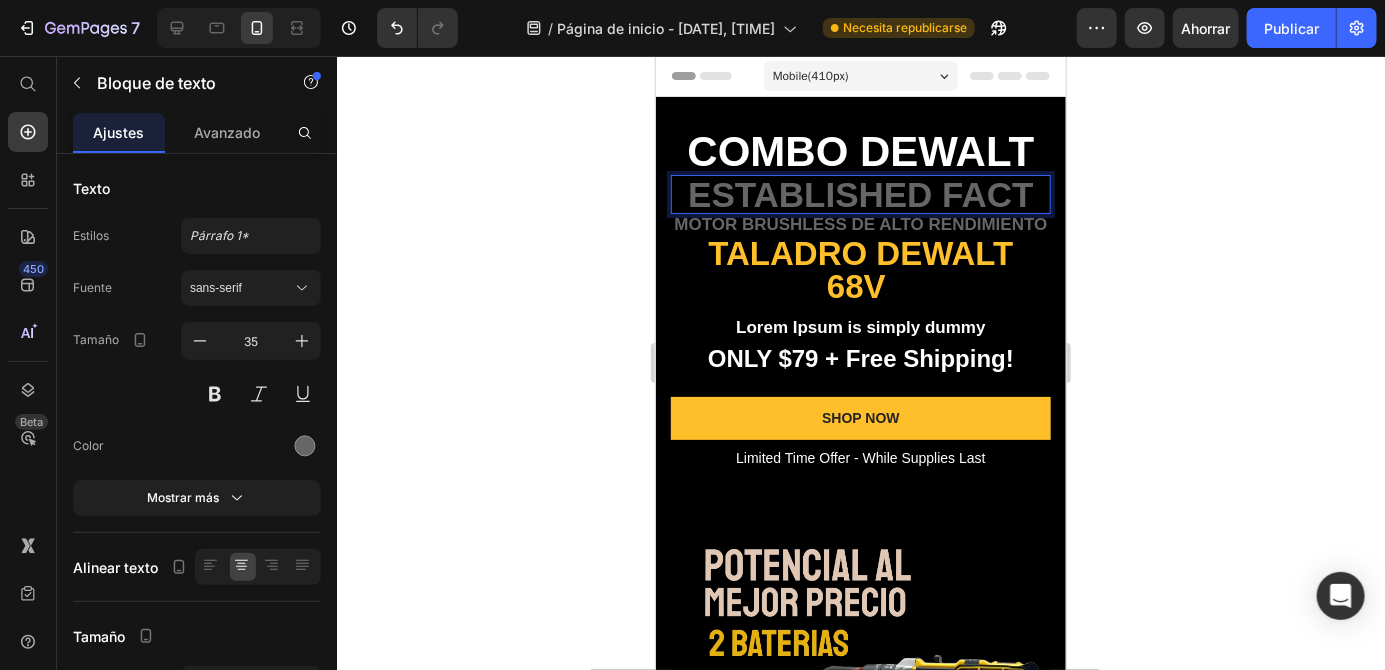click on "established fact" at bounding box center [860, 193] 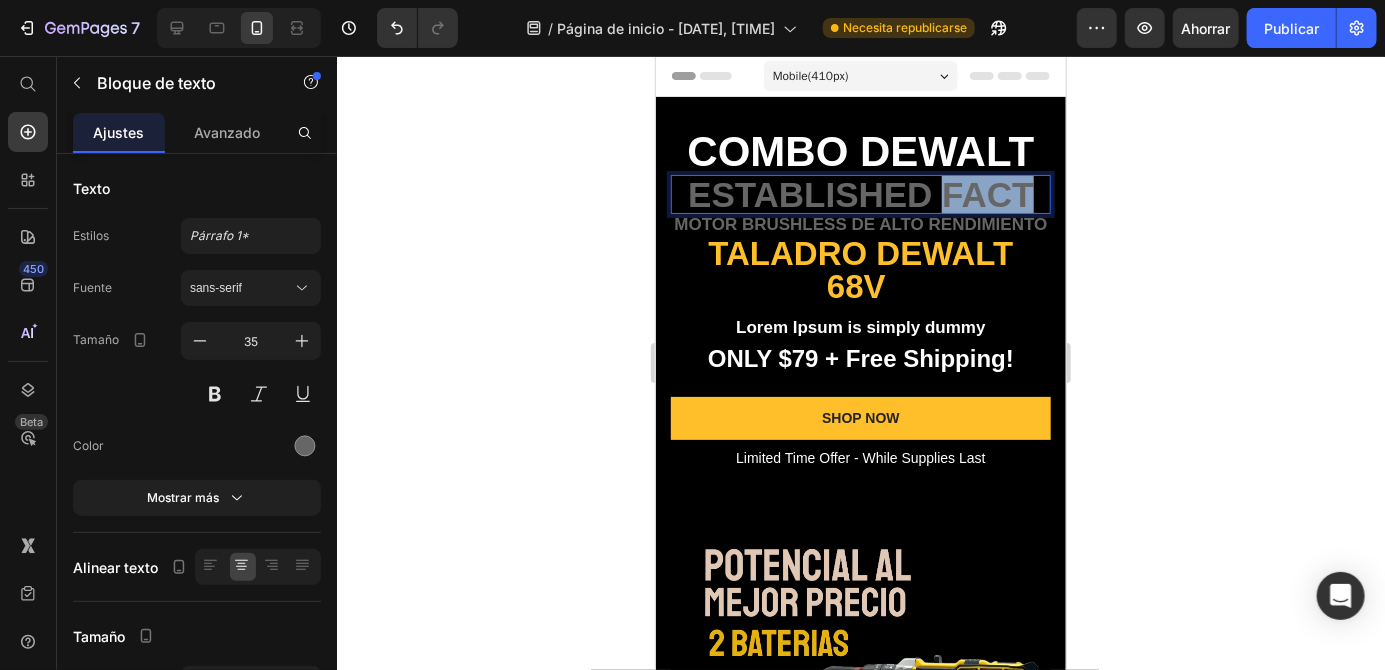 click on "established fact" at bounding box center (860, 193) 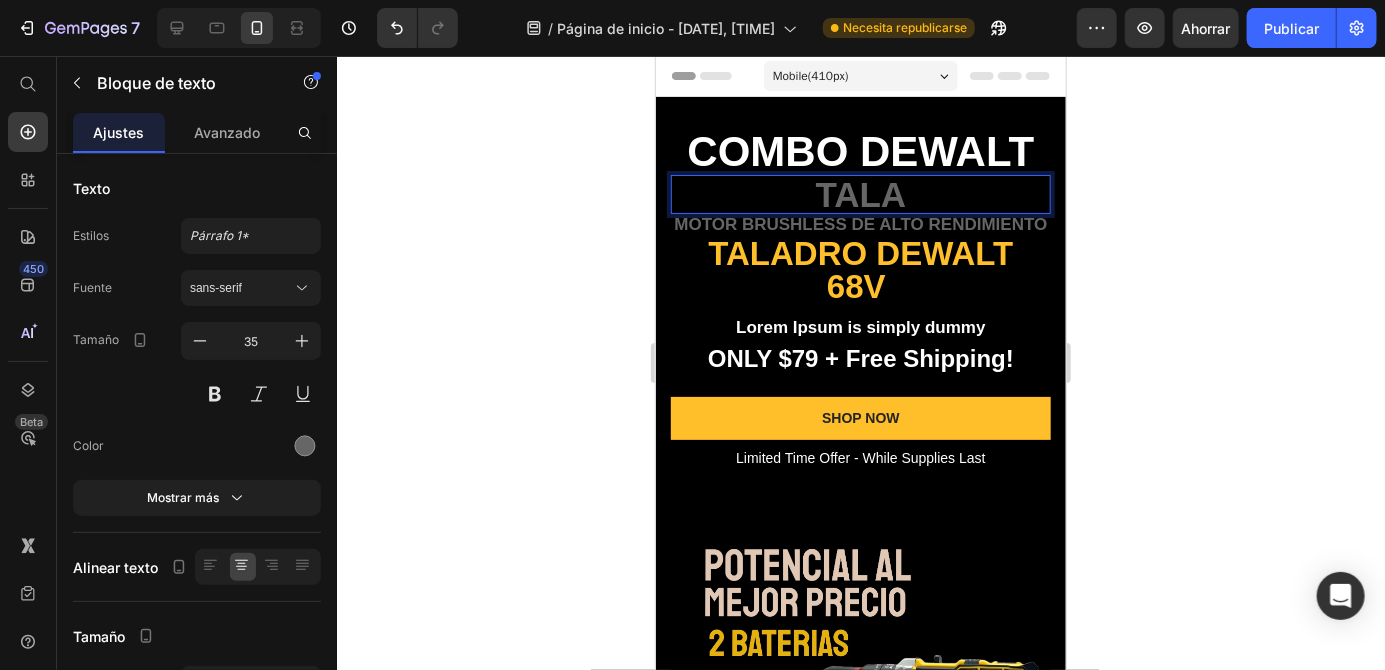 click on "TALA" at bounding box center (860, 193) 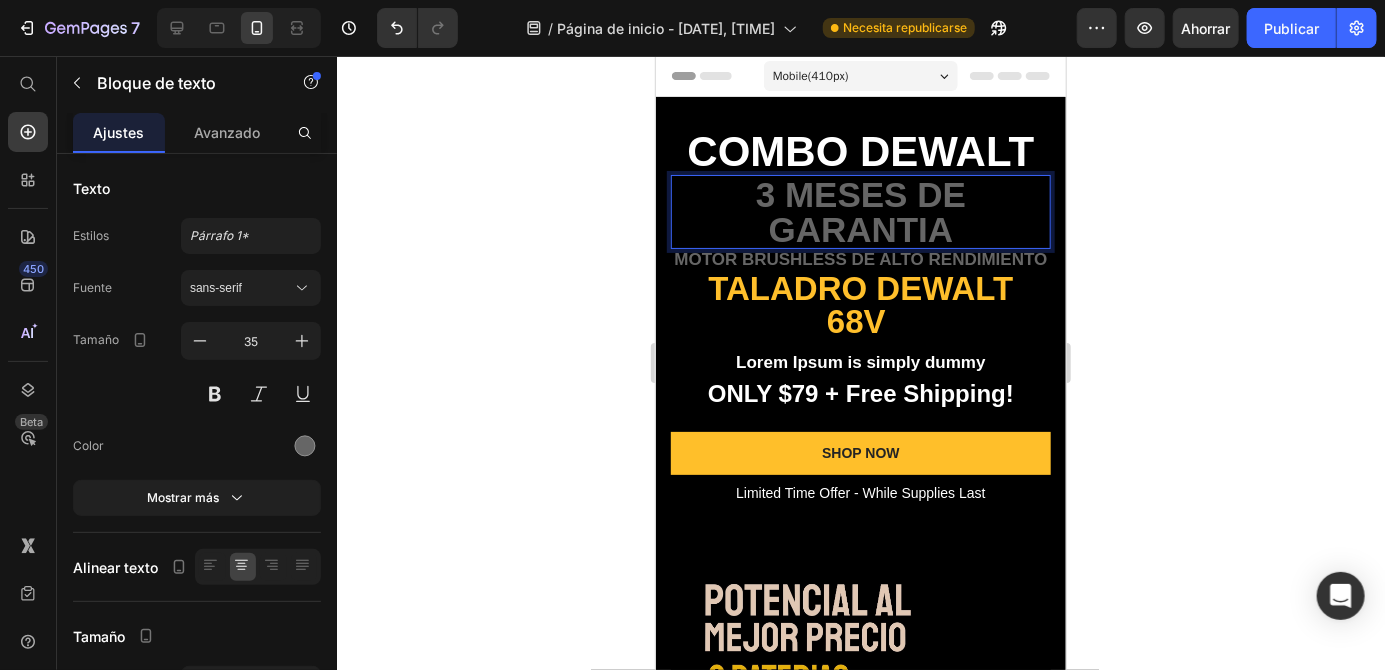 click 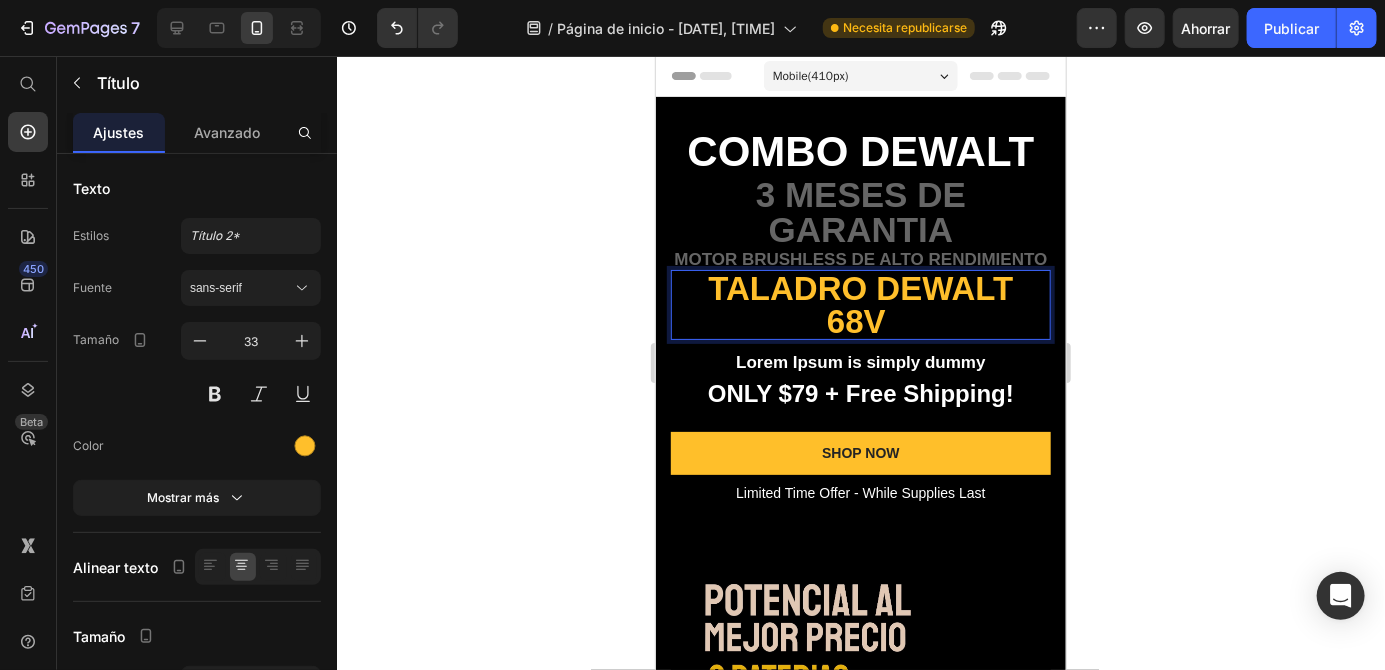 click on "Taladro Dewalt 68v" at bounding box center (860, 304) 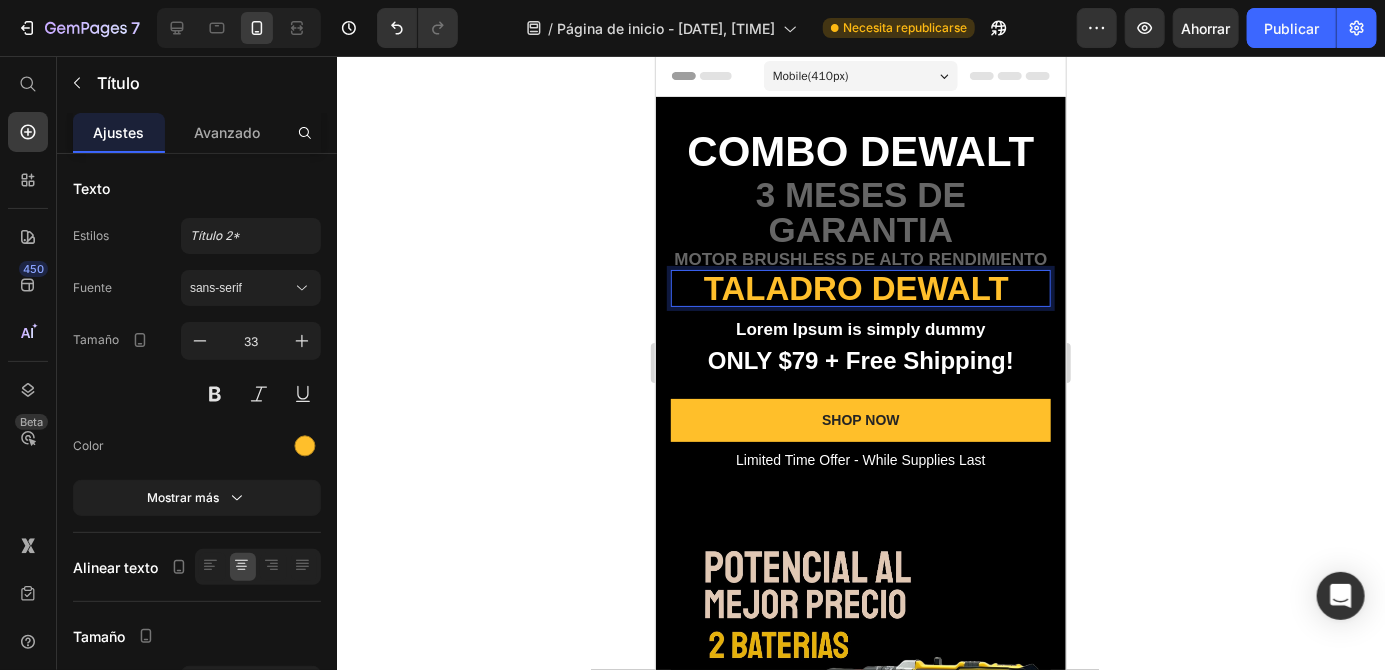 click 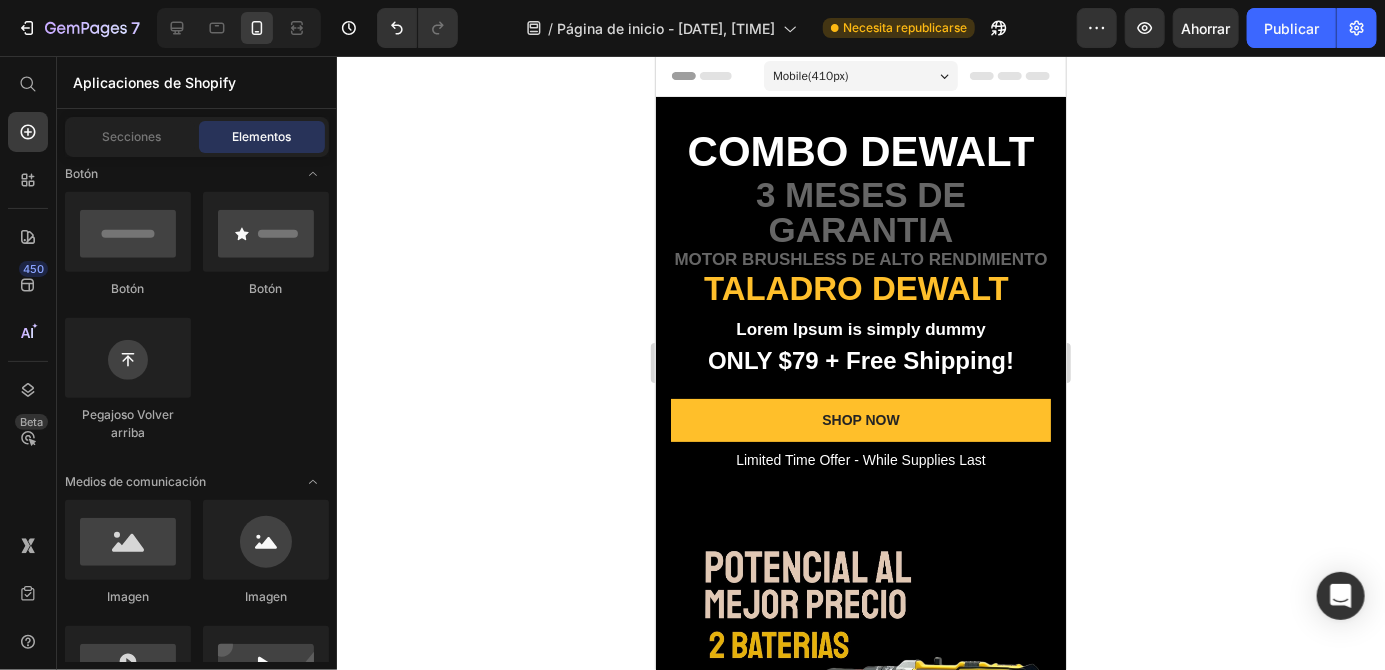 click 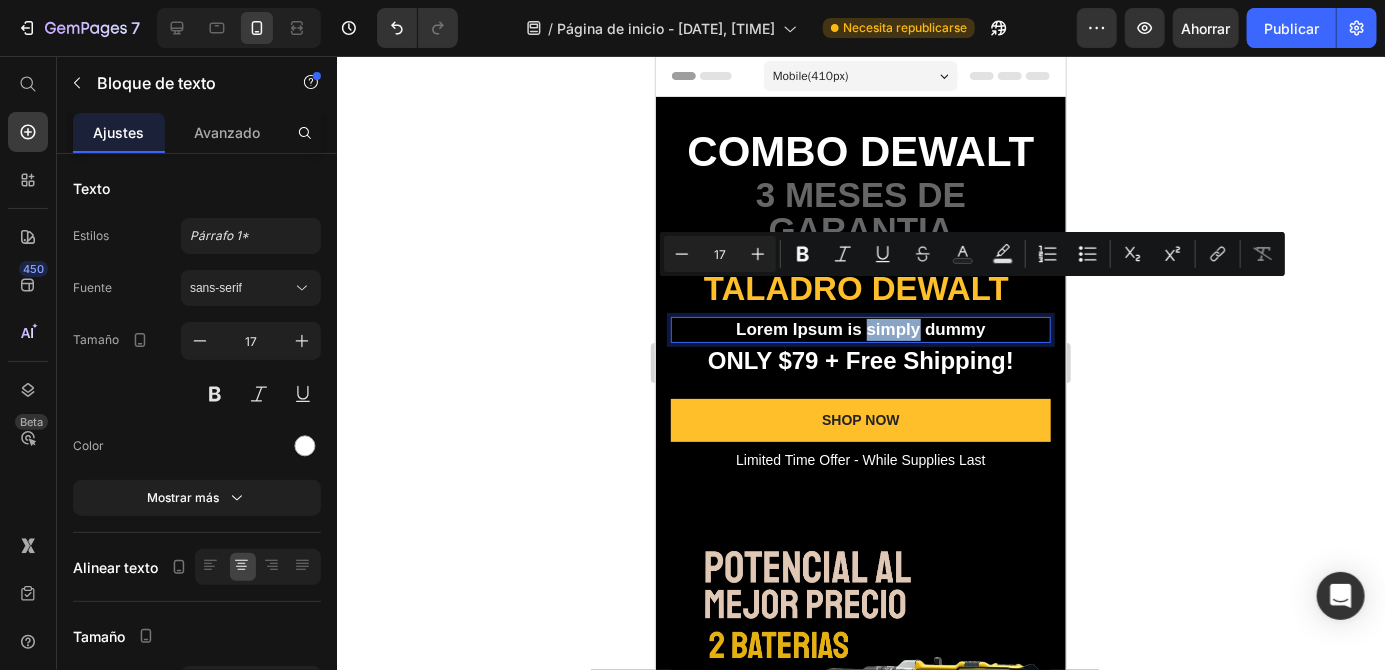 click on "Lorem Ipsum is simply dummy" at bounding box center (860, 329) 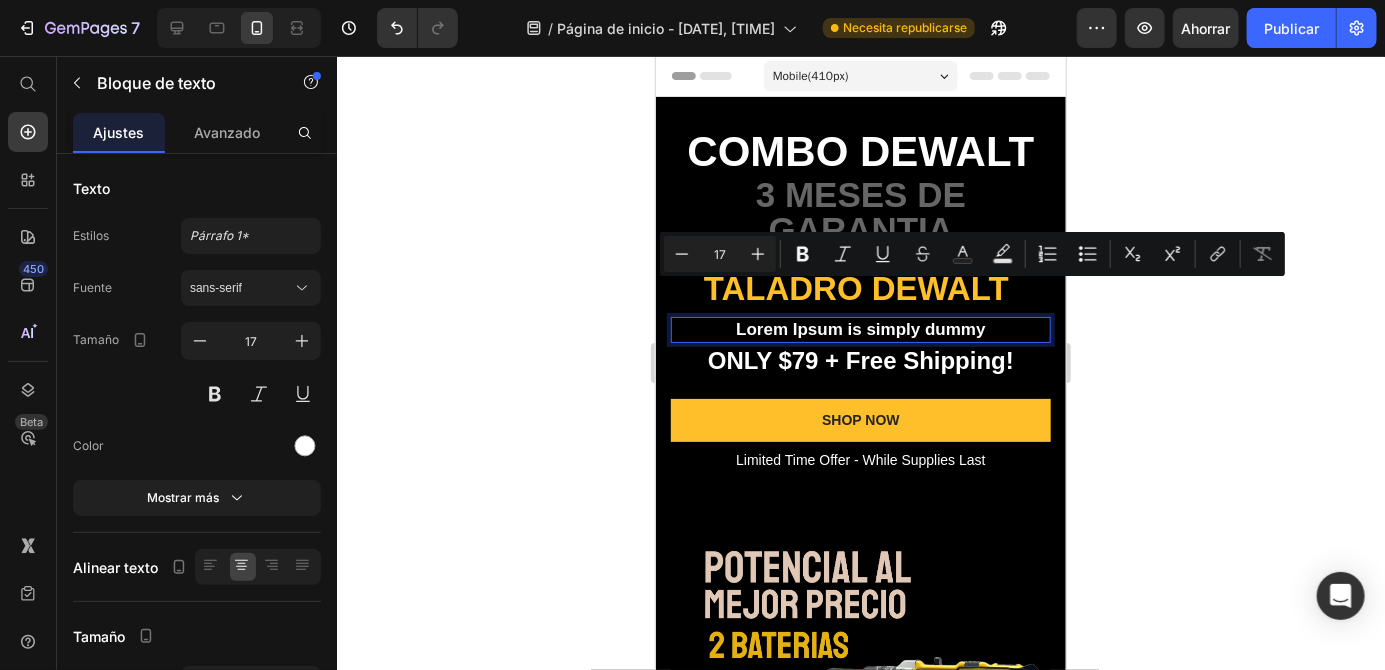 click on "Lorem Ipsum is simply dummy" at bounding box center (860, 329) 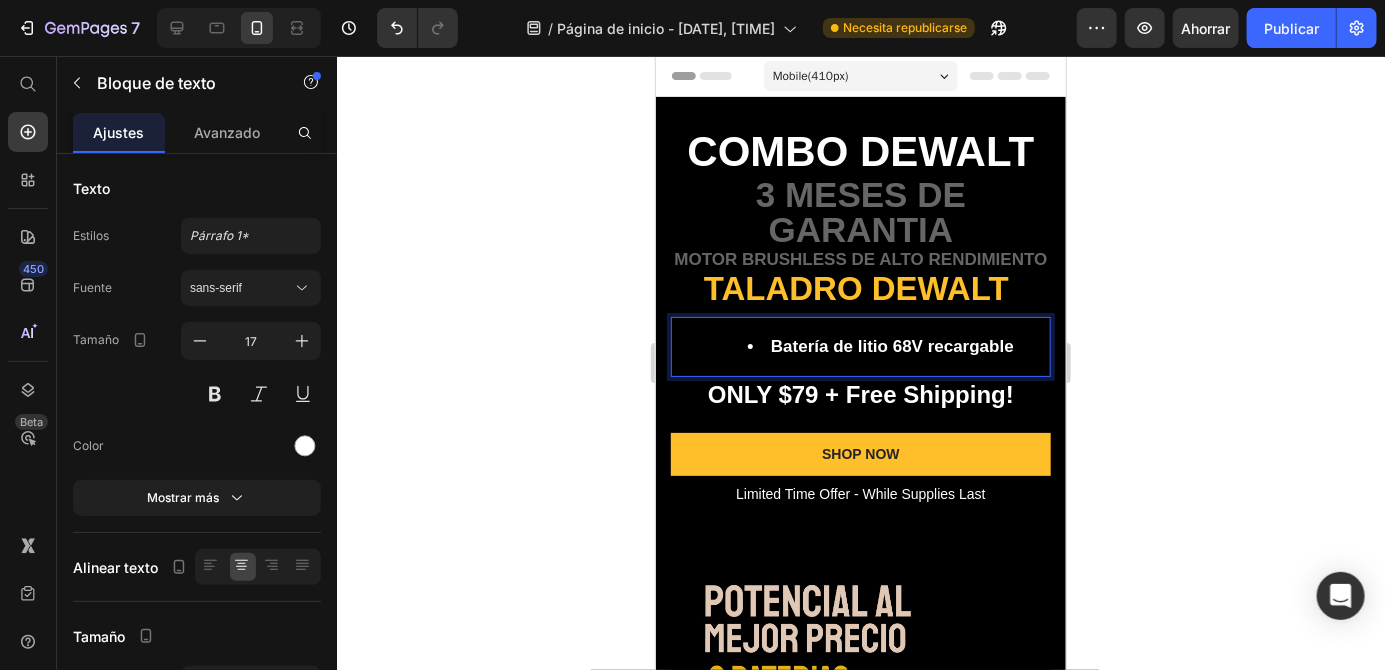 click on "Batería de litio 68V recargable" at bounding box center (880, 346) 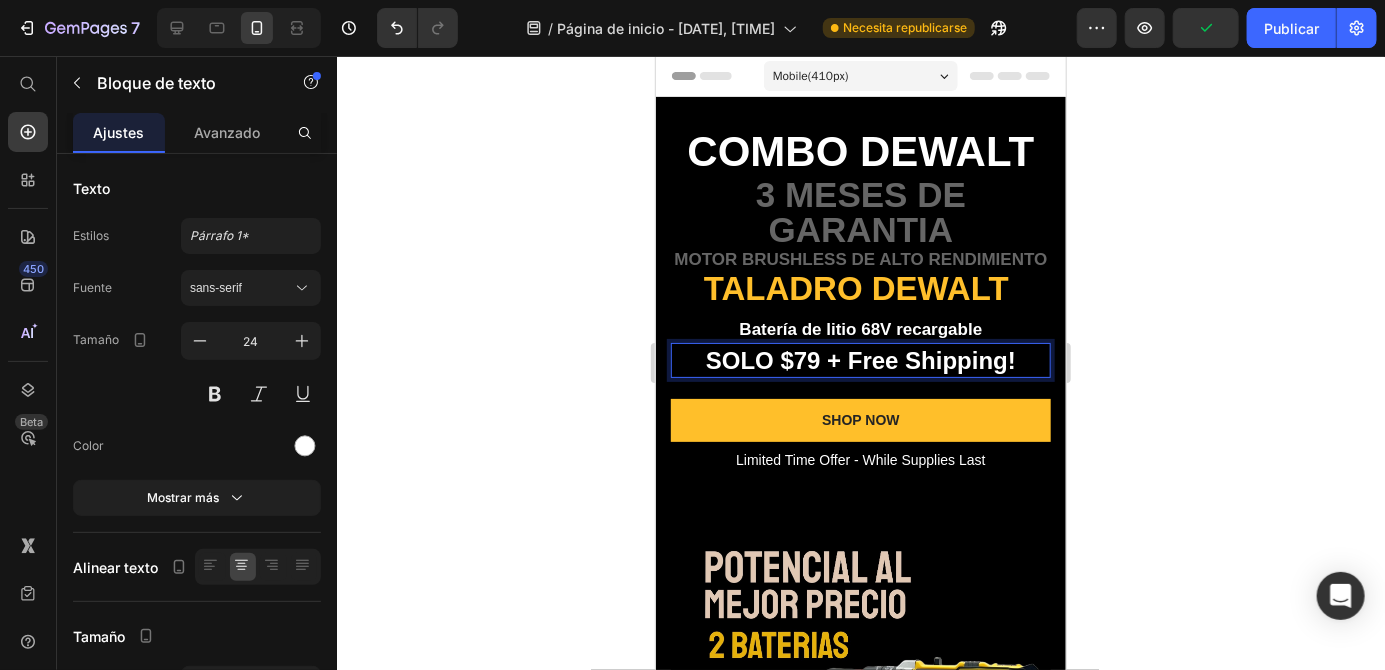 click on "SOLO $79 + Free Shipping!" at bounding box center (860, 359) 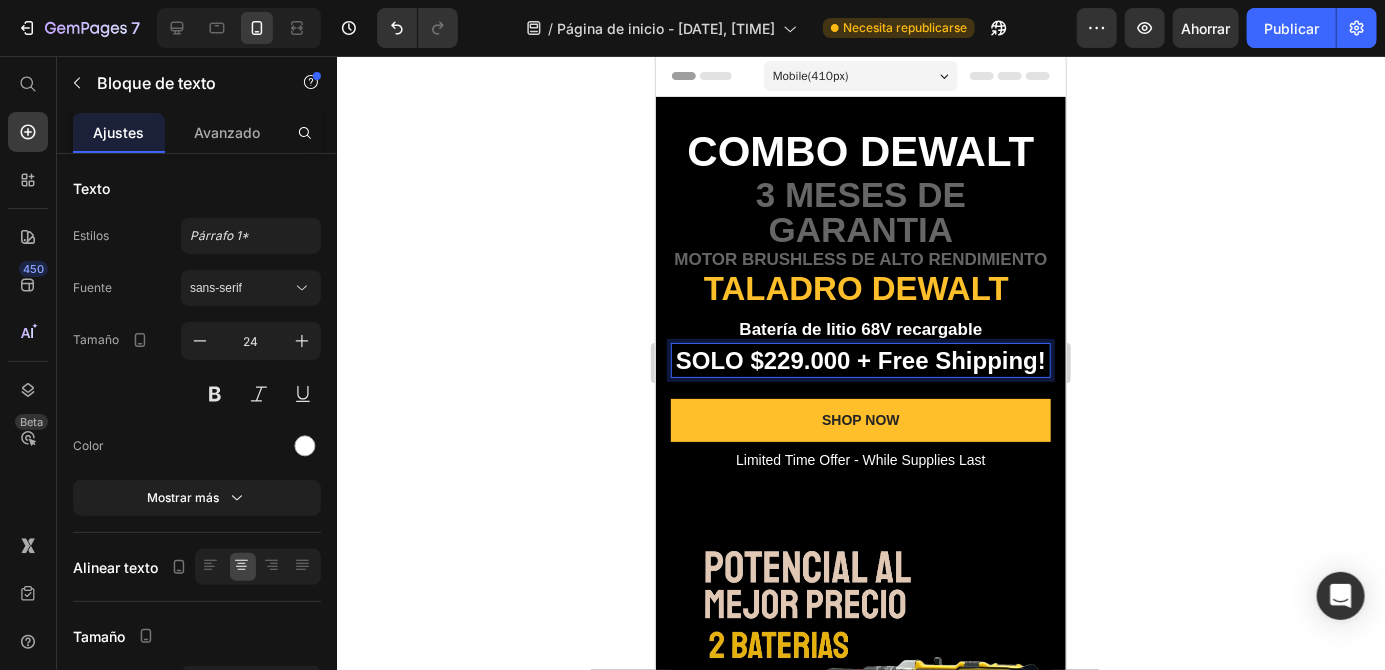 click on "SOLO $229.000 + Free Shipping!" at bounding box center (860, 359) 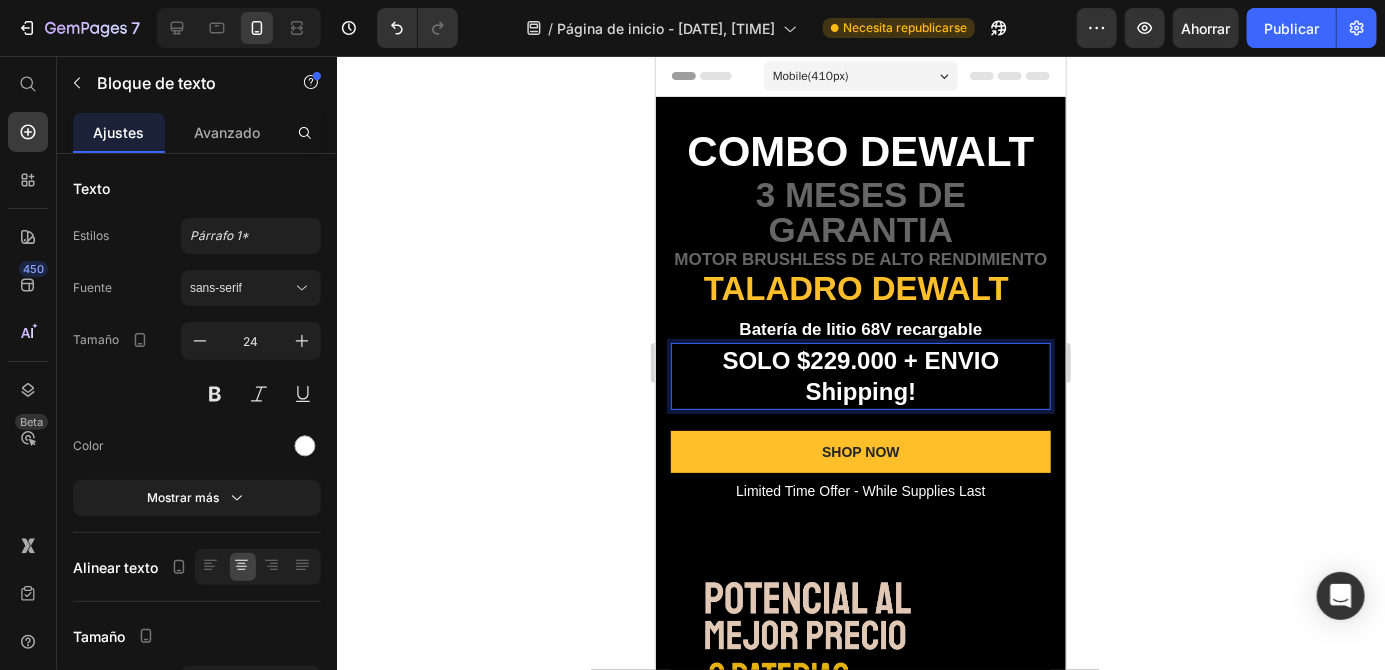 click on "SOLO $229.000 + ENVIO Shipping!" at bounding box center (860, 375) 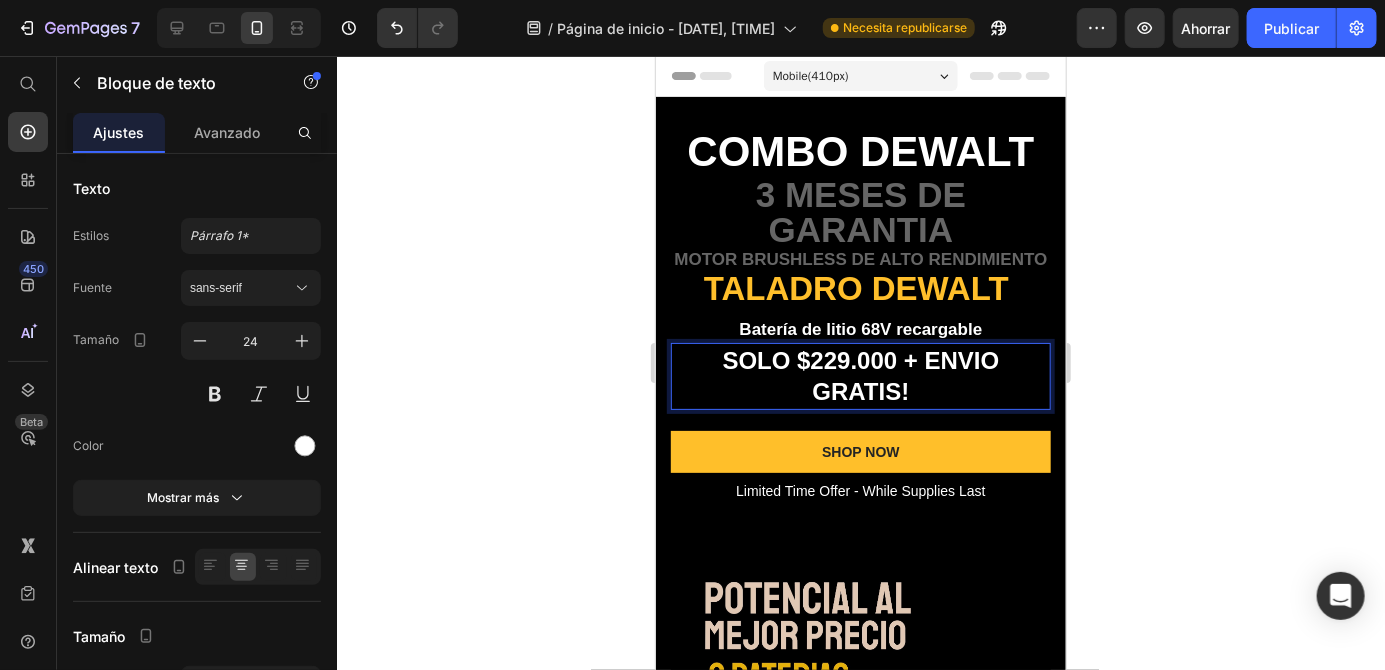 click on "SOLO $229.000 + ENVIO GRATIS!" at bounding box center (860, 375) 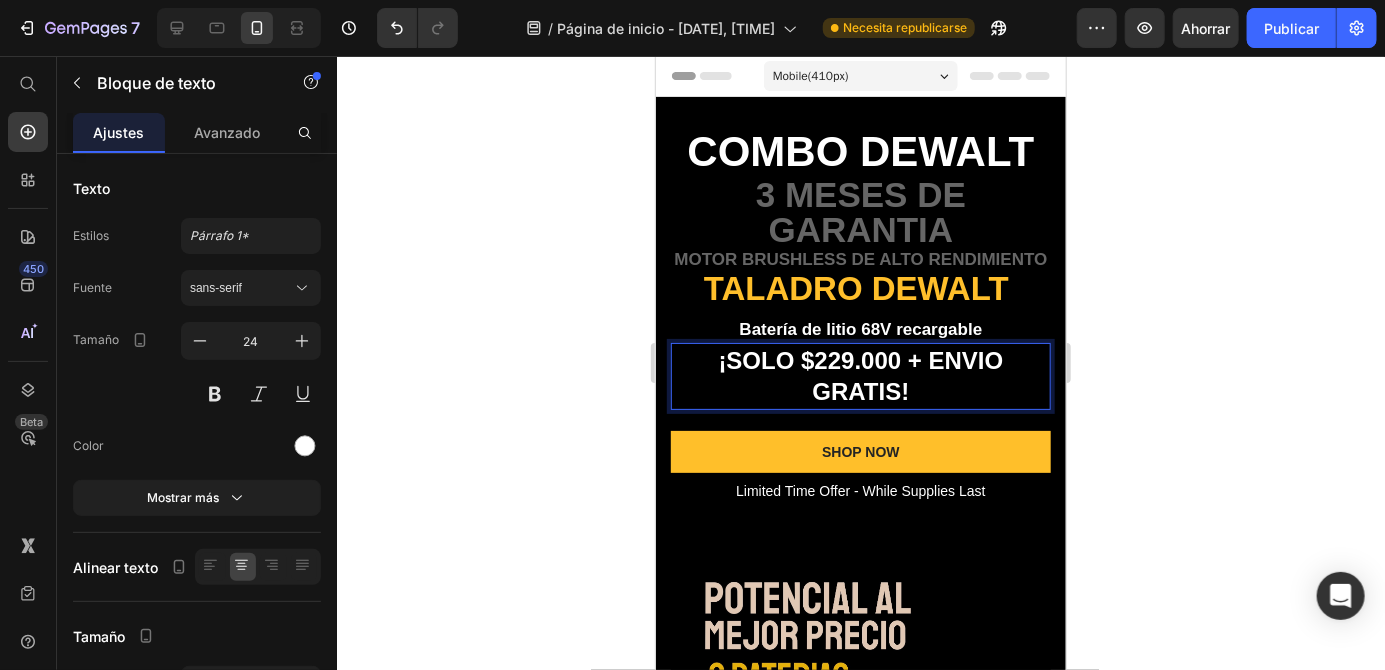 click 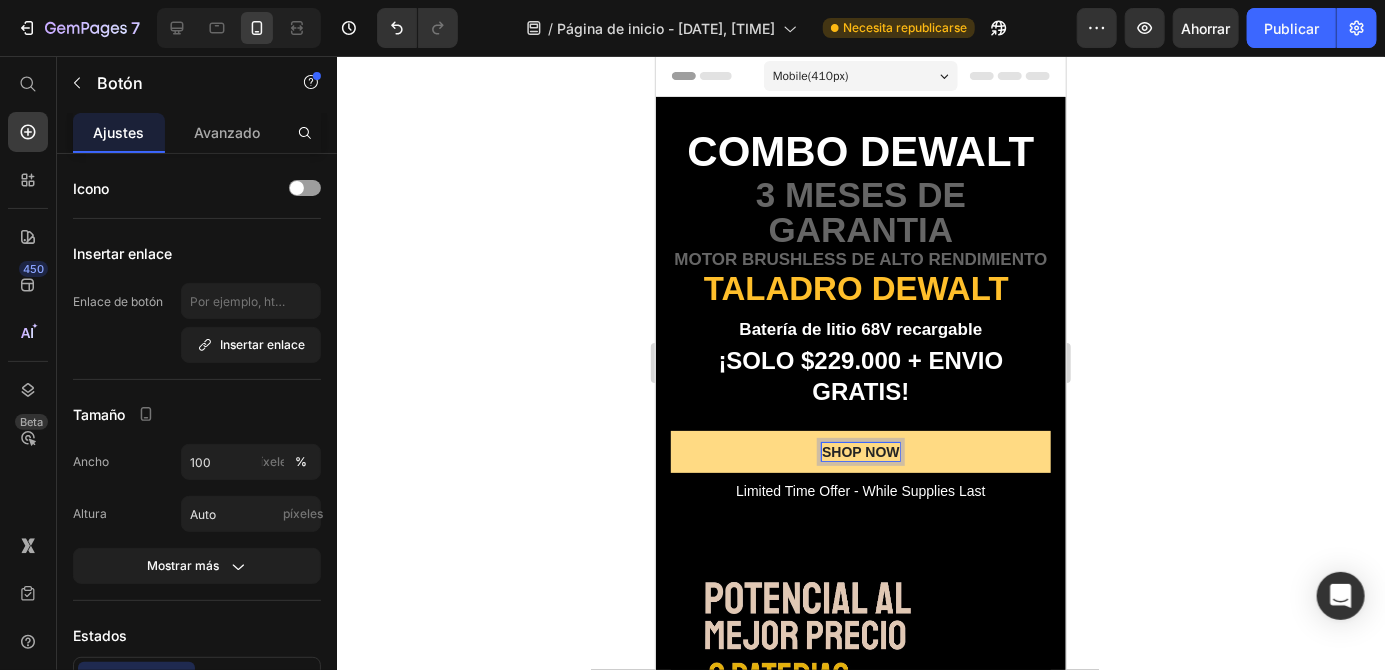 click on "SHOP NOW" at bounding box center (860, 451) 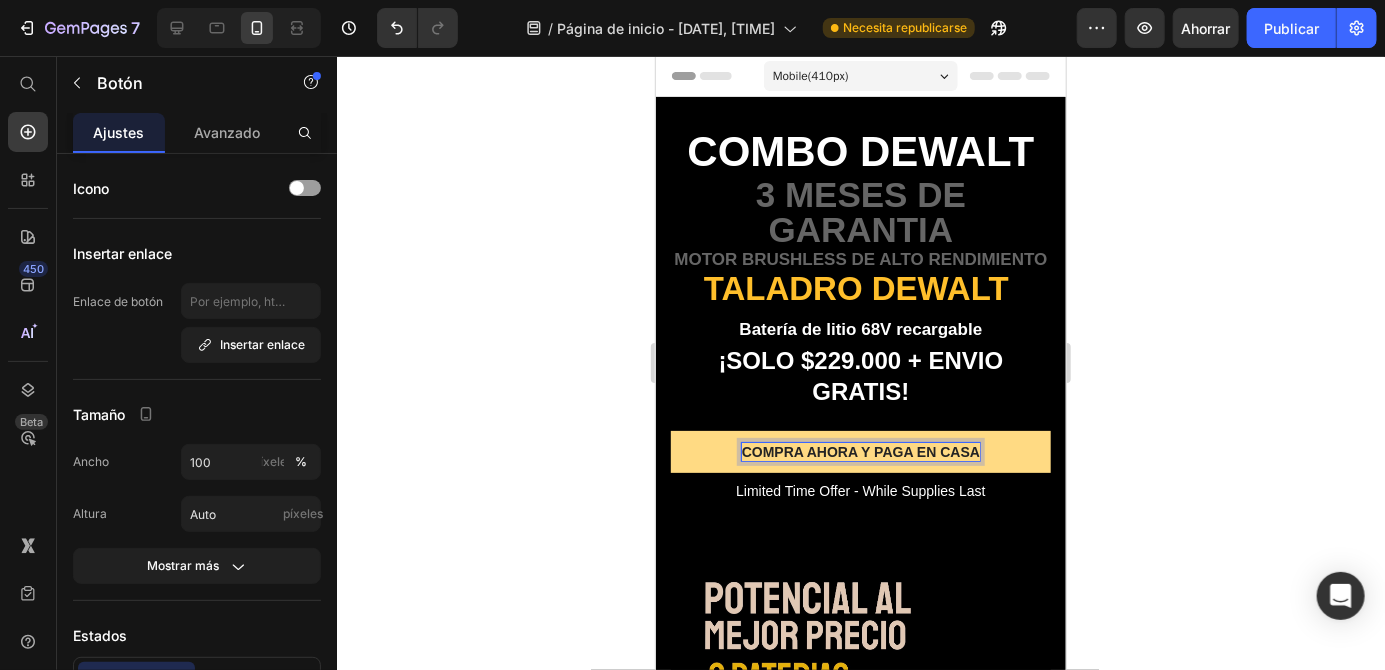click 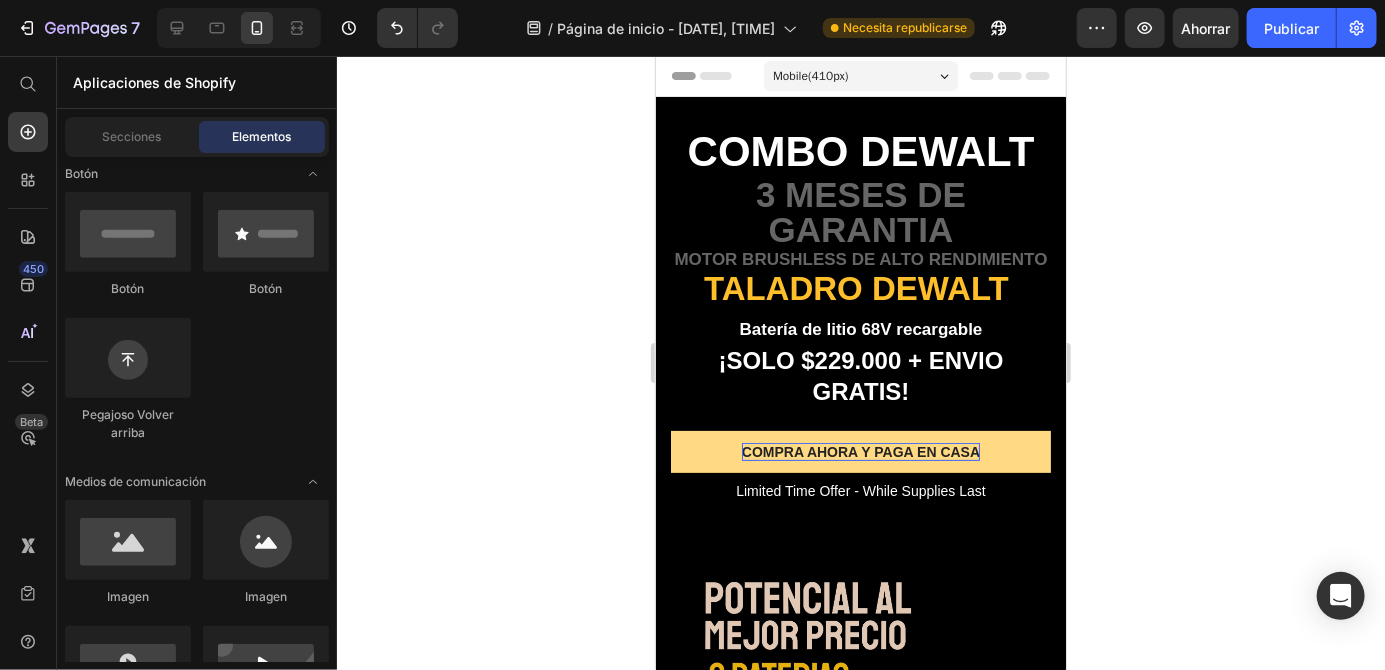 click on "Limited Time Offer - While Supplies Last" at bounding box center [860, 490] 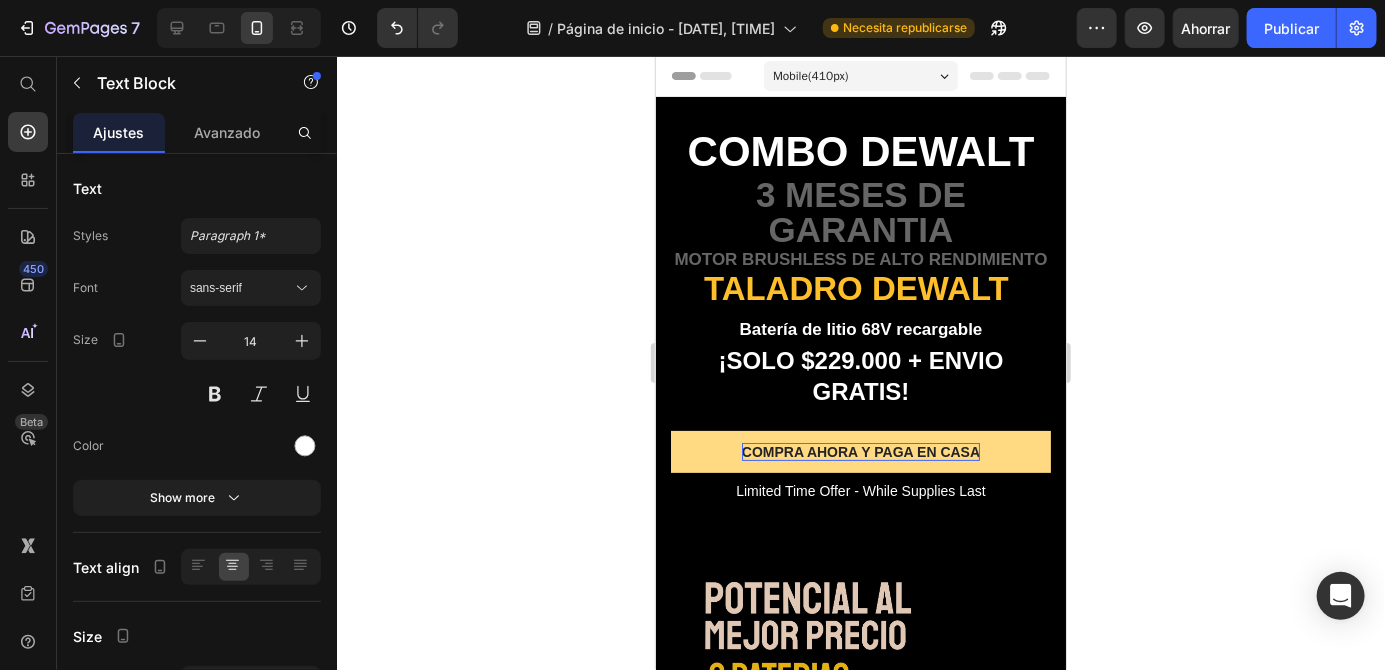 click on "Limited Time Offer - While Supplies Last" at bounding box center [860, 490] 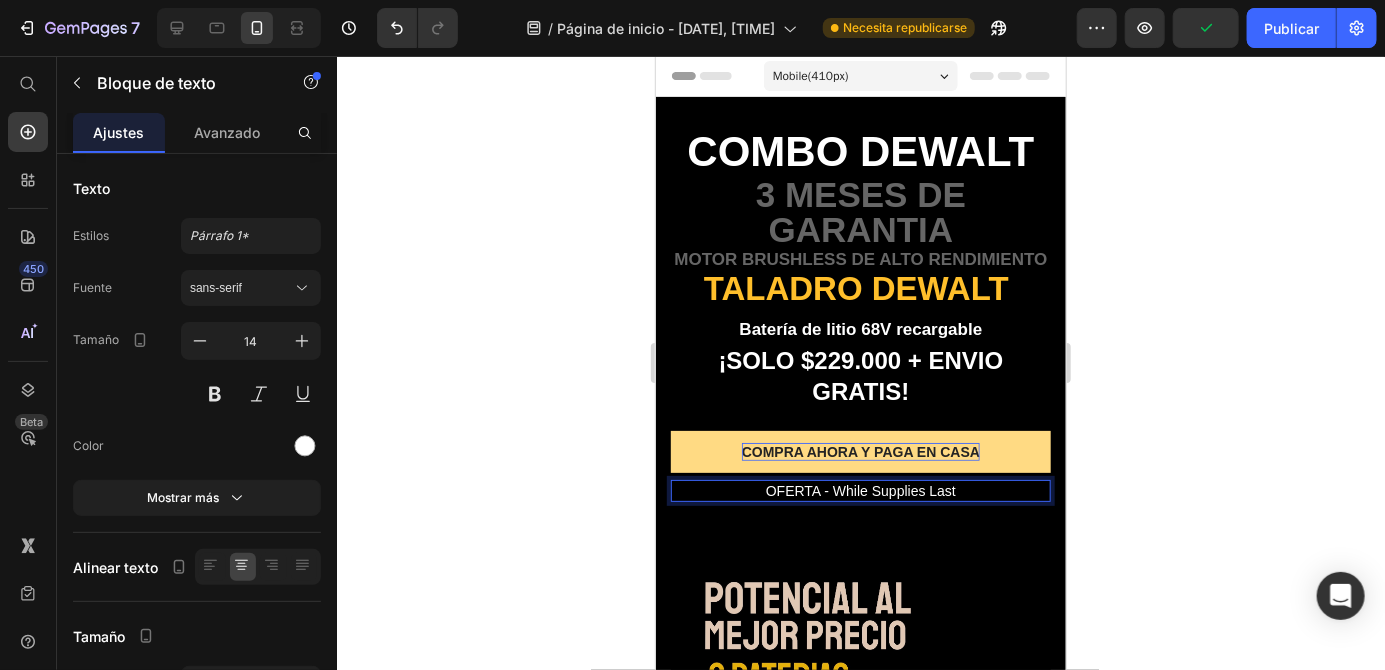 type 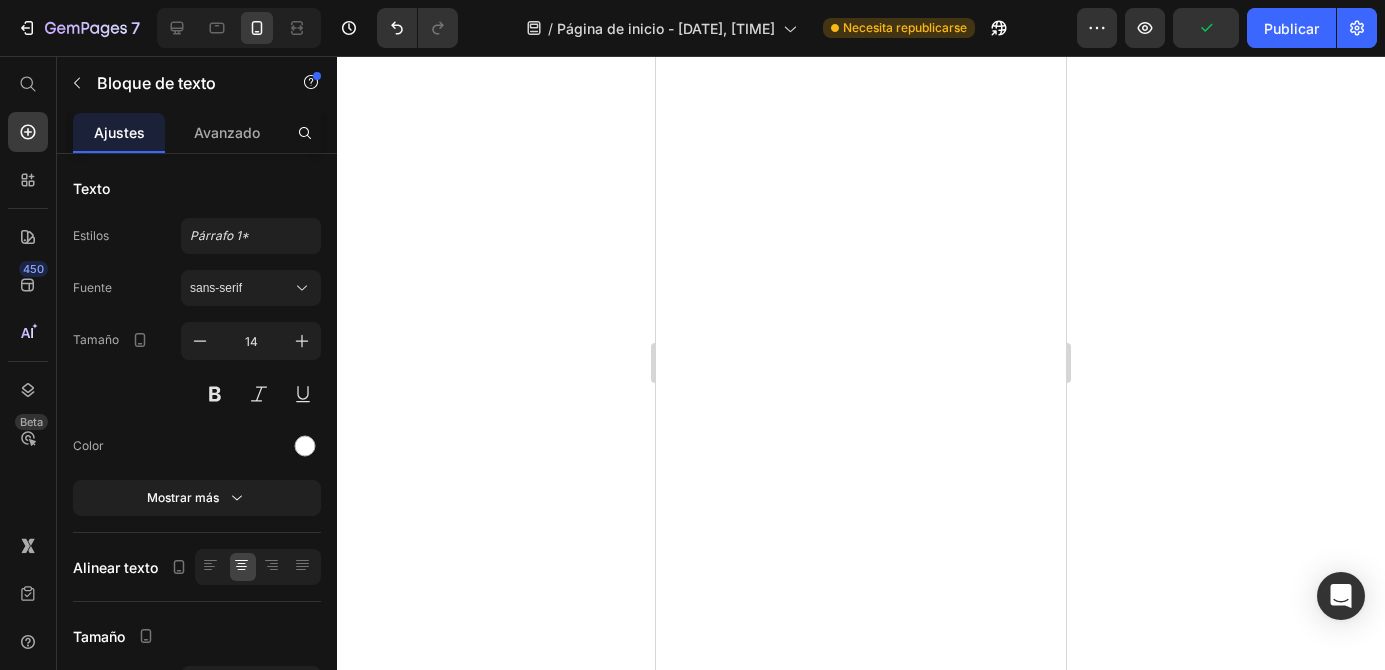 scroll, scrollTop: 0, scrollLeft: 0, axis: both 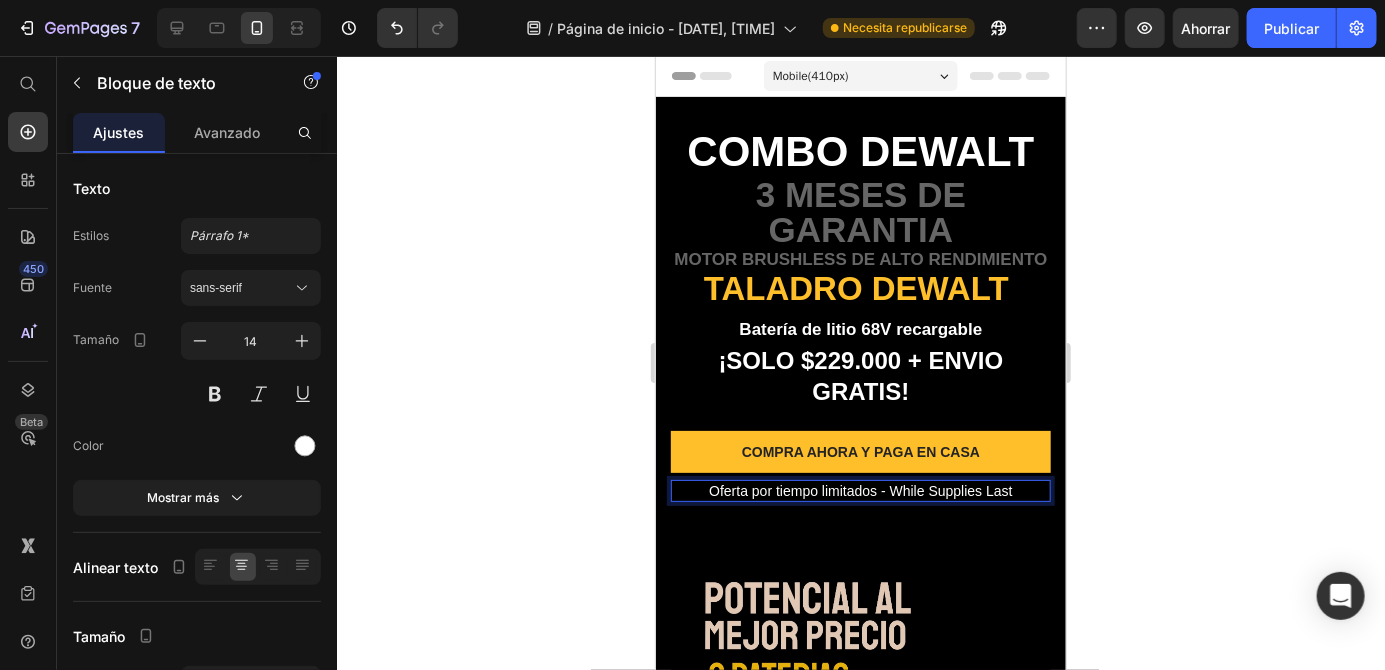 click on "Oferta por tiempo limitados - While Supplies Last" at bounding box center (860, 490) 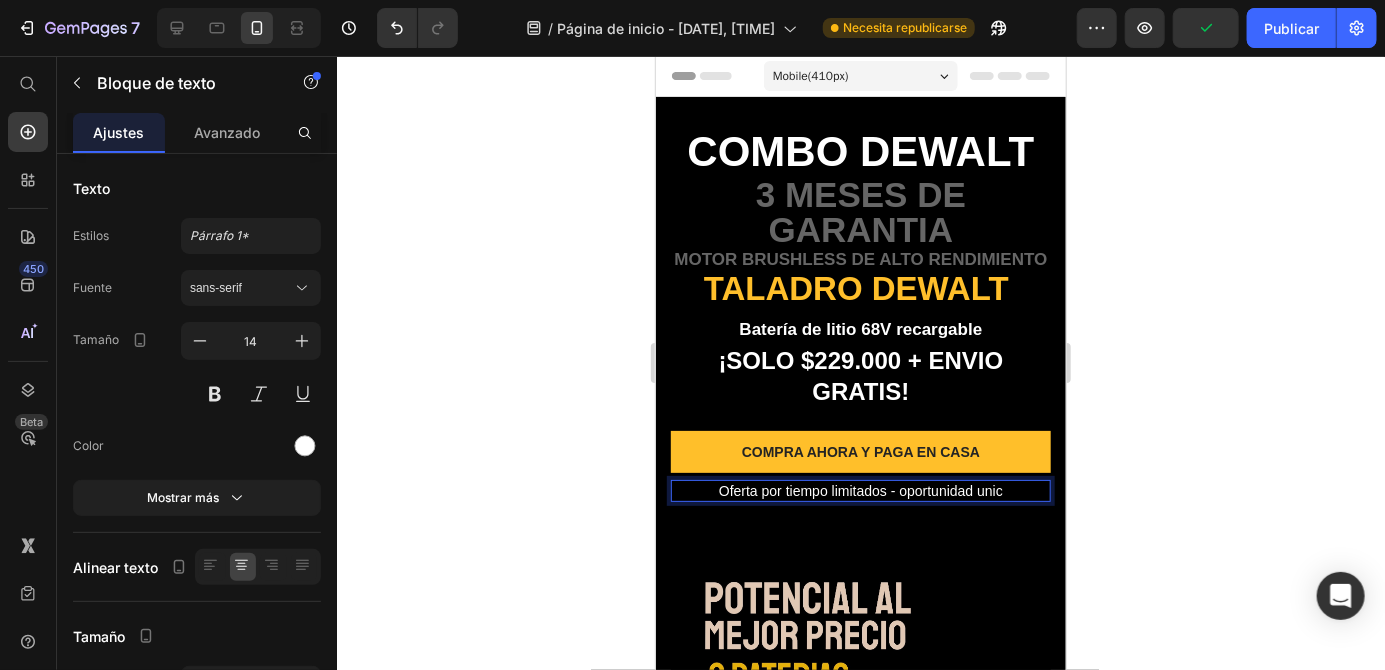 type 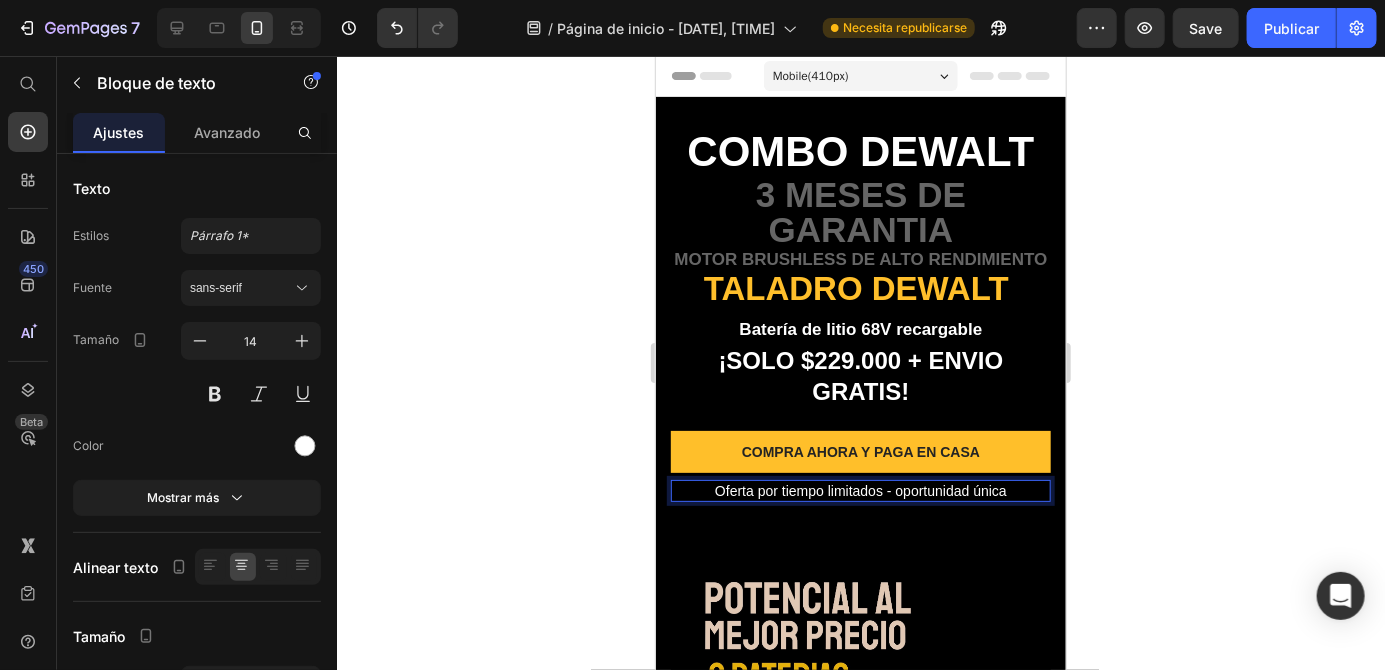 click 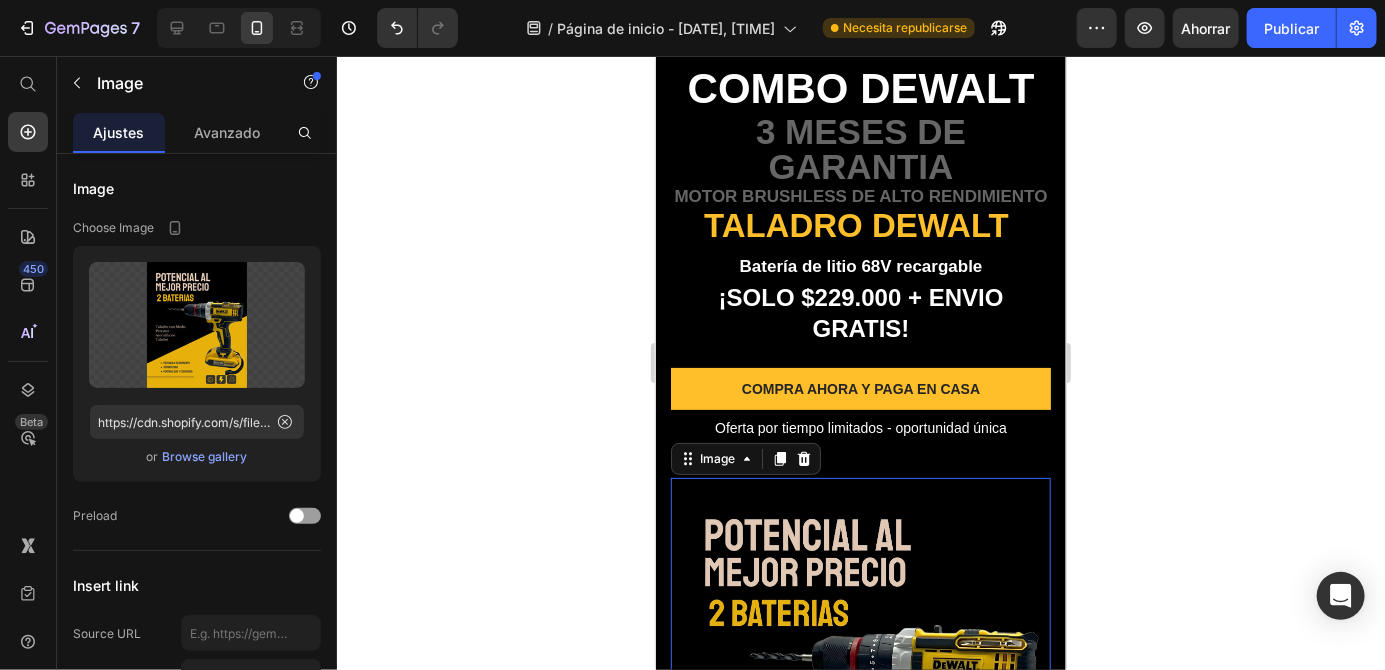 scroll, scrollTop: 64, scrollLeft: 0, axis: vertical 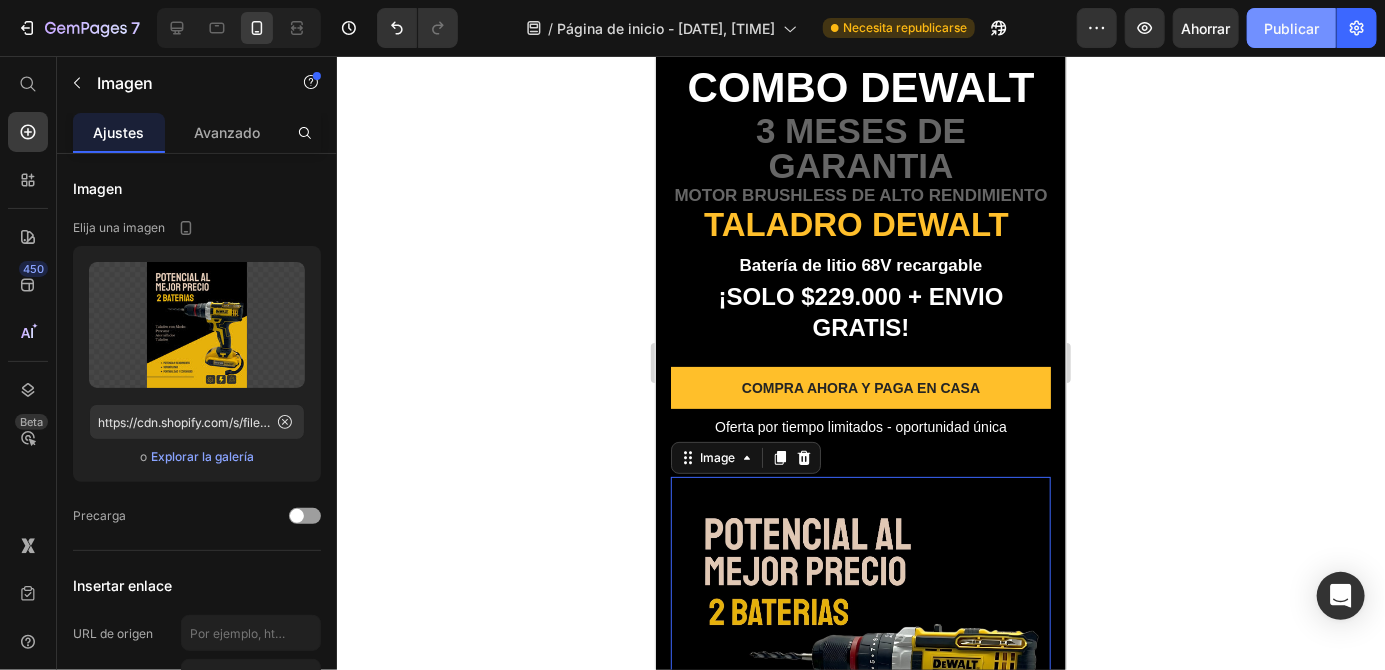click on "Publicar" at bounding box center (1291, 28) 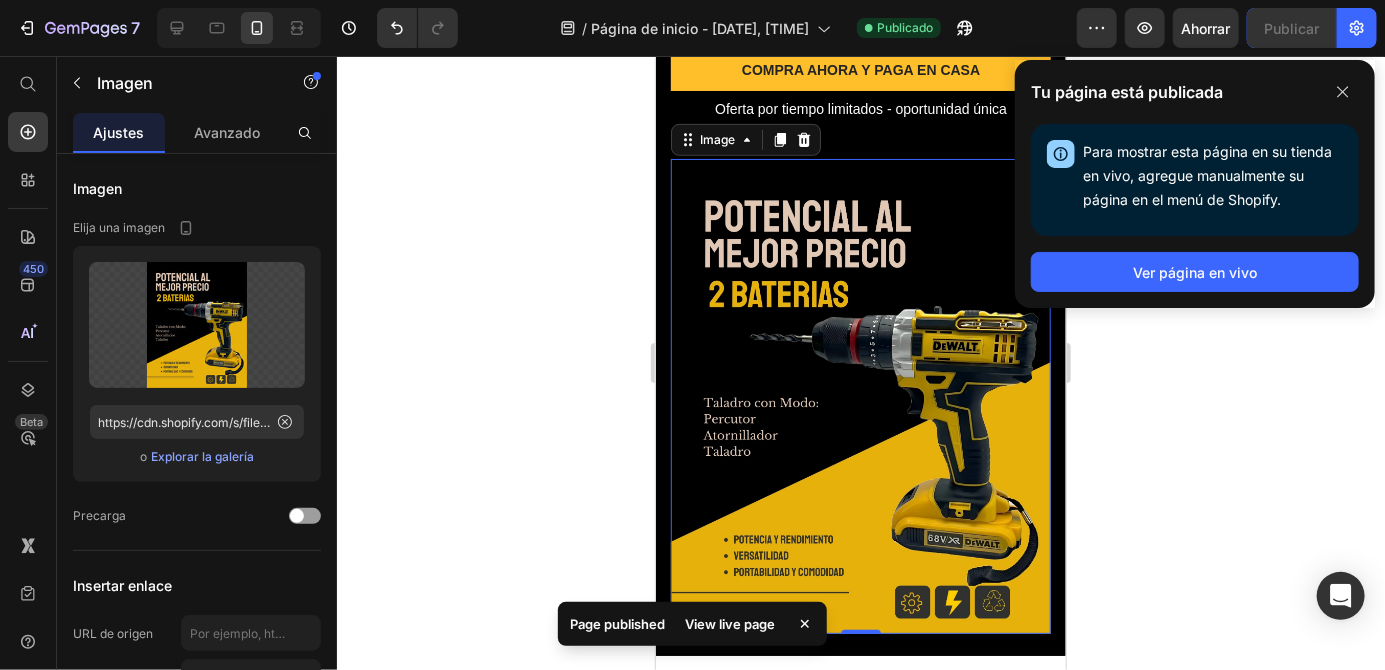 click 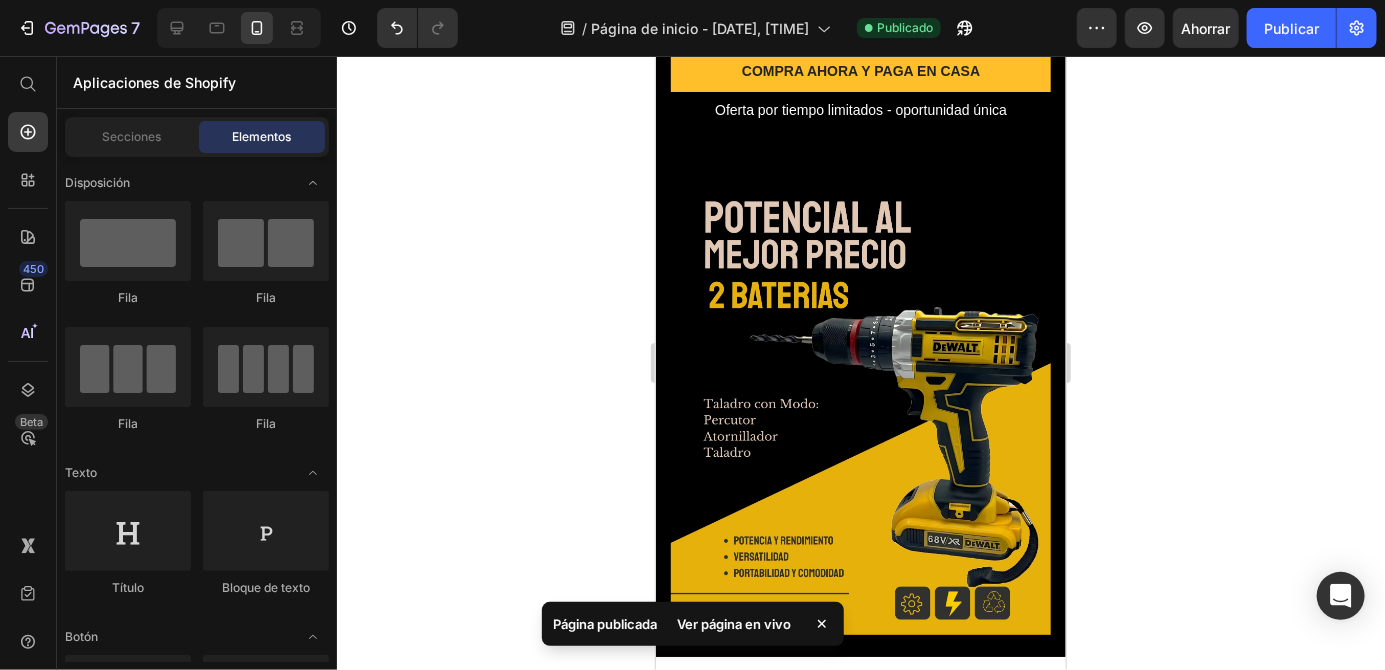 click 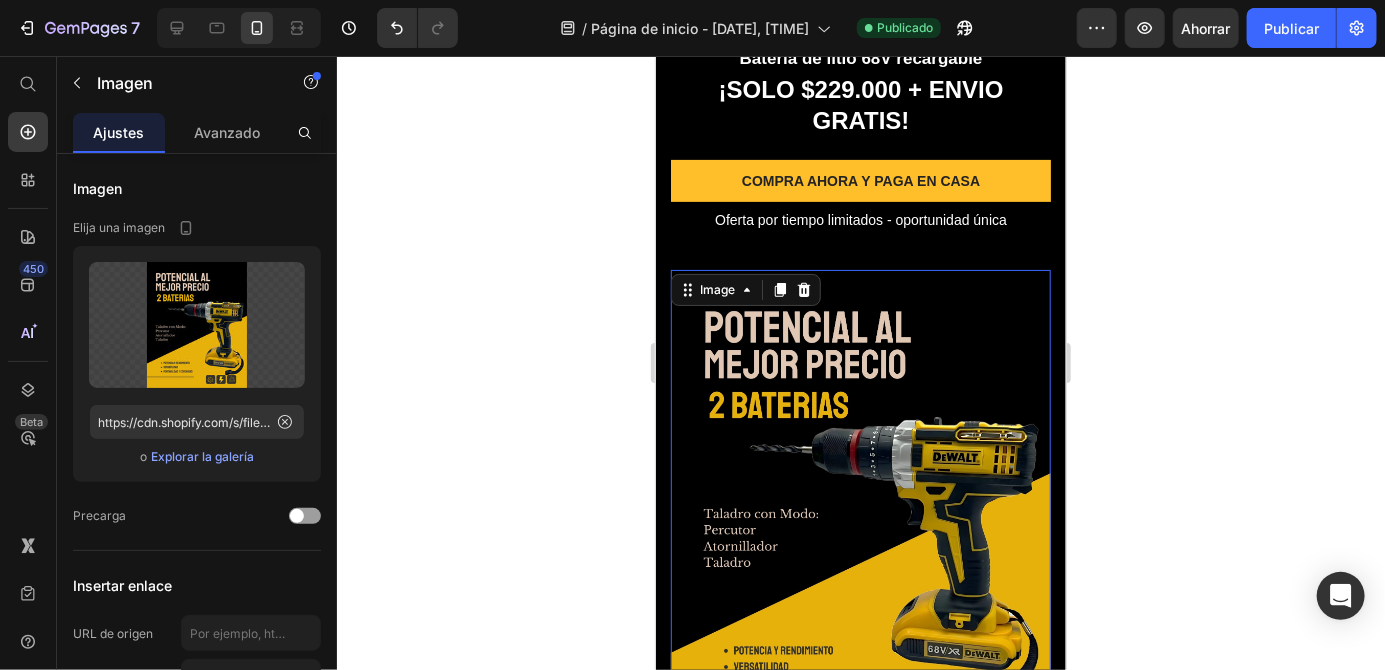scroll, scrollTop: 264, scrollLeft: 0, axis: vertical 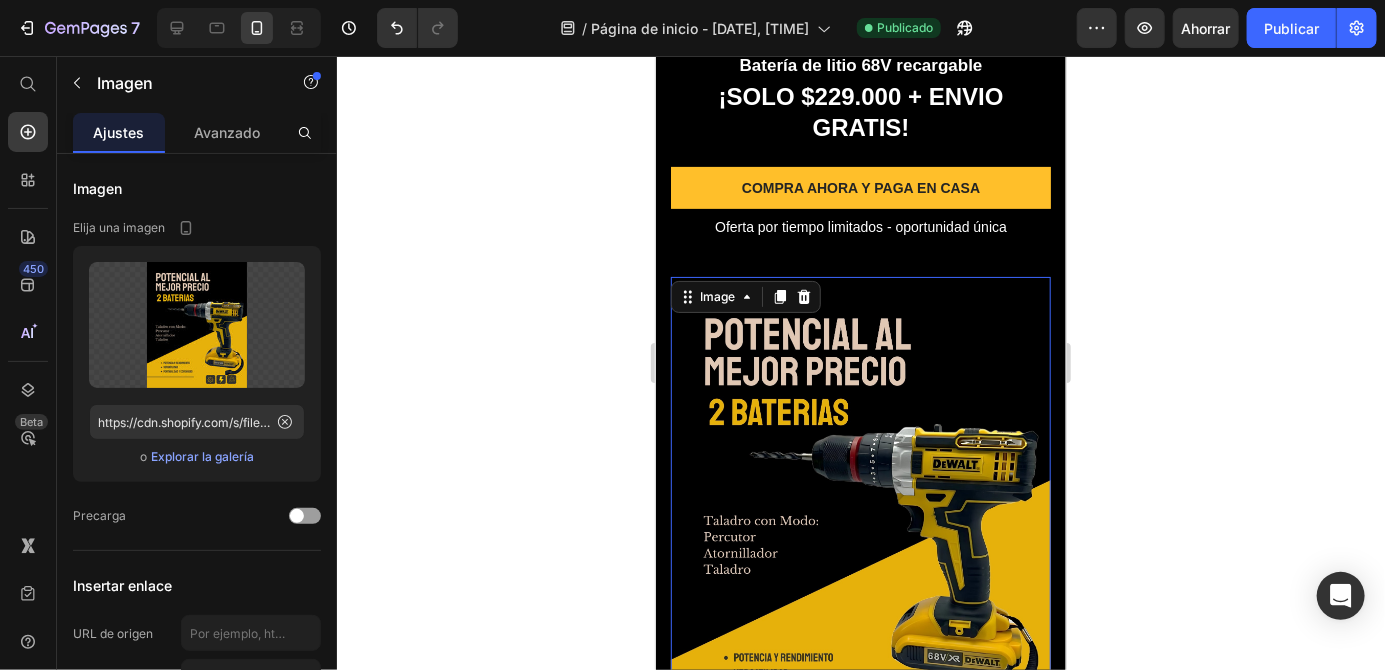click at bounding box center [860, 513] 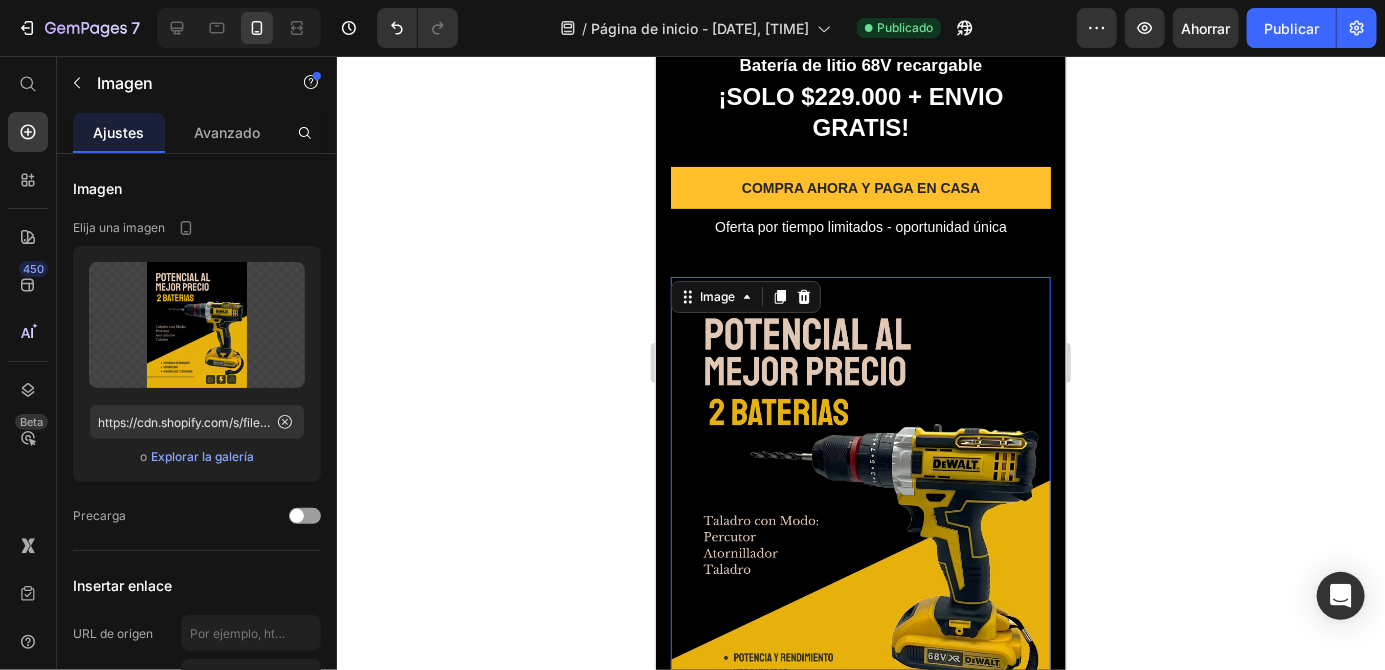 click 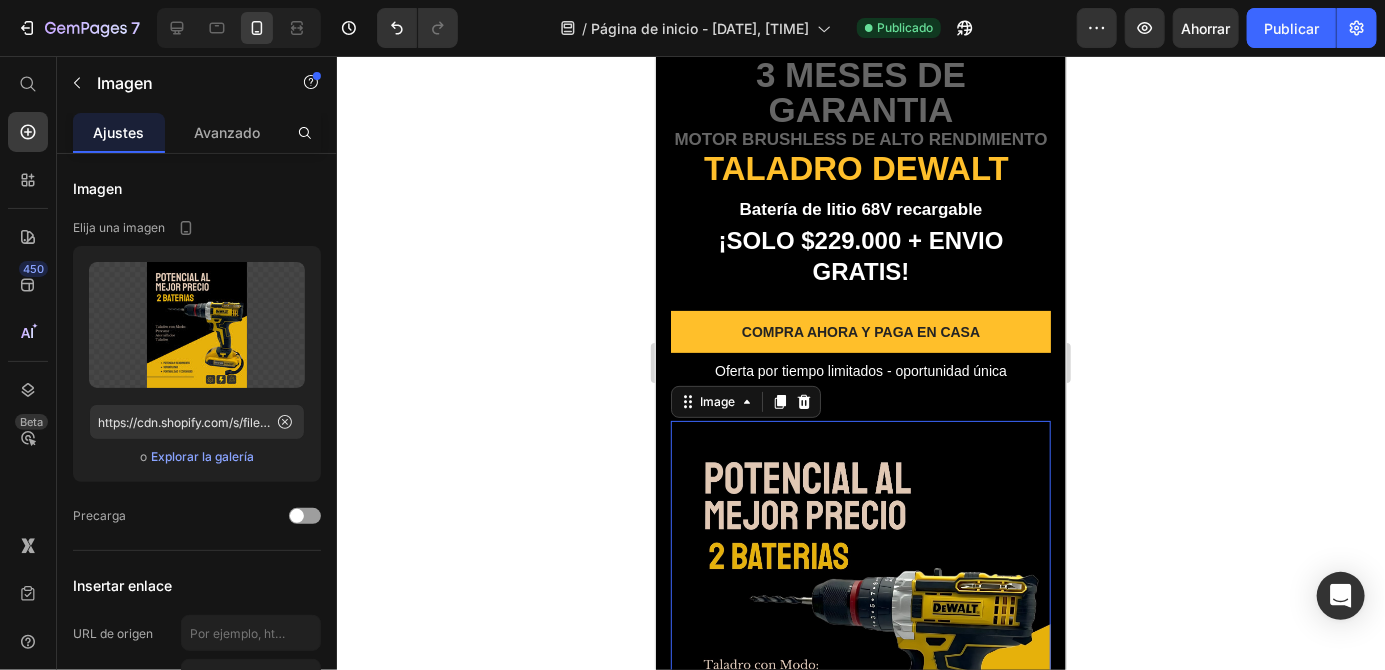 scroll, scrollTop: 120, scrollLeft: 0, axis: vertical 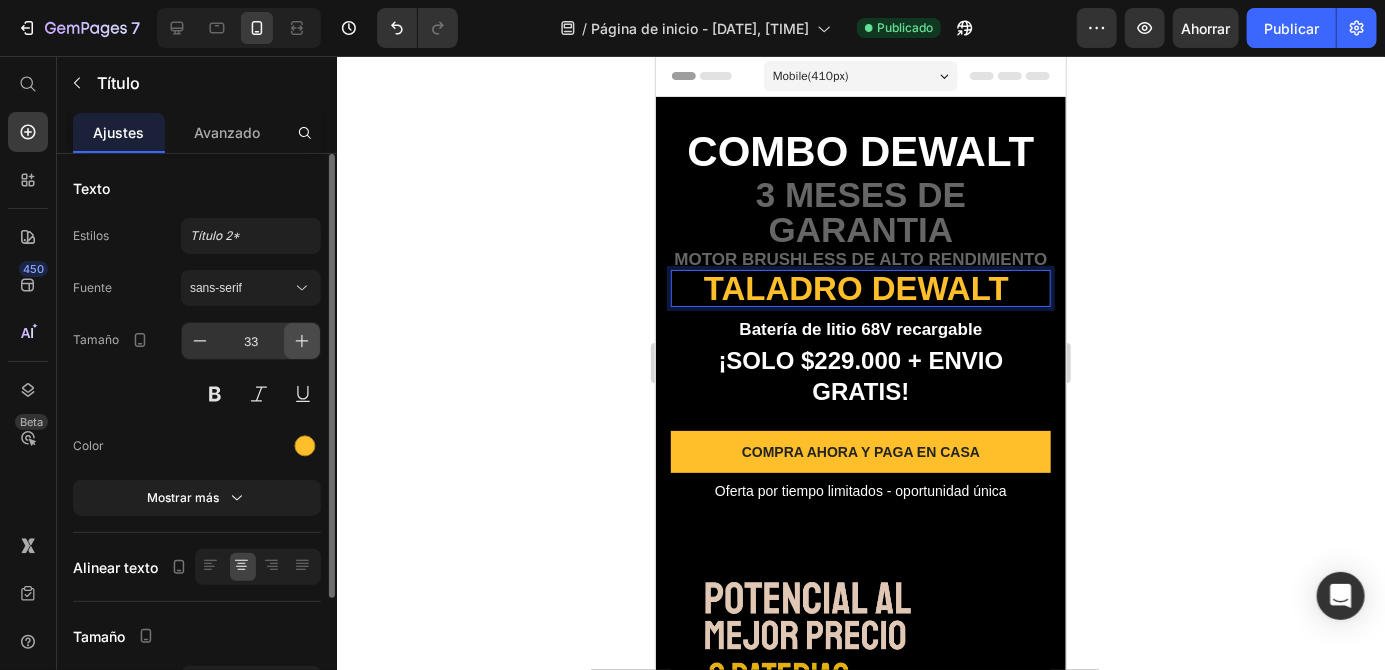 click 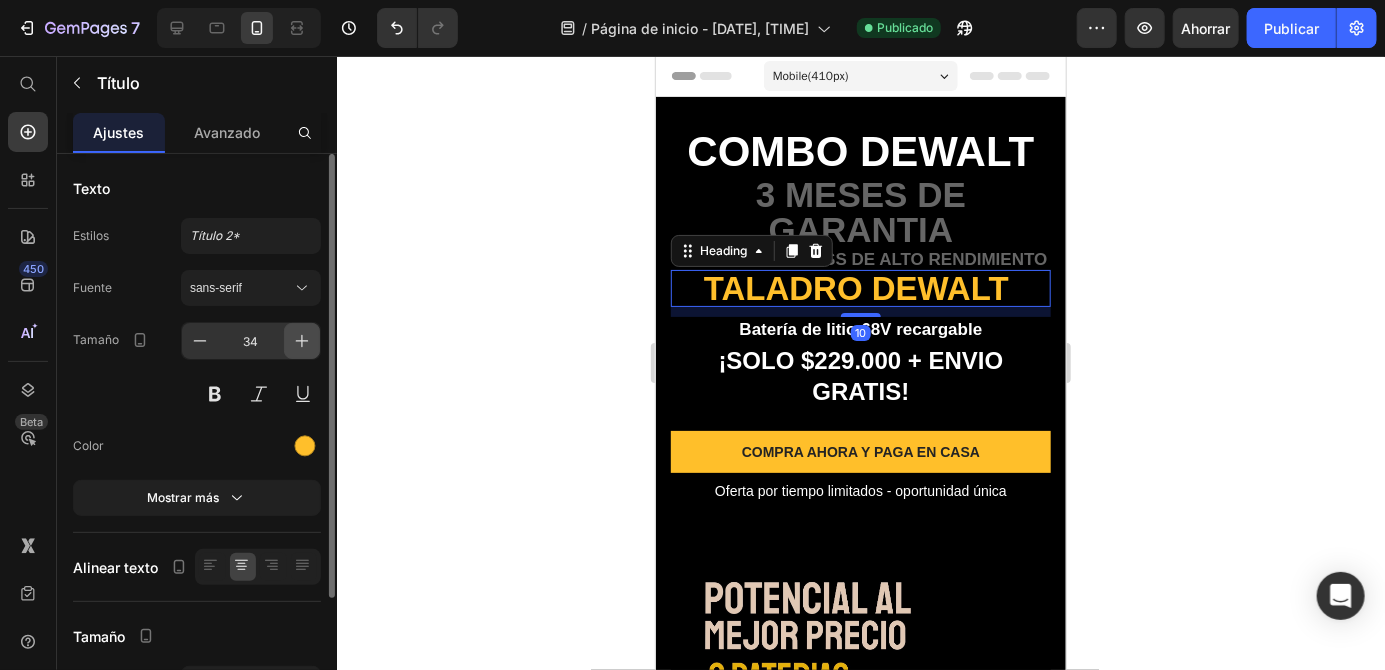 click at bounding box center [302, 341] 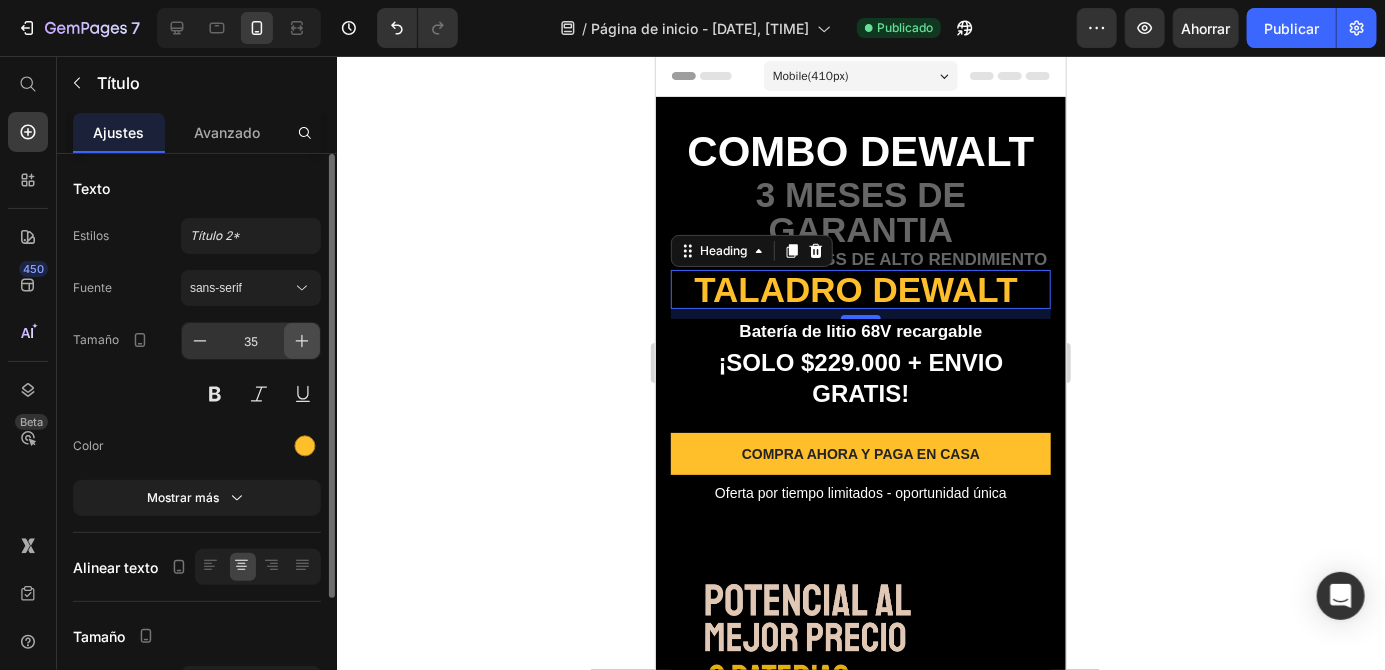 click 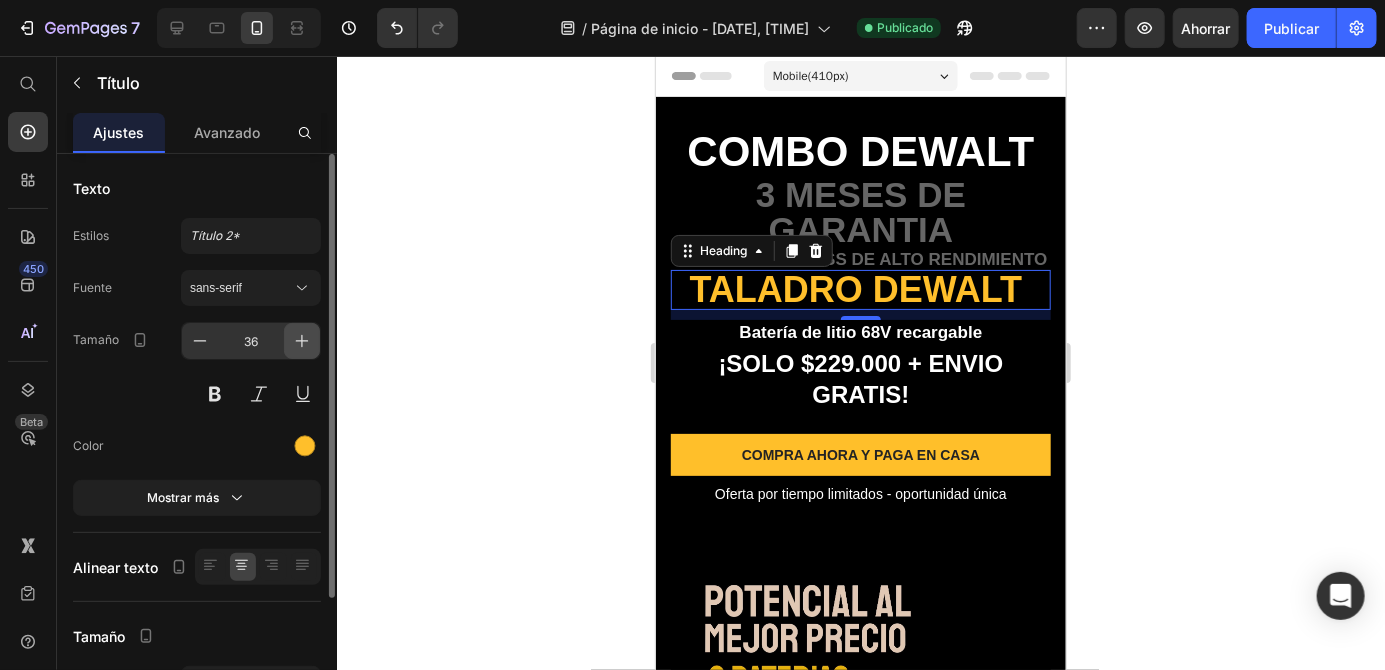 click 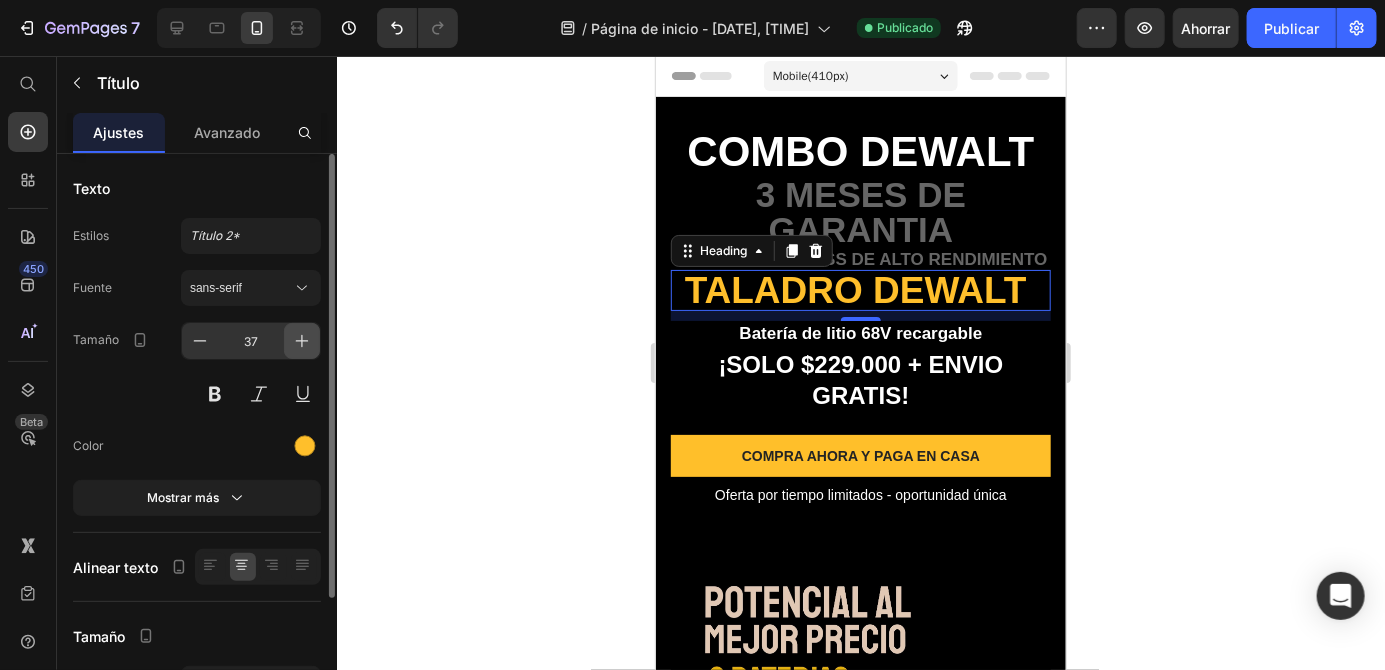 click 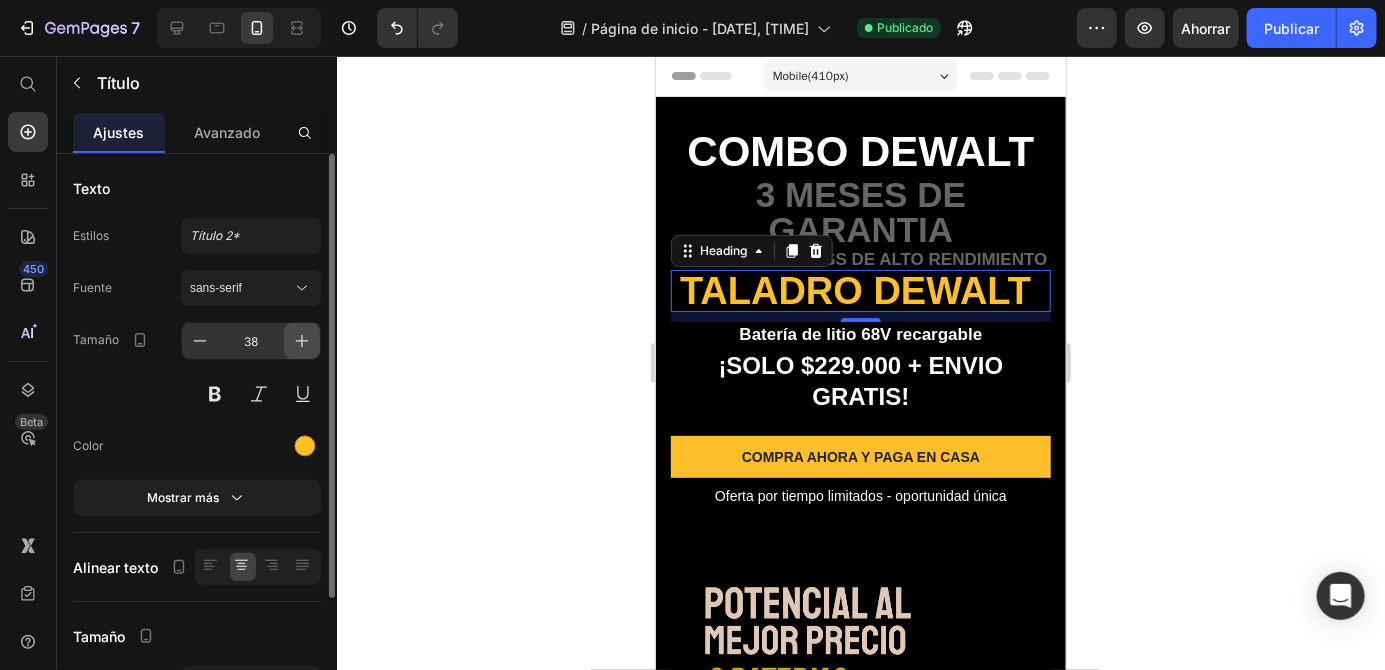 click 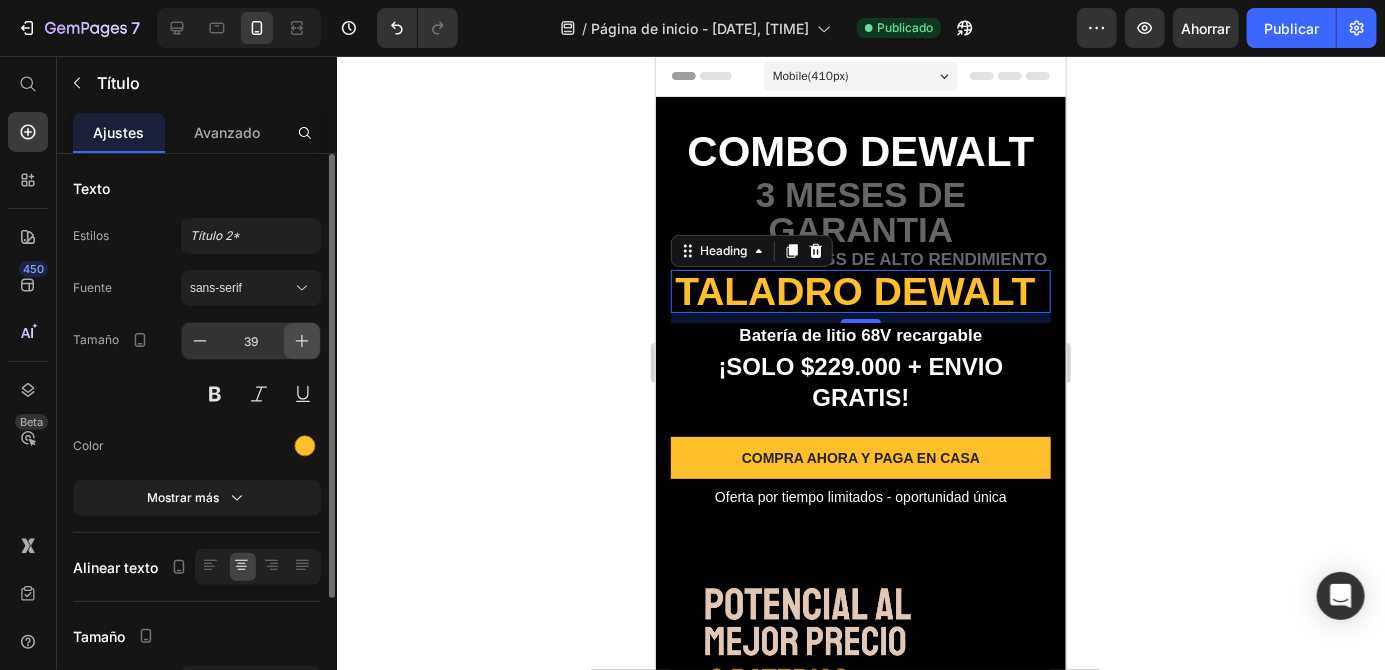 click 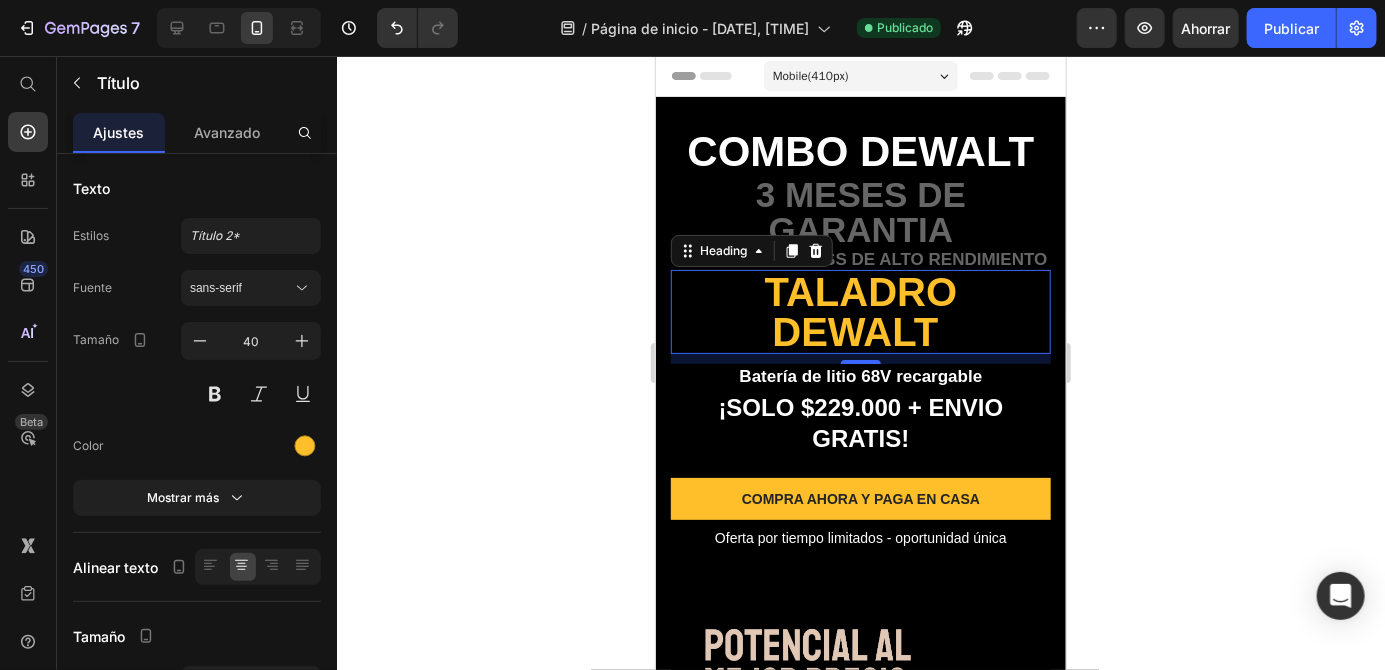 click 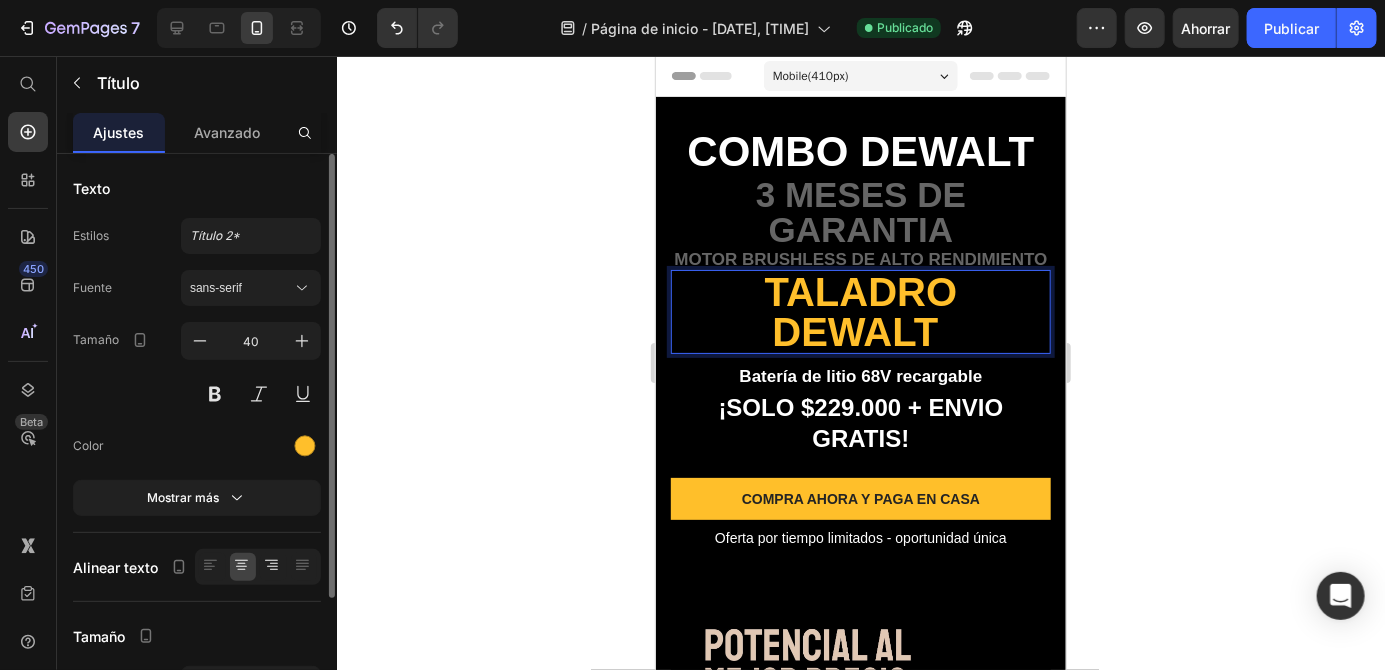 click 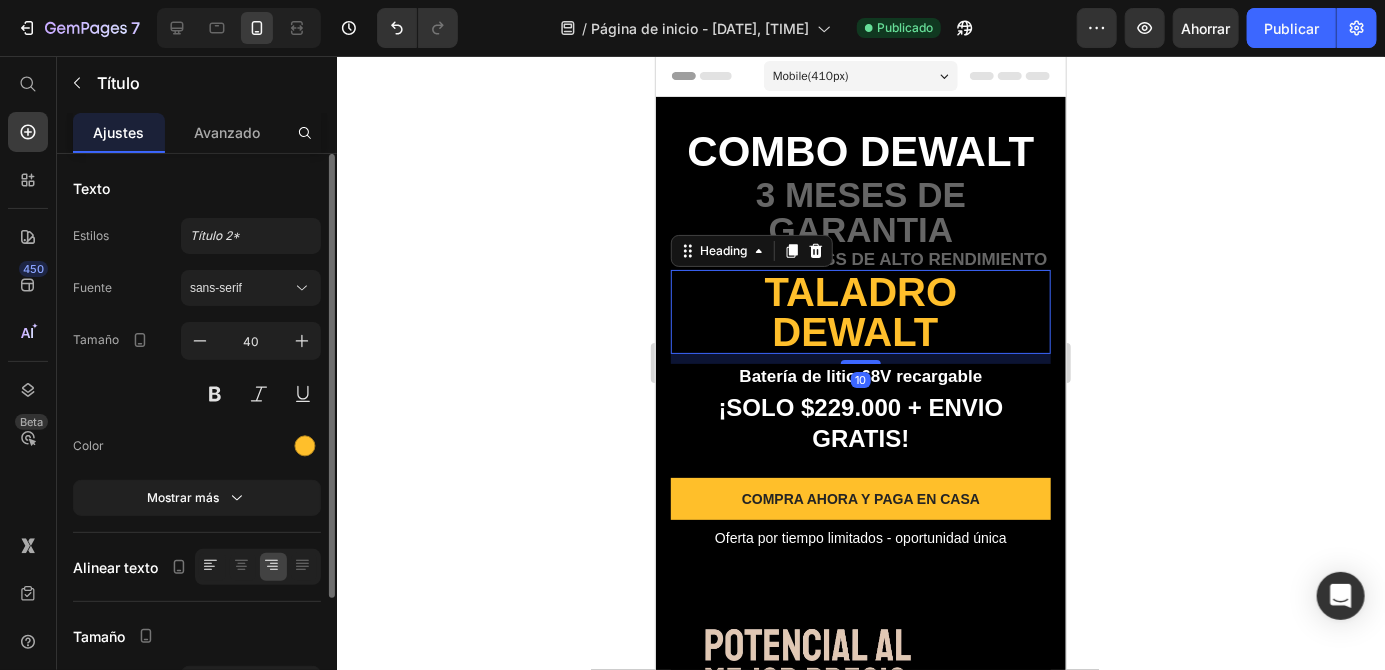 click 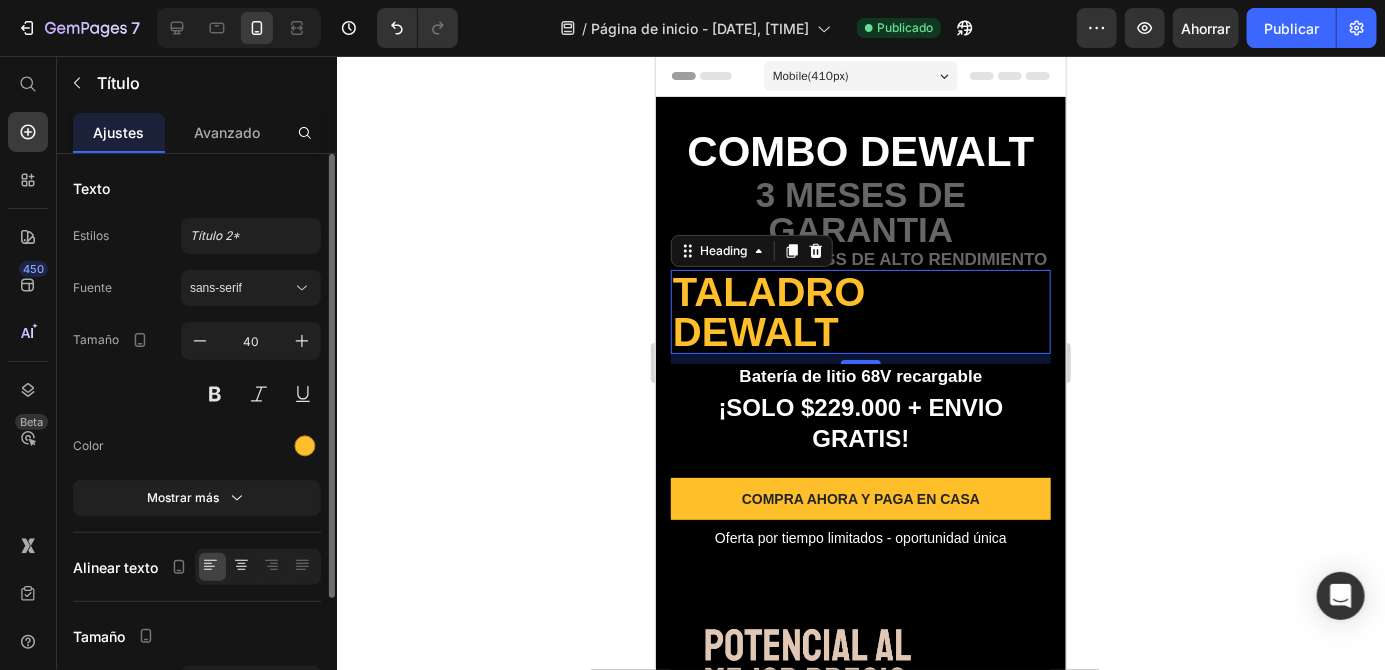 click 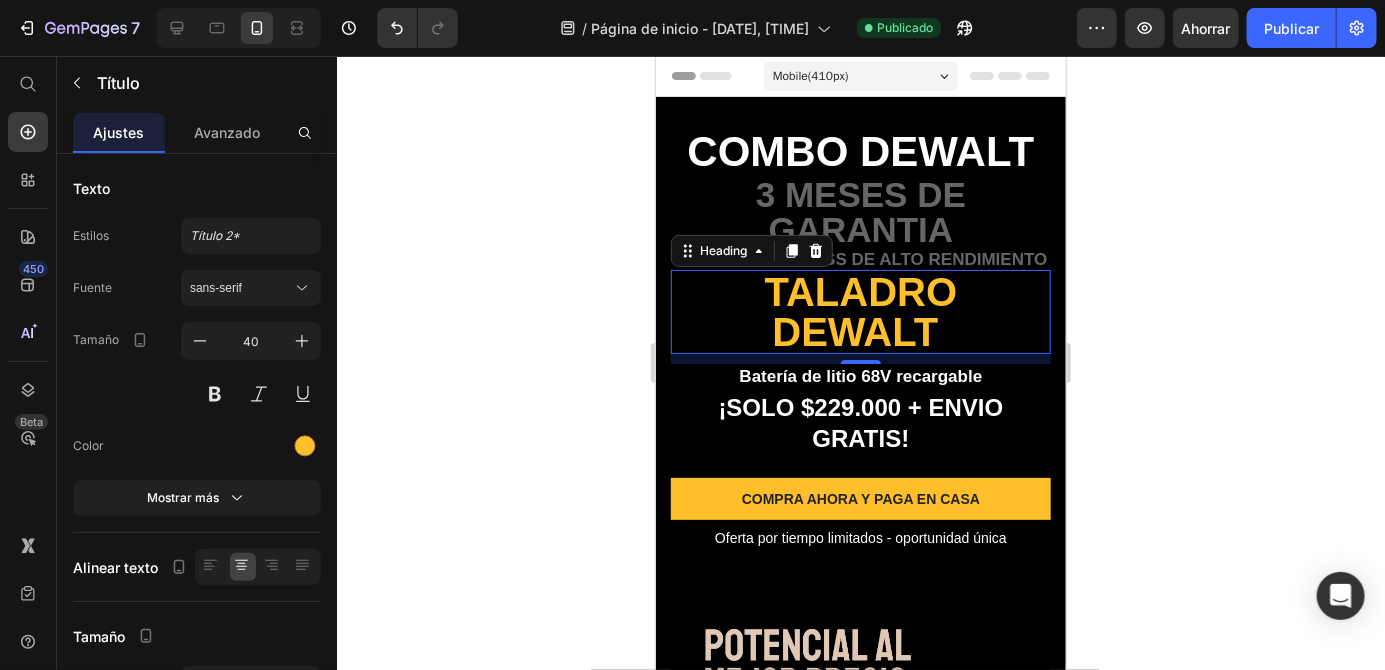 click 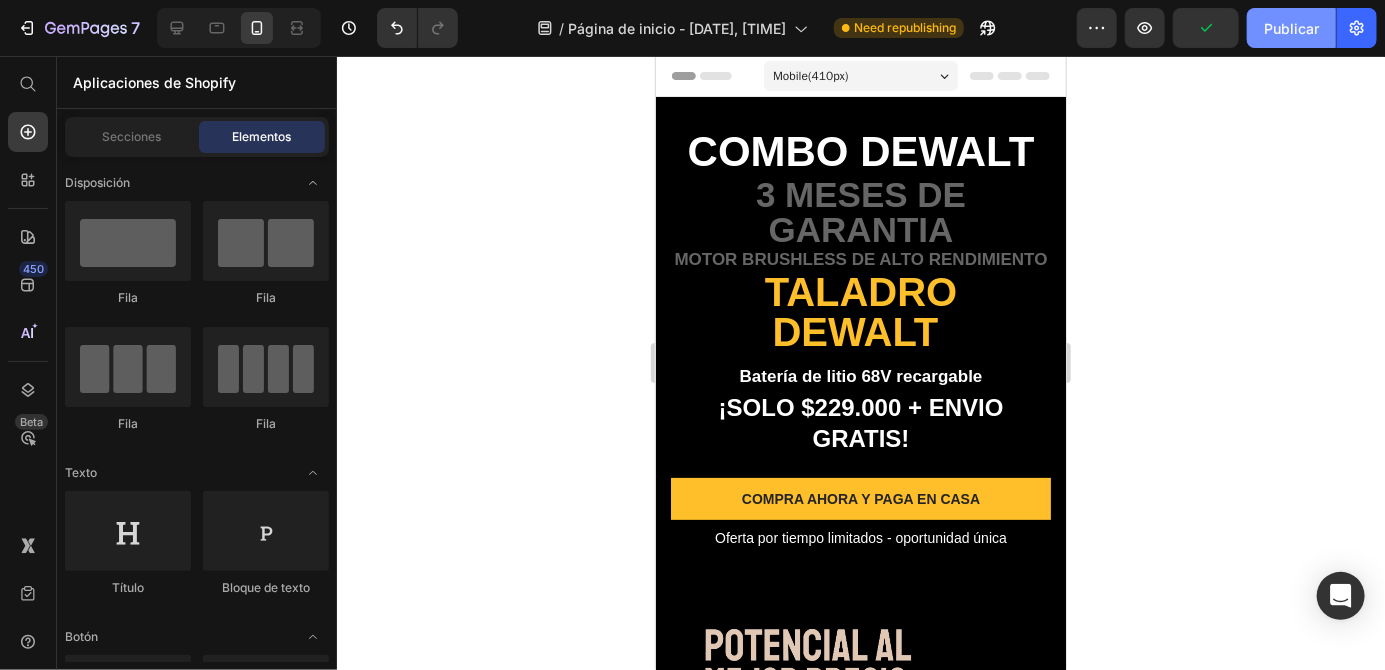 click on "Publicar" at bounding box center (1291, 28) 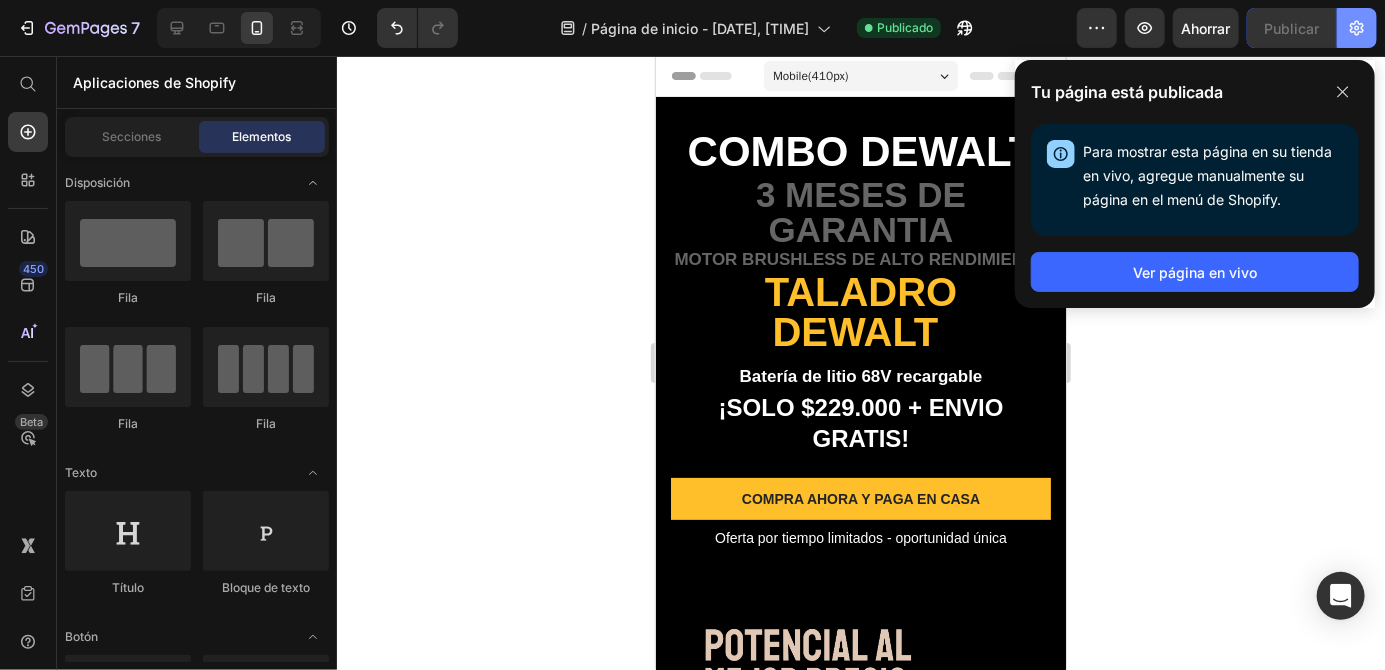 click 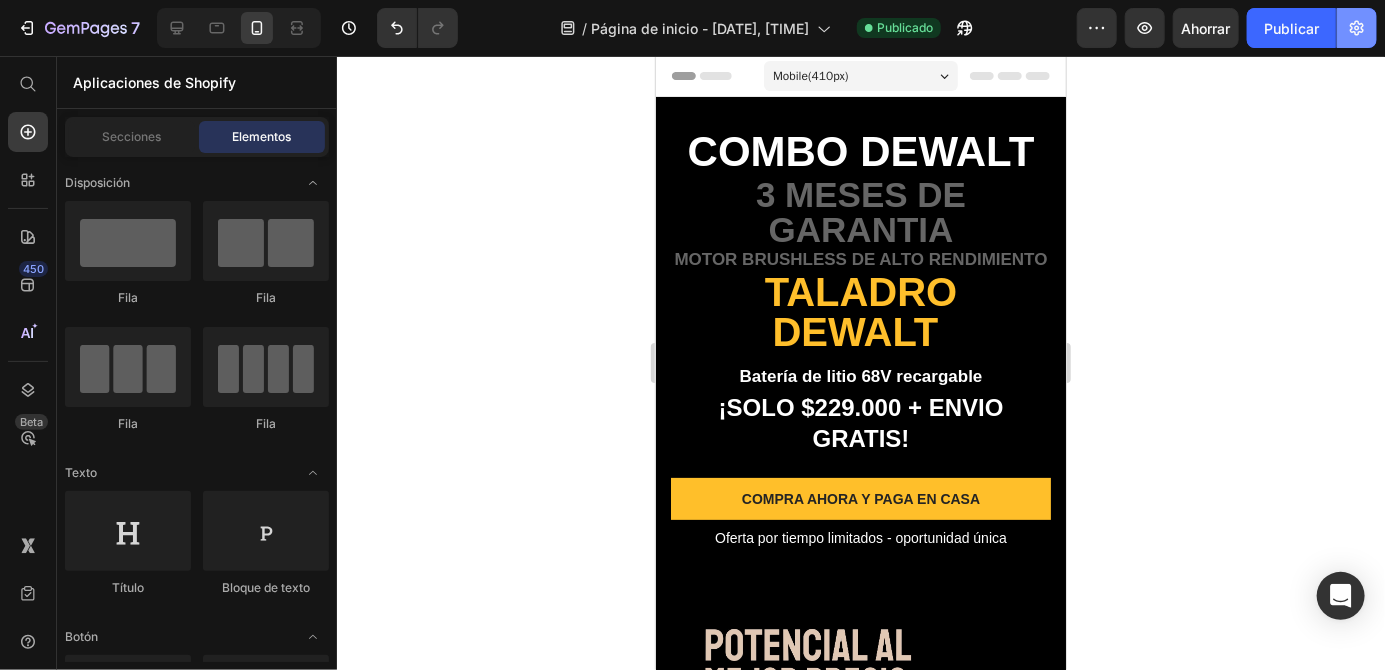 click 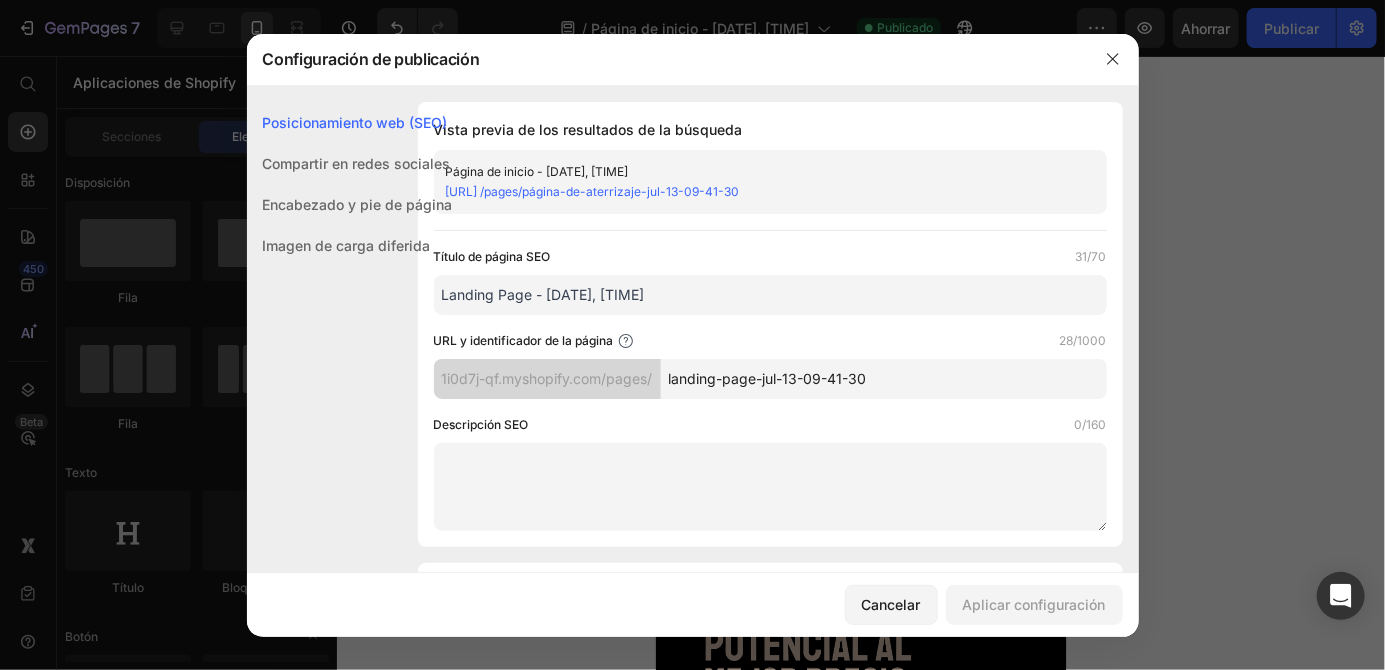 click on "landing-page-jul-13-09-41-30" at bounding box center [884, 379] 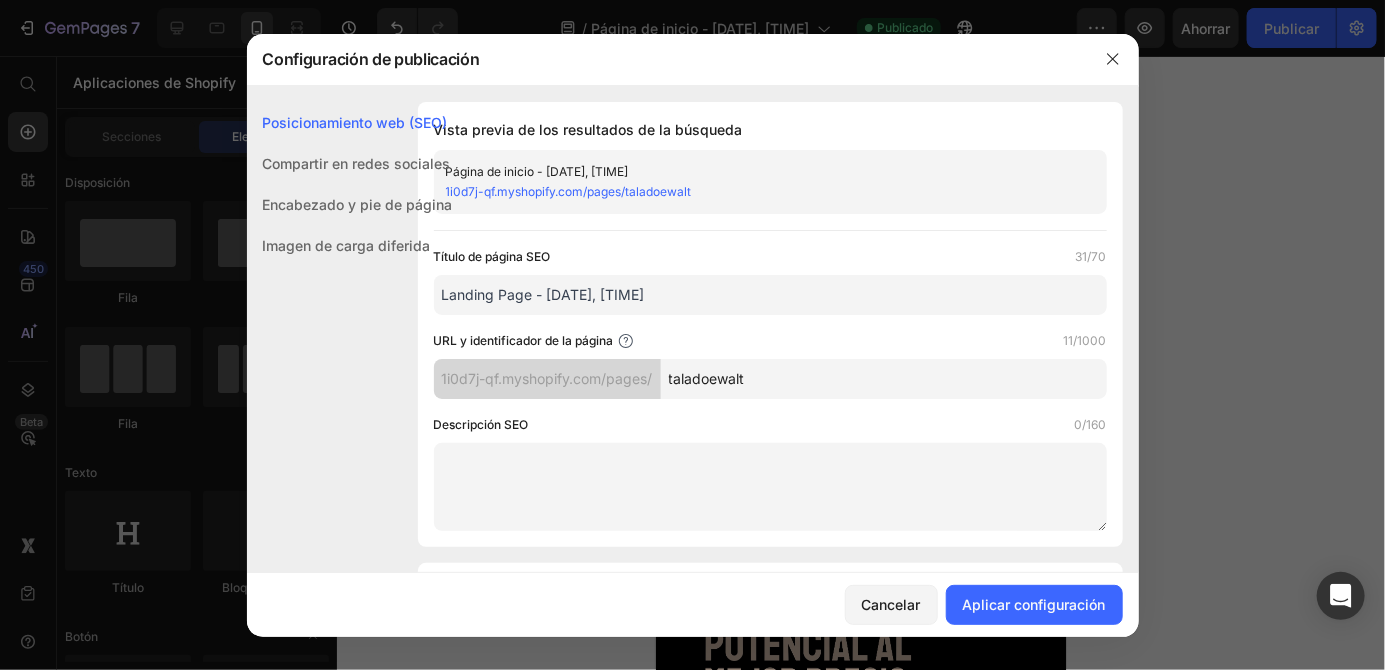 type on "taladoewalt" 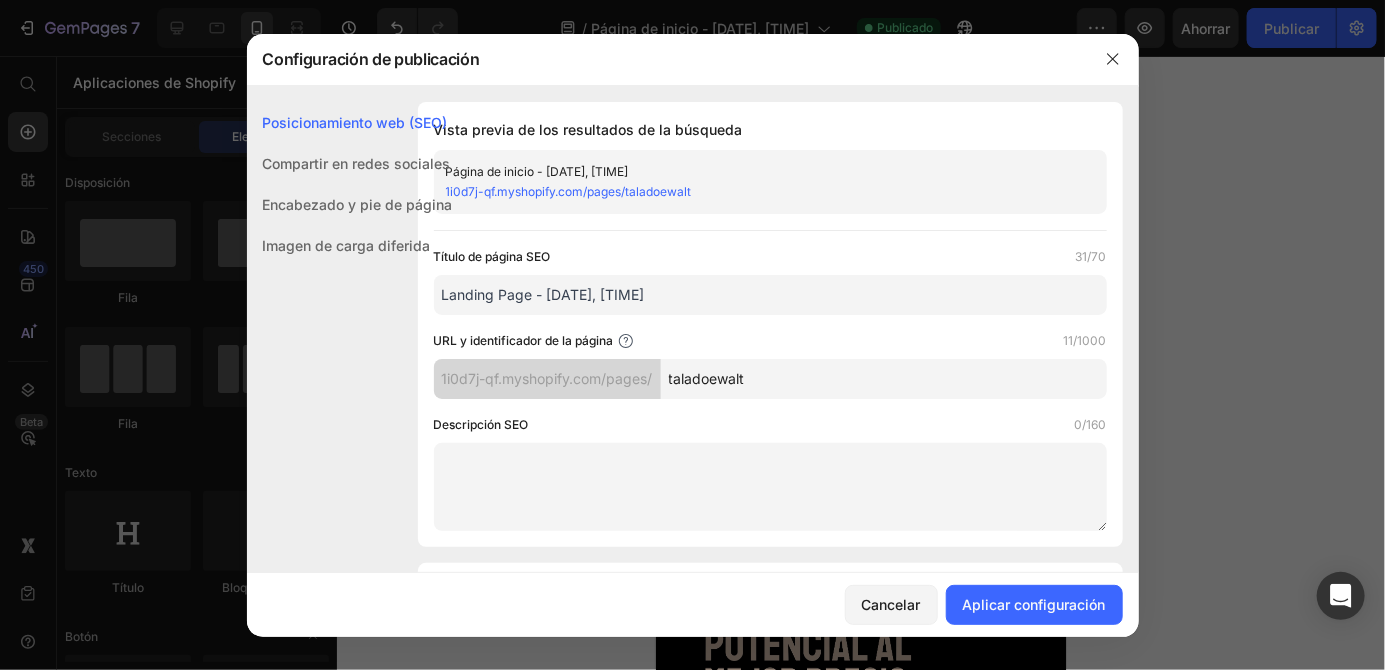 click on "Landing Page - [DATE], [TIME]" at bounding box center (770, 295) 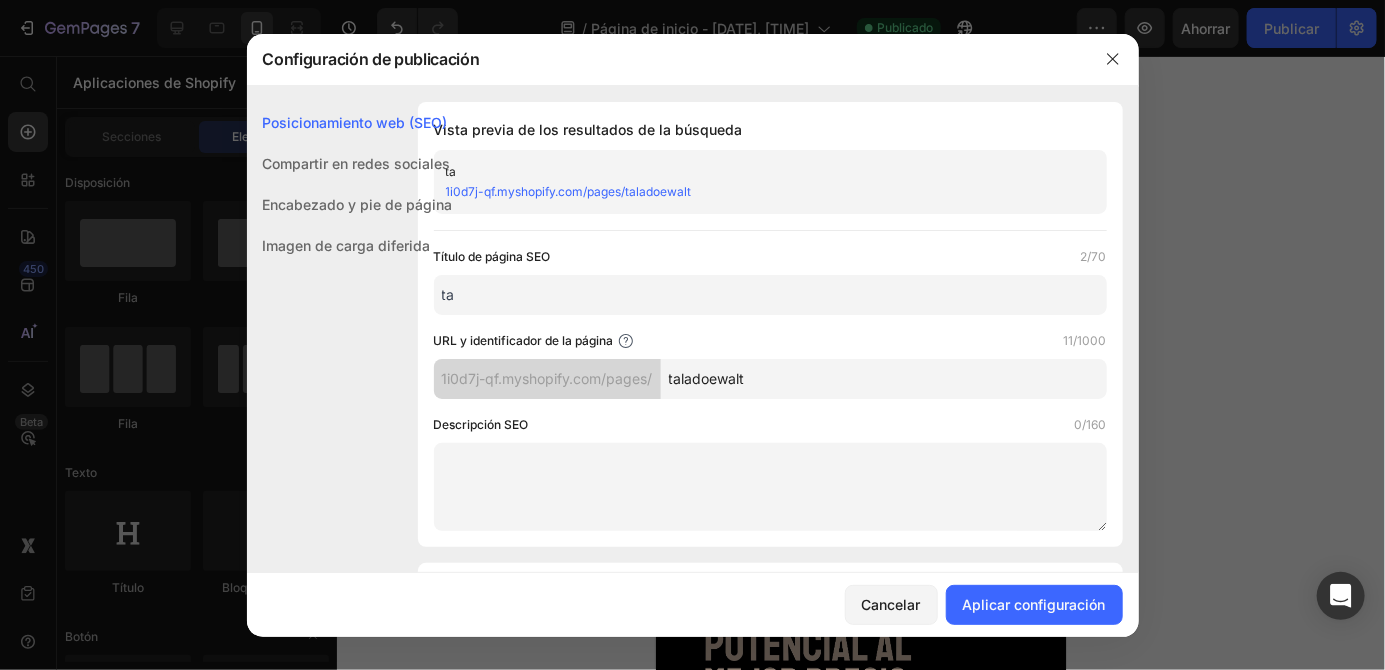 type on "tal" 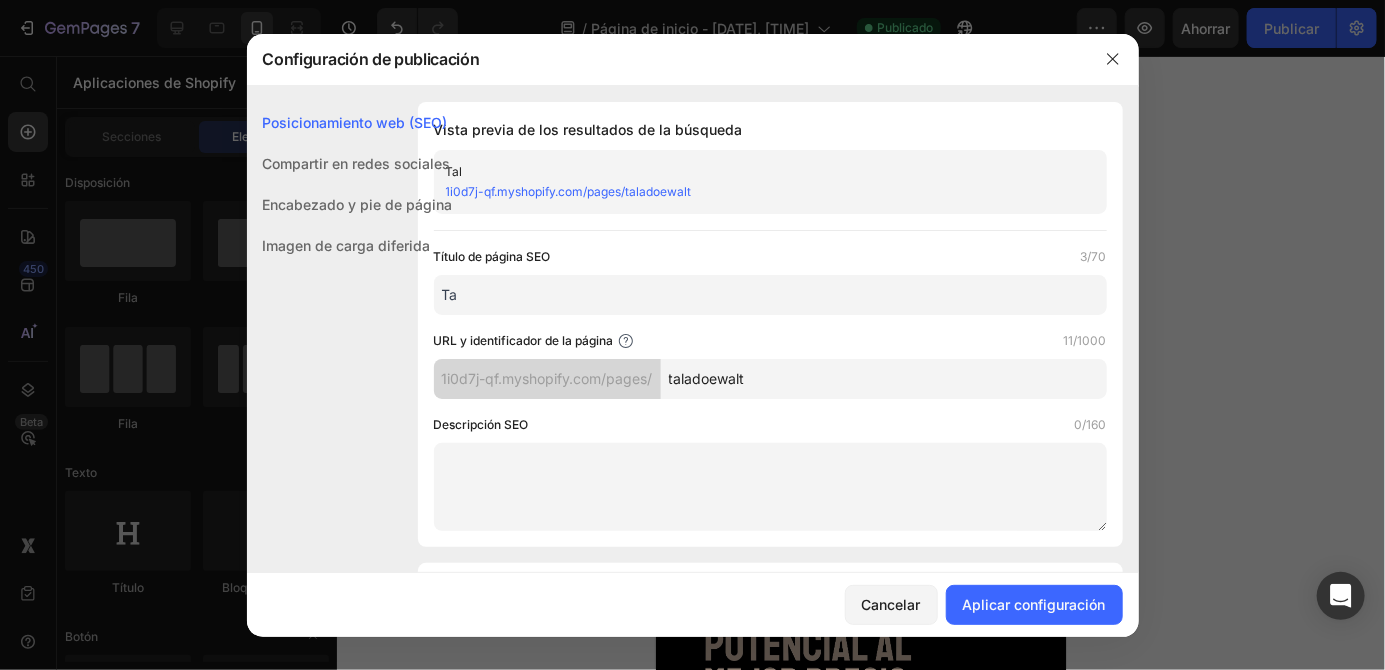 type on "T" 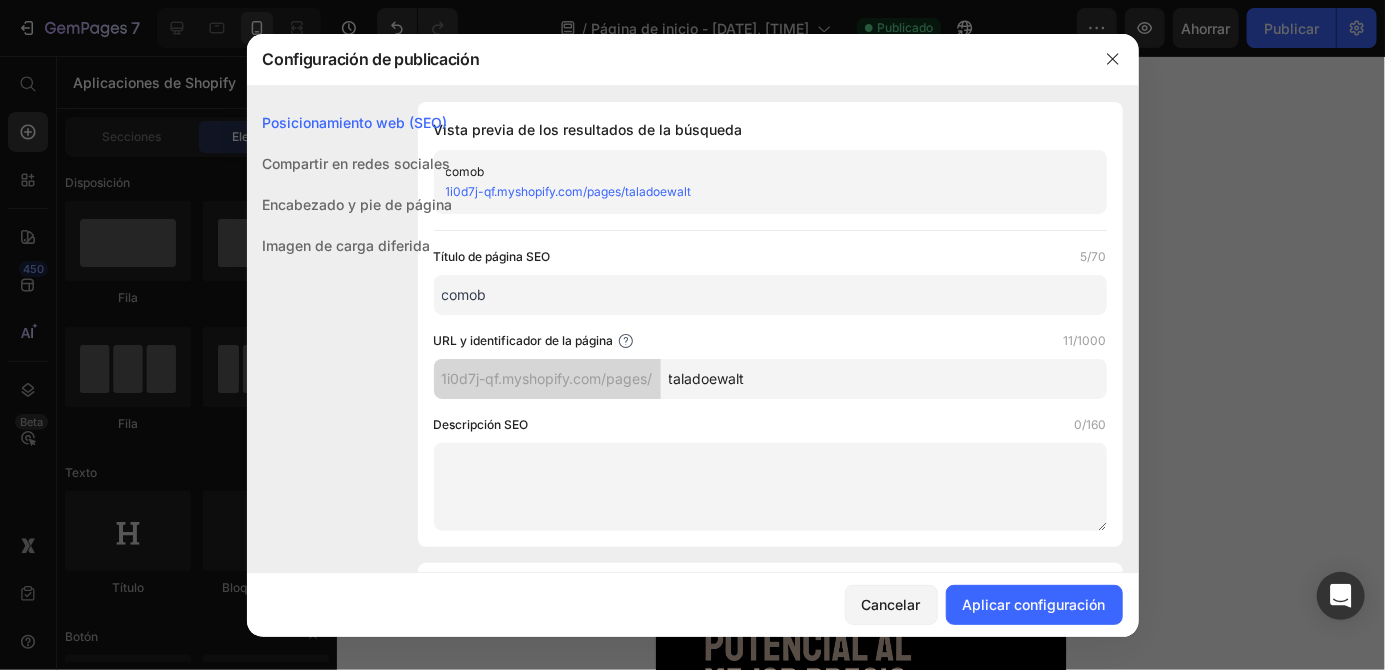 type on "comobo" 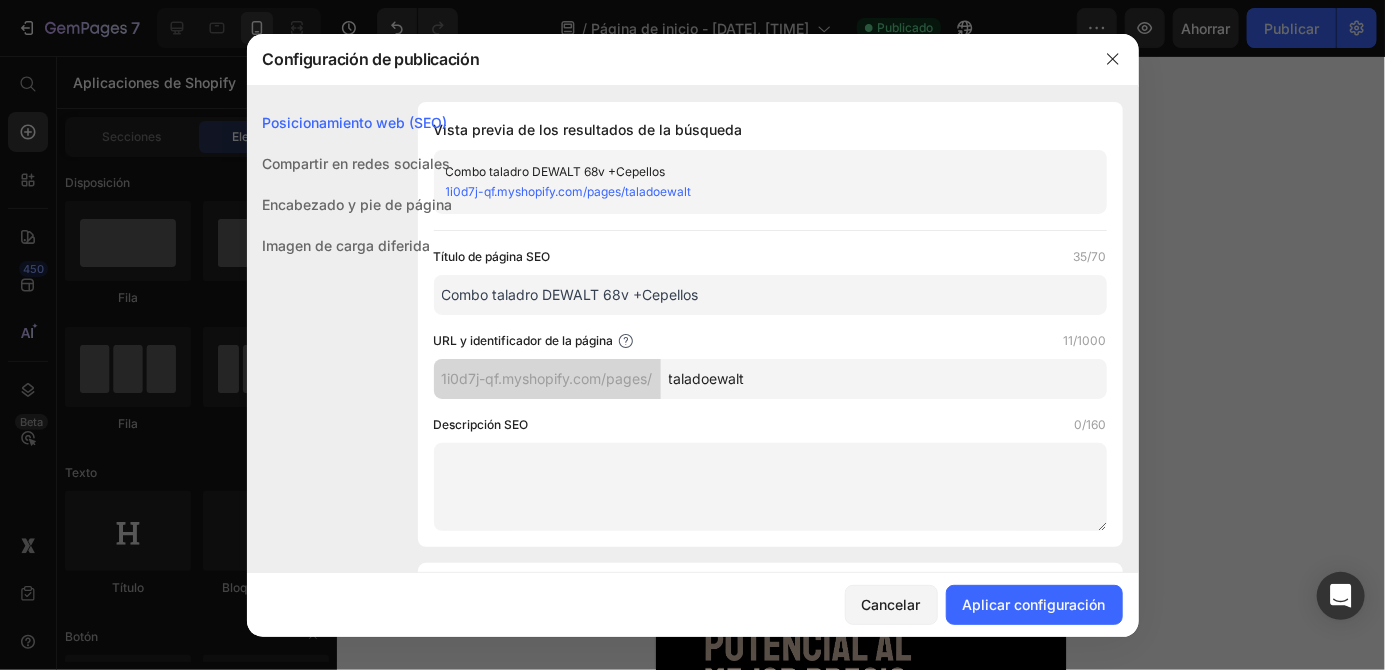 type on "Combo taladro DEWALT 68v + Cepellos" 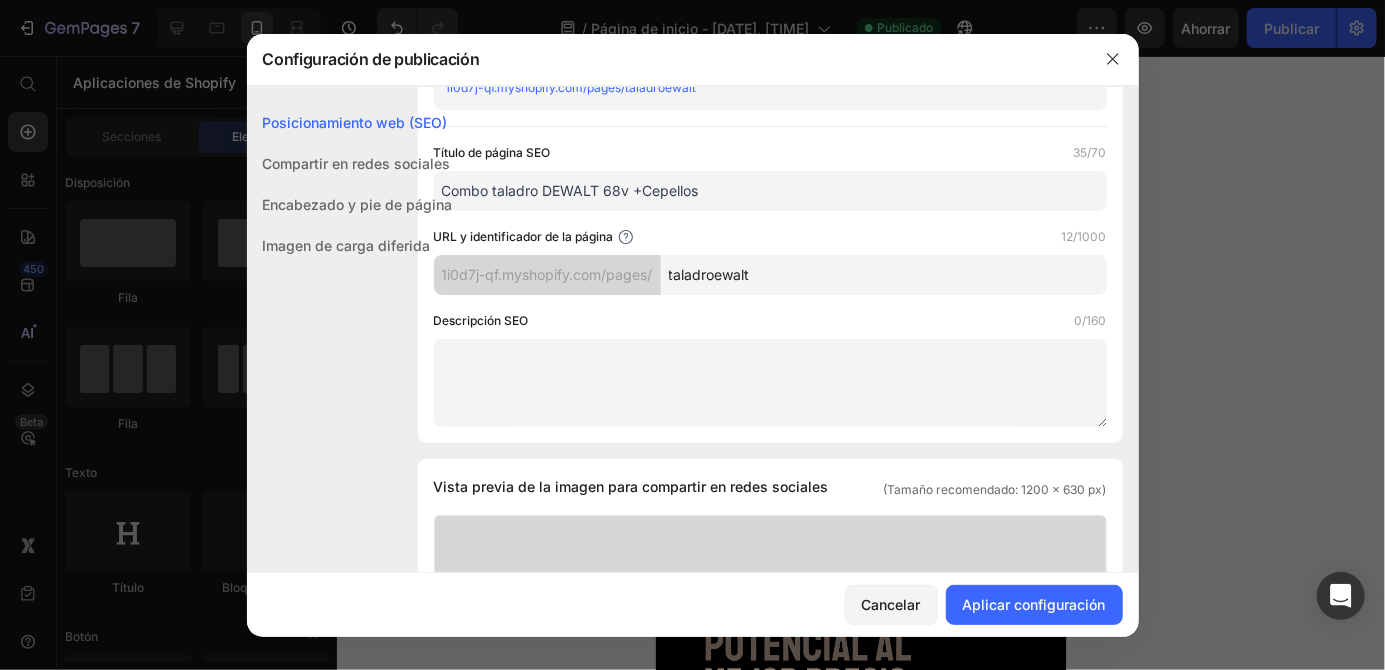 scroll, scrollTop: 119, scrollLeft: 0, axis: vertical 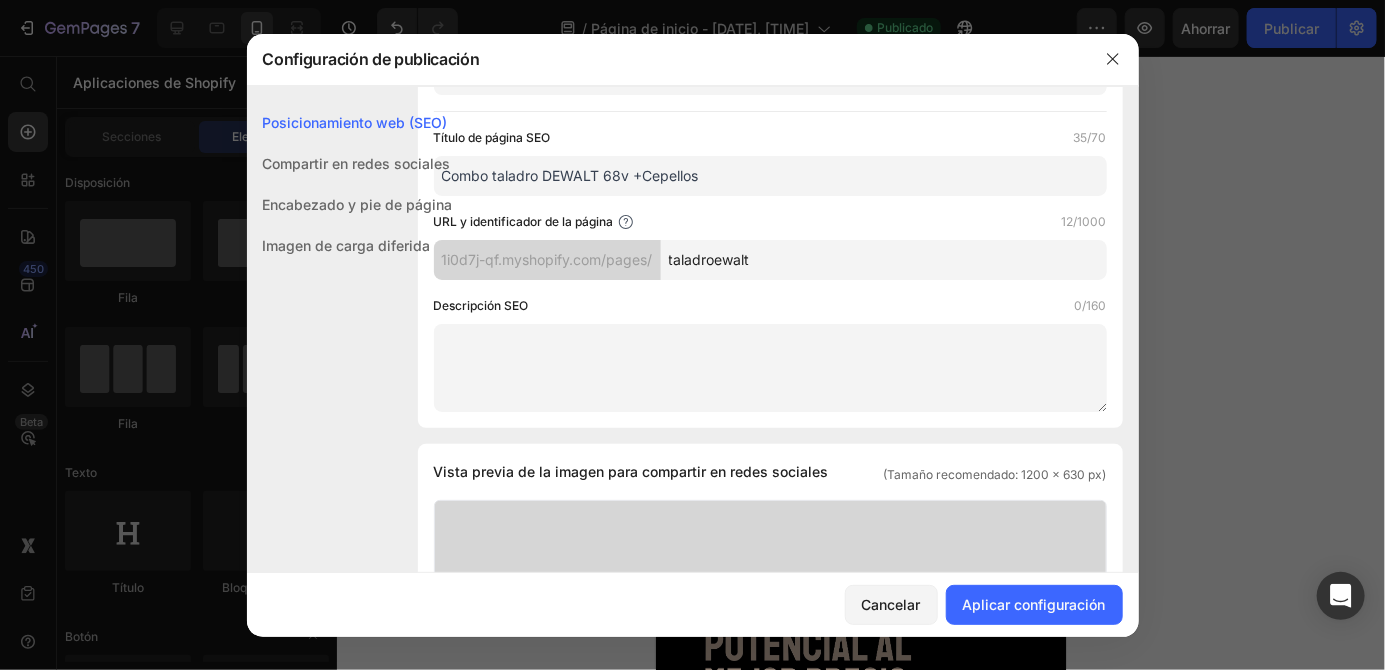 type on "taladroewalt" 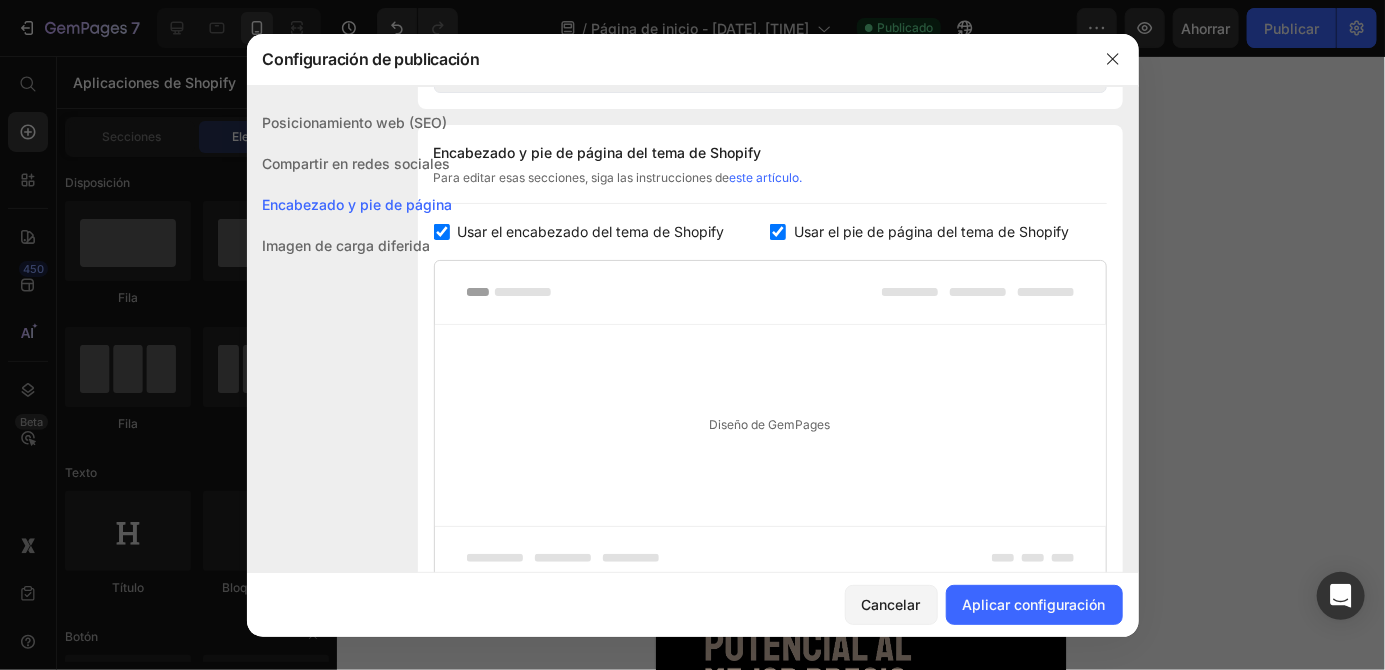 scroll, scrollTop: 911, scrollLeft: 0, axis: vertical 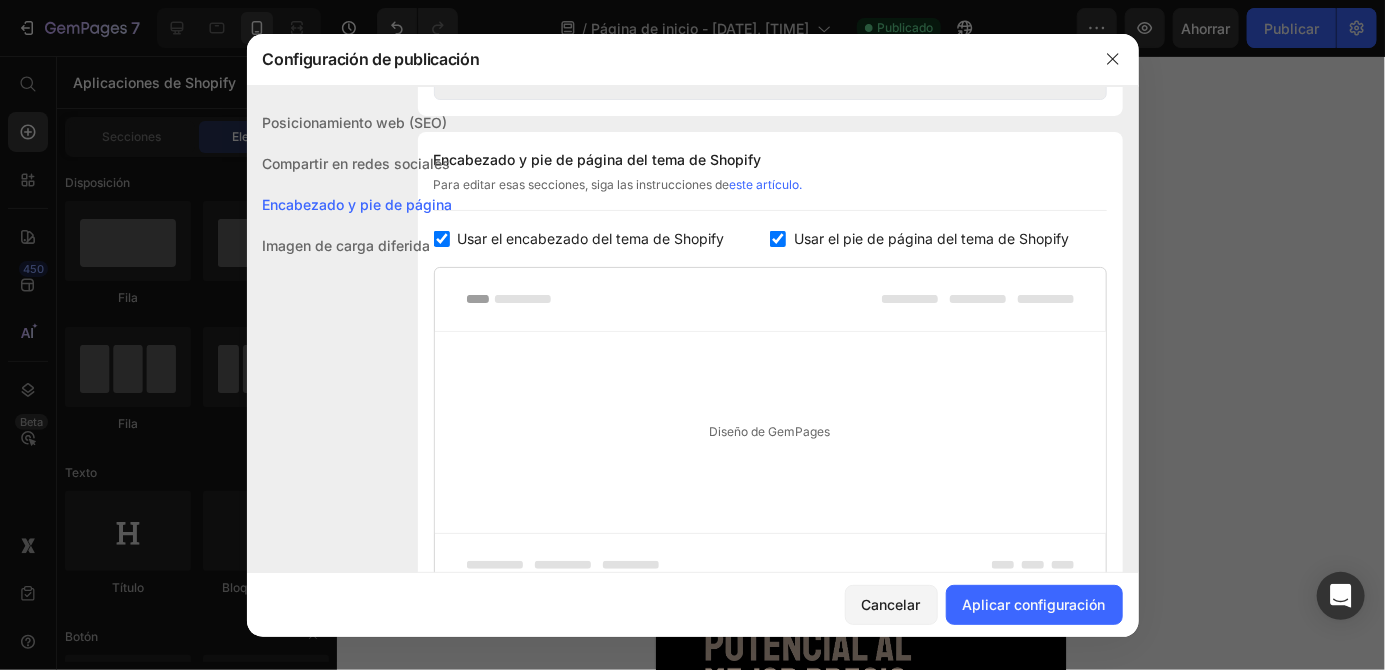 click at bounding box center (778, 239) 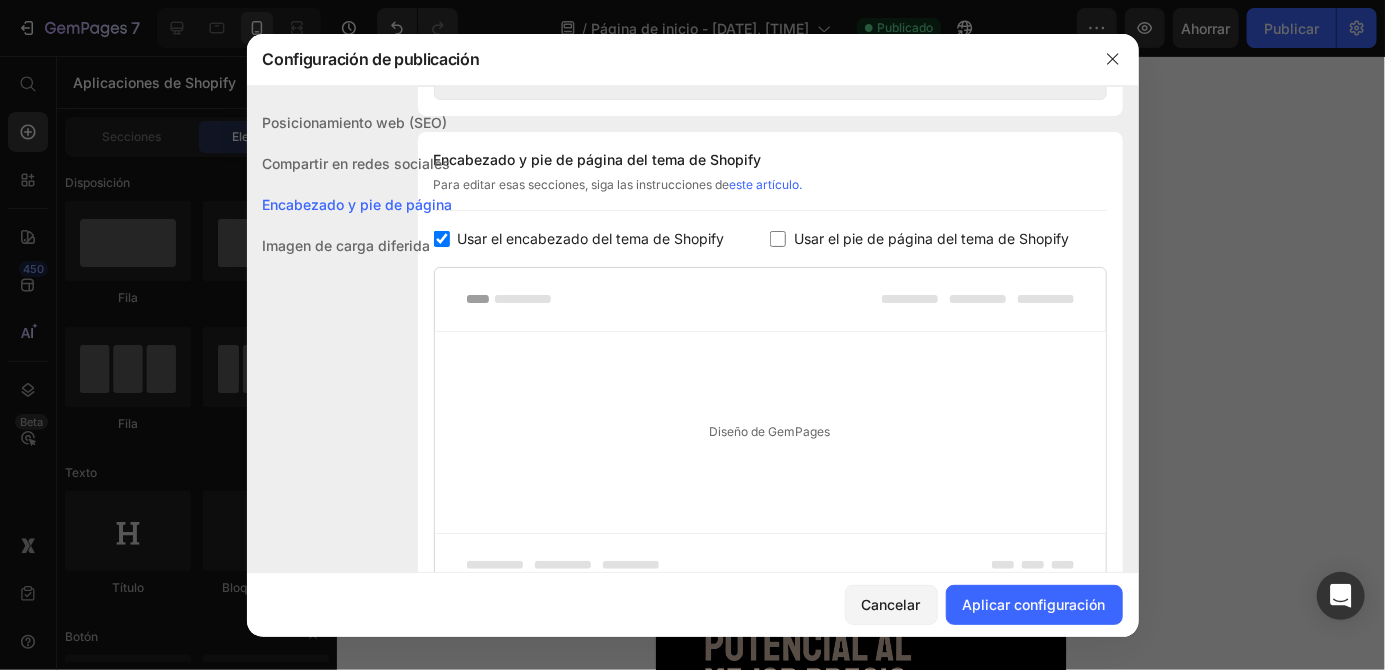 checkbox on "false" 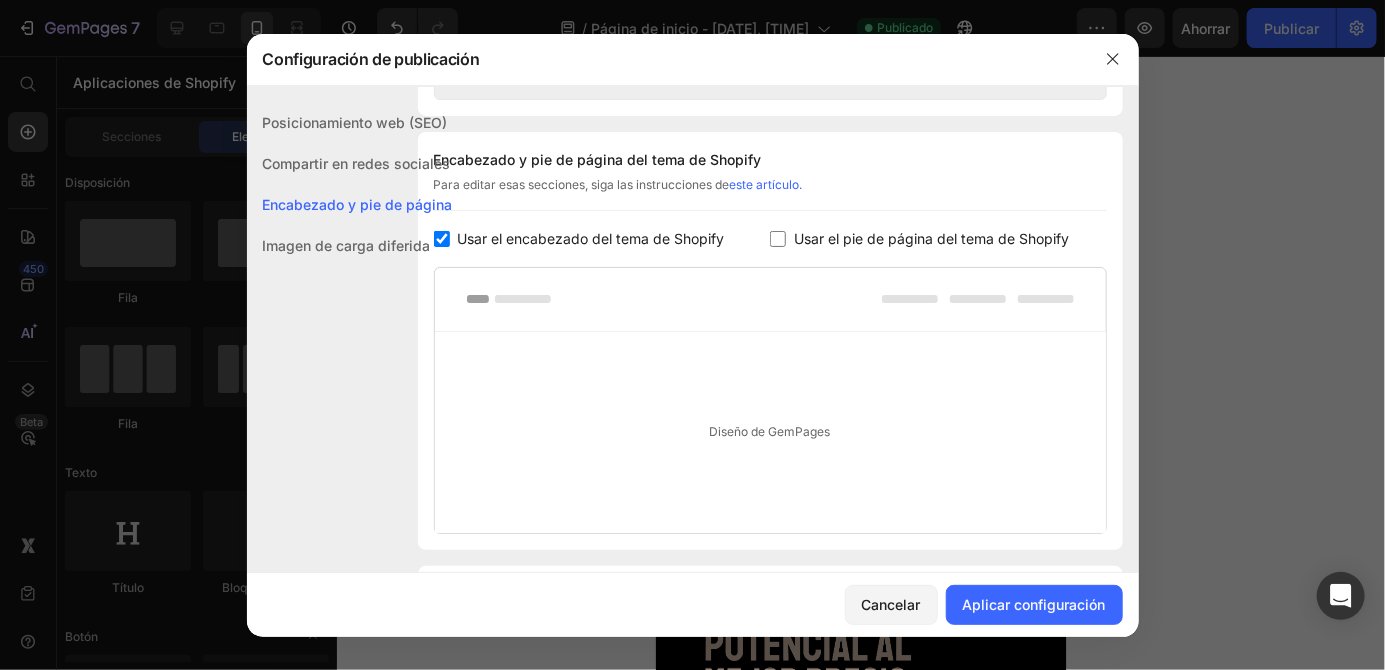 click on "Usar el encabezado del tema de Shopify" at bounding box center [587, 239] 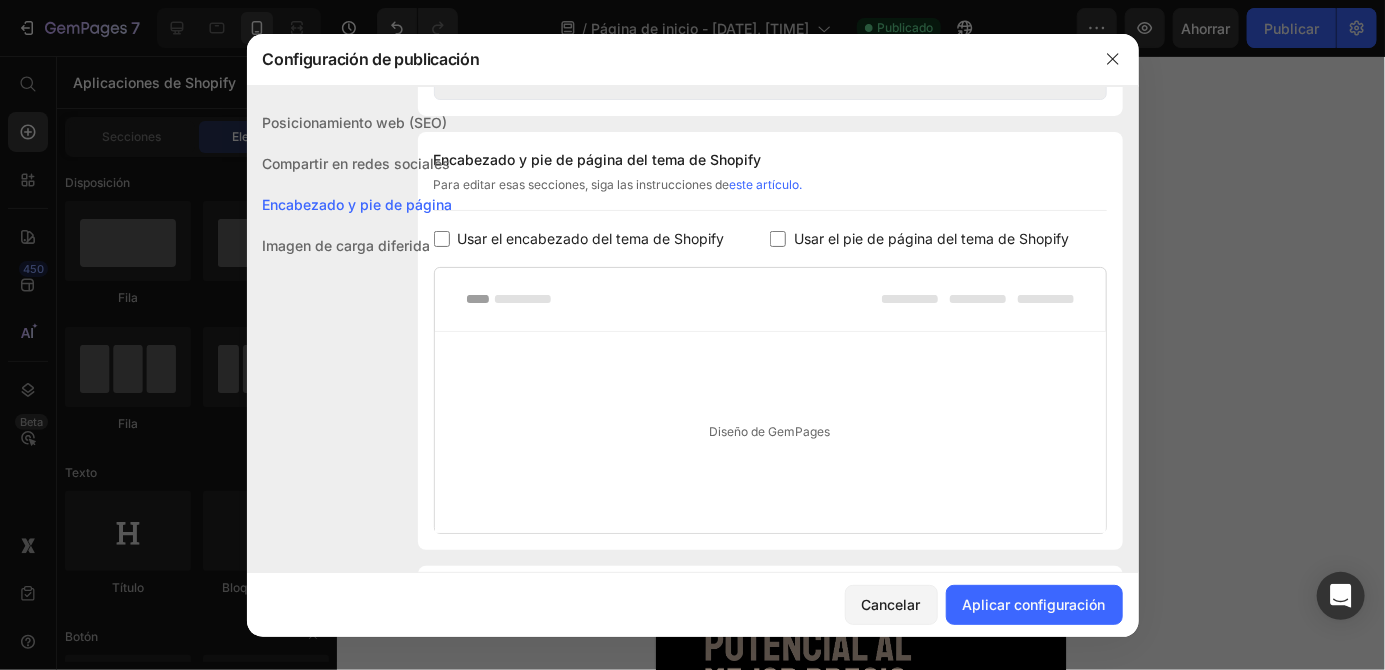 checkbox on "false" 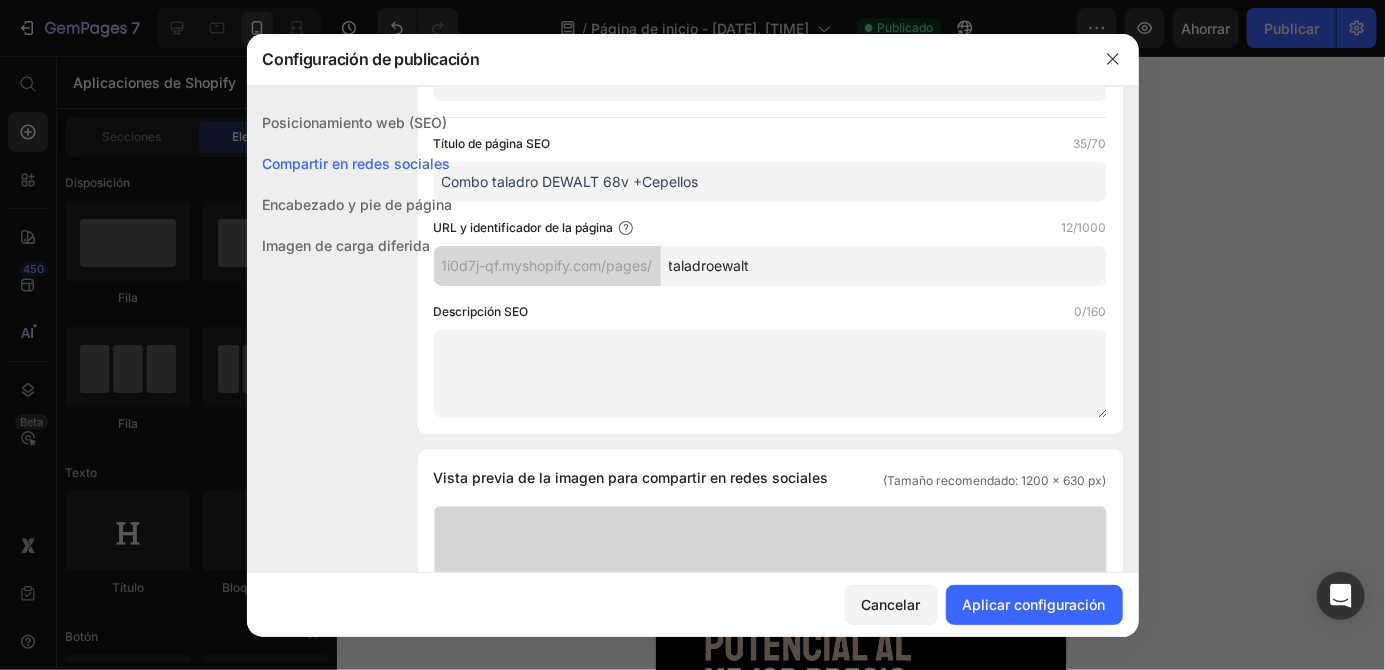 scroll, scrollTop: 0, scrollLeft: 0, axis: both 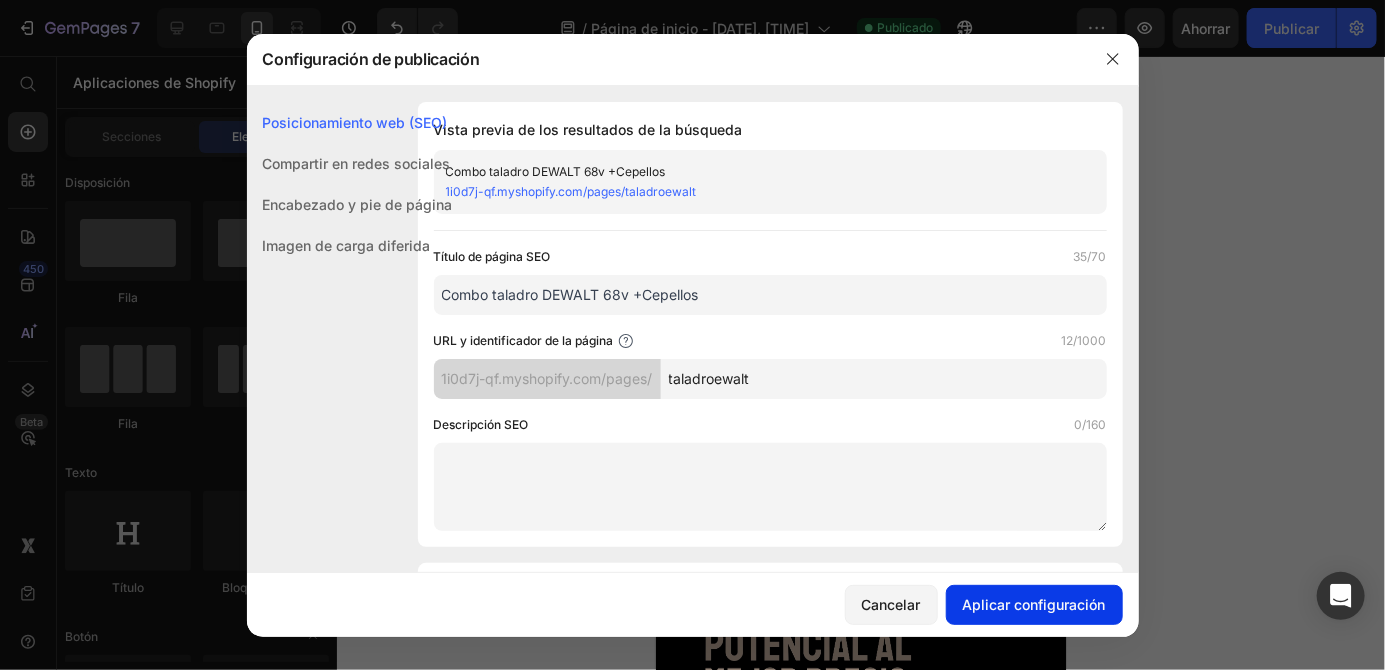 click on "Aplicar configuración" at bounding box center (1034, 604) 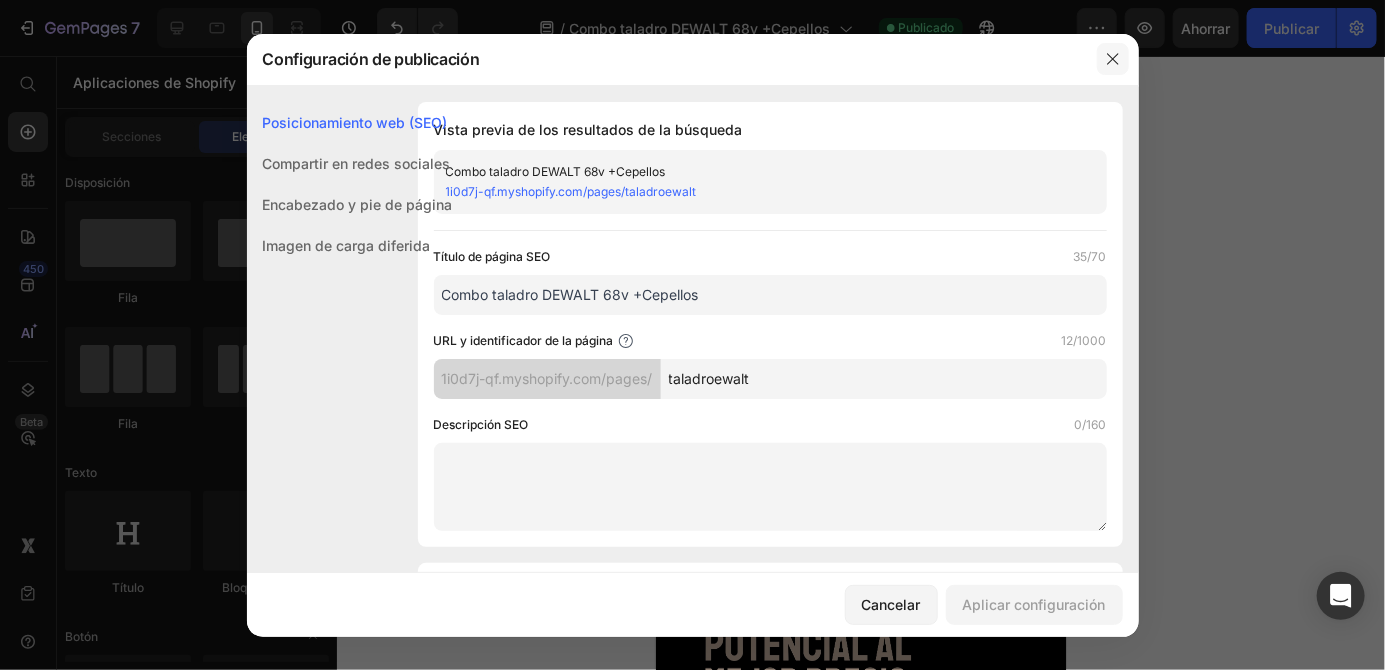 click at bounding box center (1113, 59) 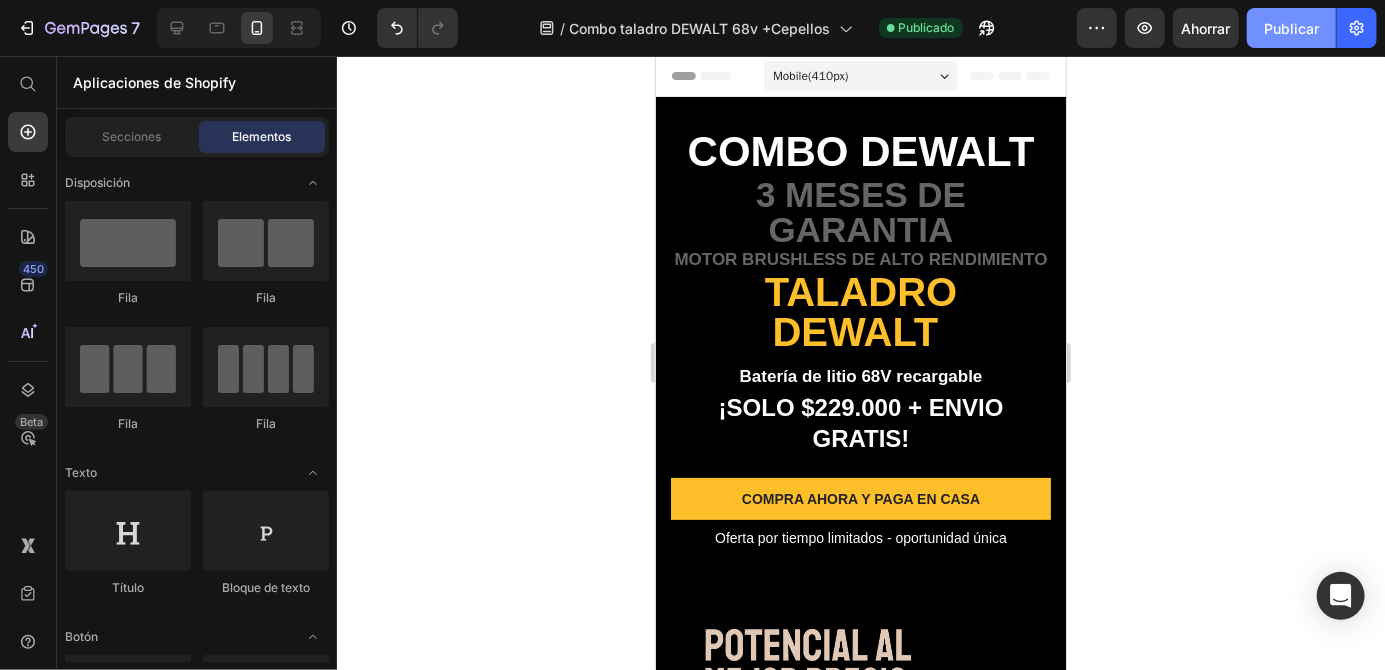 click on "Publicar" at bounding box center [1291, 28] 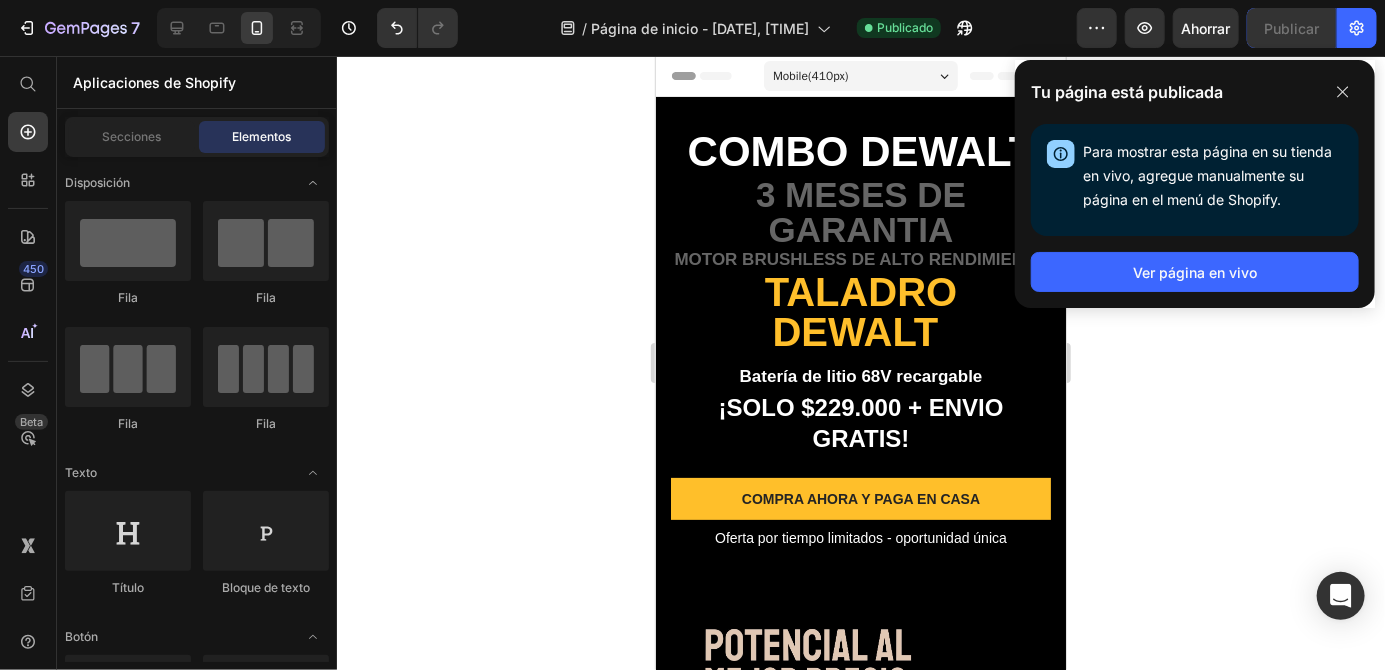 click 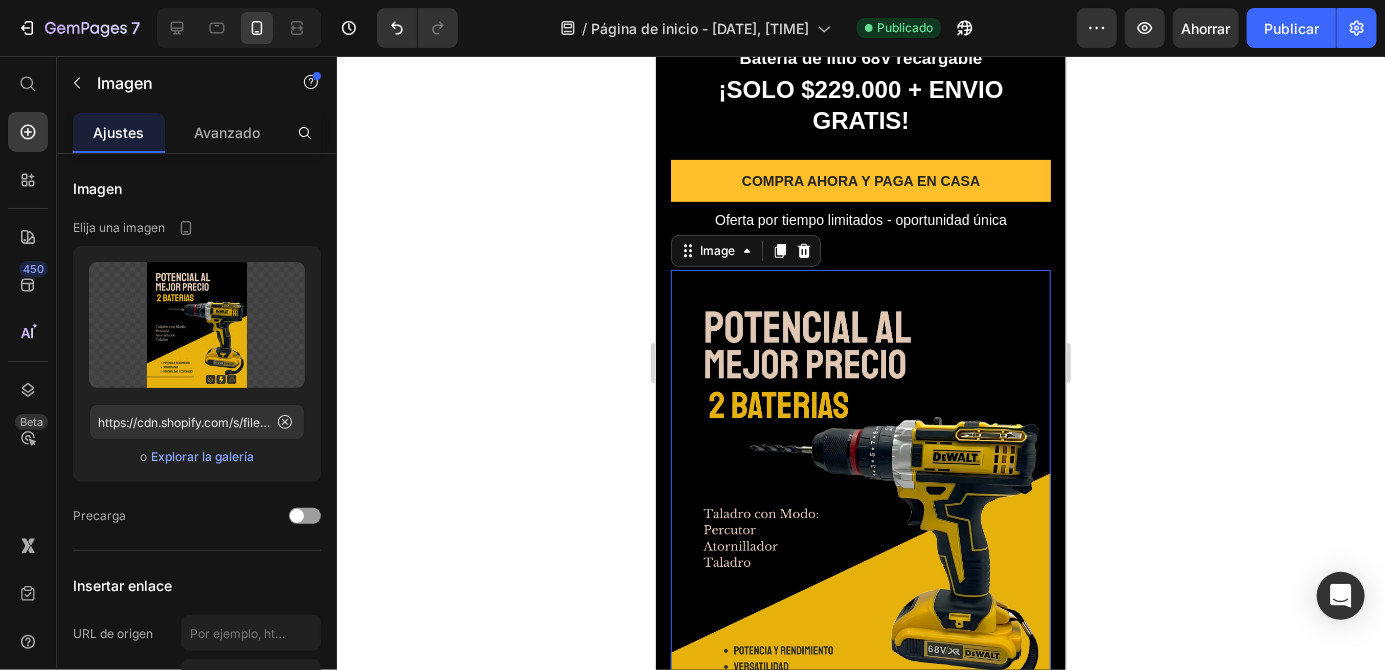 scroll, scrollTop: 301, scrollLeft: 0, axis: vertical 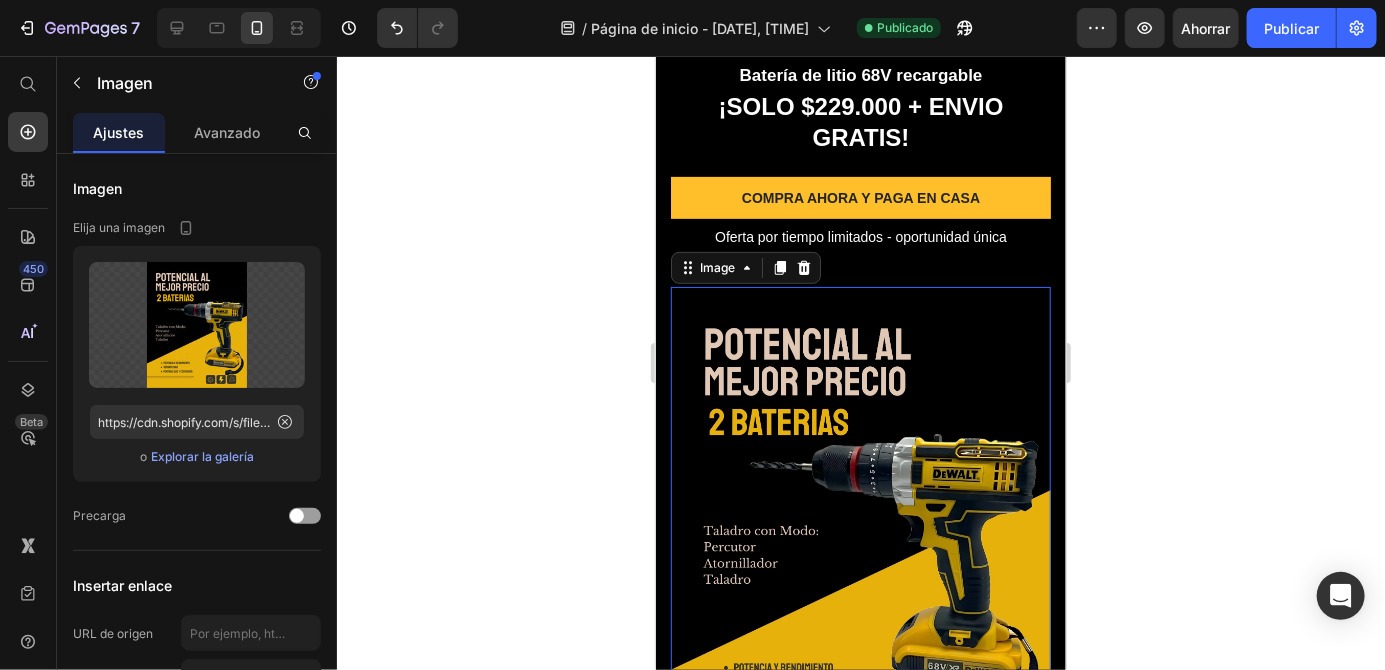click 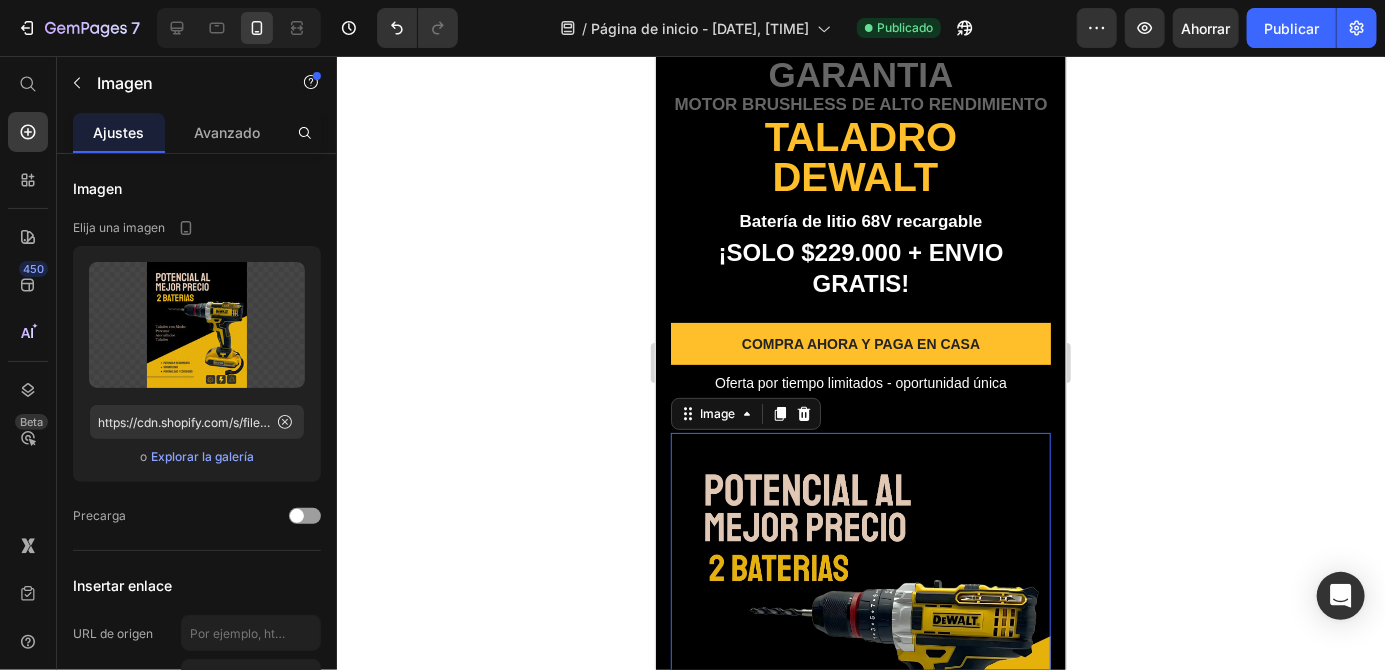 scroll, scrollTop: 152, scrollLeft: 0, axis: vertical 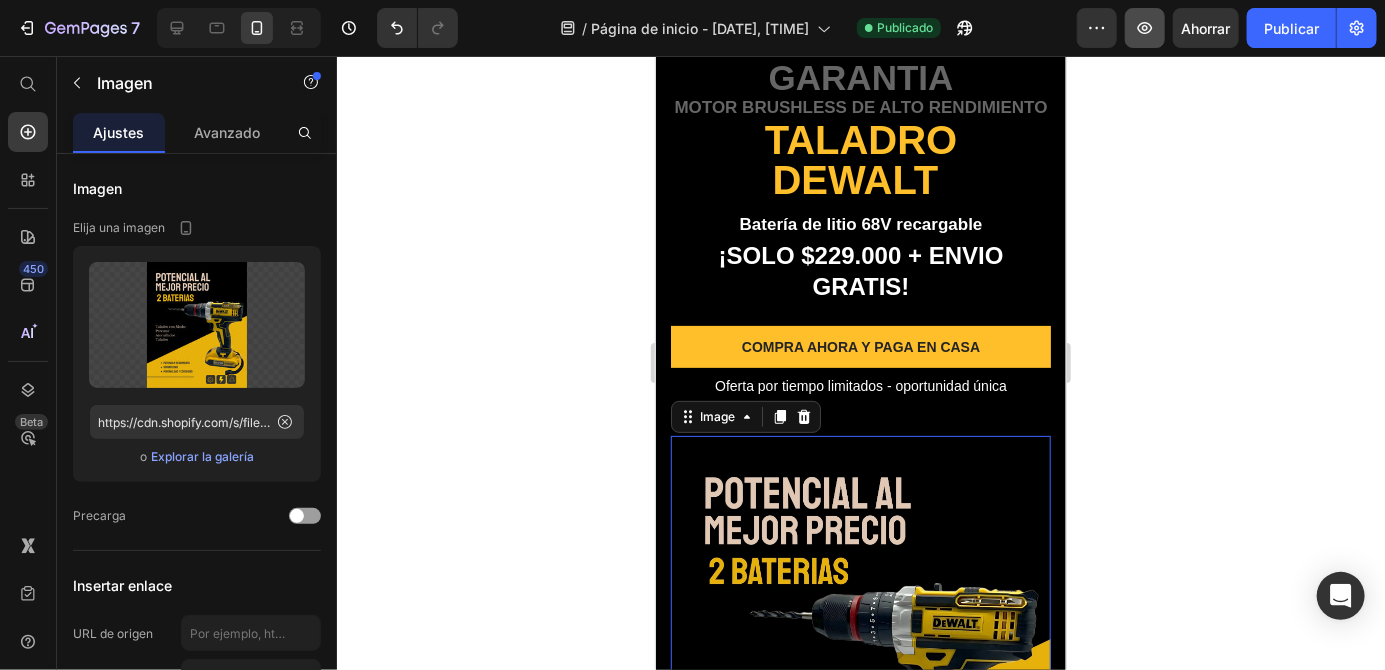 click 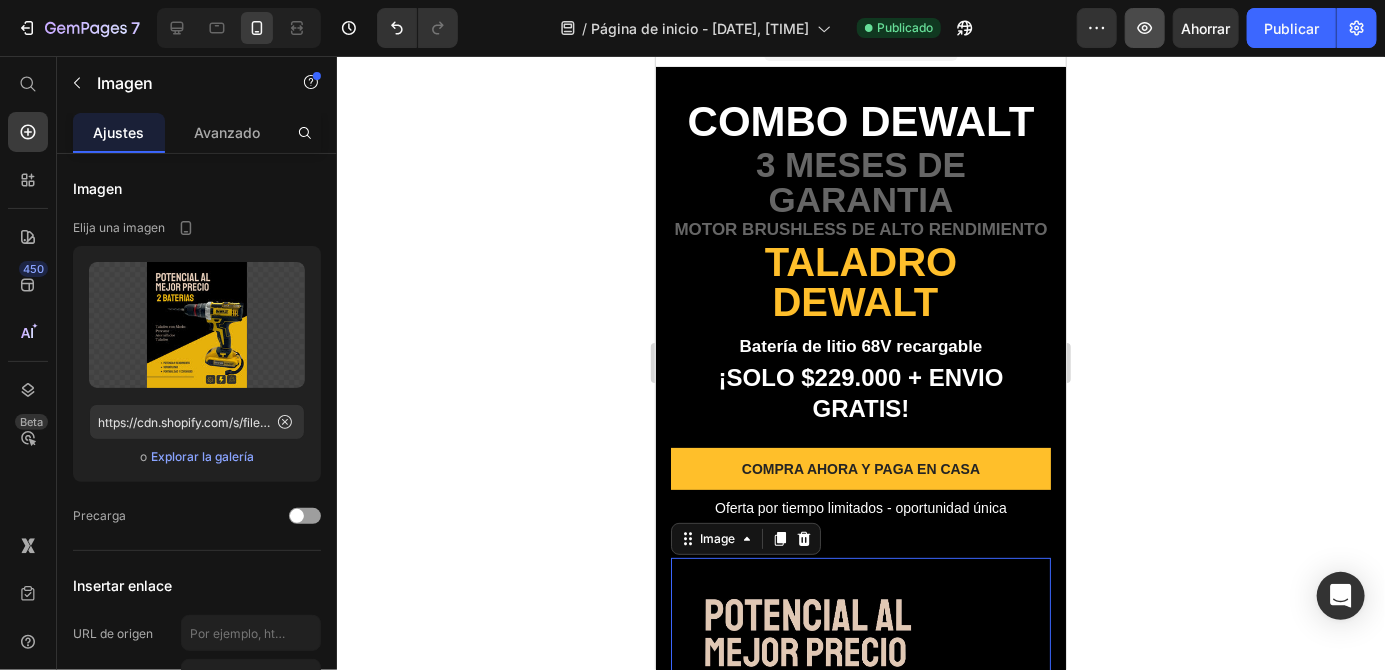 scroll, scrollTop: 0, scrollLeft: 0, axis: both 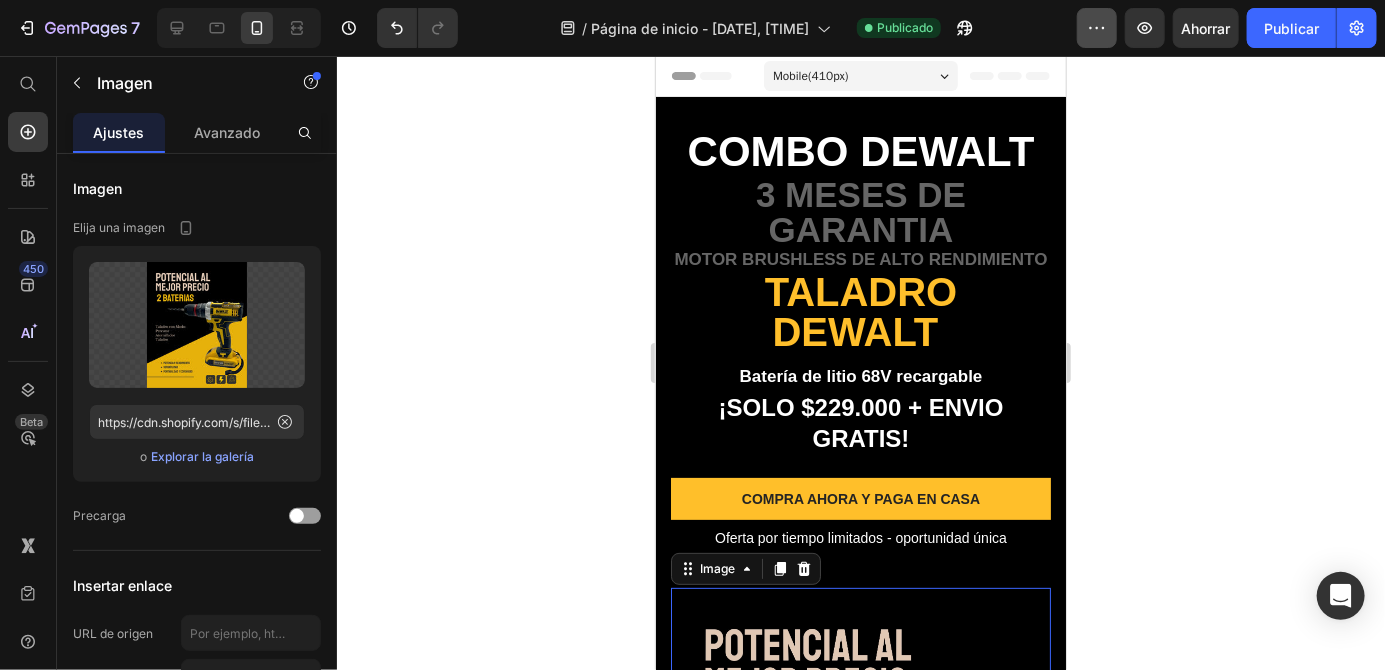 click 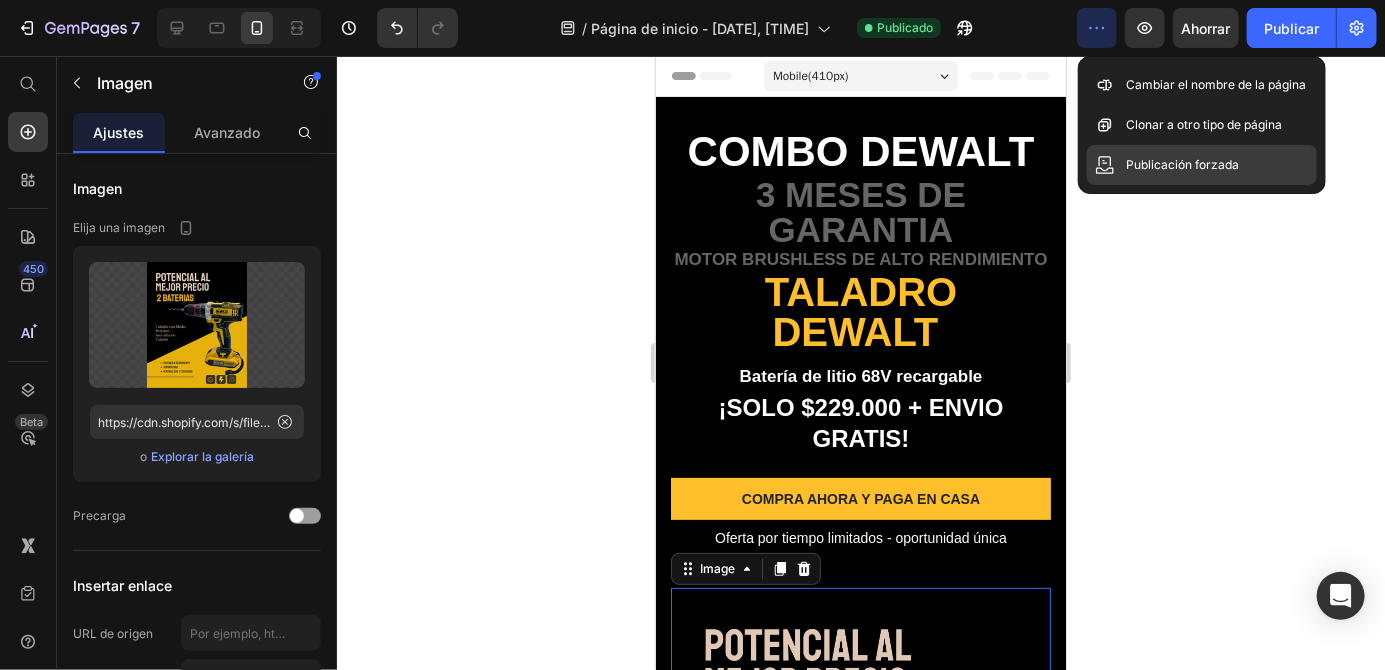 click on "Publicación forzada" 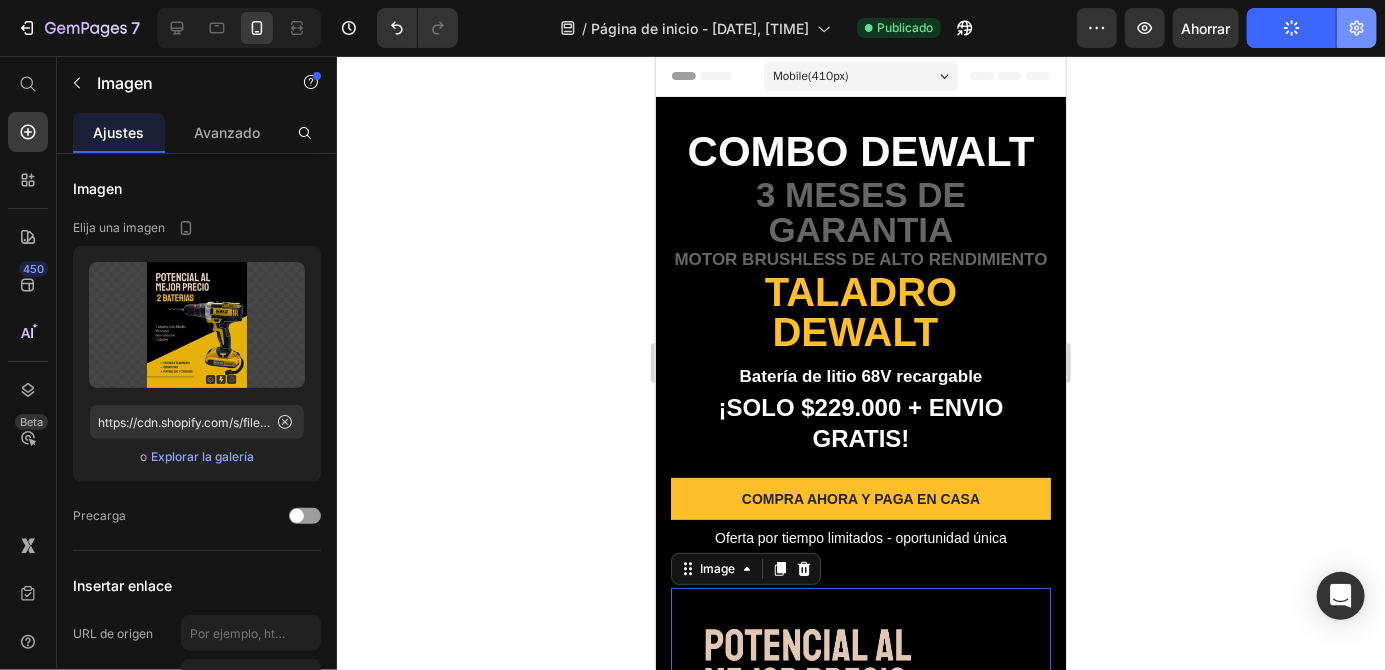 click 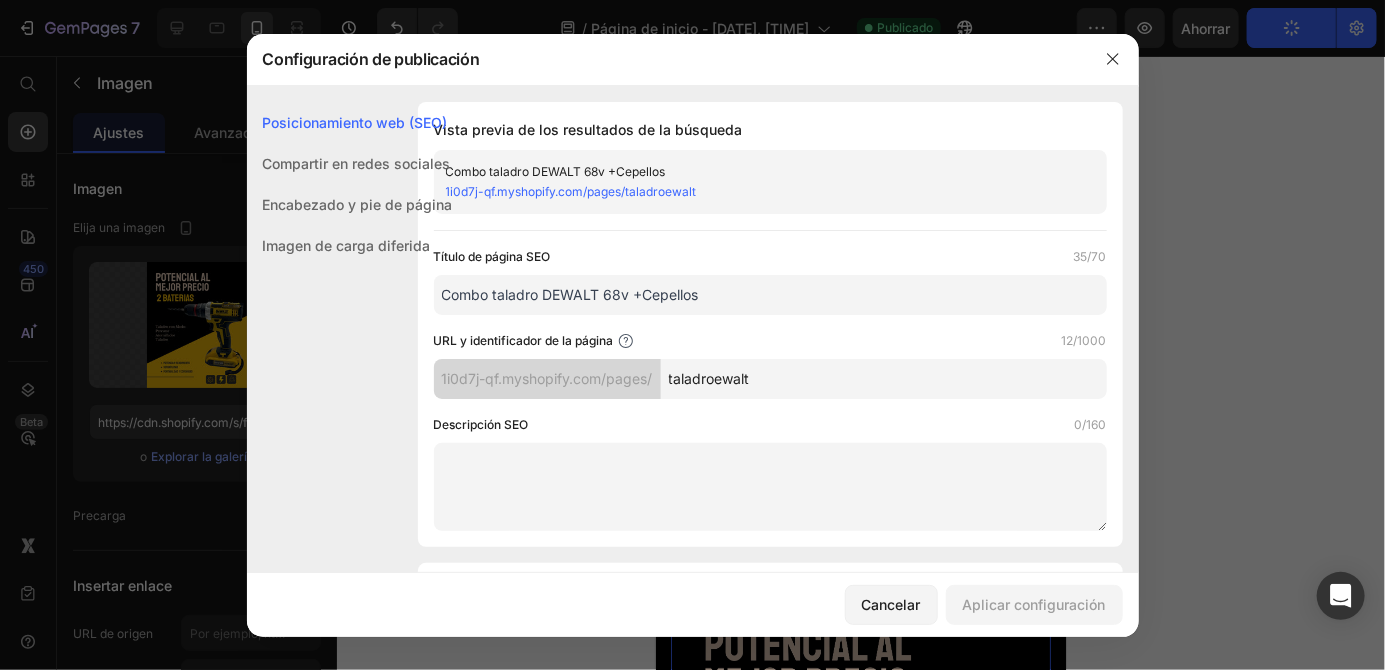 click on "taladroewalt" at bounding box center [884, 379] 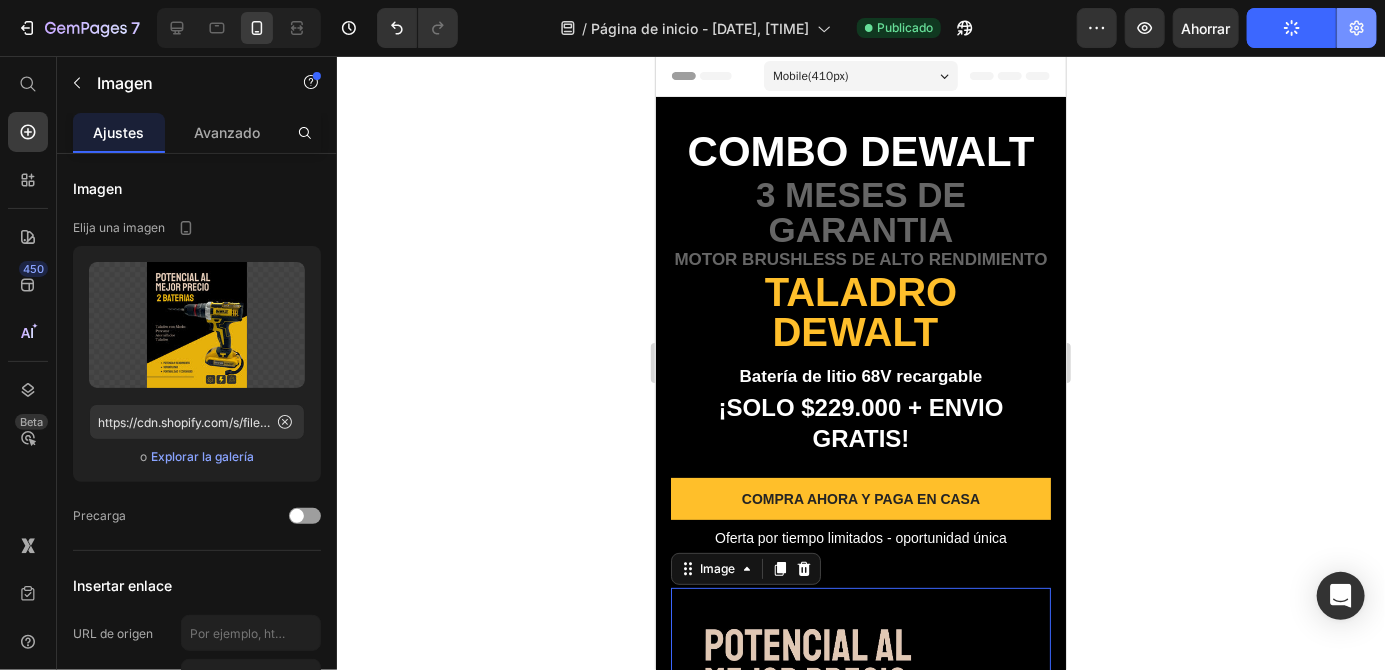click 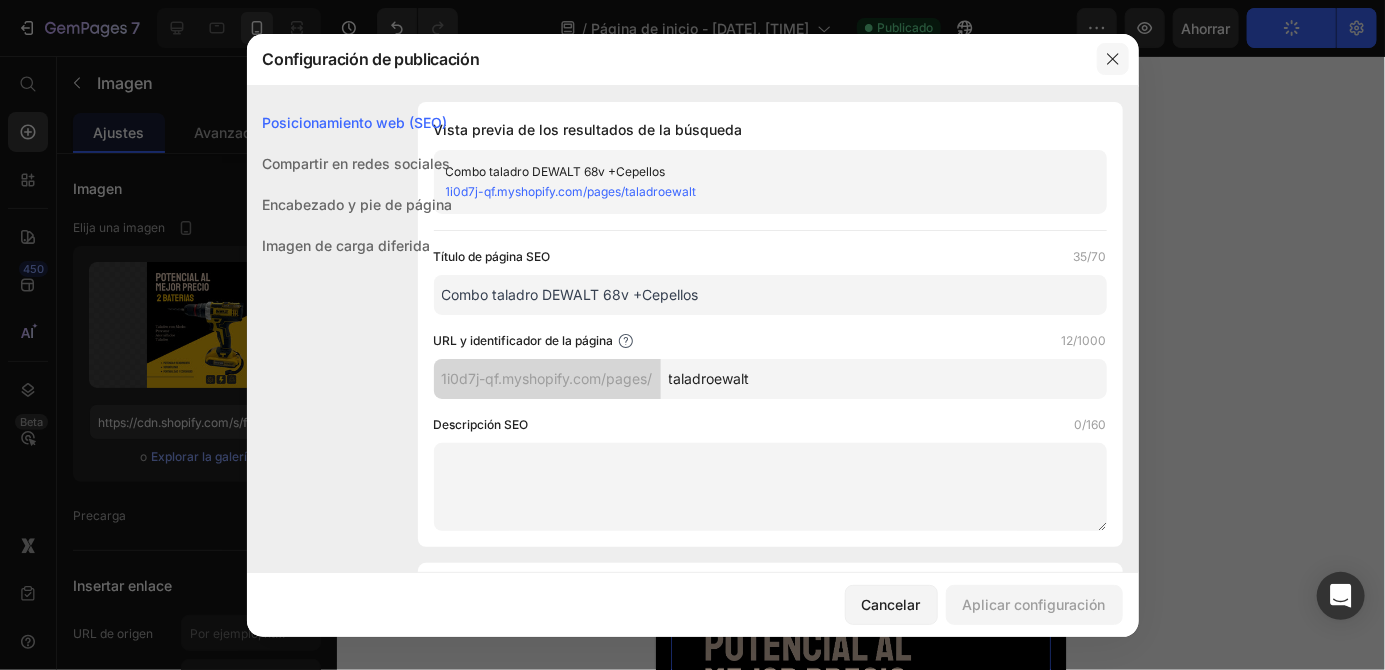 click at bounding box center (1113, 59) 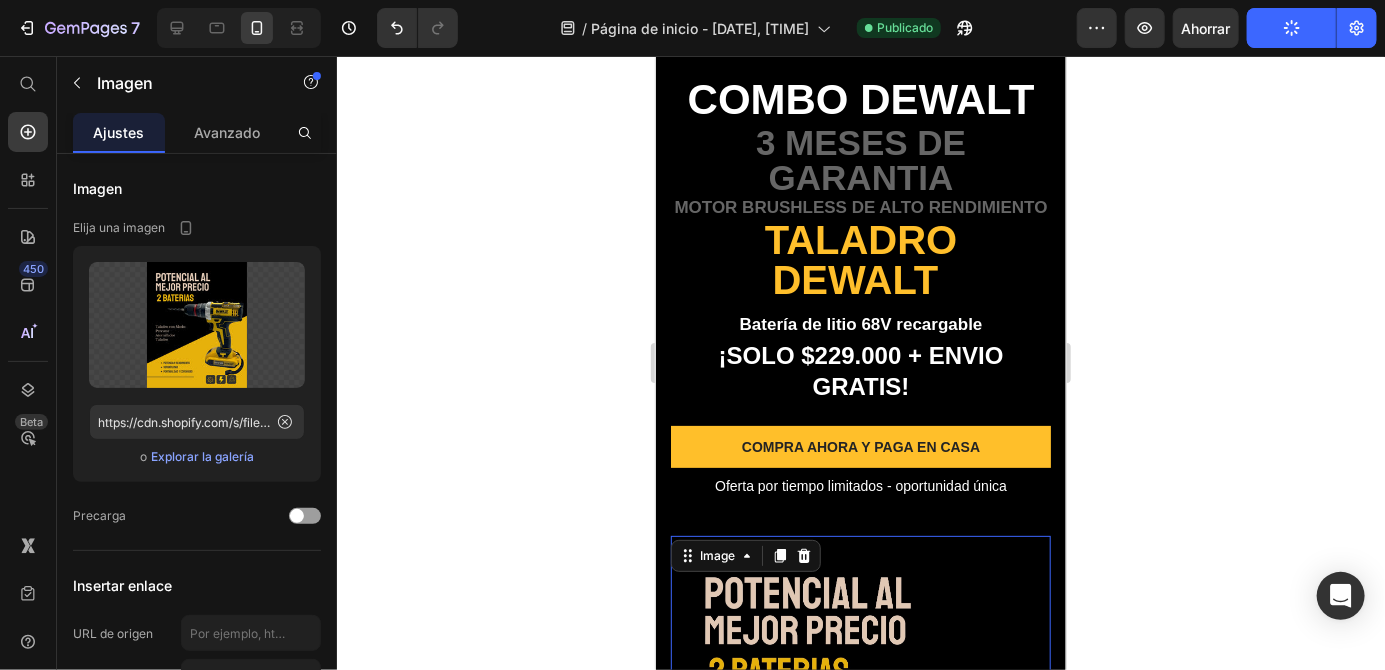 scroll, scrollTop: 0, scrollLeft: 0, axis: both 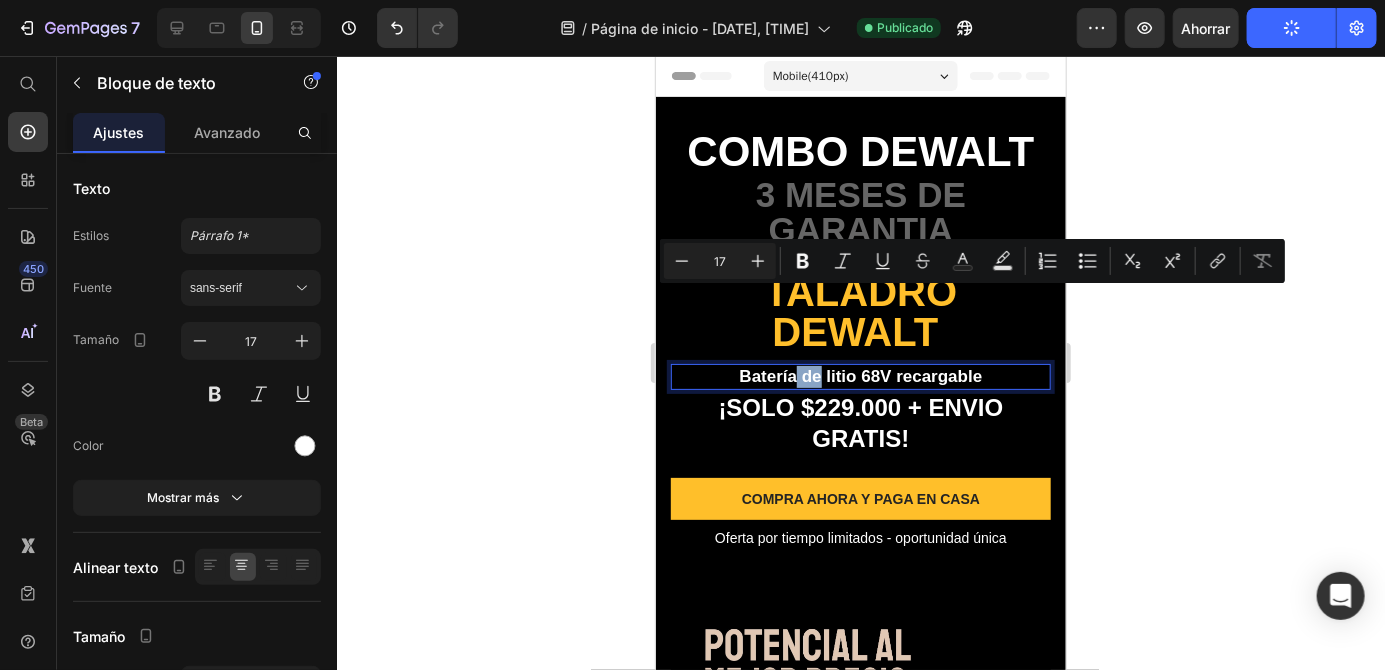 click on "Batería de litio 68V recargable" at bounding box center [860, 376] 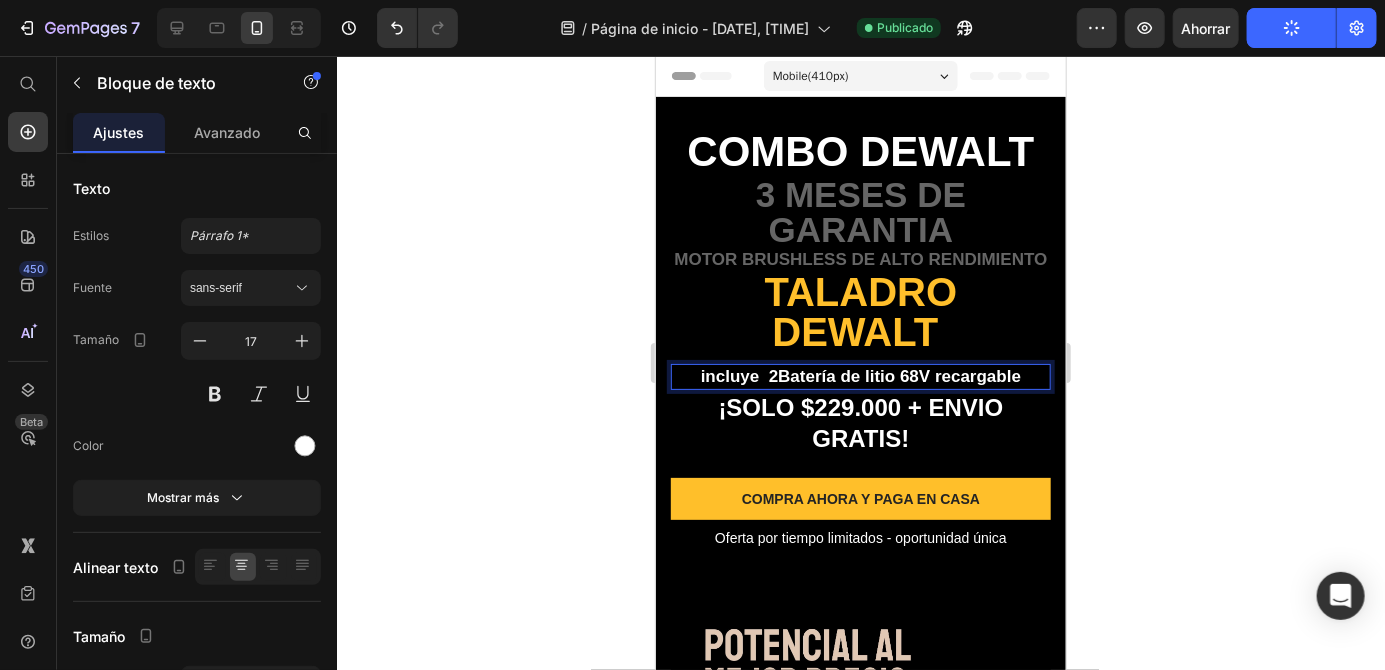 click on "incluye  2Batería de litio 68V recargable" at bounding box center (860, 376) 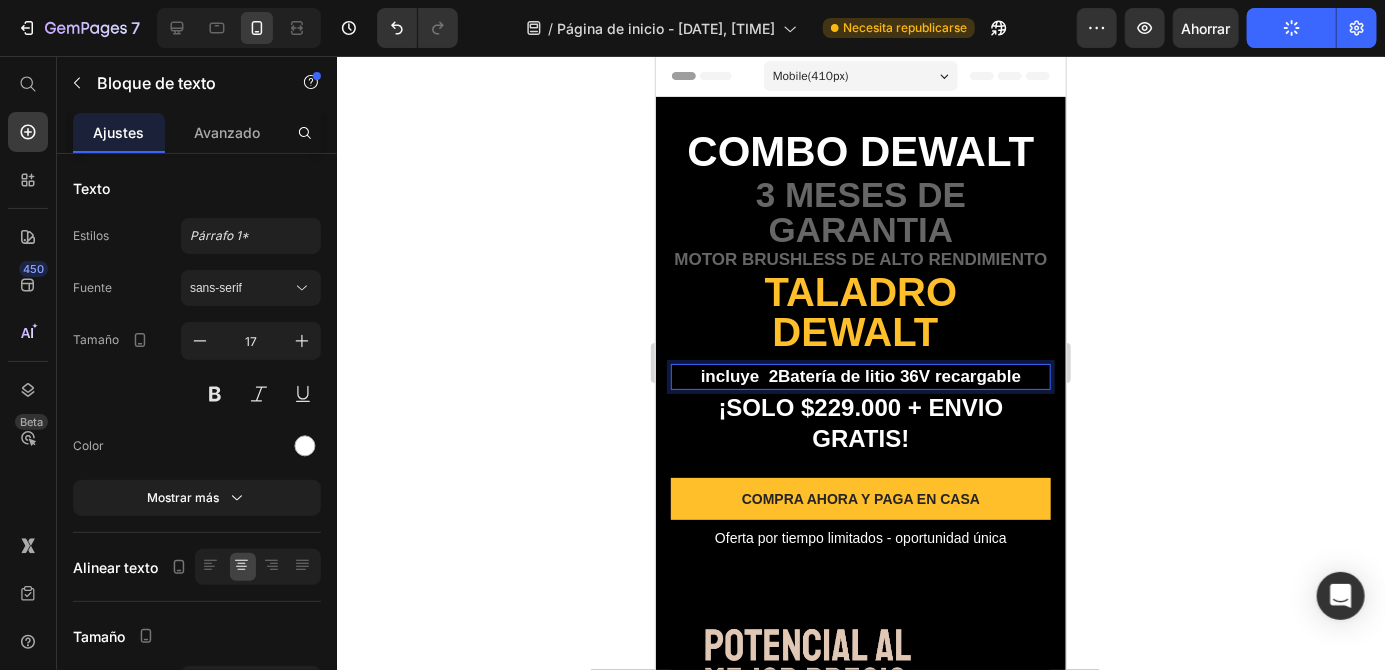 click on "incluye  2Batería de litio 36V recargable" at bounding box center (860, 376) 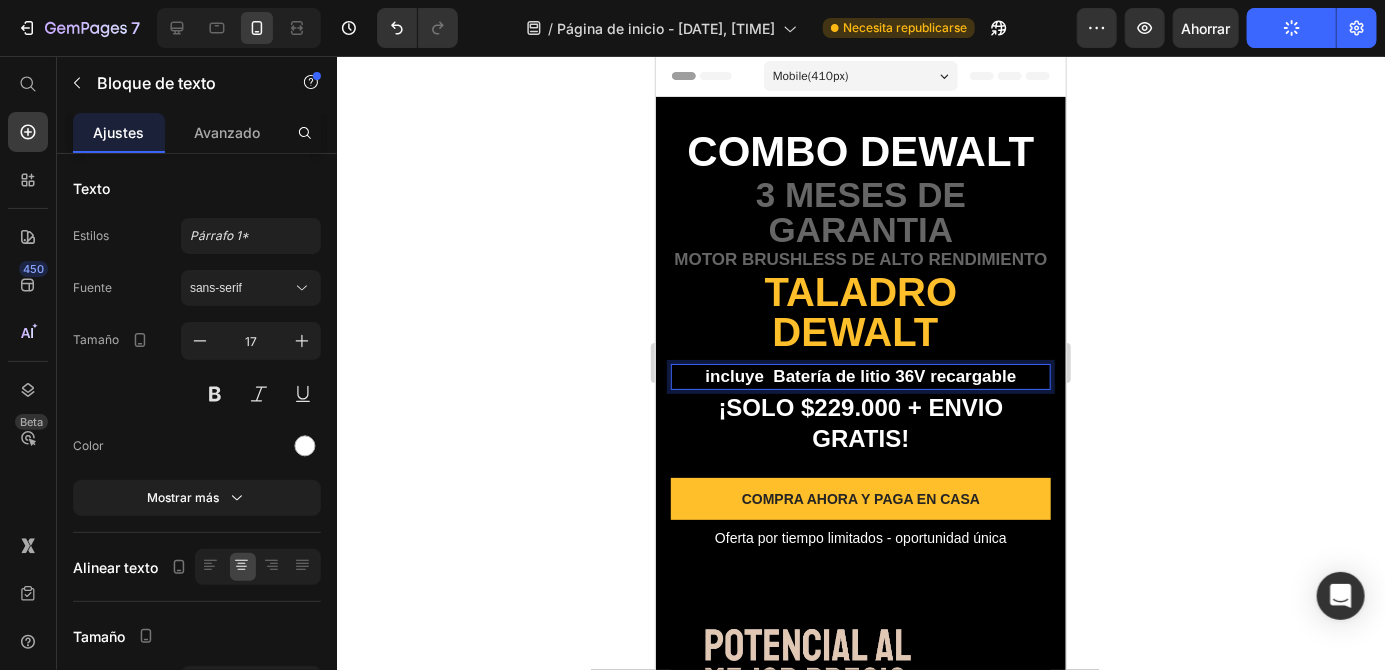 click on "incluye  Batería de litio 36V recargable" at bounding box center [860, 376] 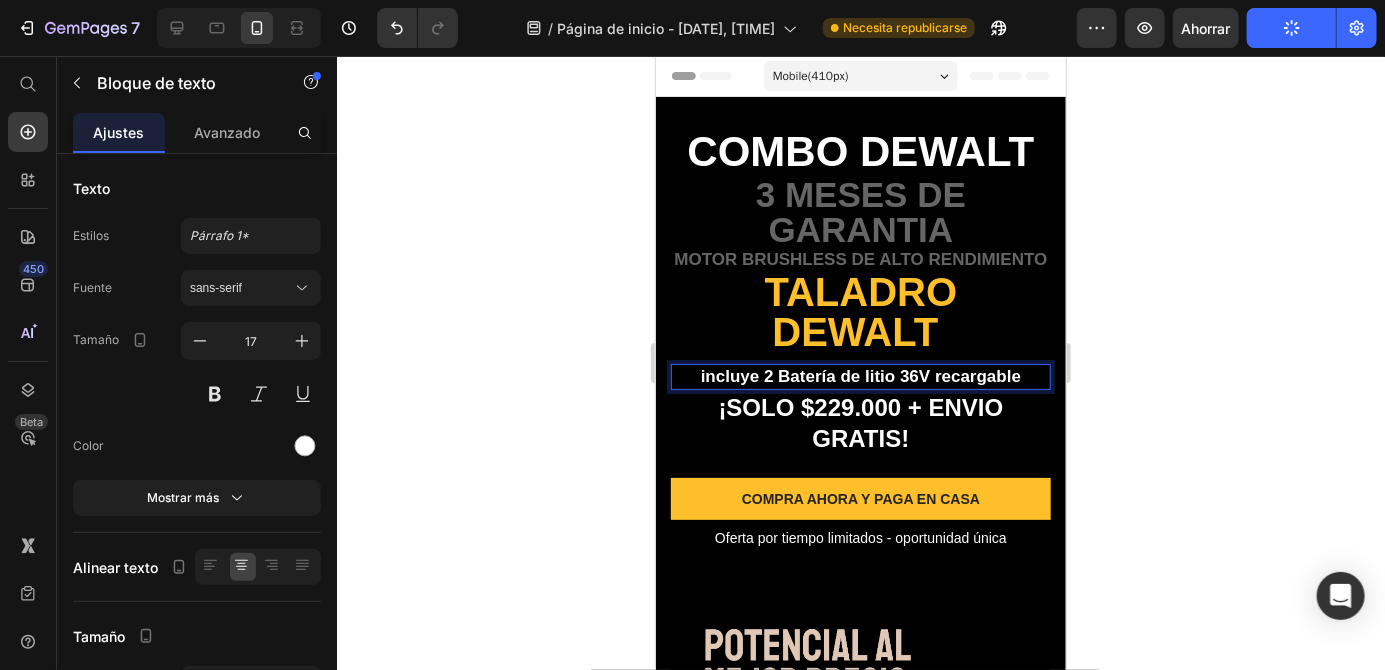 click 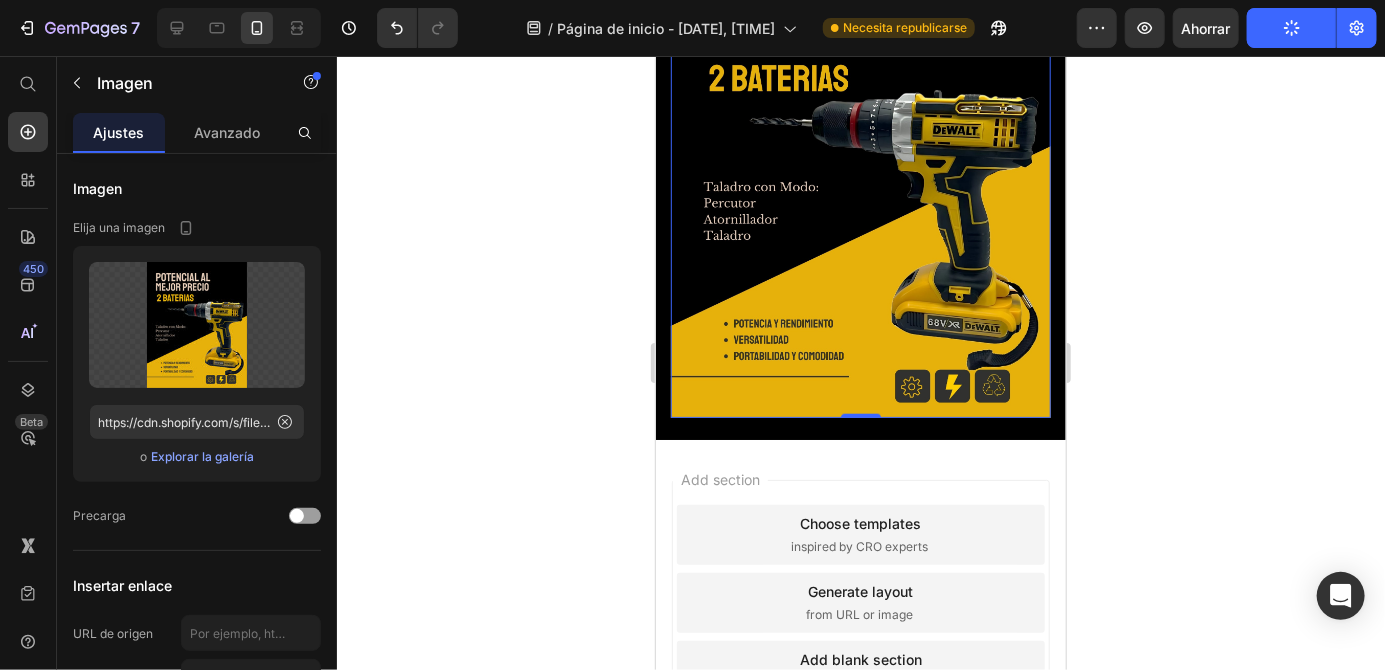 scroll, scrollTop: 683, scrollLeft: 0, axis: vertical 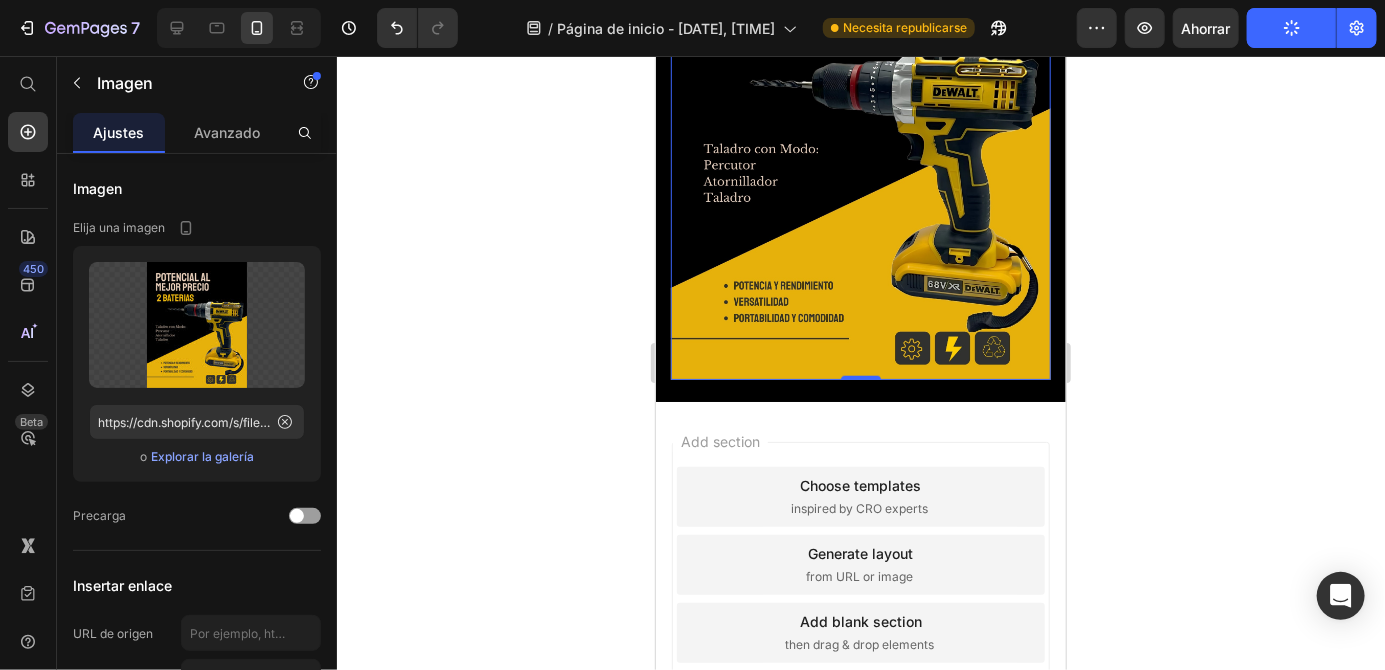 click 